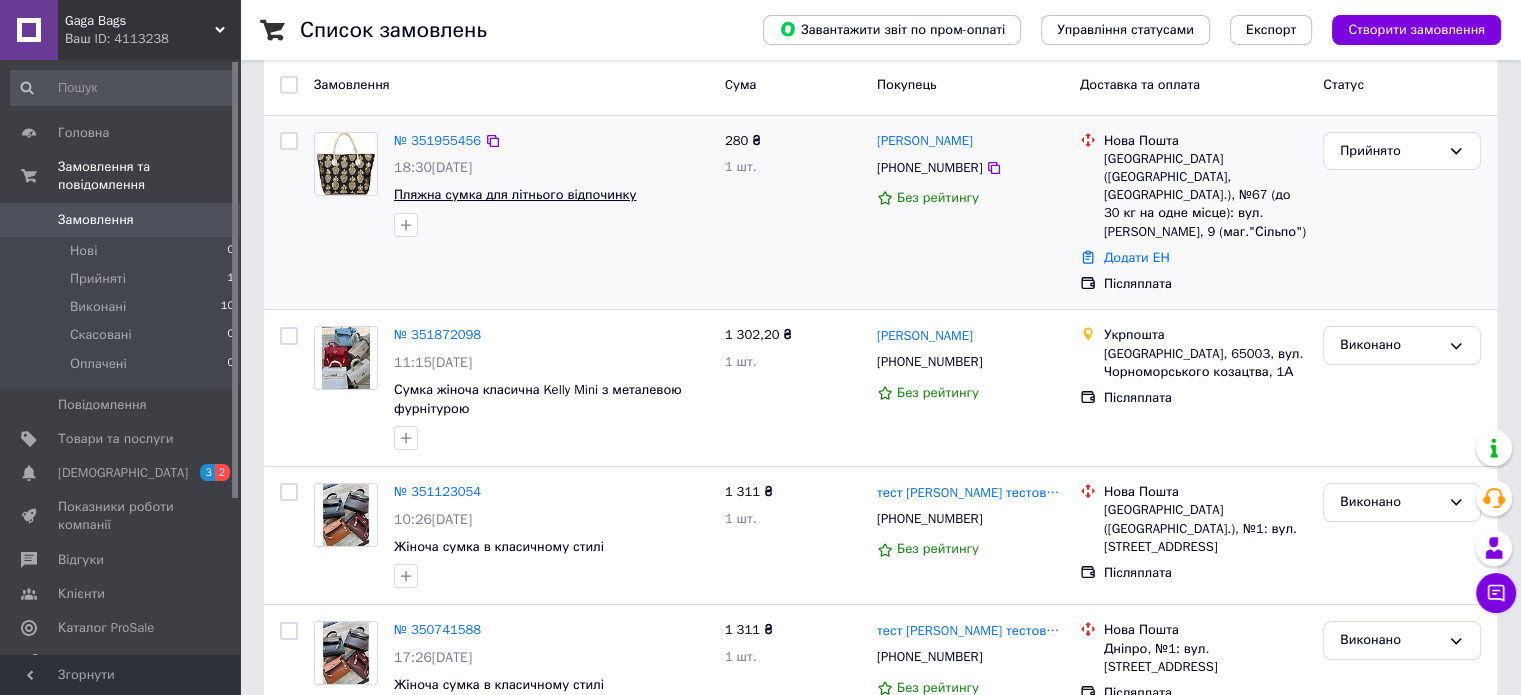 scroll, scrollTop: 0, scrollLeft: 0, axis: both 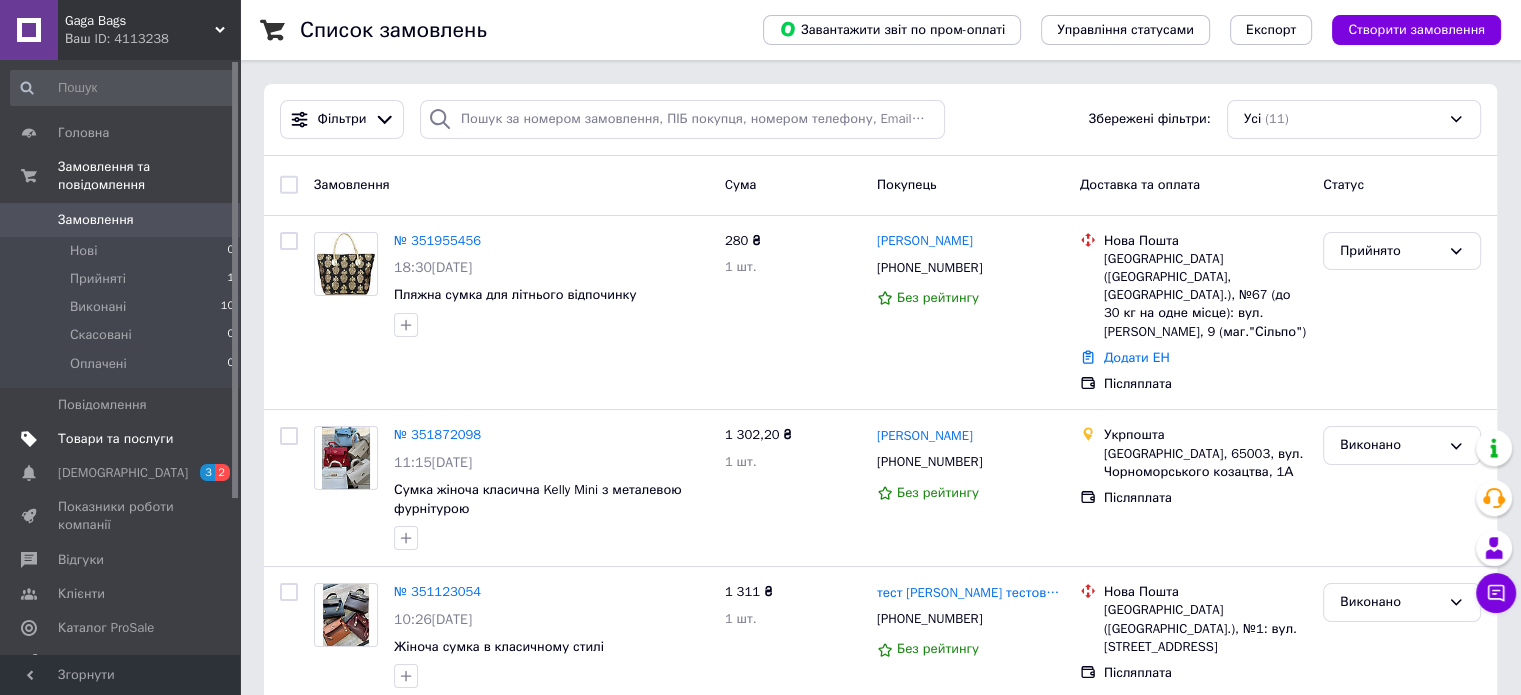 click on "Товари та послуги" at bounding box center [123, 439] 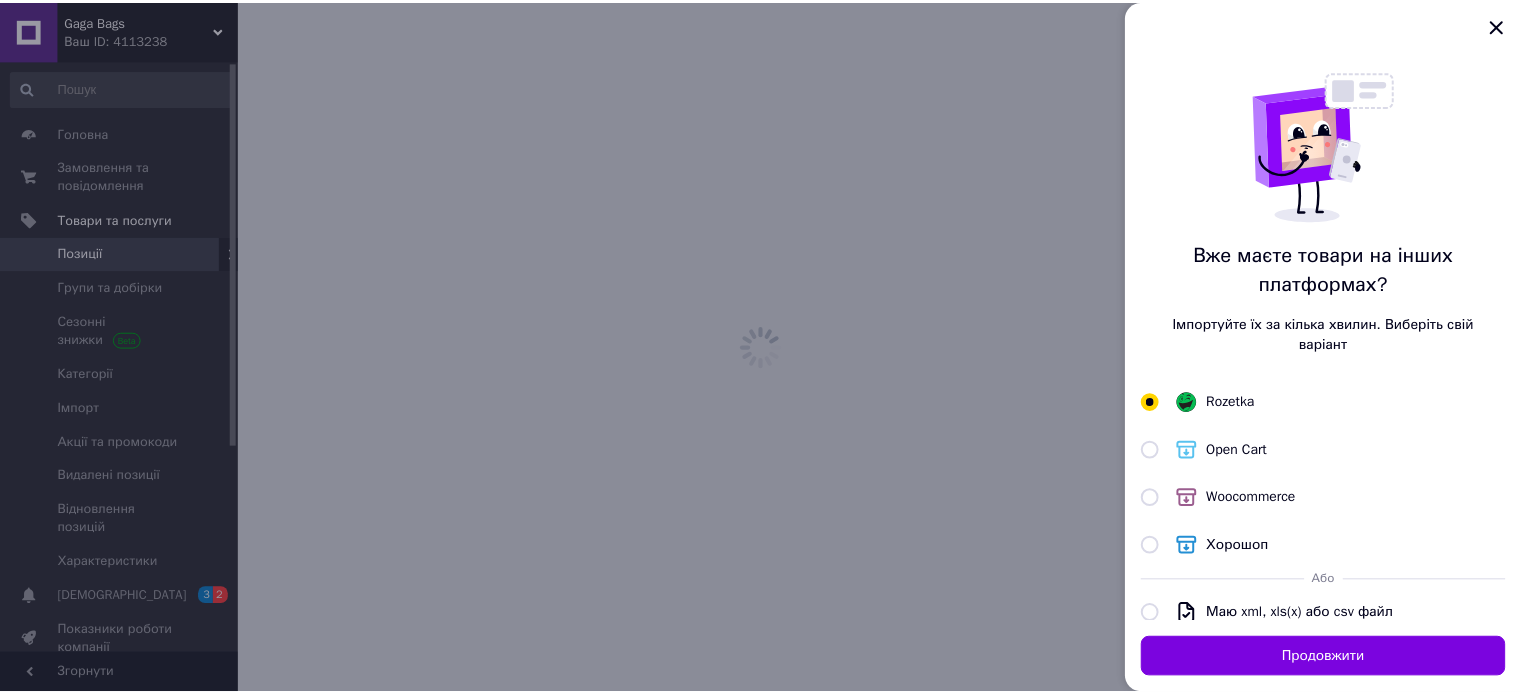 scroll, scrollTop: 179, scrollLeft: 0, axis: vertical 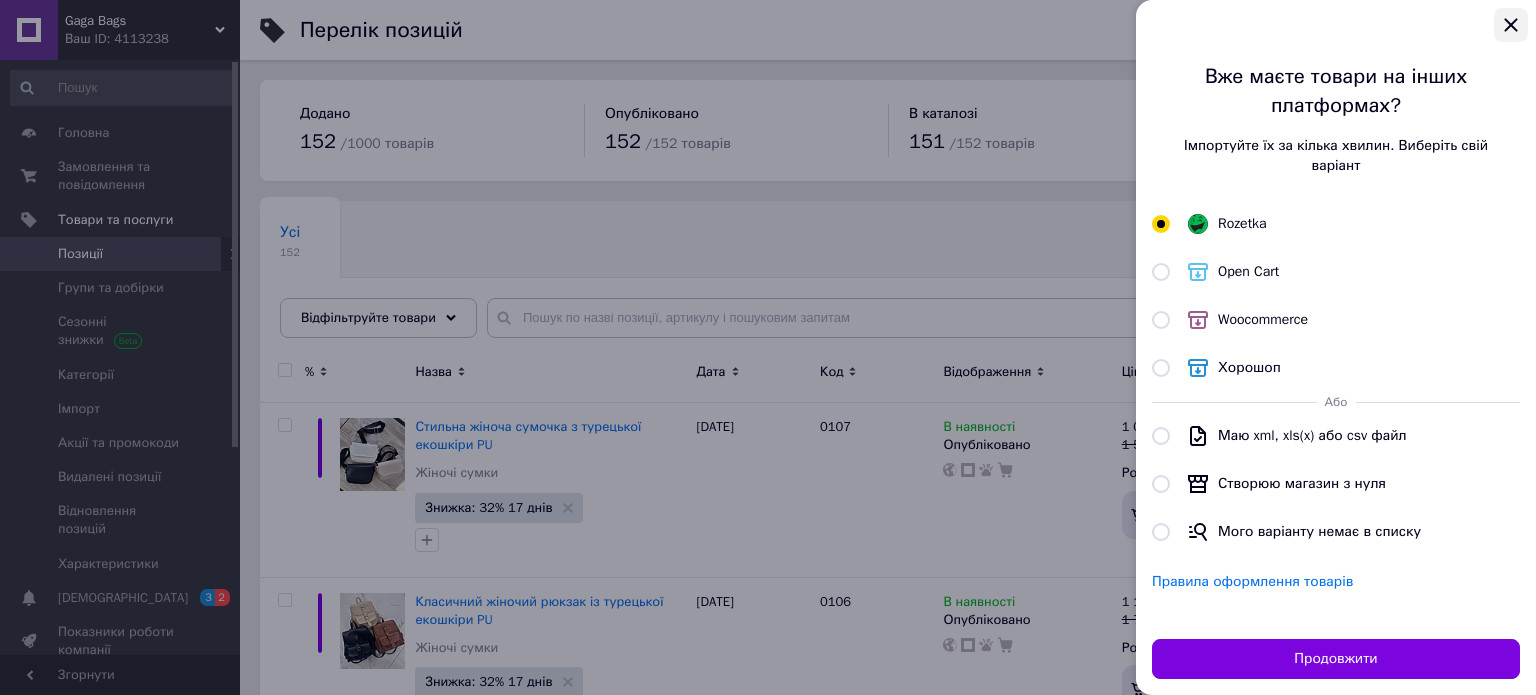 click 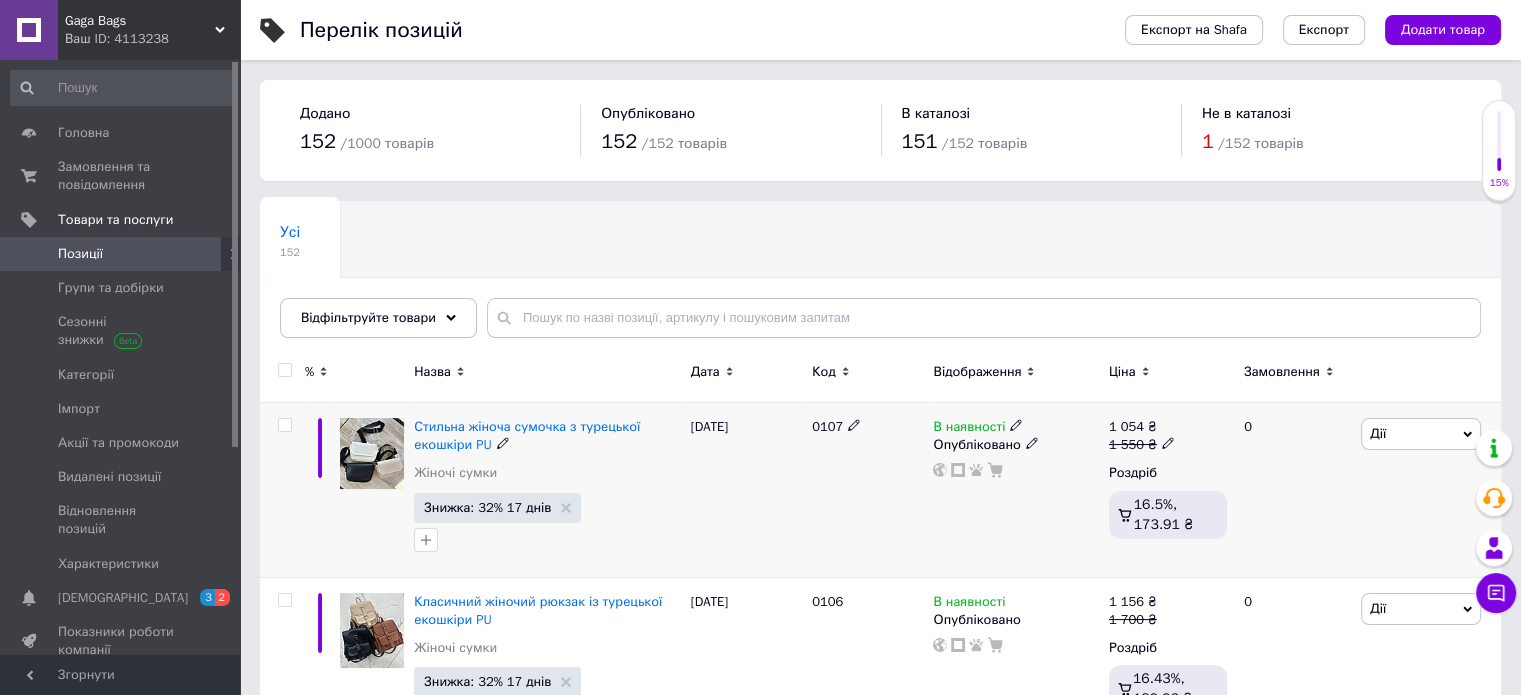 scroll, scrollTop: 100, scrollLeft: 0, axis: vertical 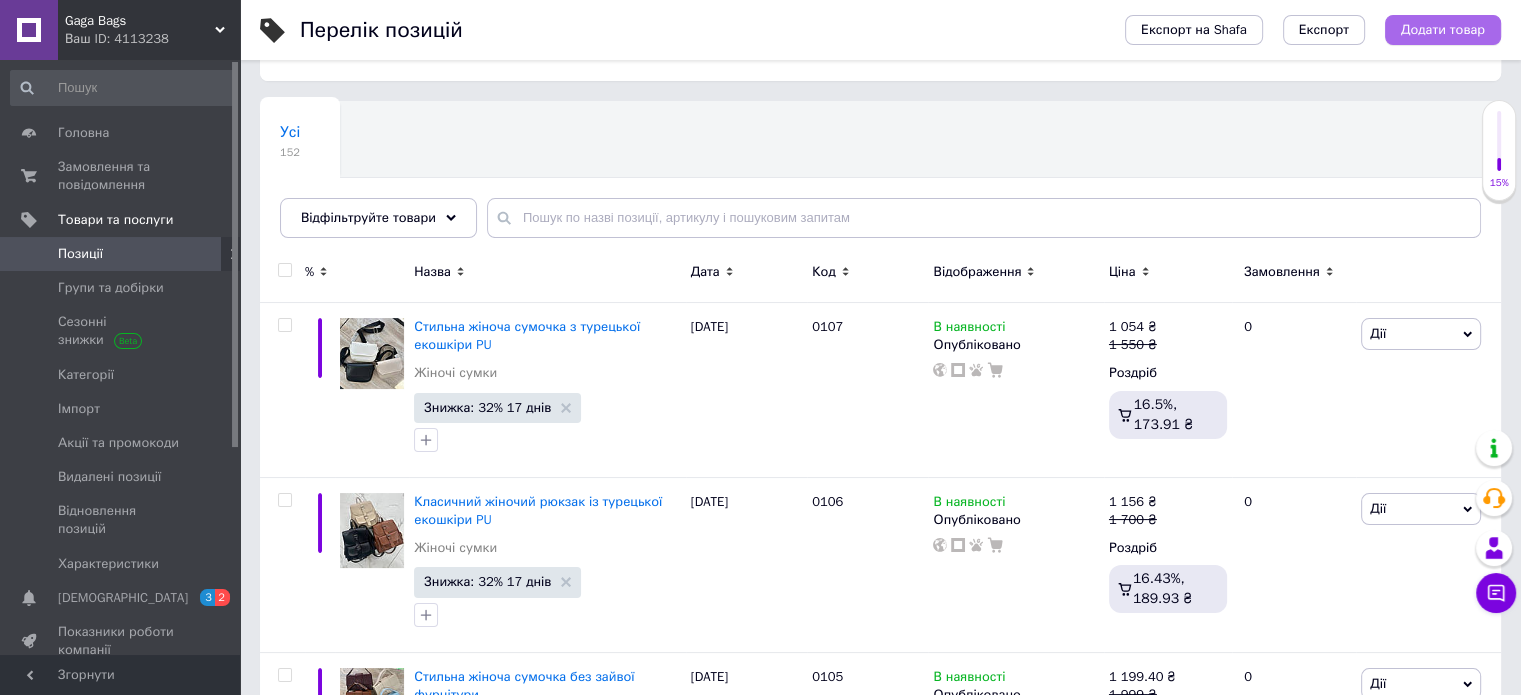 click on "Додати товар" at bounding box center [1443, 30] 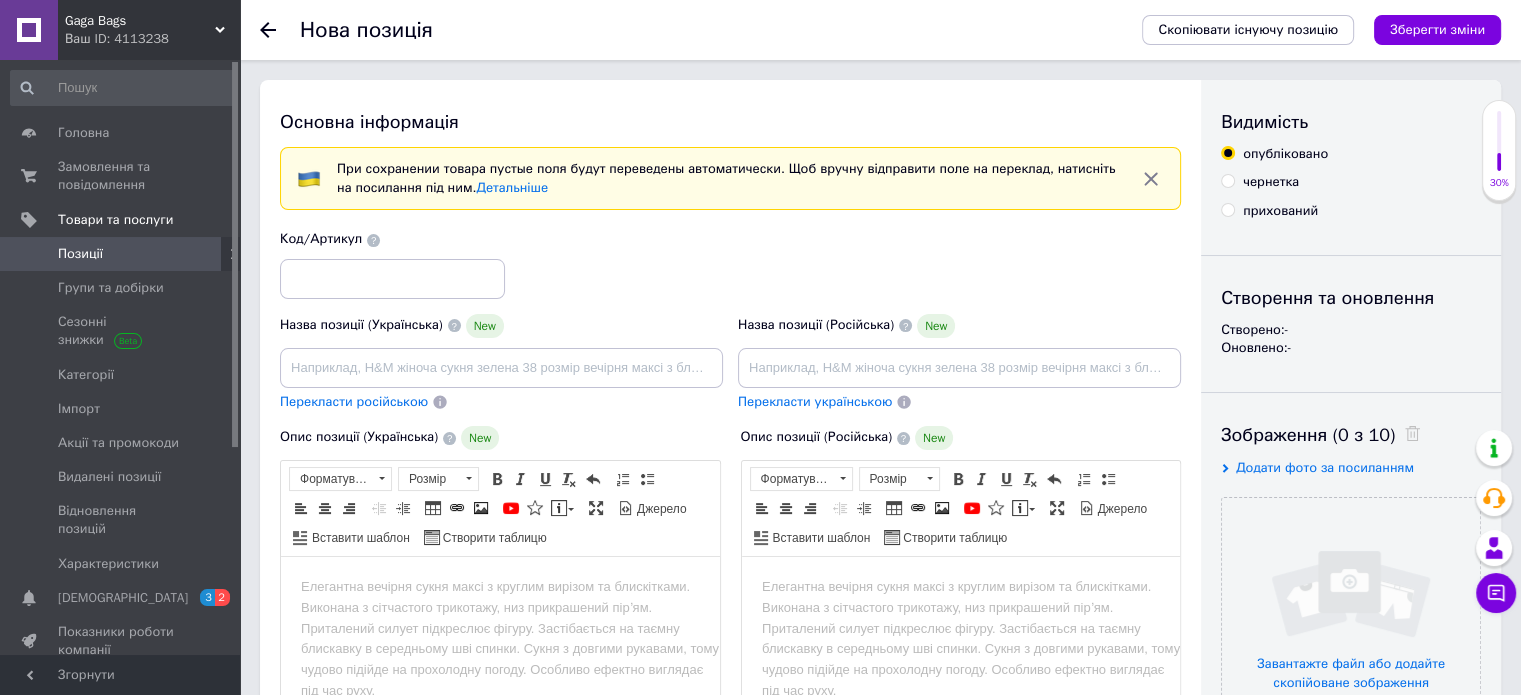 scroll, scrollTop: 0, scrollLeft: 0, axis: both 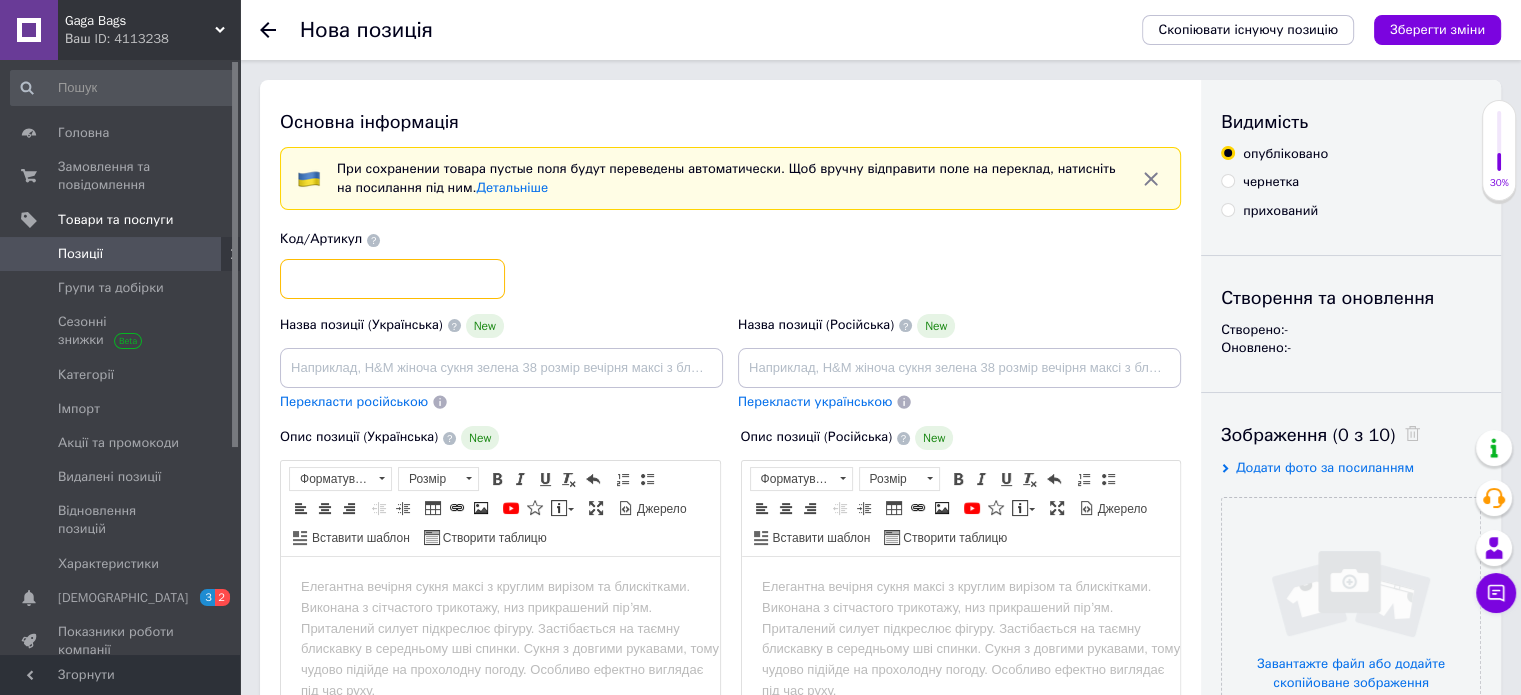 click at bounding box center [392, 279] 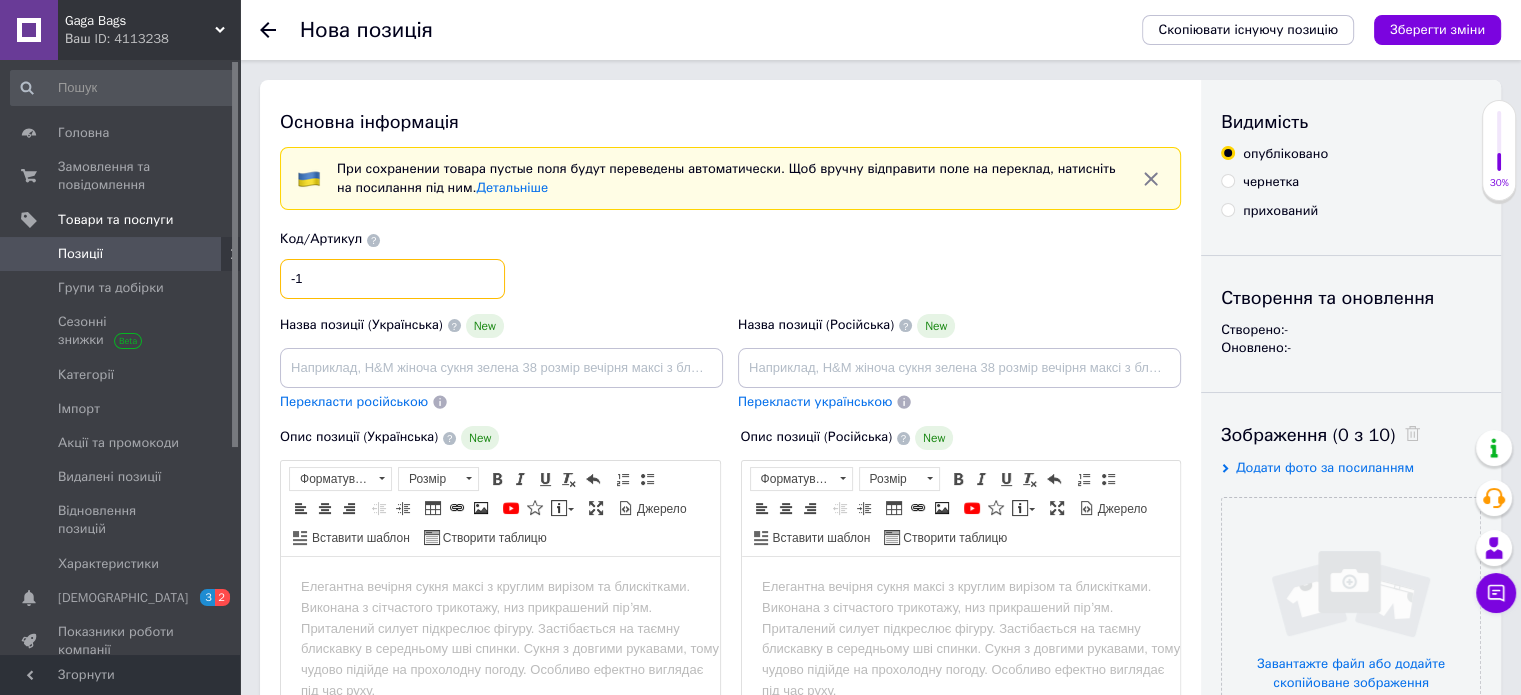 type on "-" 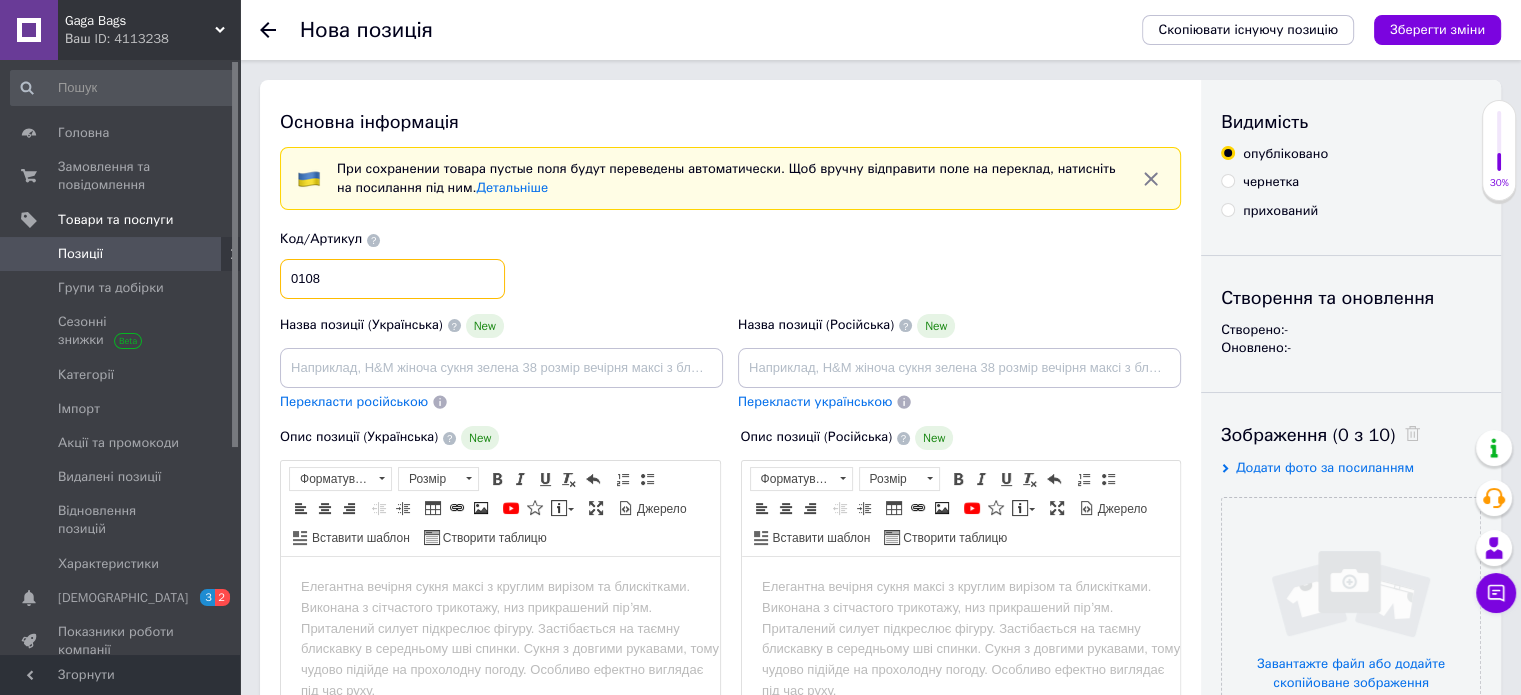 type on "0108" 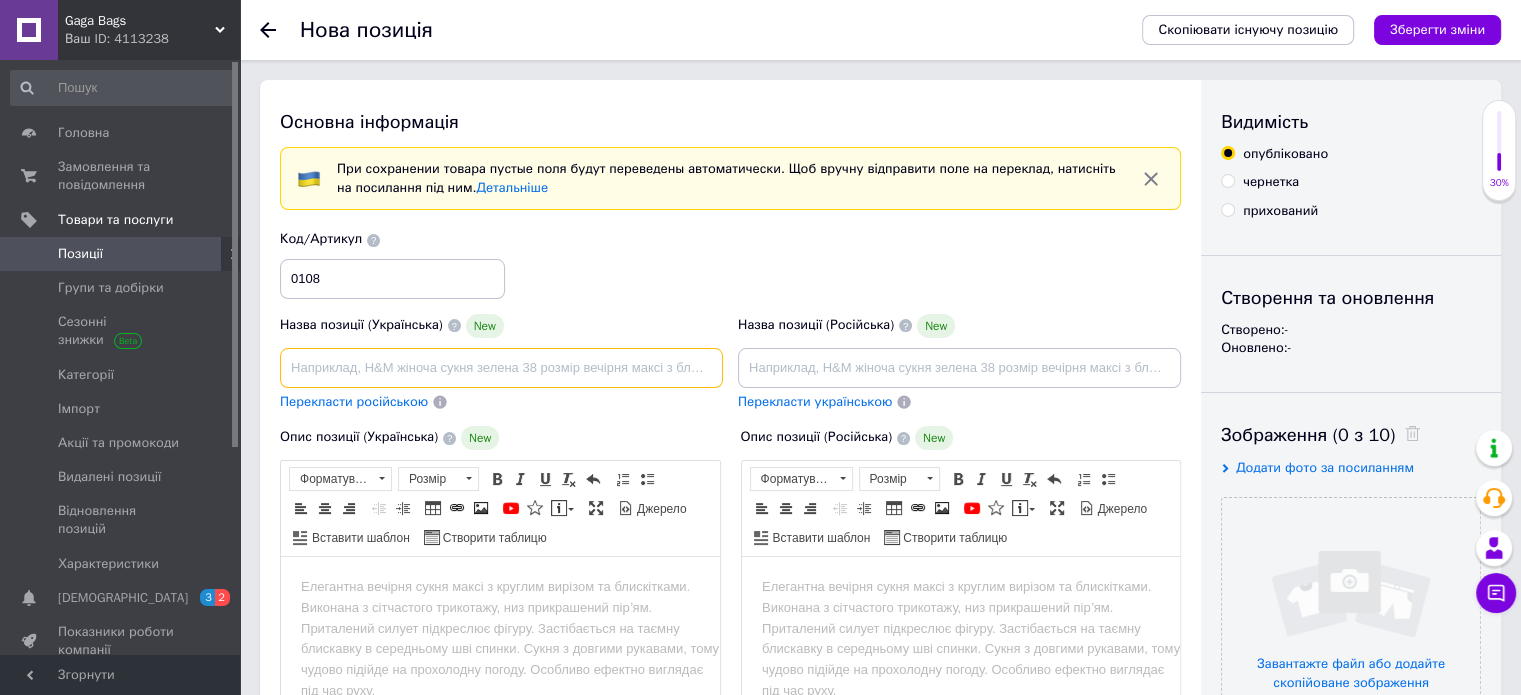 click at bounding box center (501, 368) 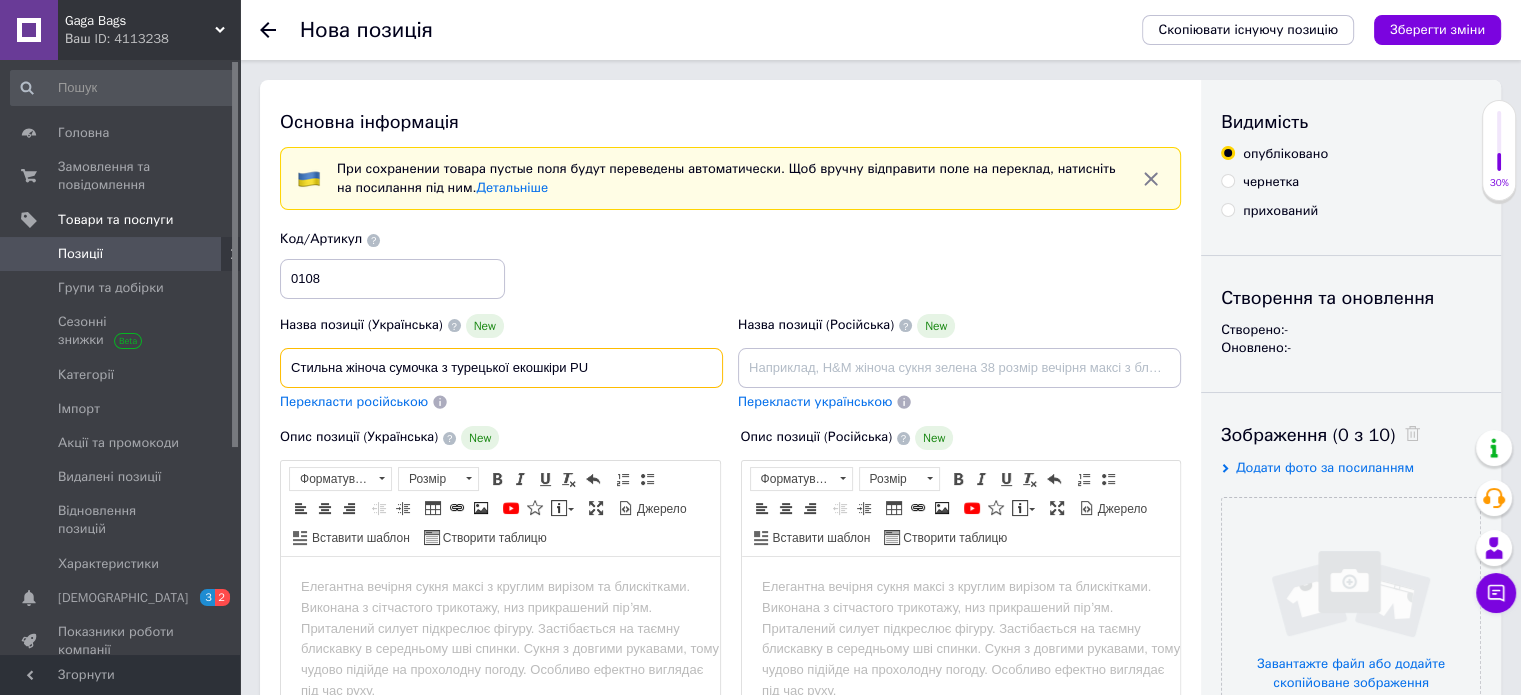 scroll, scrollTop: 400, scrollLeft: 0, axis: vertical 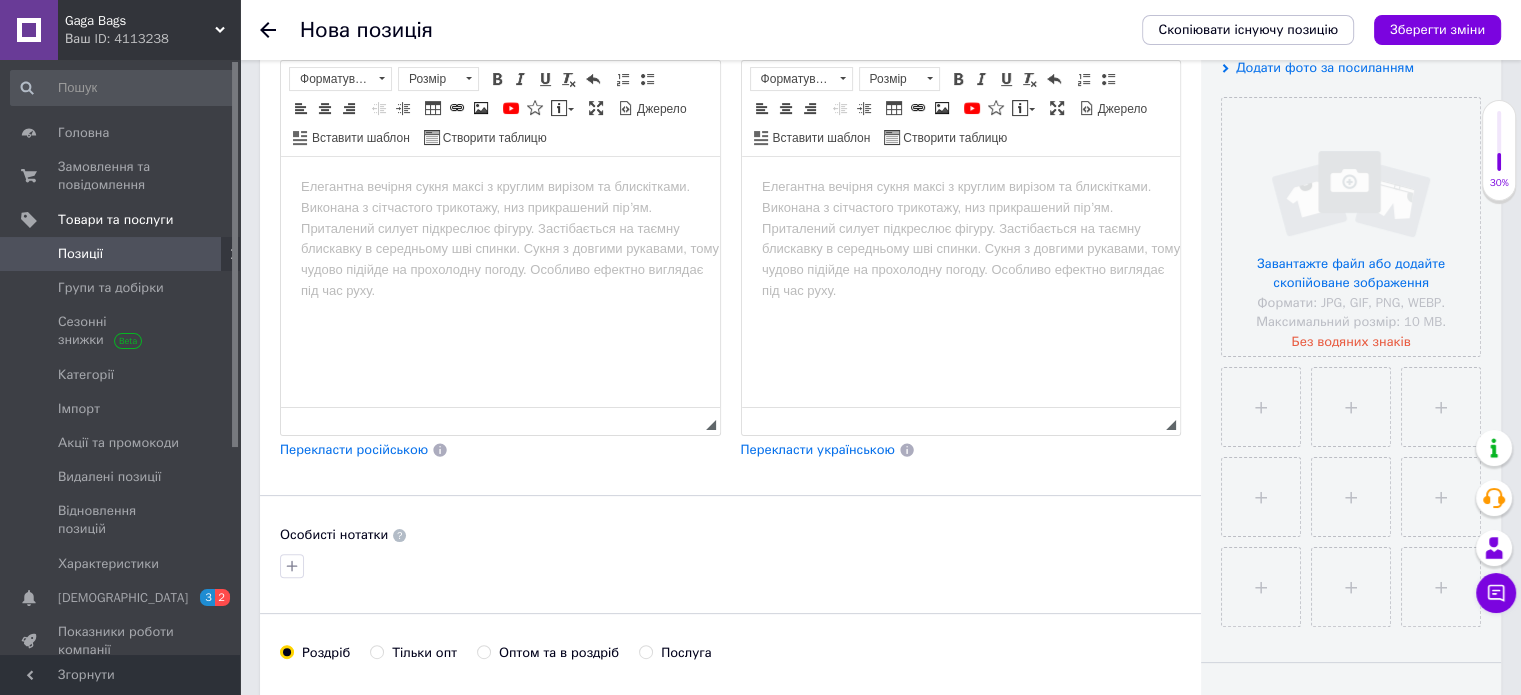 type on "Стильна жіноча сумочка з турецької екошкіри PU" 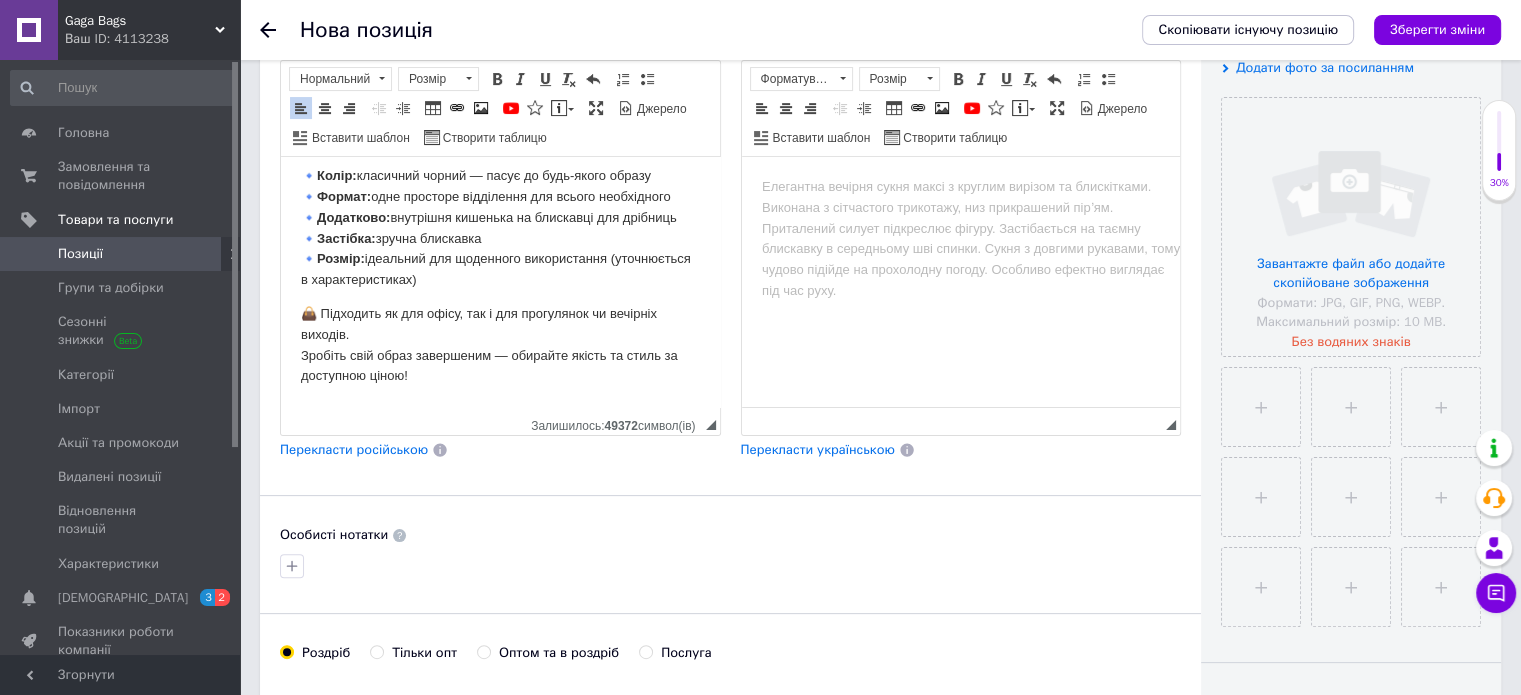 scroll, scrollTop: 700, scrollLeft: 0, axis: vertical 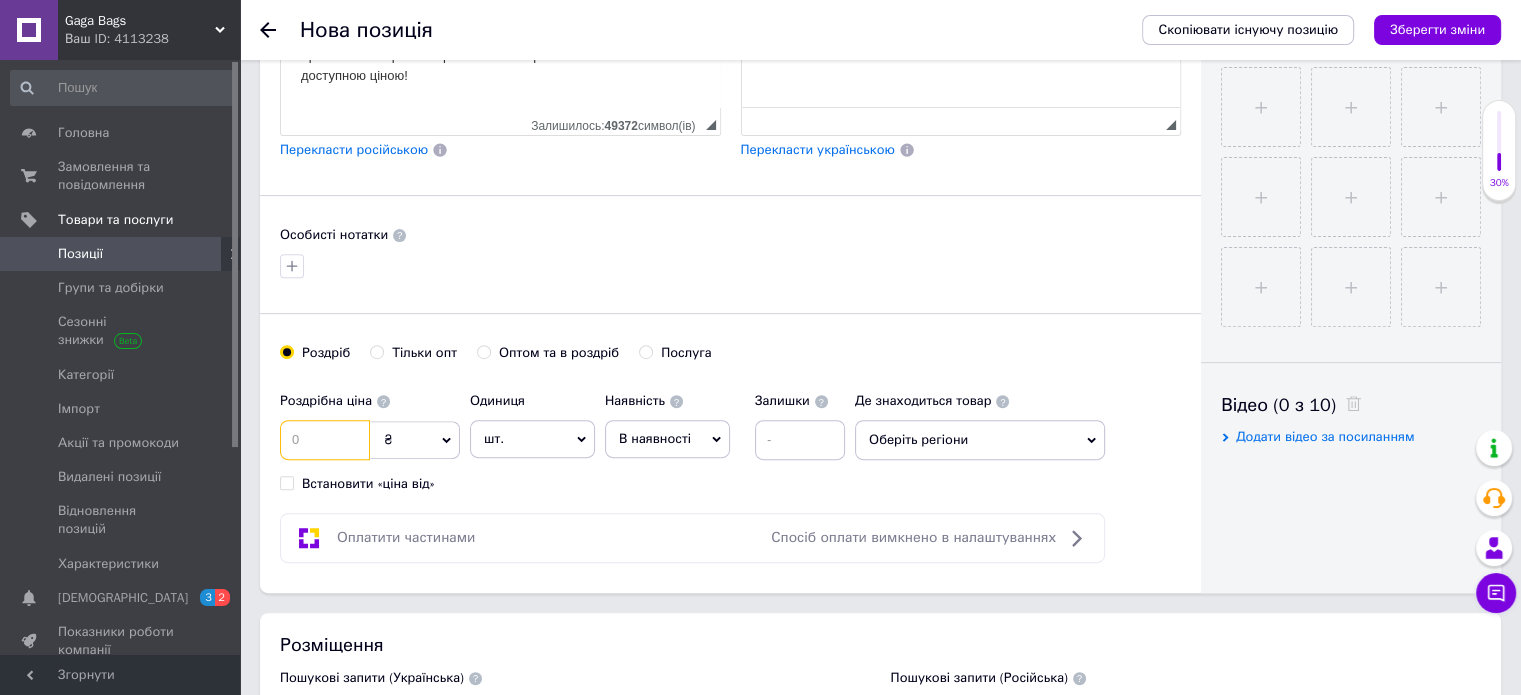 click at bounding box center (325, 440) 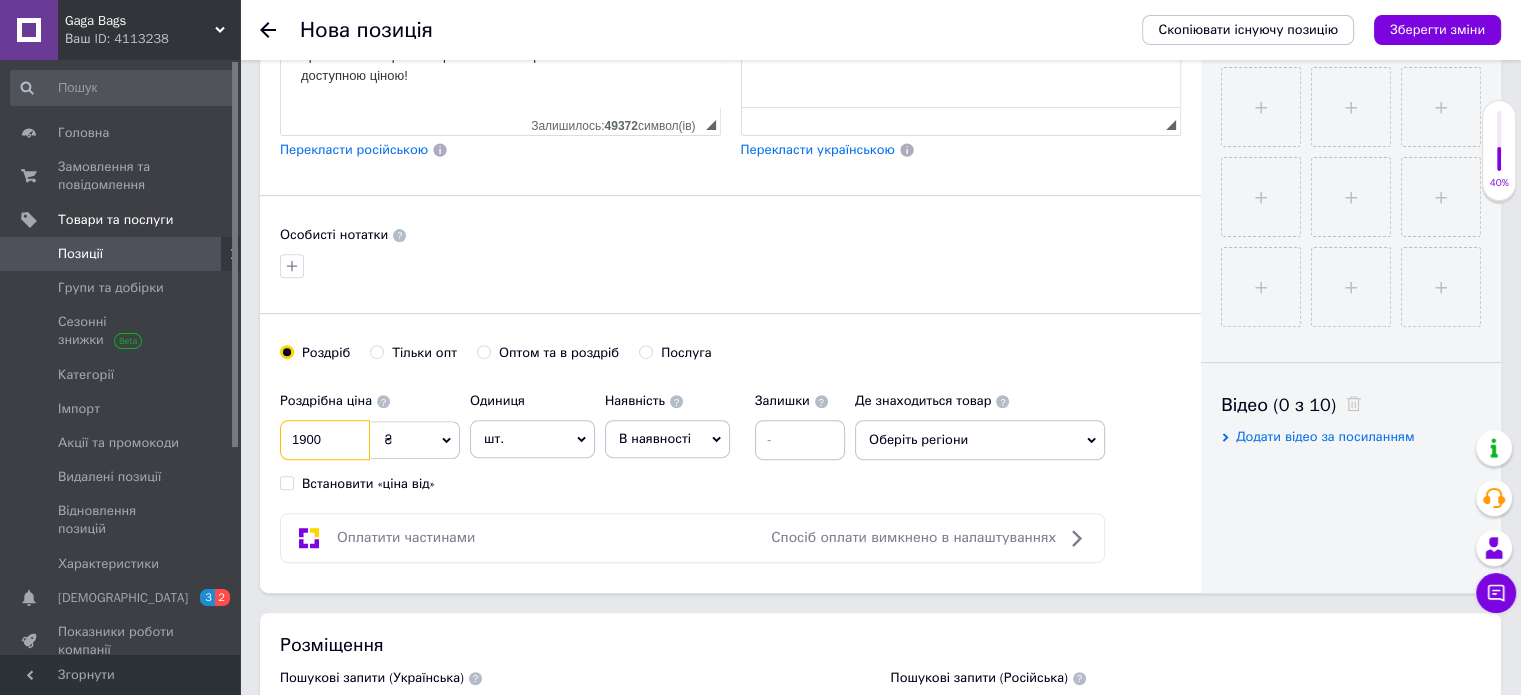 scroll, scrollTop: 1100, scrollLeft: 0, axis: vertical 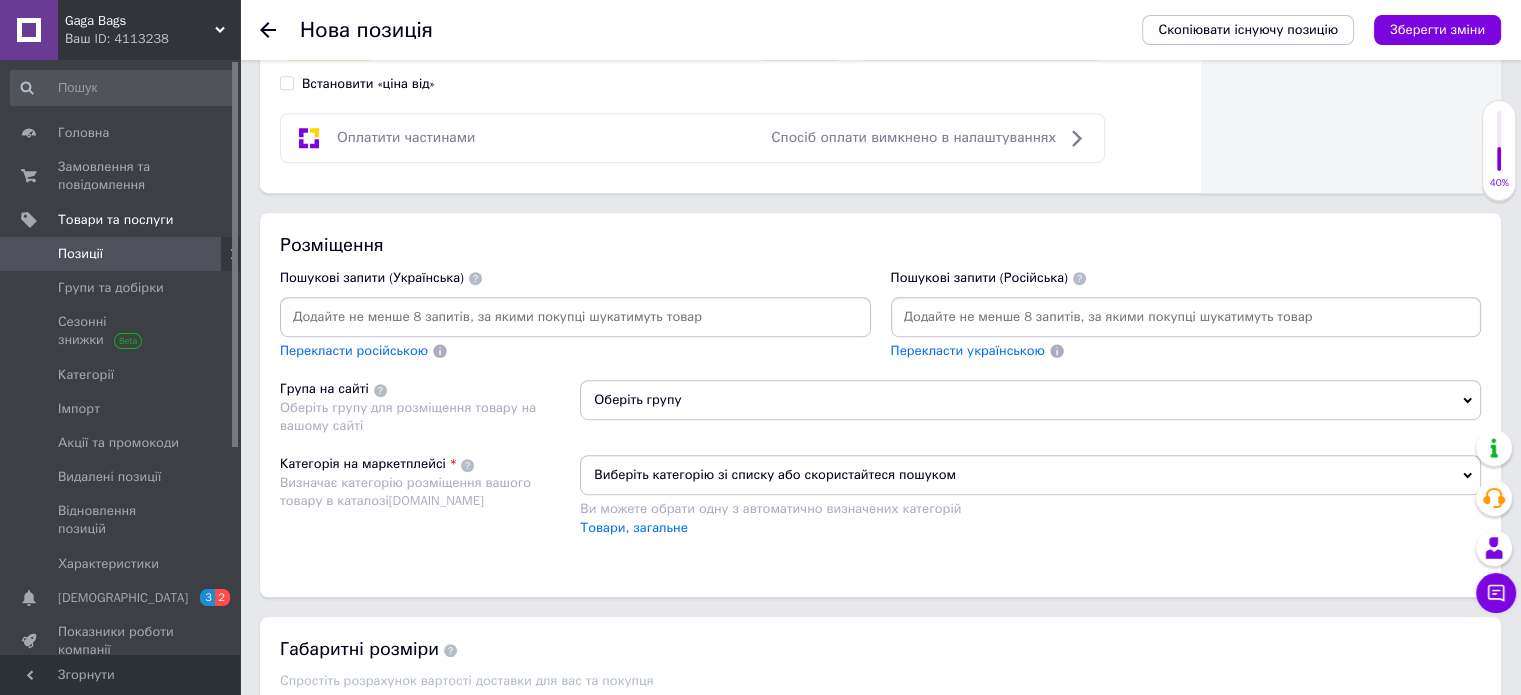 type on "1900" 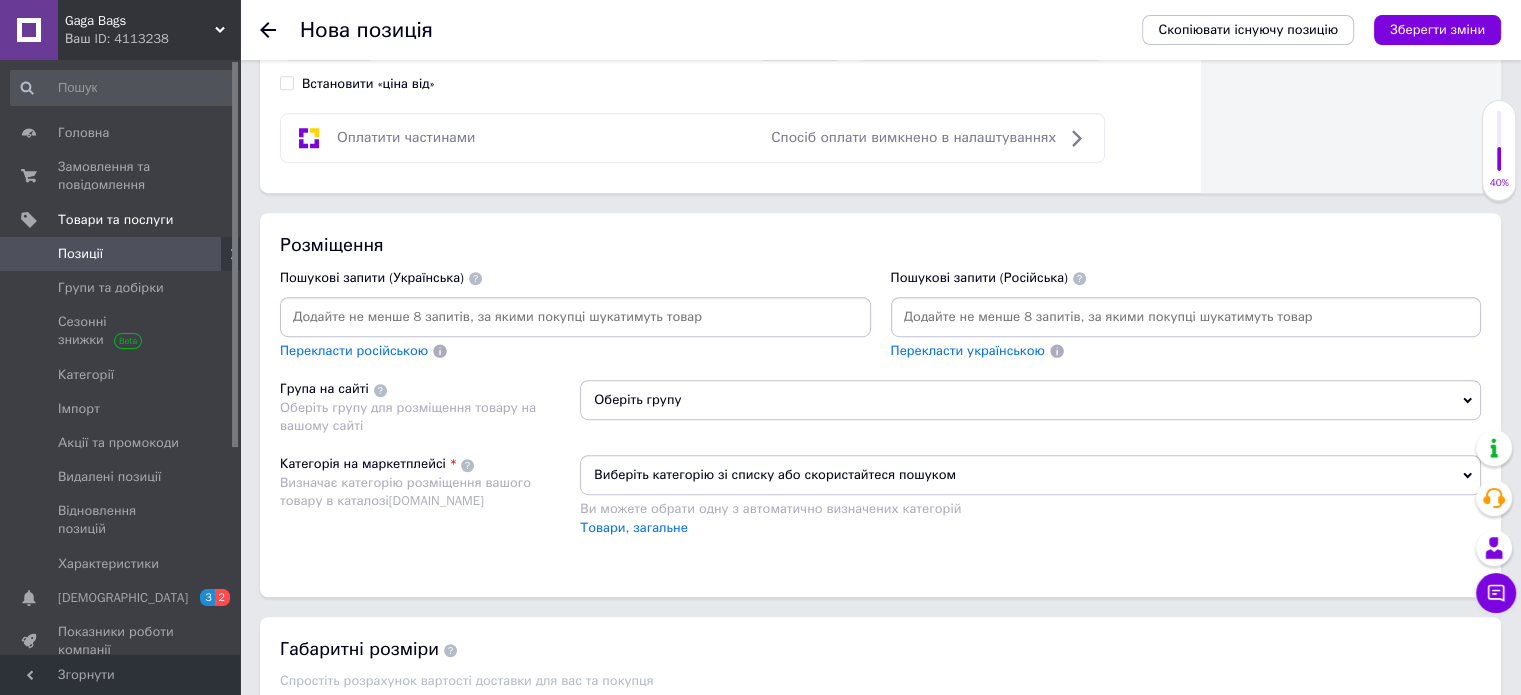 click at bounding box center (575, 317) 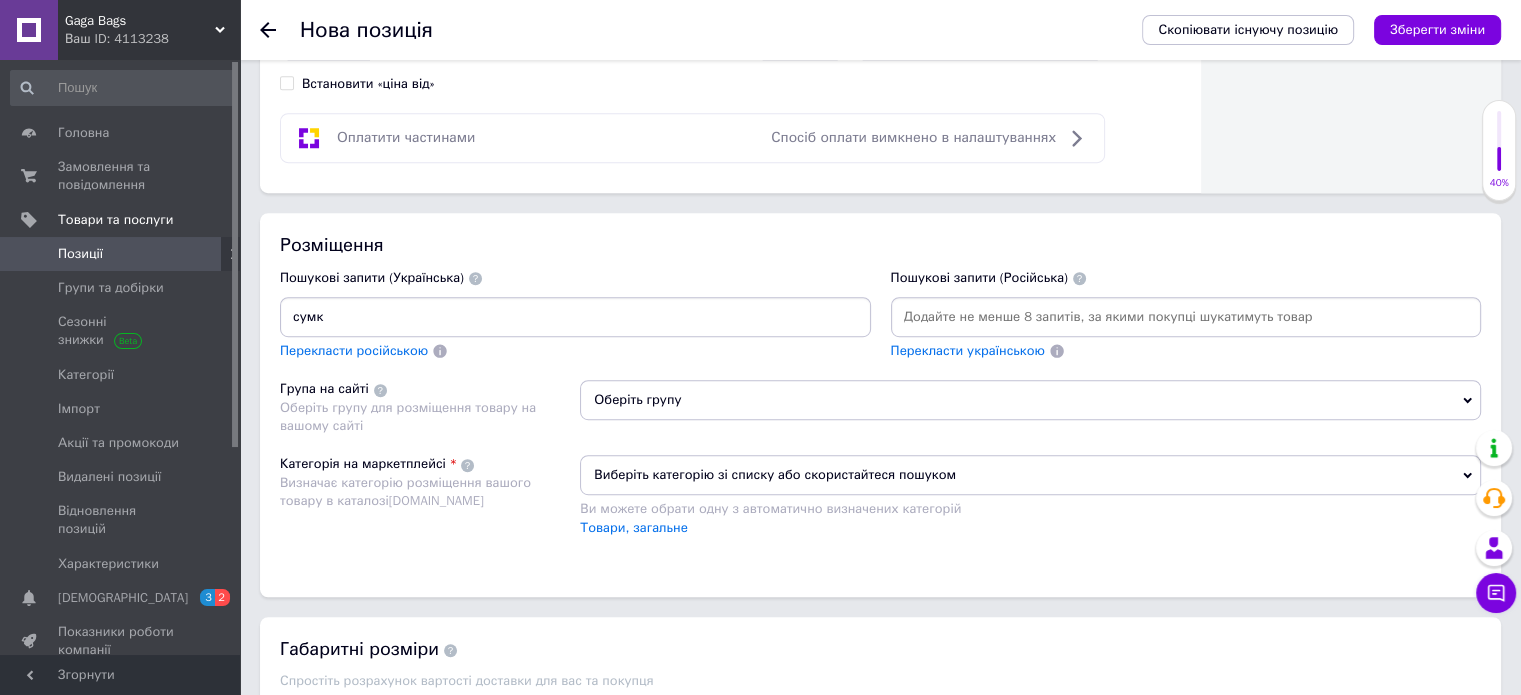 type on "сумка" 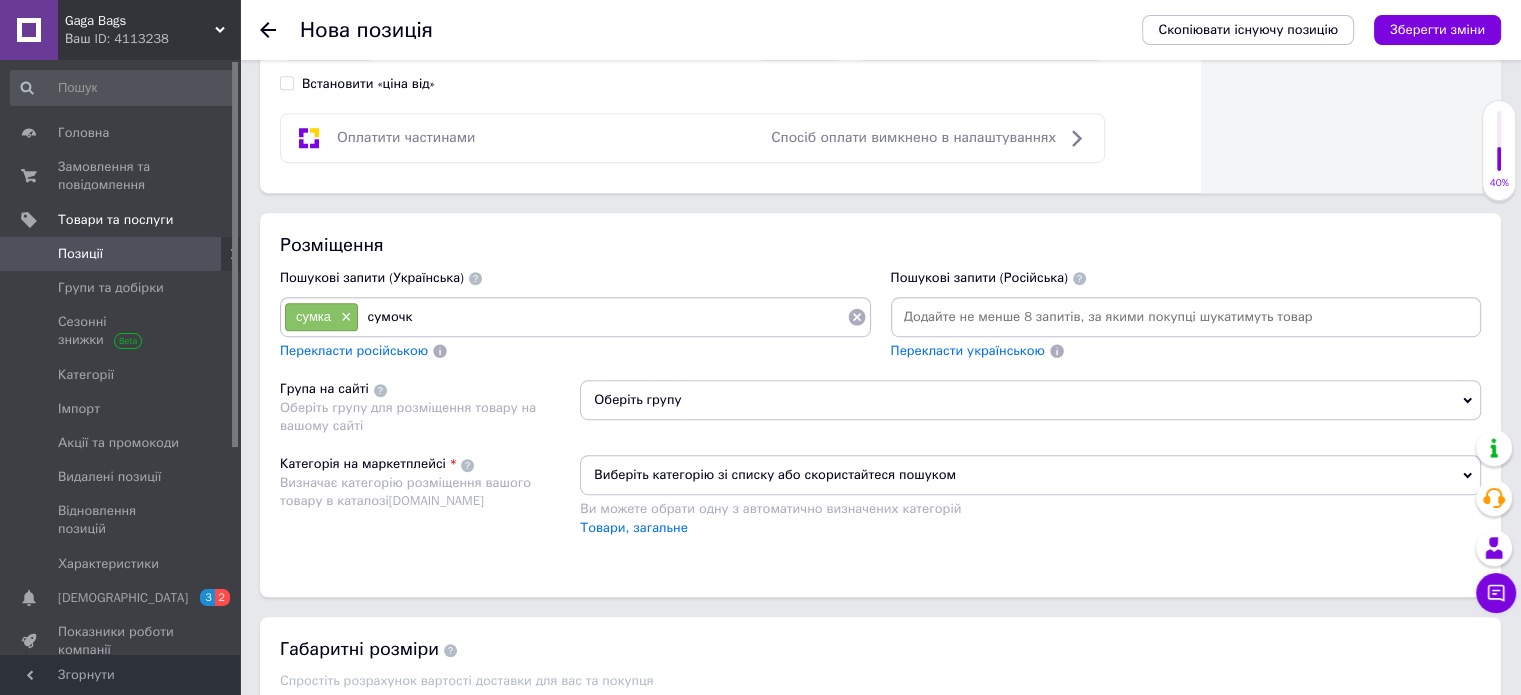 type on "сумочка" 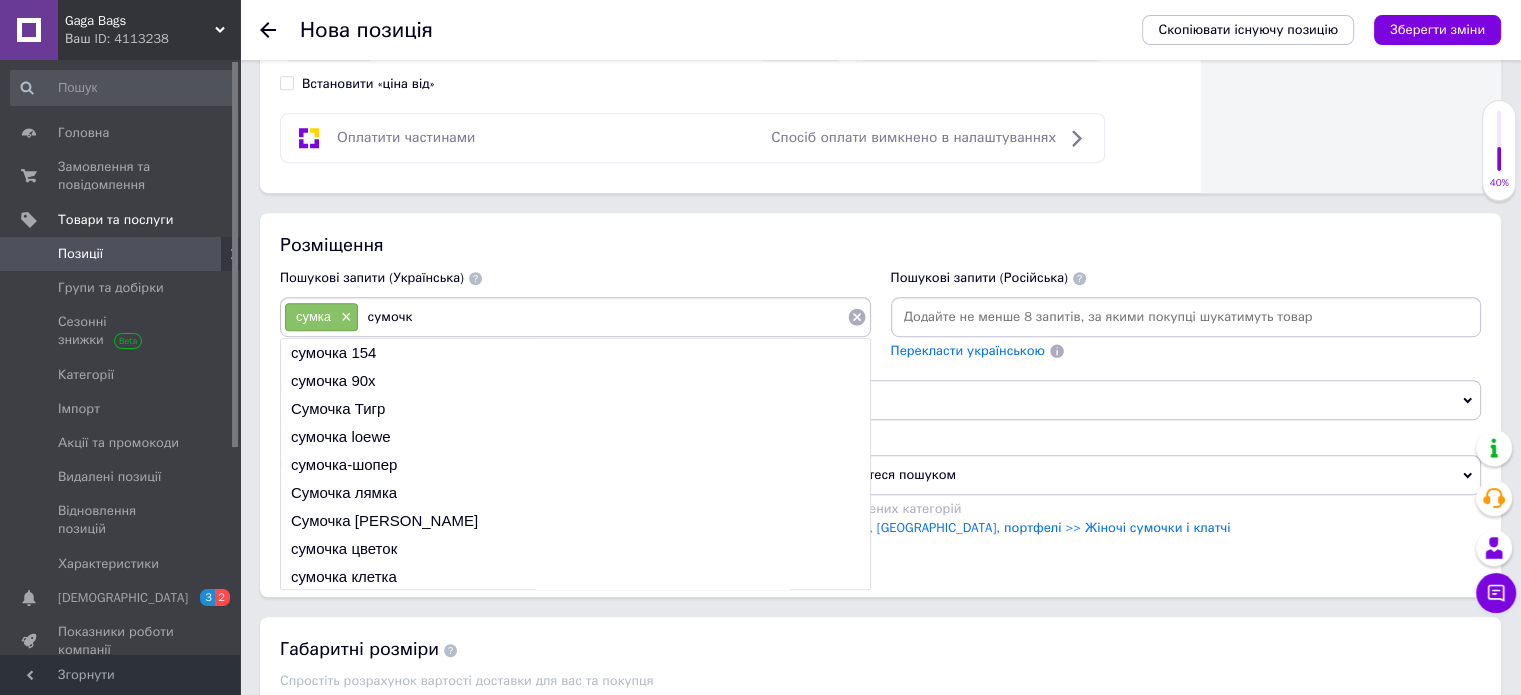 type on "сумочка" 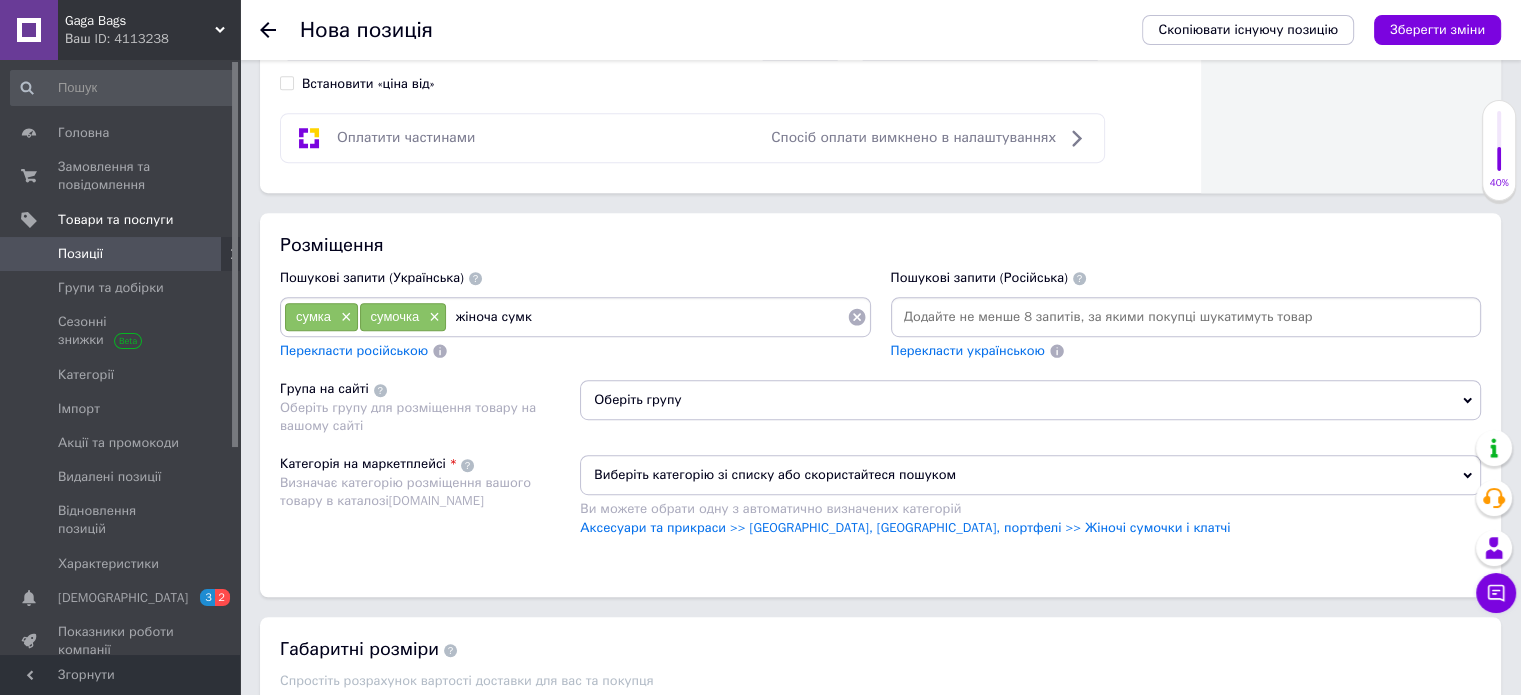type on "жіноча сумка" 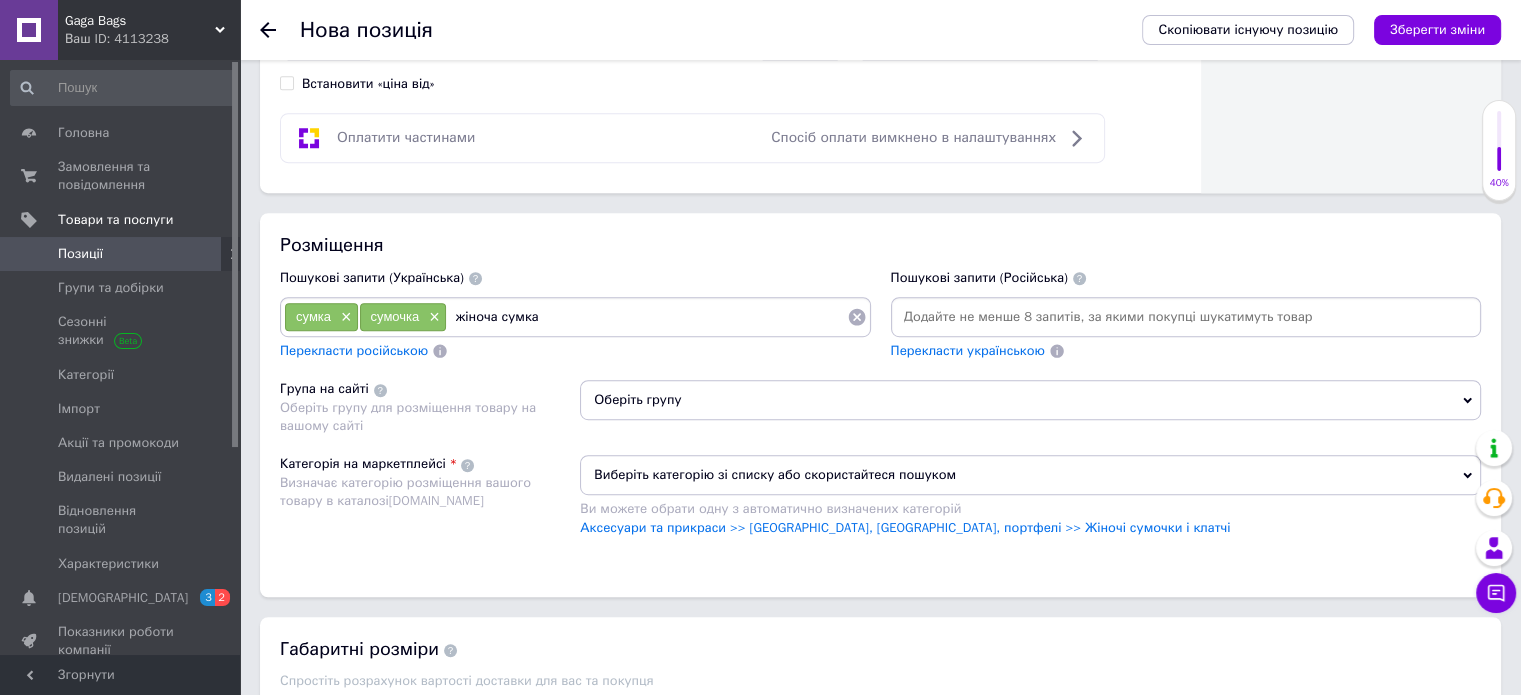 type 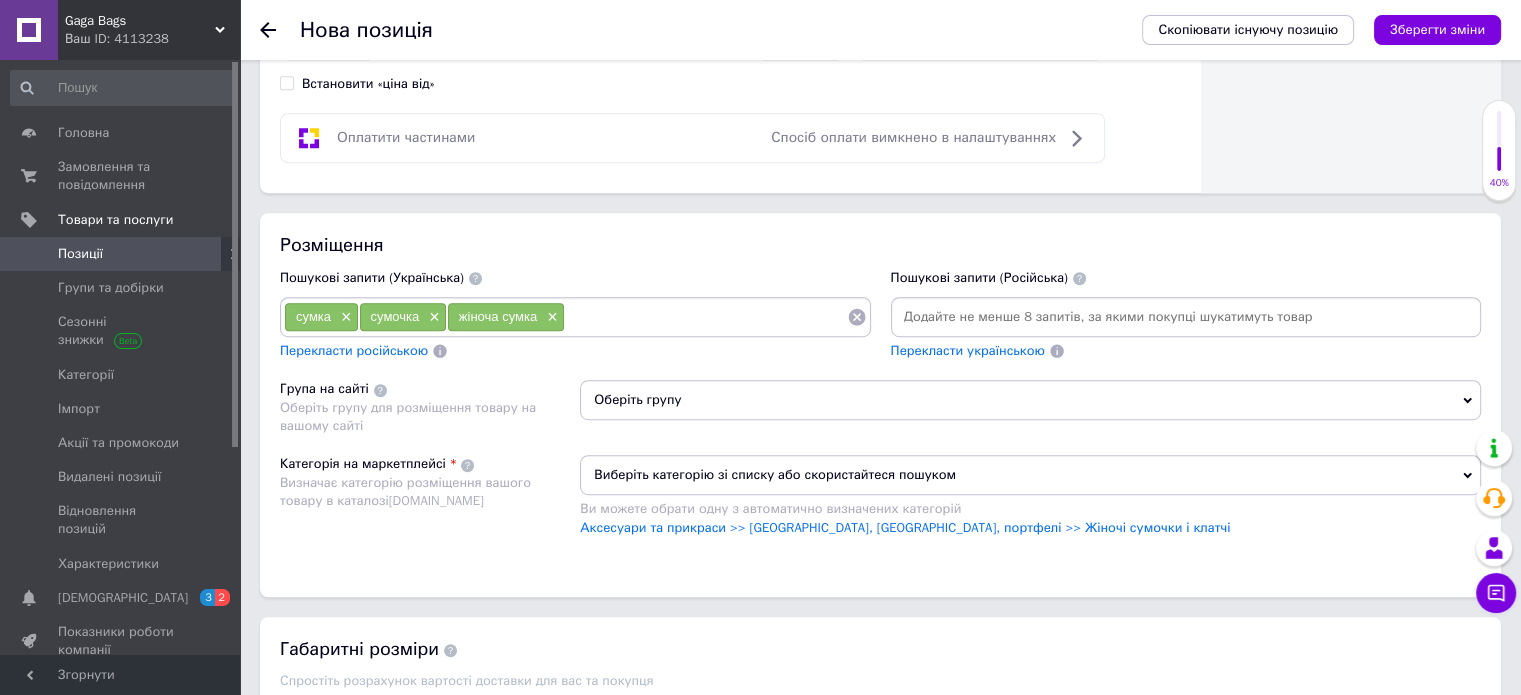 click on "Оберіть групу" at bounding box center (1030, 400) 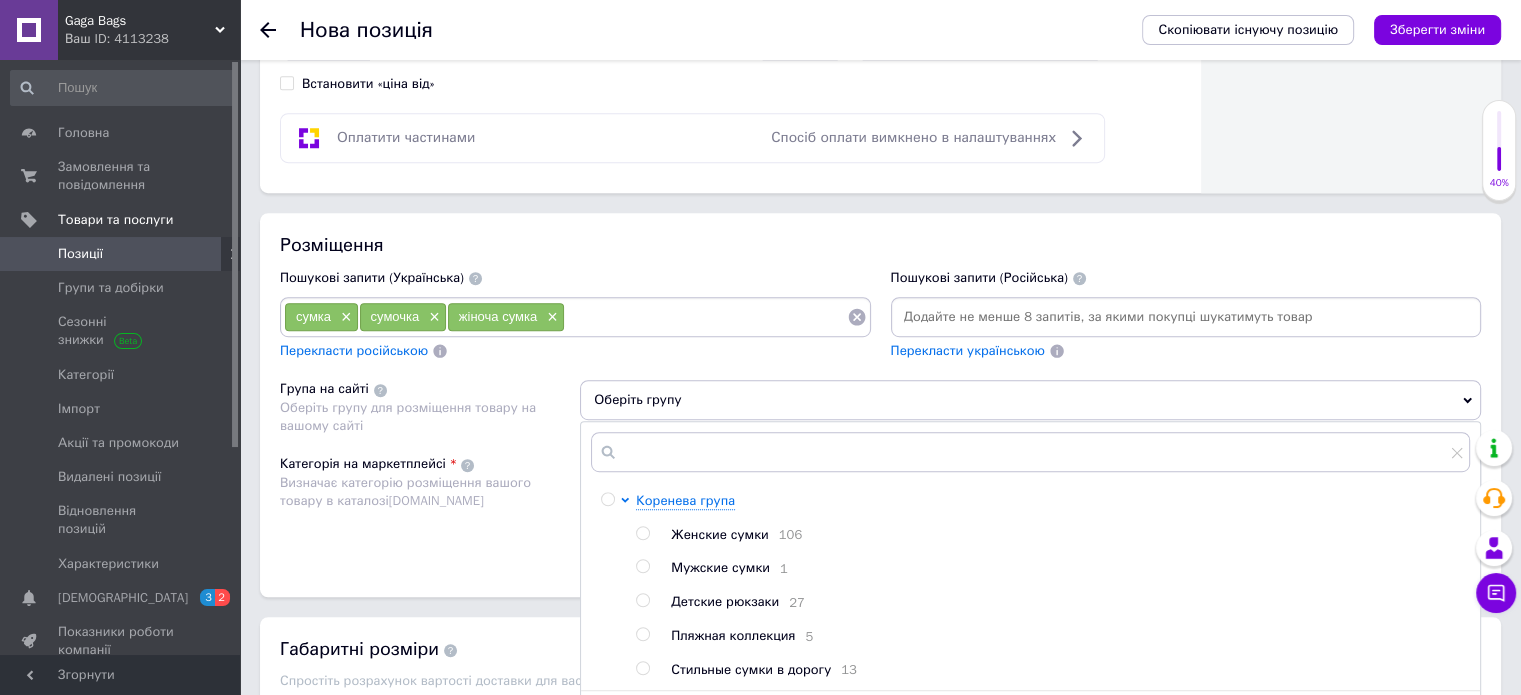 scroll, scrollTop: 1200, scrollLeft: 0, axis: vertical 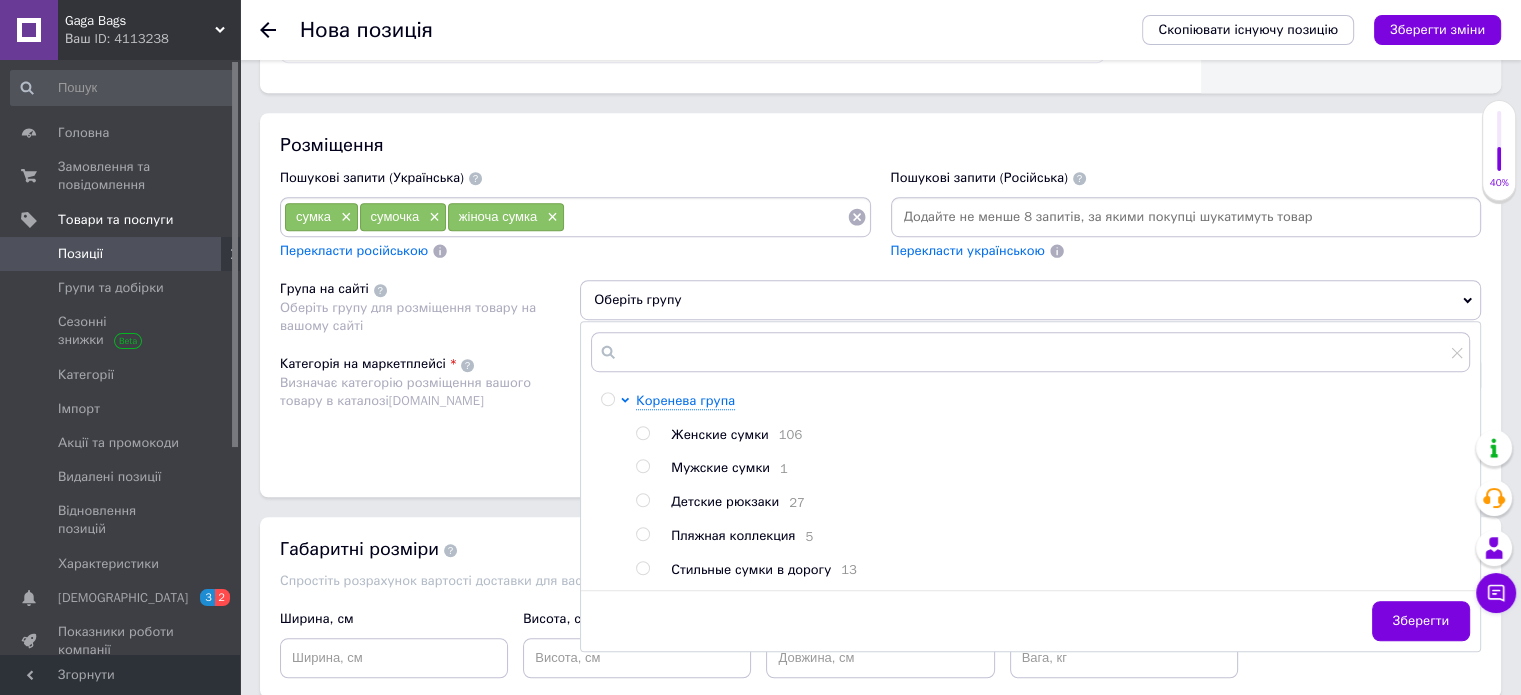 click at bounding box center (642, 433) 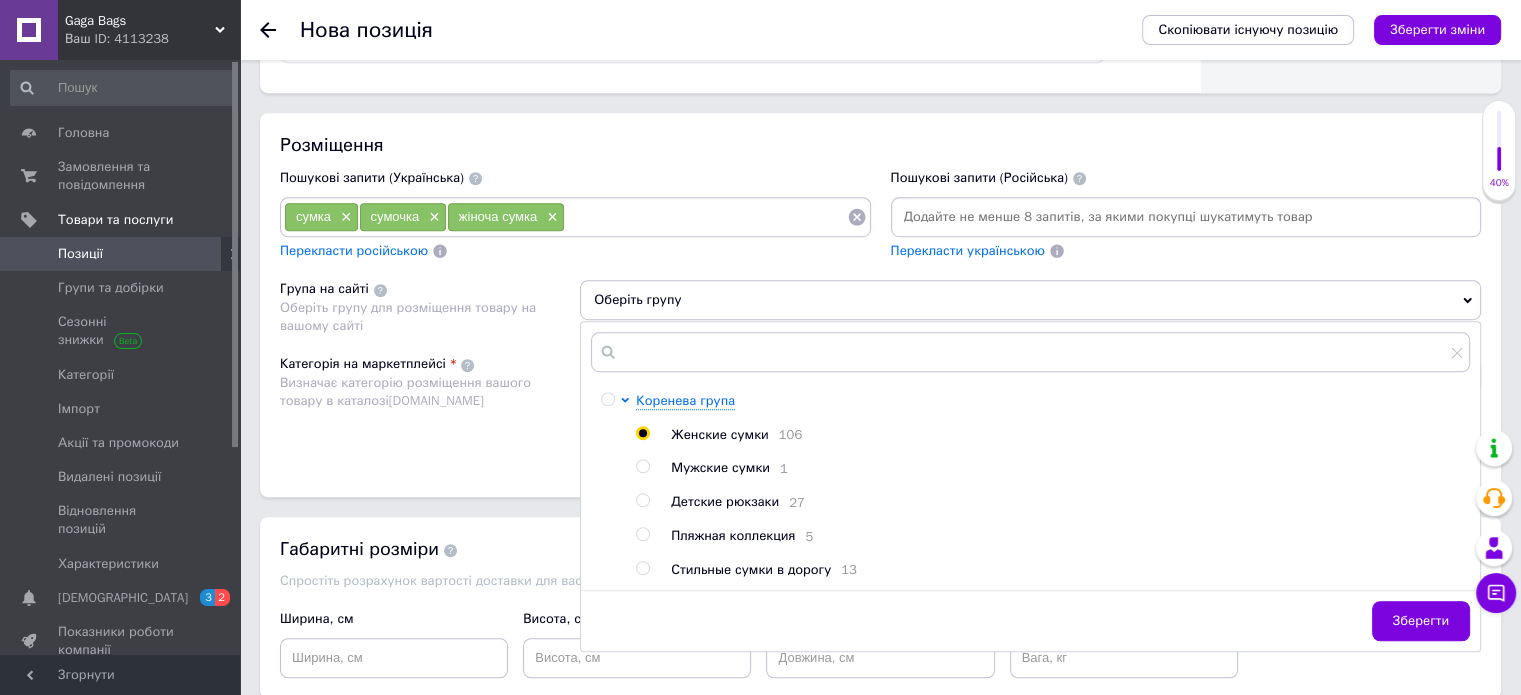 radio on "true" 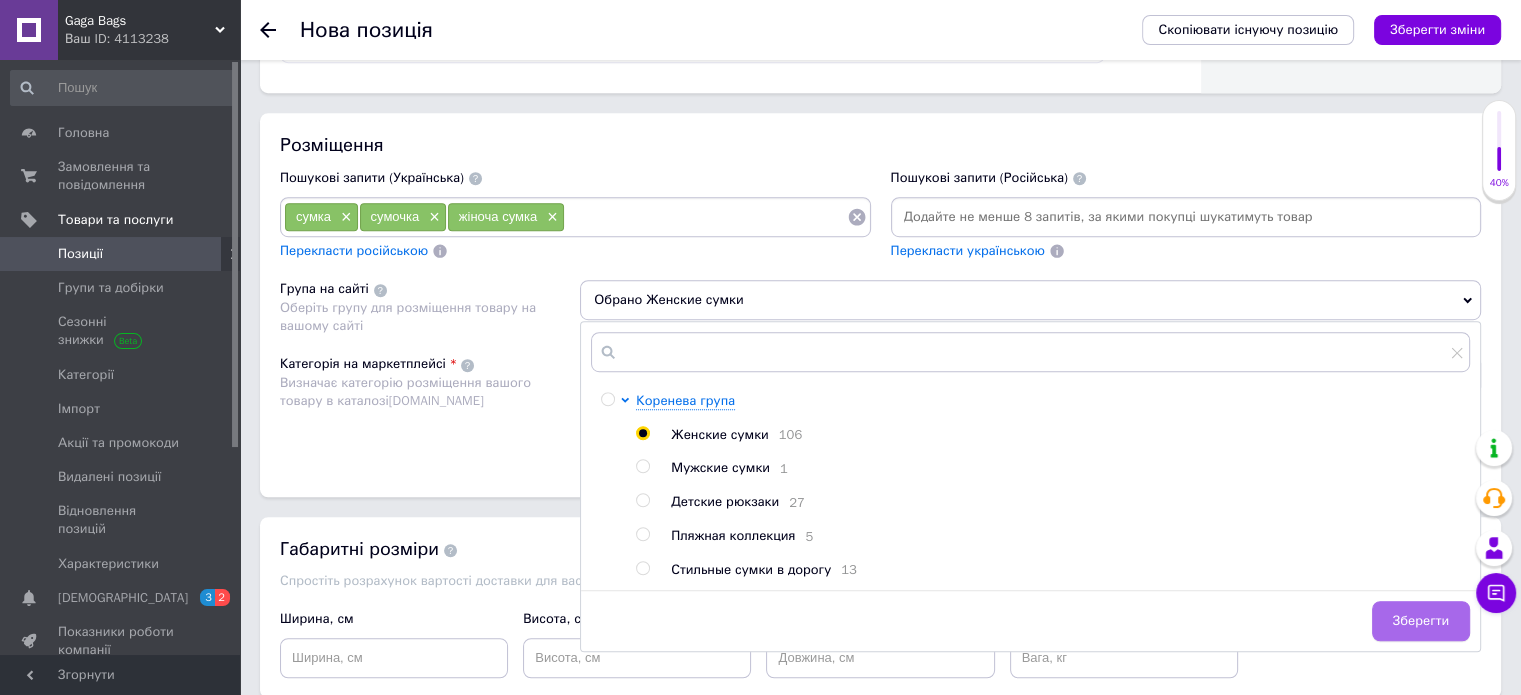 click on "Зберегти" at bounding box center [1421, 621] 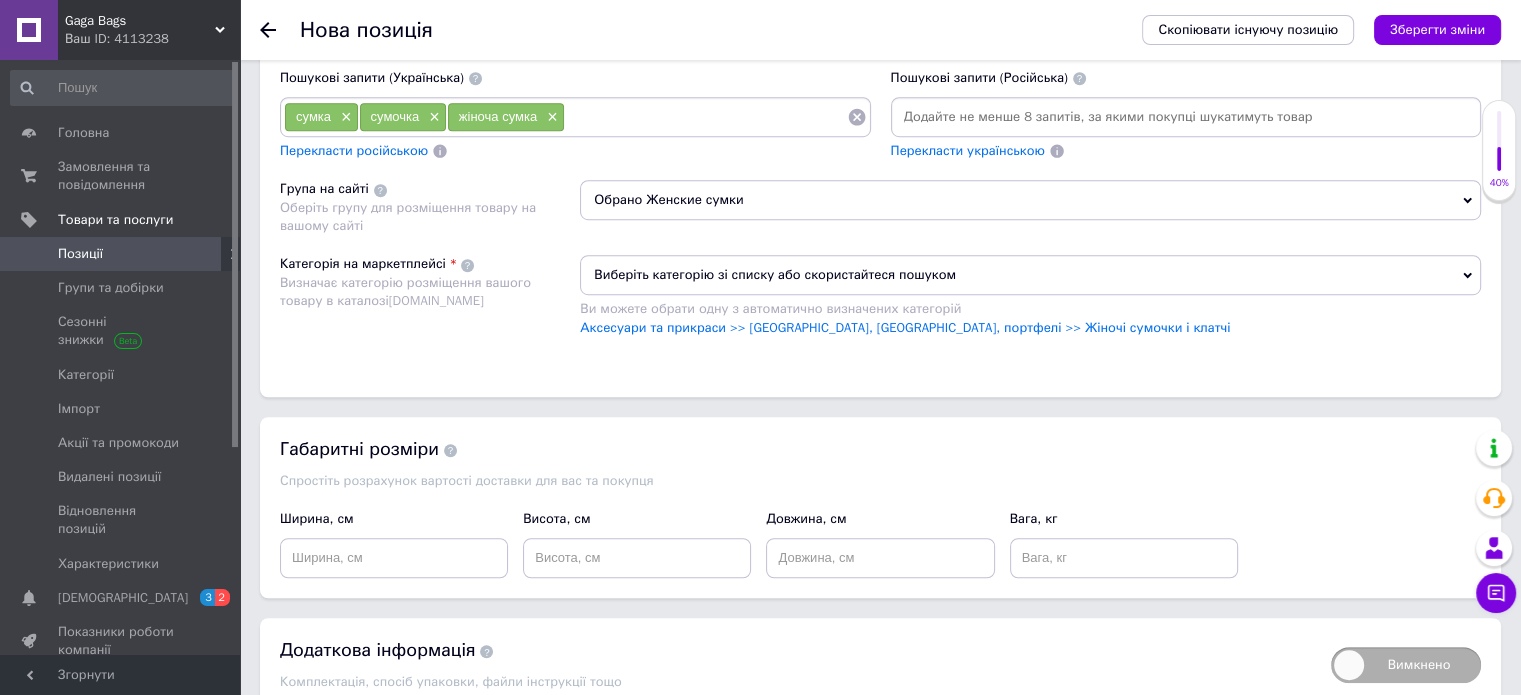 scroll, scrollTop: 1388, scrollLeft: 0, axis: vertical 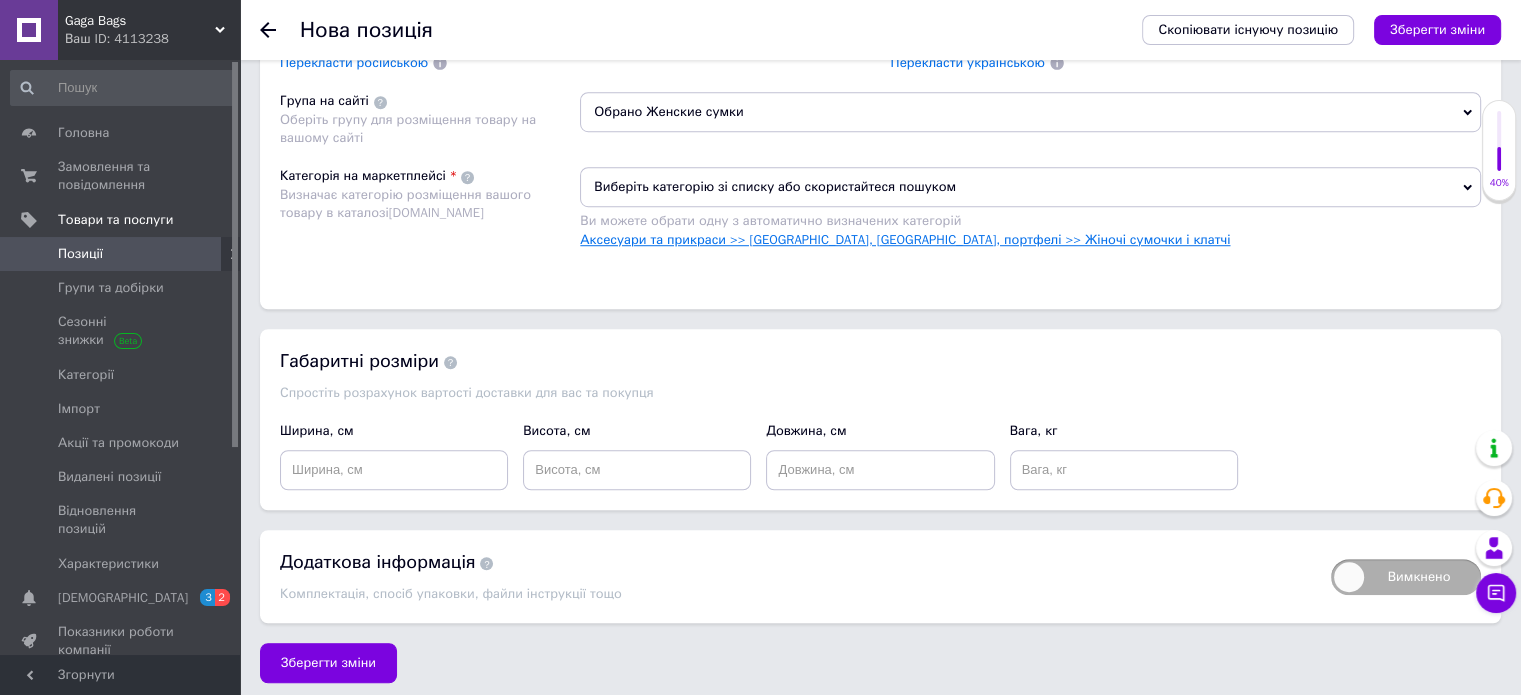 click on "Аксесуари та прикраси >> [GEOGRAPHIC_DATA], [GEOGRAPHIC_DATA], портфелі >> Жіночі сумочки і клатчі" at bounding box center (905, 239) 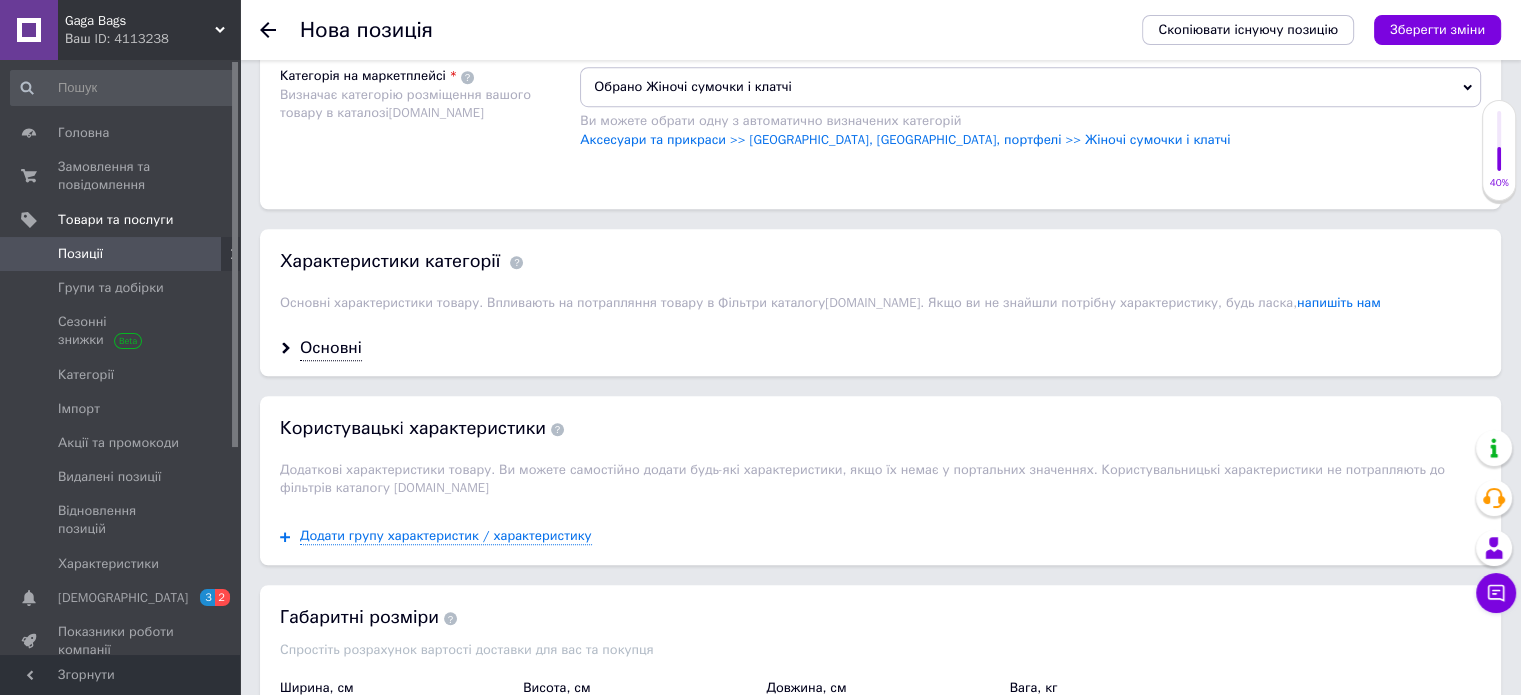 scroll, scrollTop: 1588, scrollLeft: 0, axis: vertical 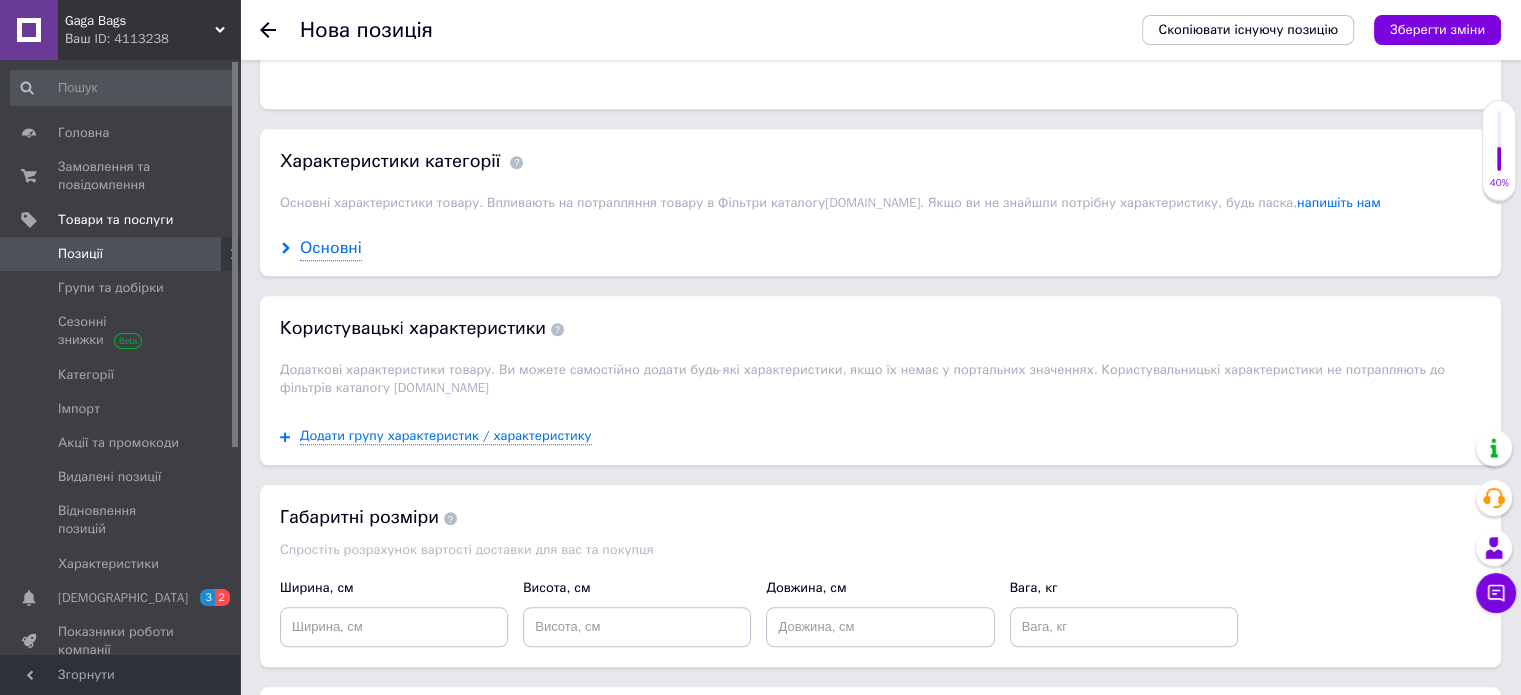 click on "Основні" at bounding box center (331, 248) 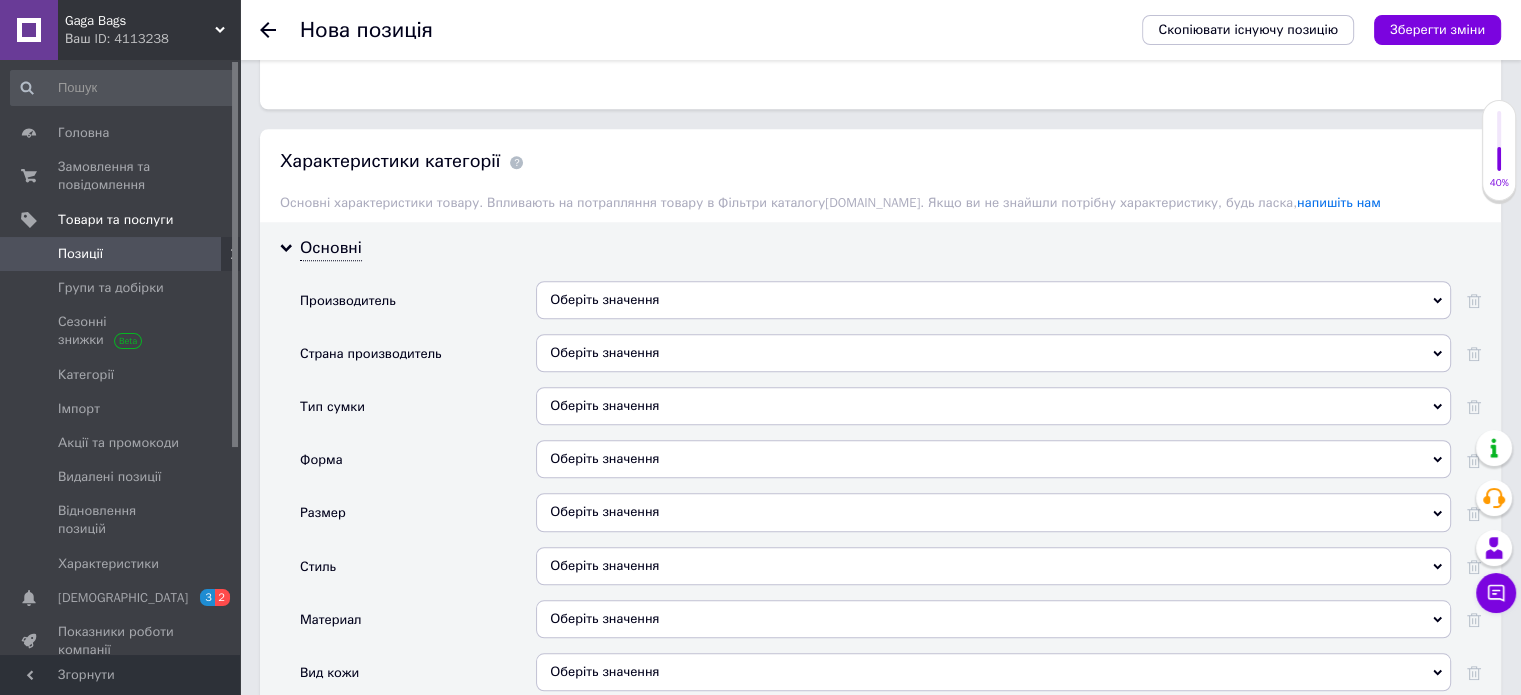 scroll, scrollTop: 1788, scrollLeft: 0, axis: vertical 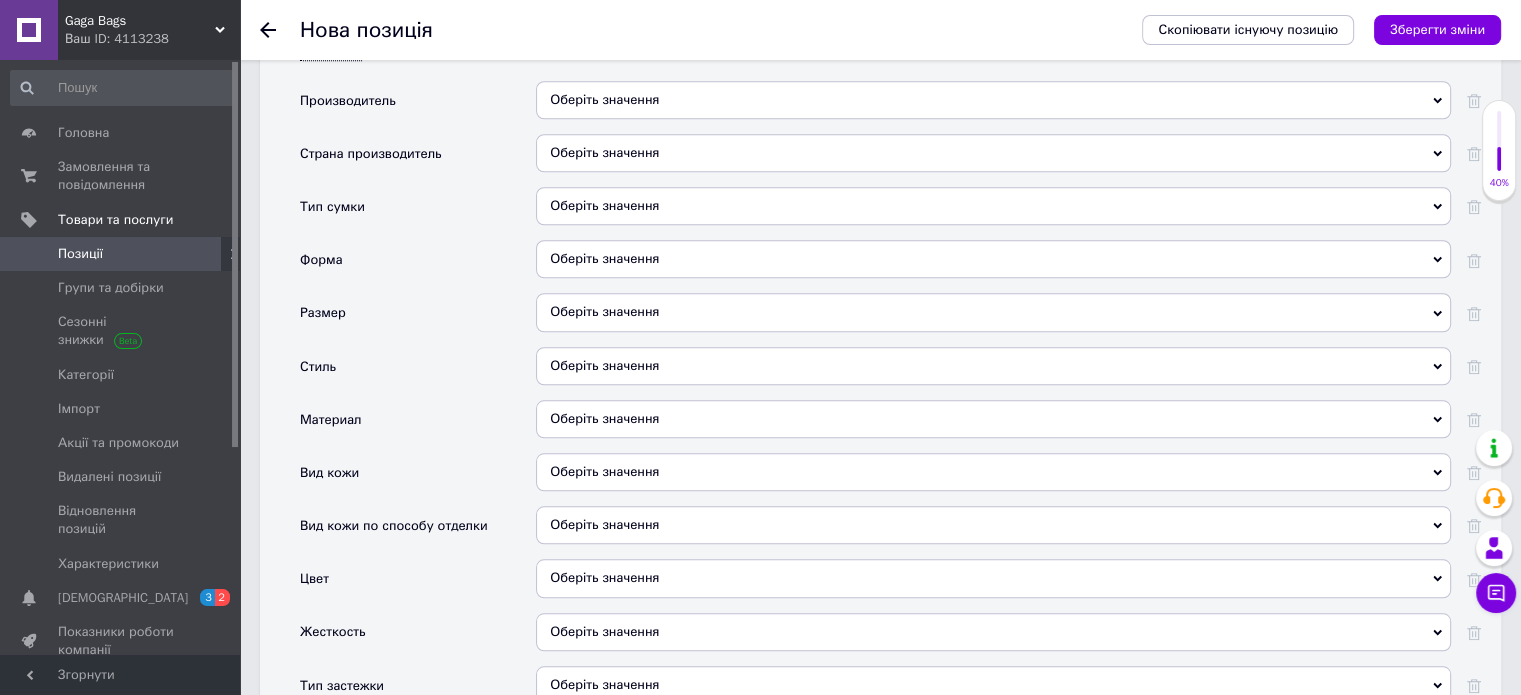 click on "Оберіть значення" at bounding box center (993, 312) 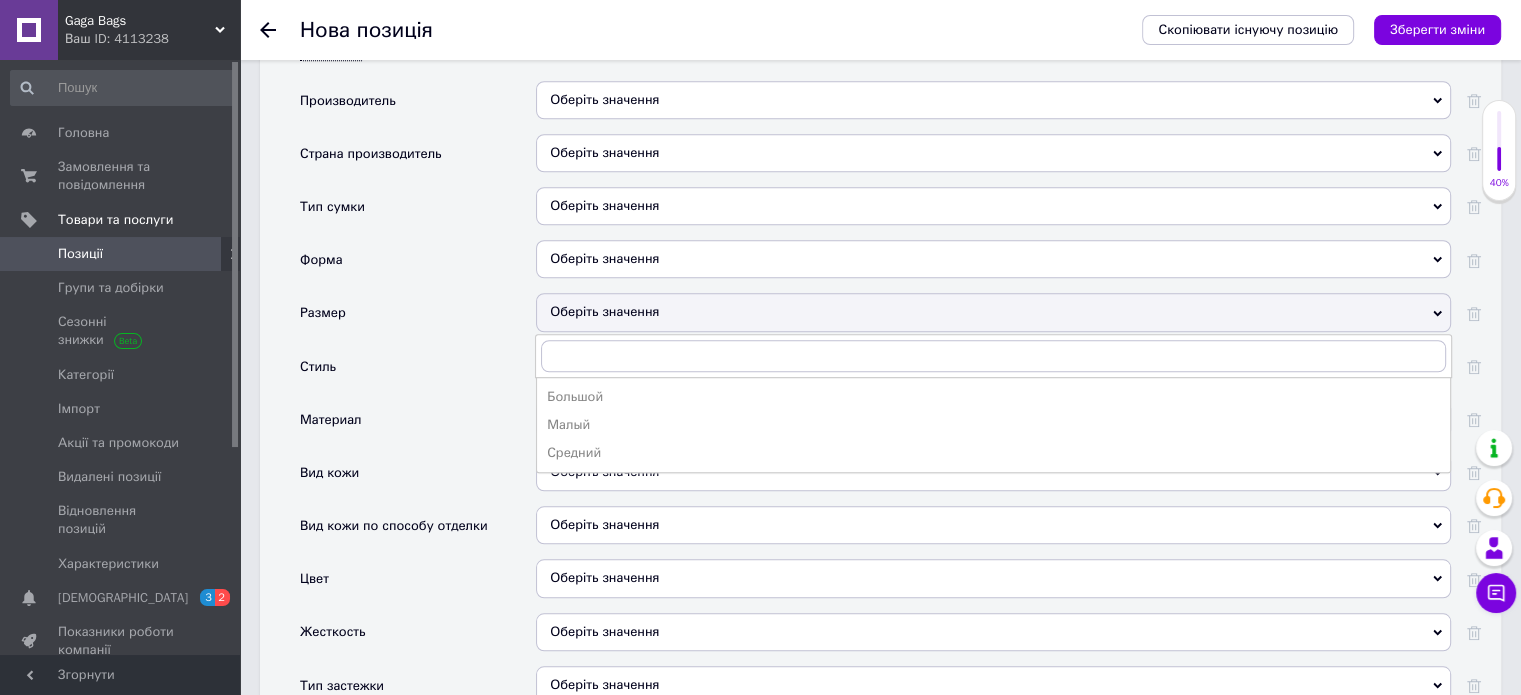 click on "Средний" at bounding box center (993, 453) 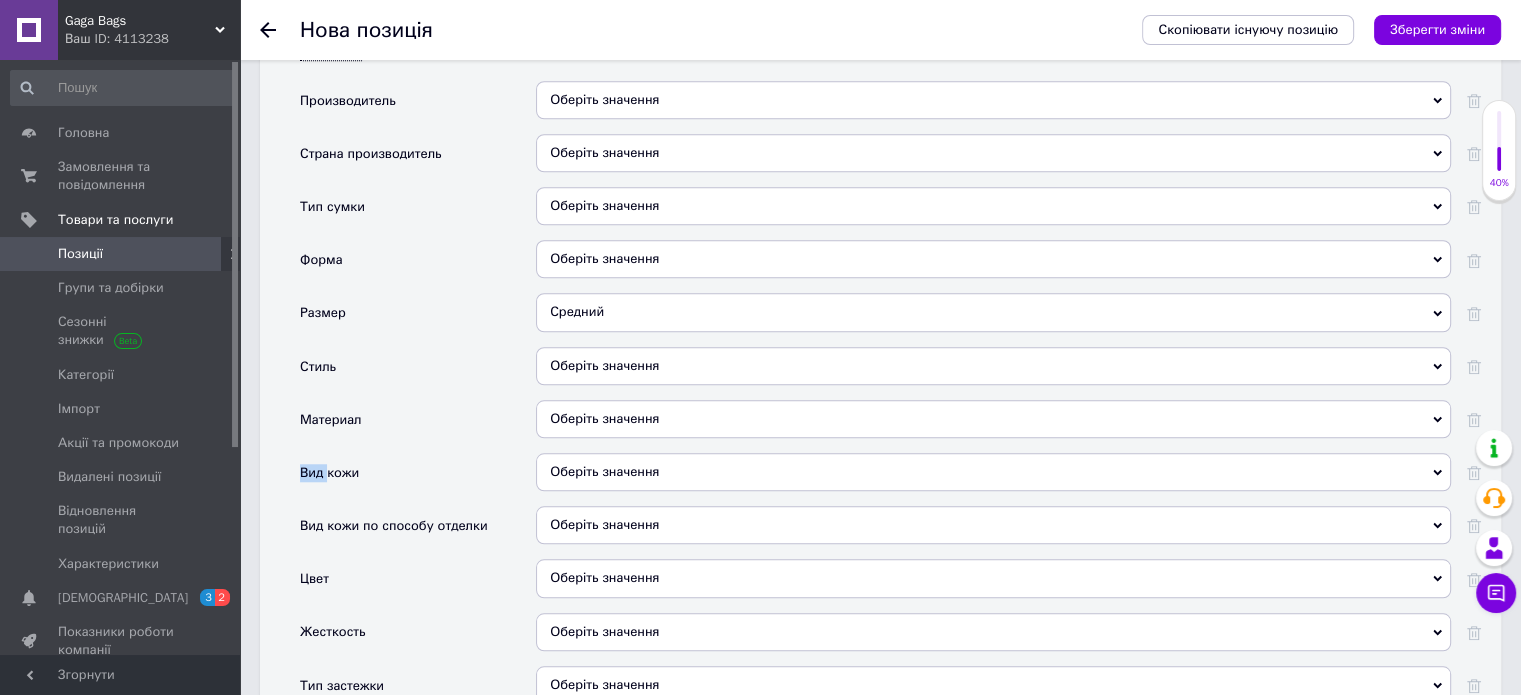 click on "Оберіть значення" at bounding box center (993, 426) 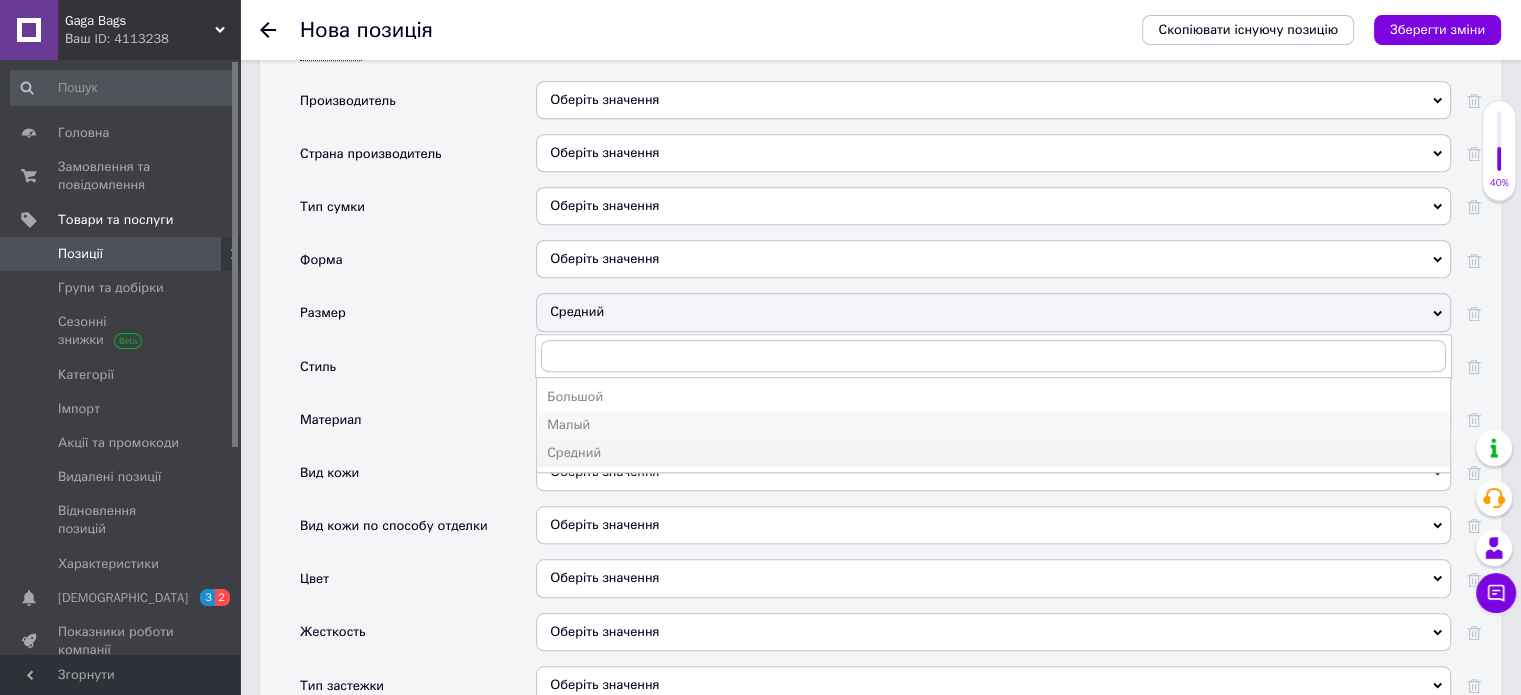 click on "Малый" at bounding box center (993, 425) 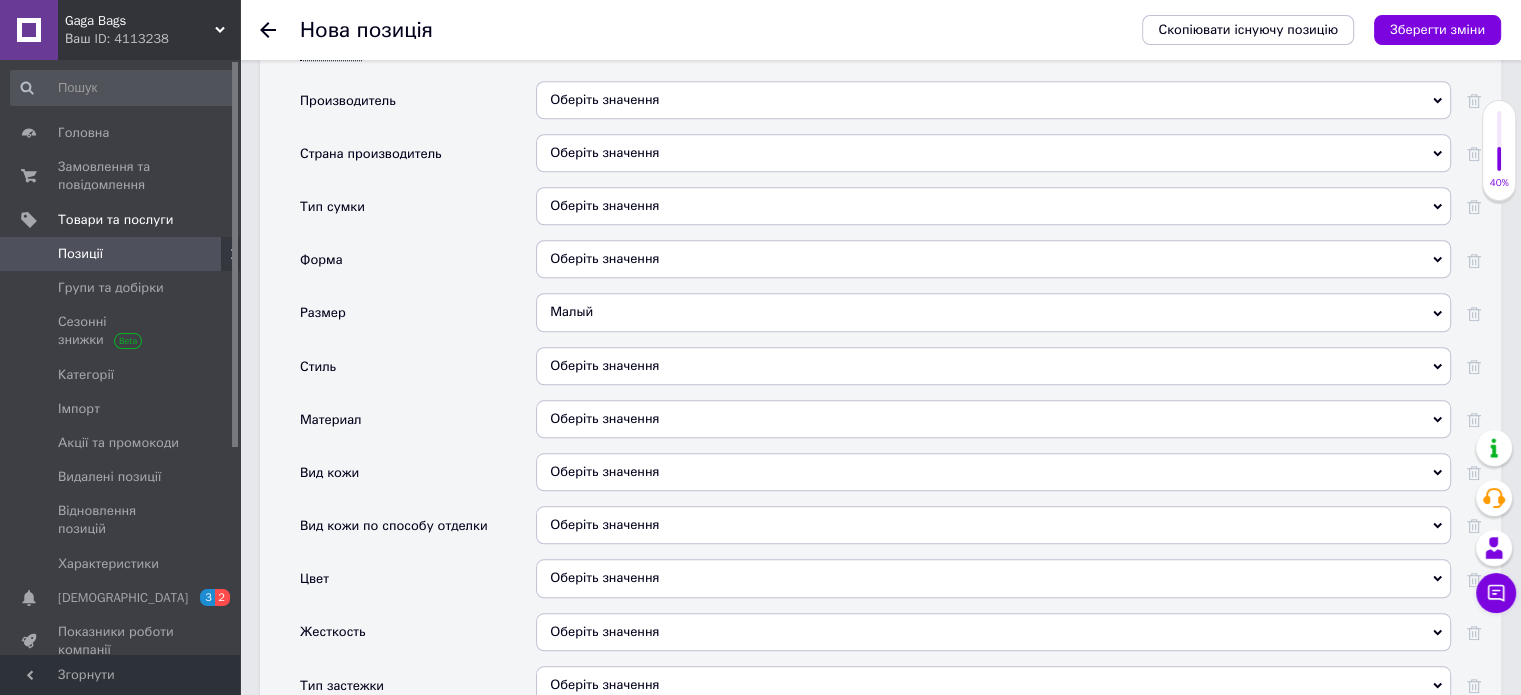 click on "Оберіть значення" at bounding box center [993, 366] 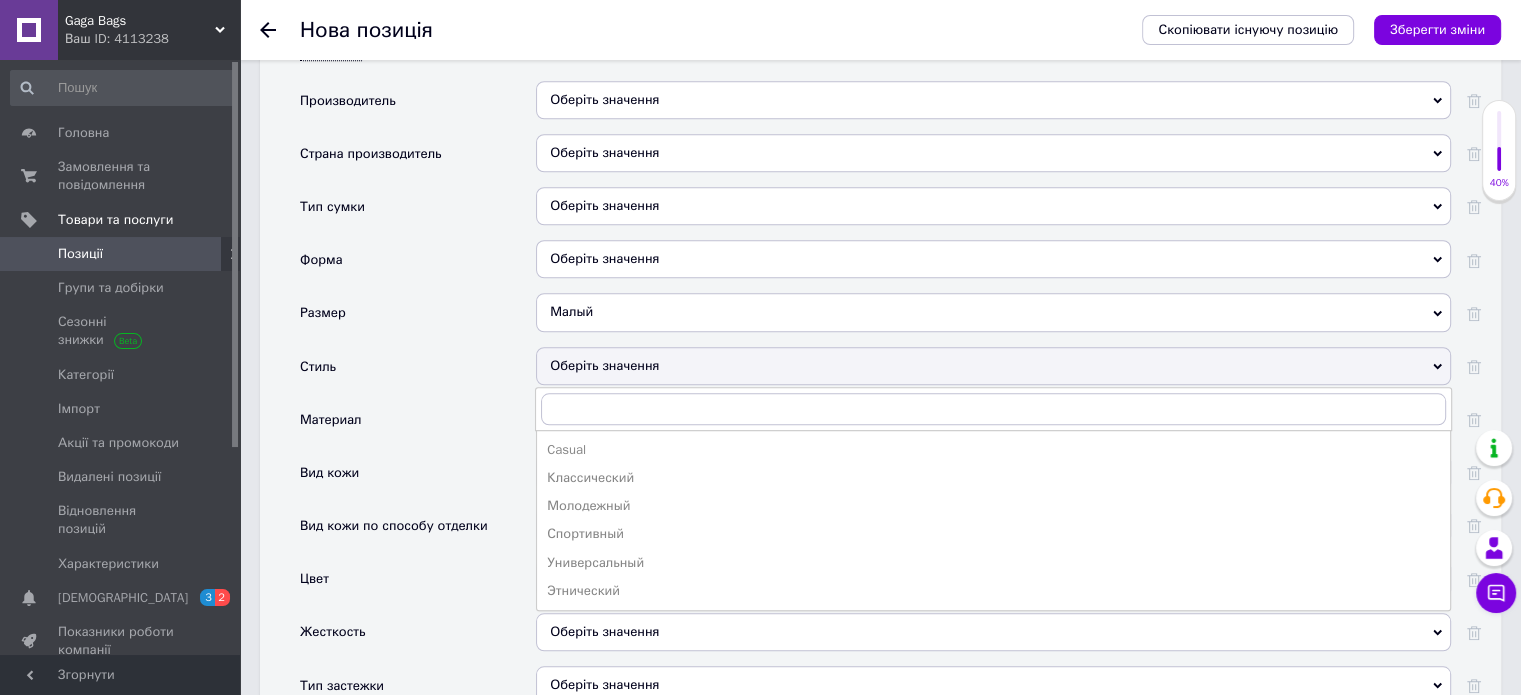 click on "Оберіть значення" at bounding box center (993, 366) 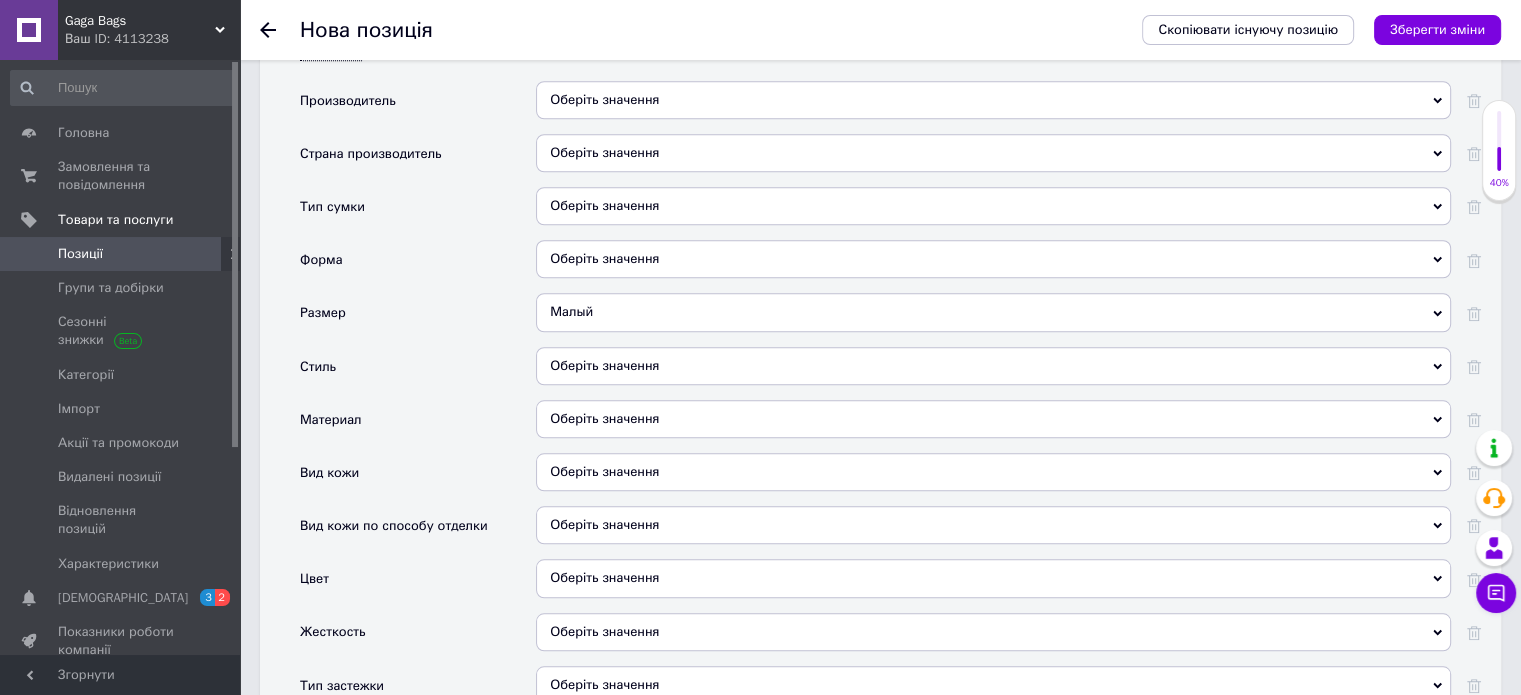 click on "Оберіть значення" at bounding box center (993, 366) 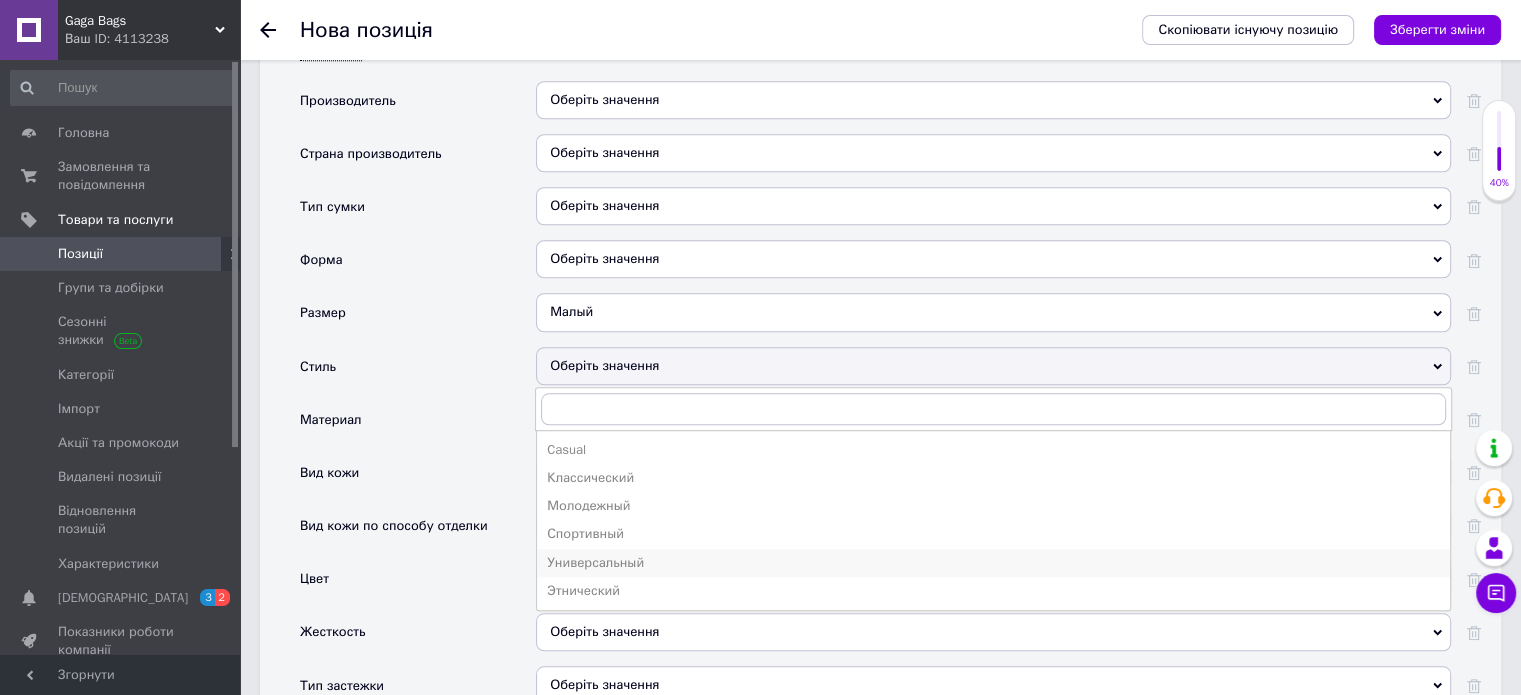 click on "Универсальный" at bounding box center [993, 563] 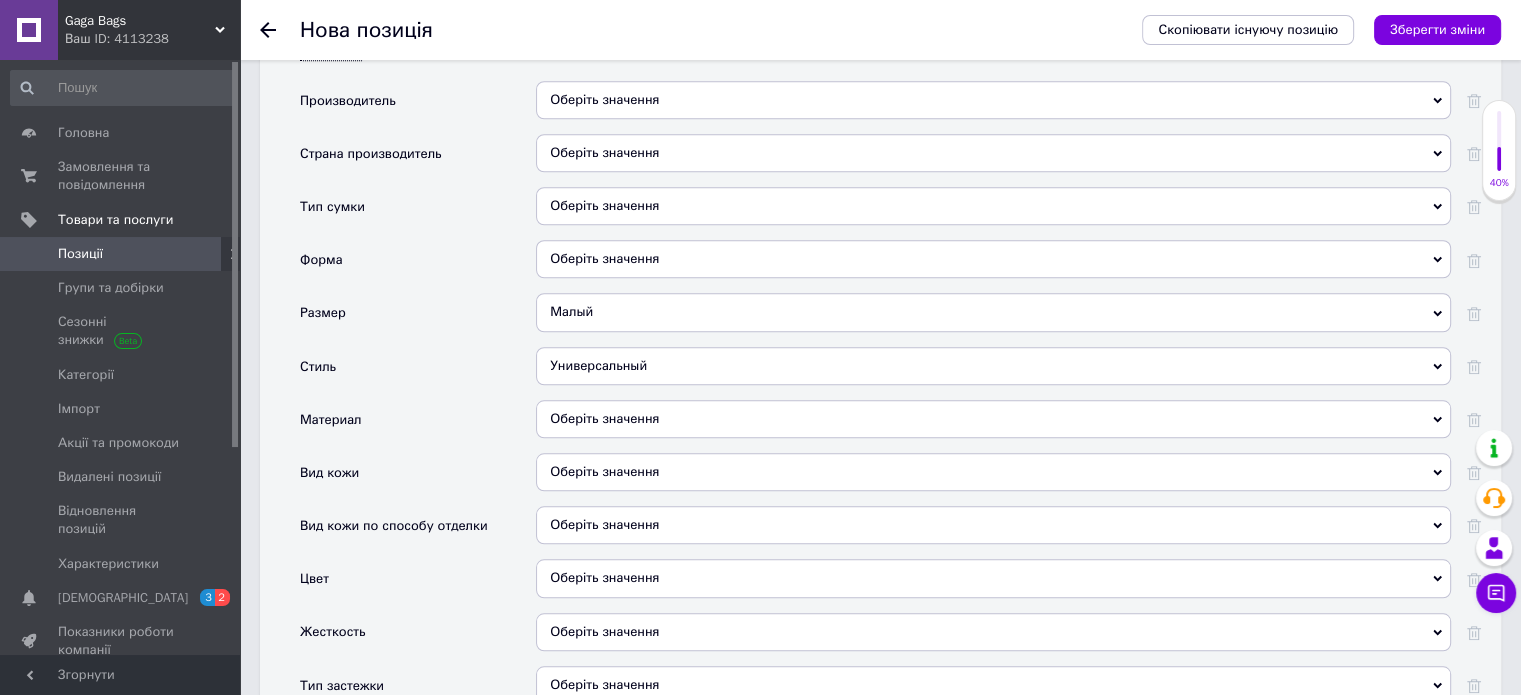 click on "Оберіть значення" at bounding box center [993, 419] 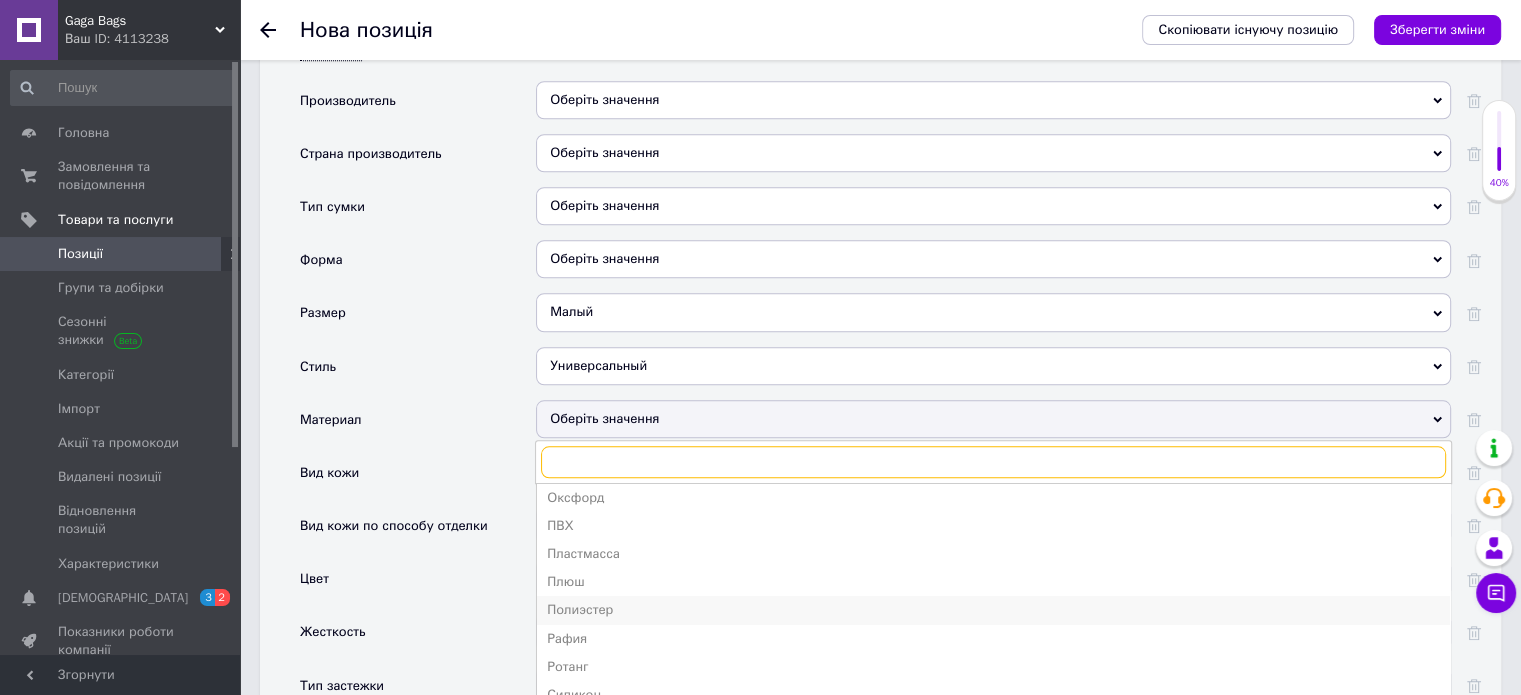 scroll, scrollTop: 472, scrollLeft: 0, axis: vertical 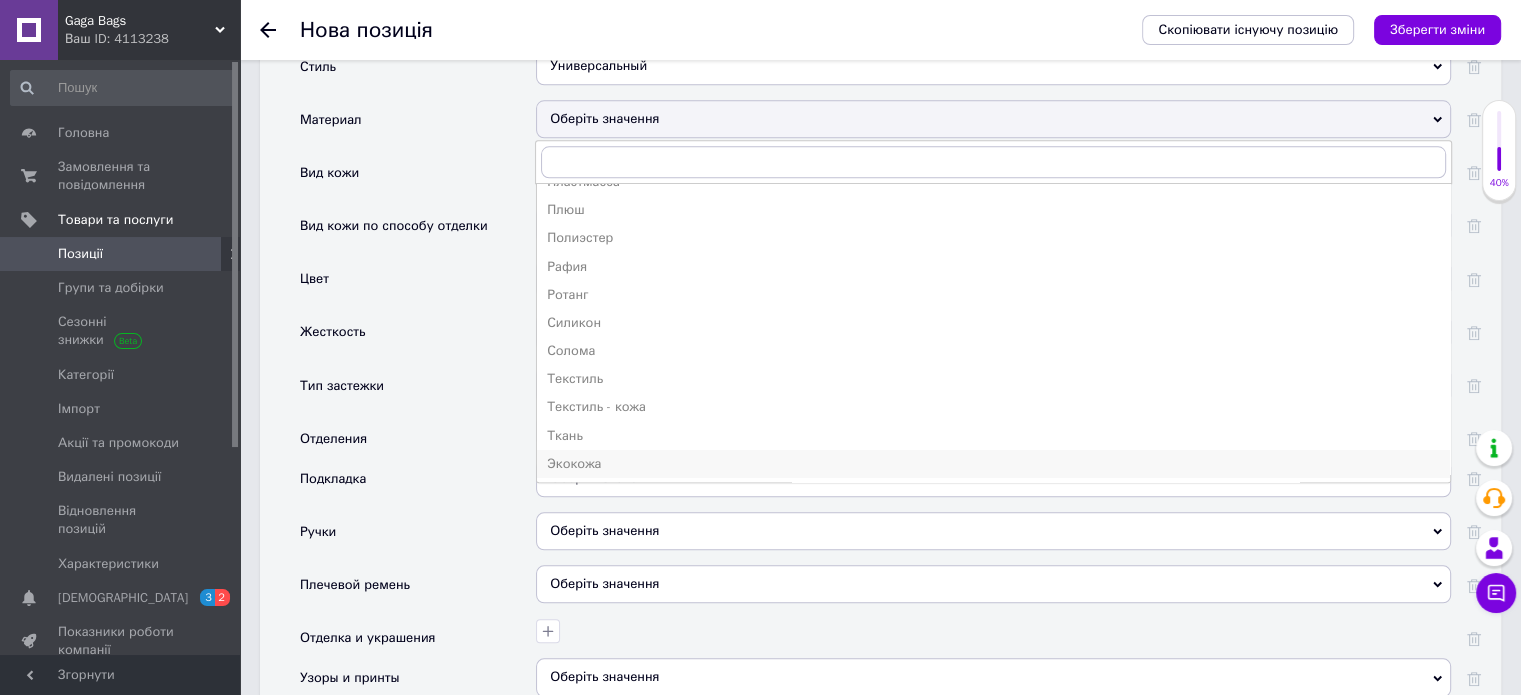 click on "Экокожа" at bounding box center (993, 464) 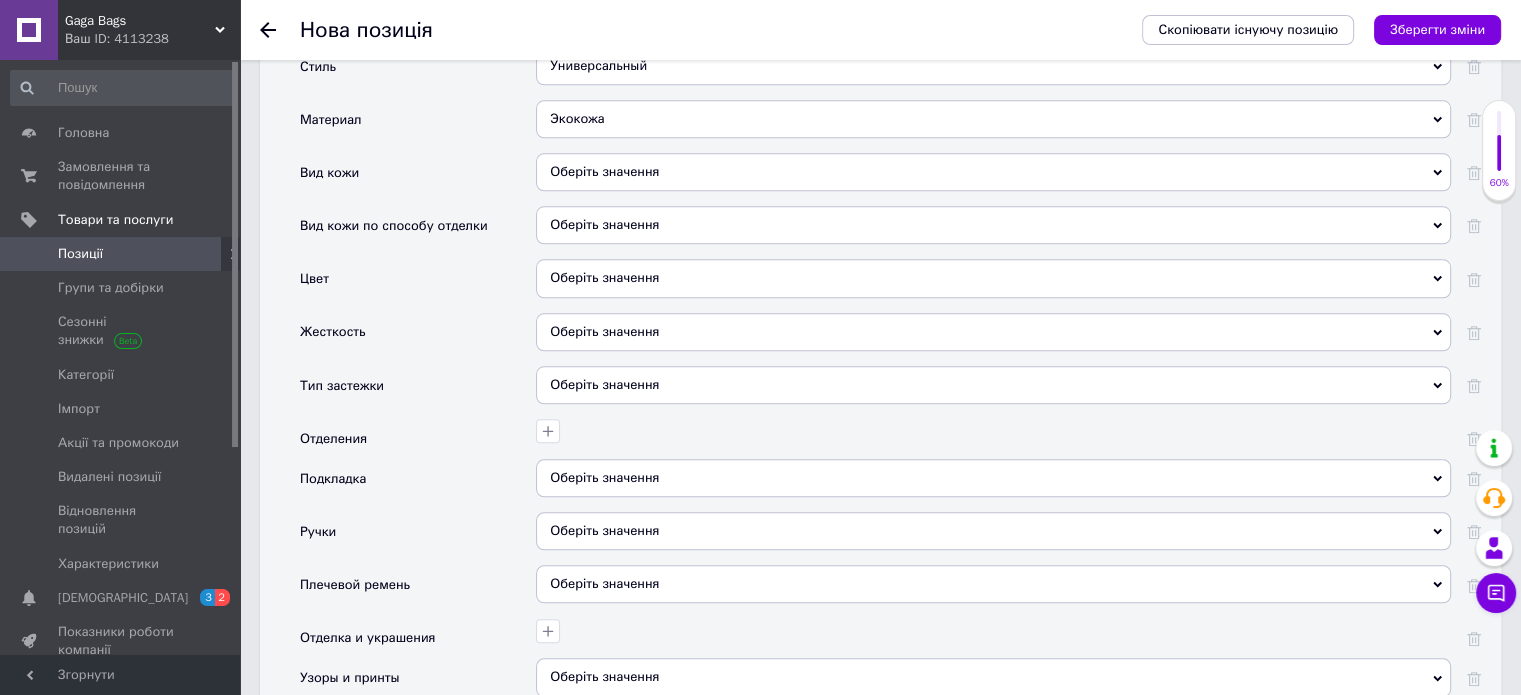 scroll, scrollTop: 2388, scrollLeft: 0, axis: vertical 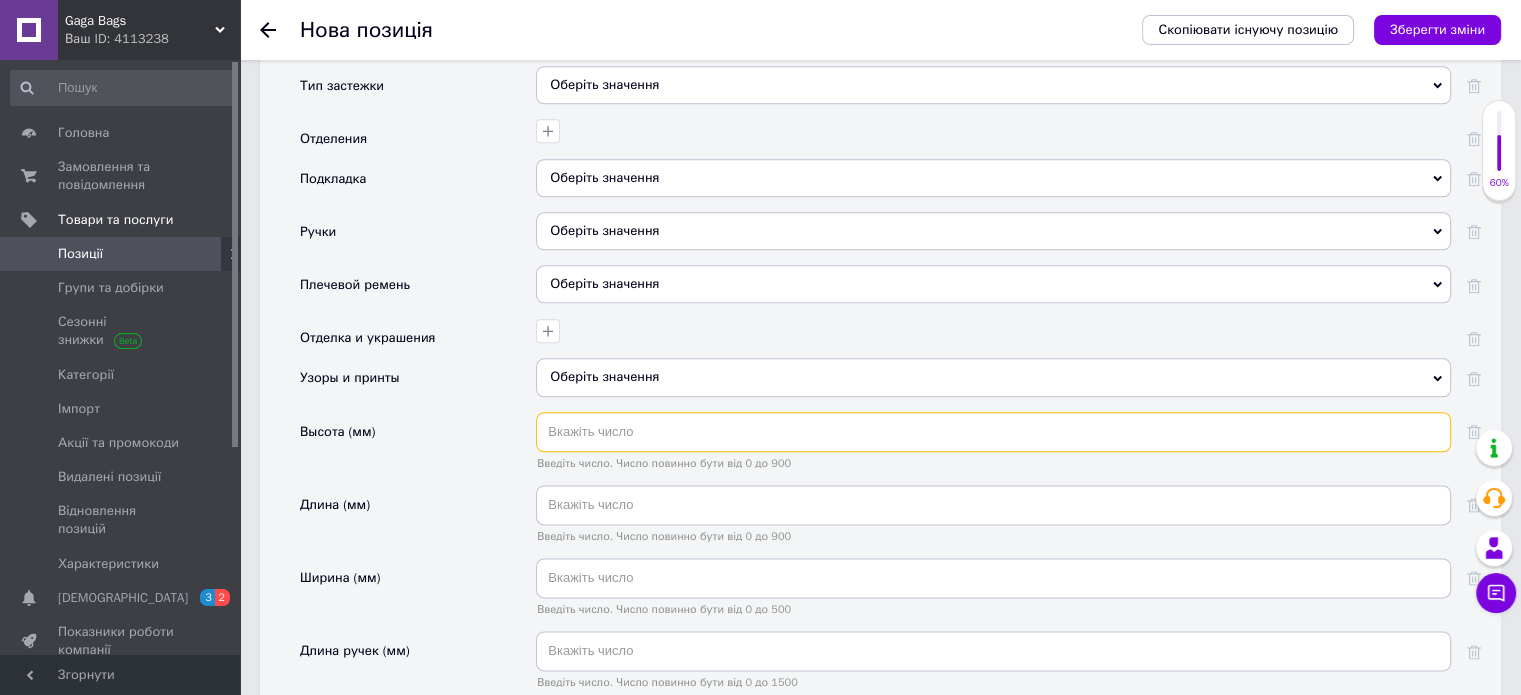 drag, startPoint x: 635, startPoint y: 412, endPoint x: 547, endPoint y: 0, distance: 421.29324 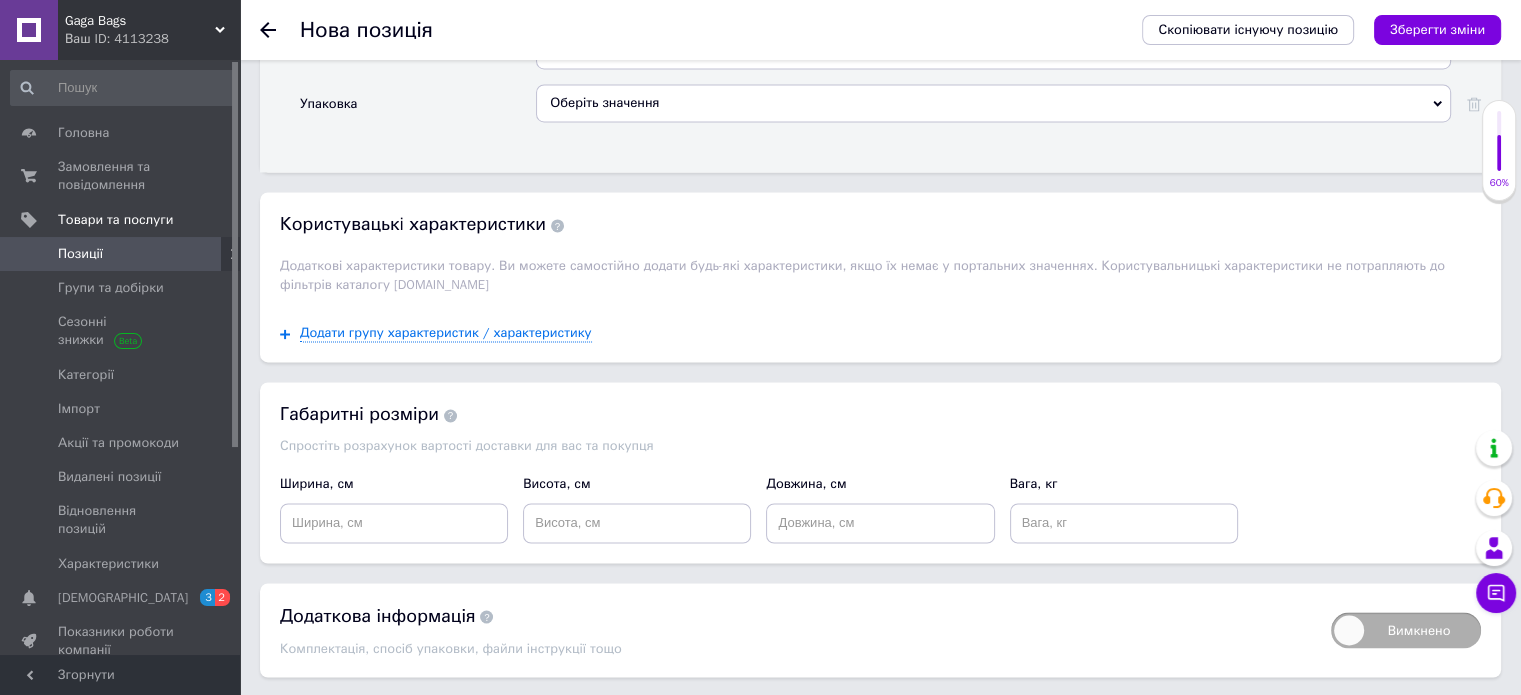 scroll, scrollTop: 3232, scrollLeft: 0, axis: vertical 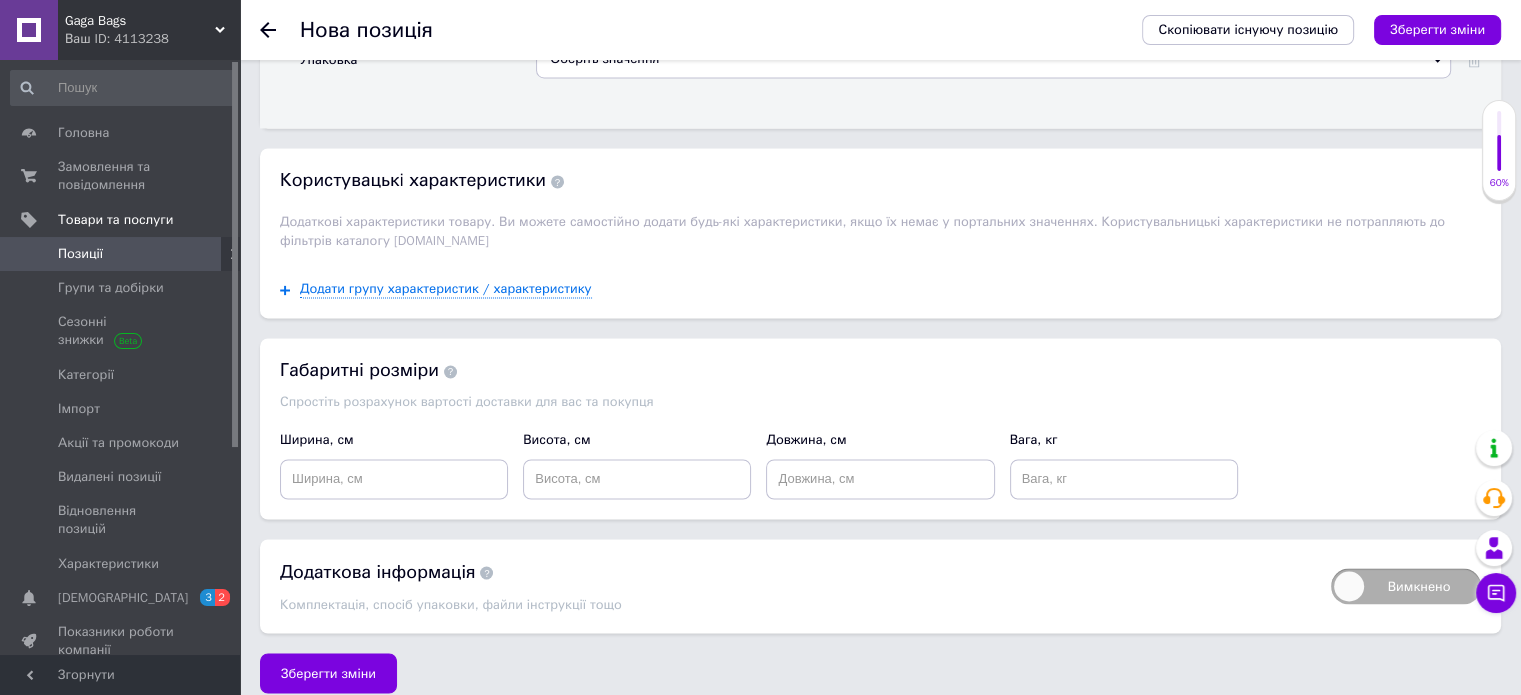 click on "Зберегти зміни" at bounding box center [328, 673] 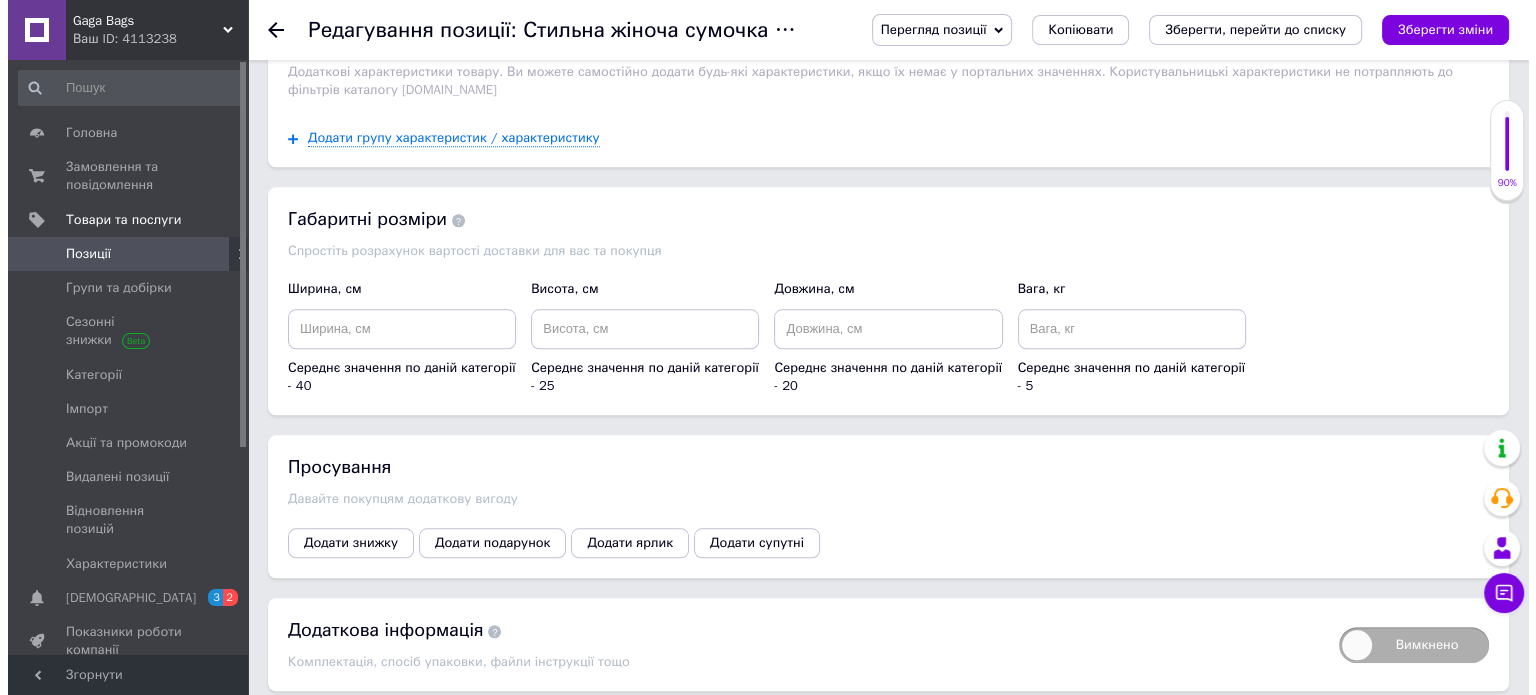 scroll, scrollTop: 1968, scrollLeft: 0, axis: vertical 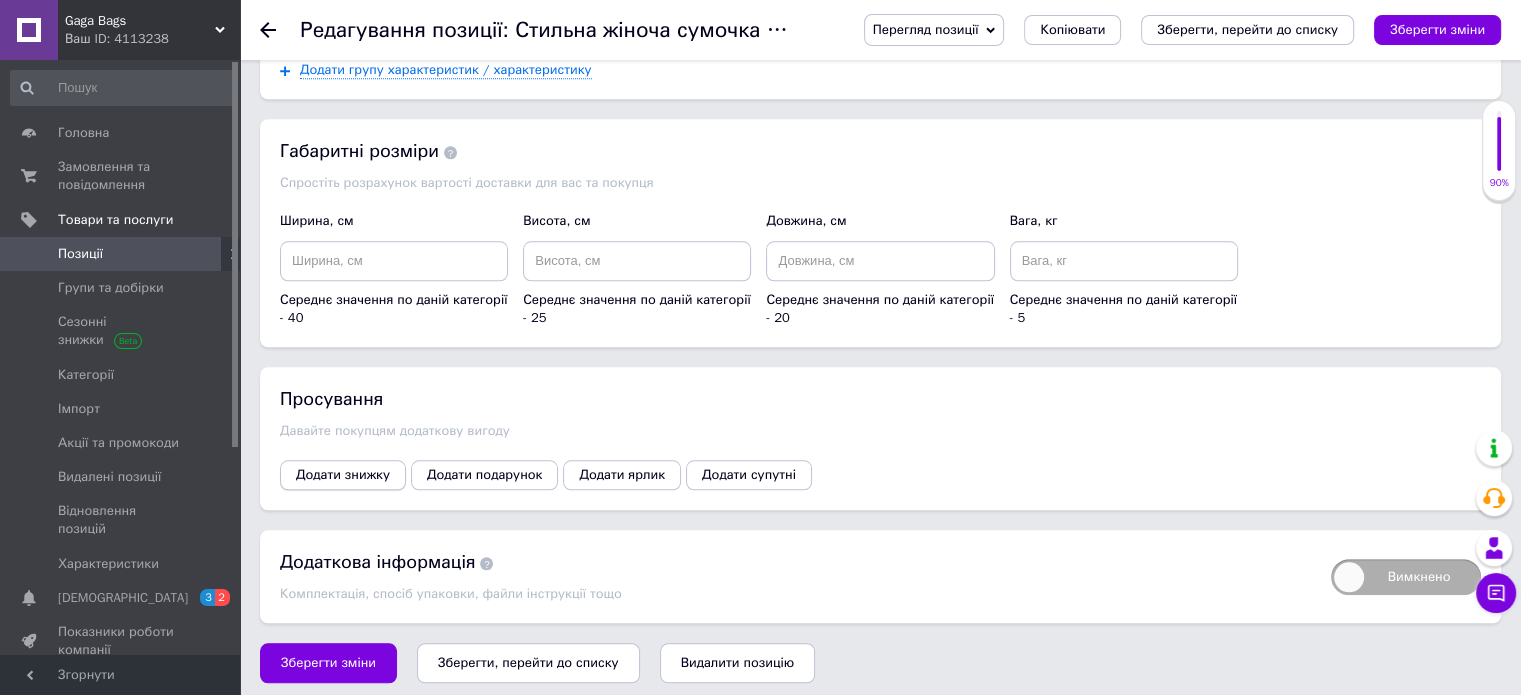 click on "Додати знижку" at bounding box center (343, 475) 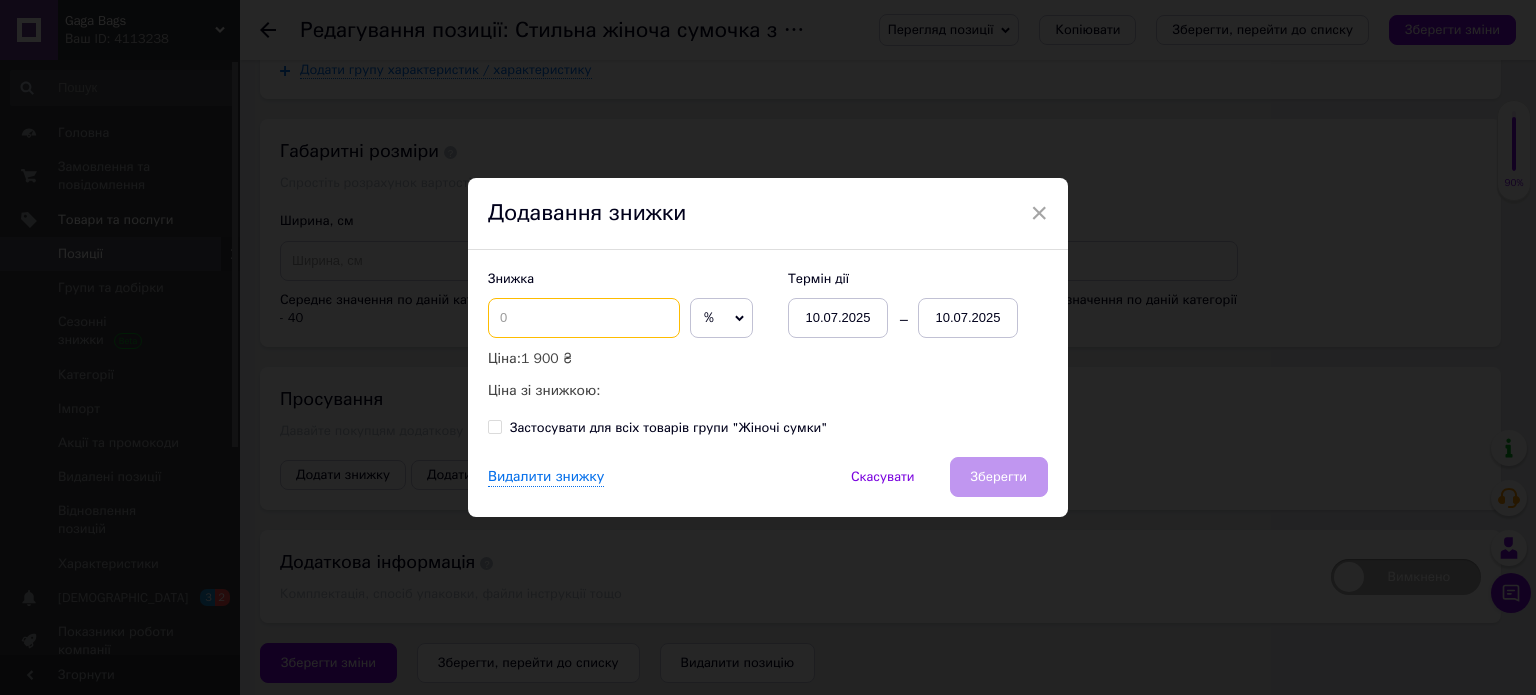 click at bounding box center (584, 318) 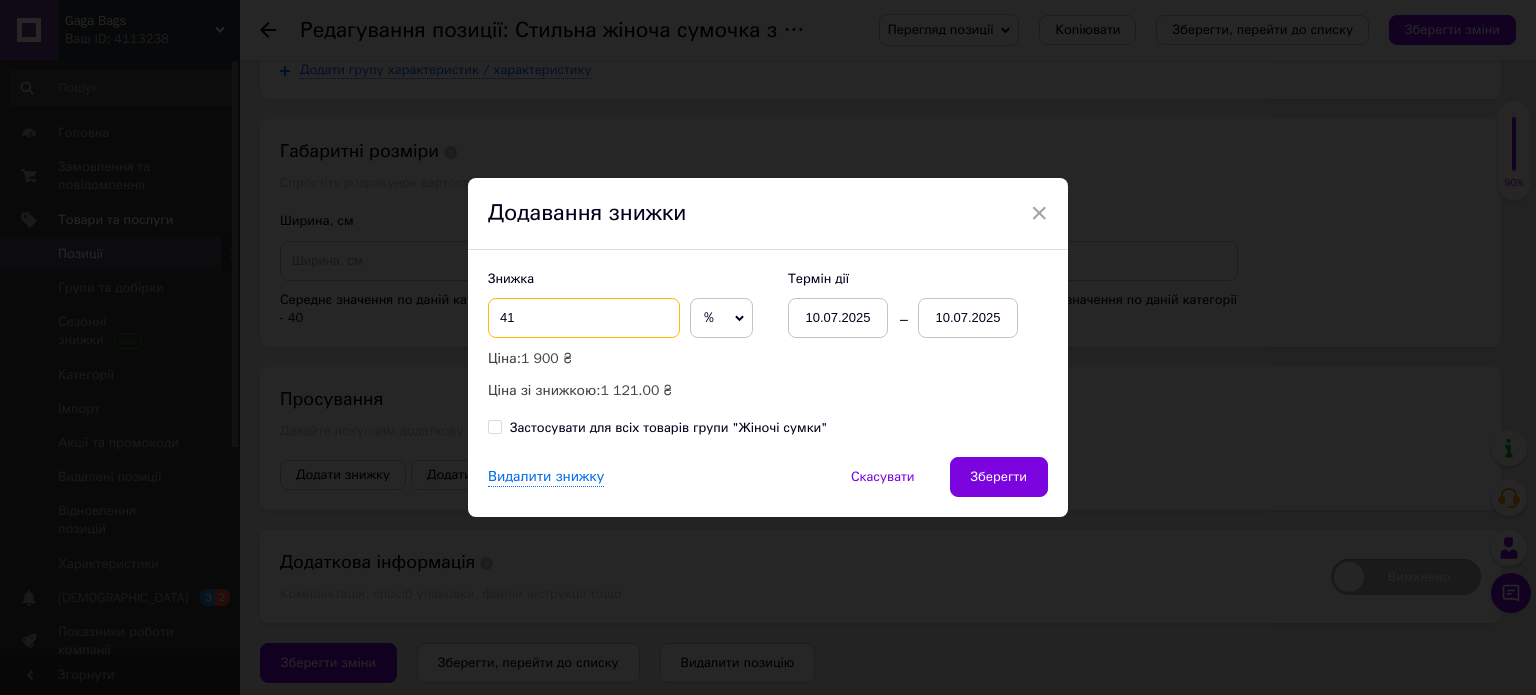 type on "41" 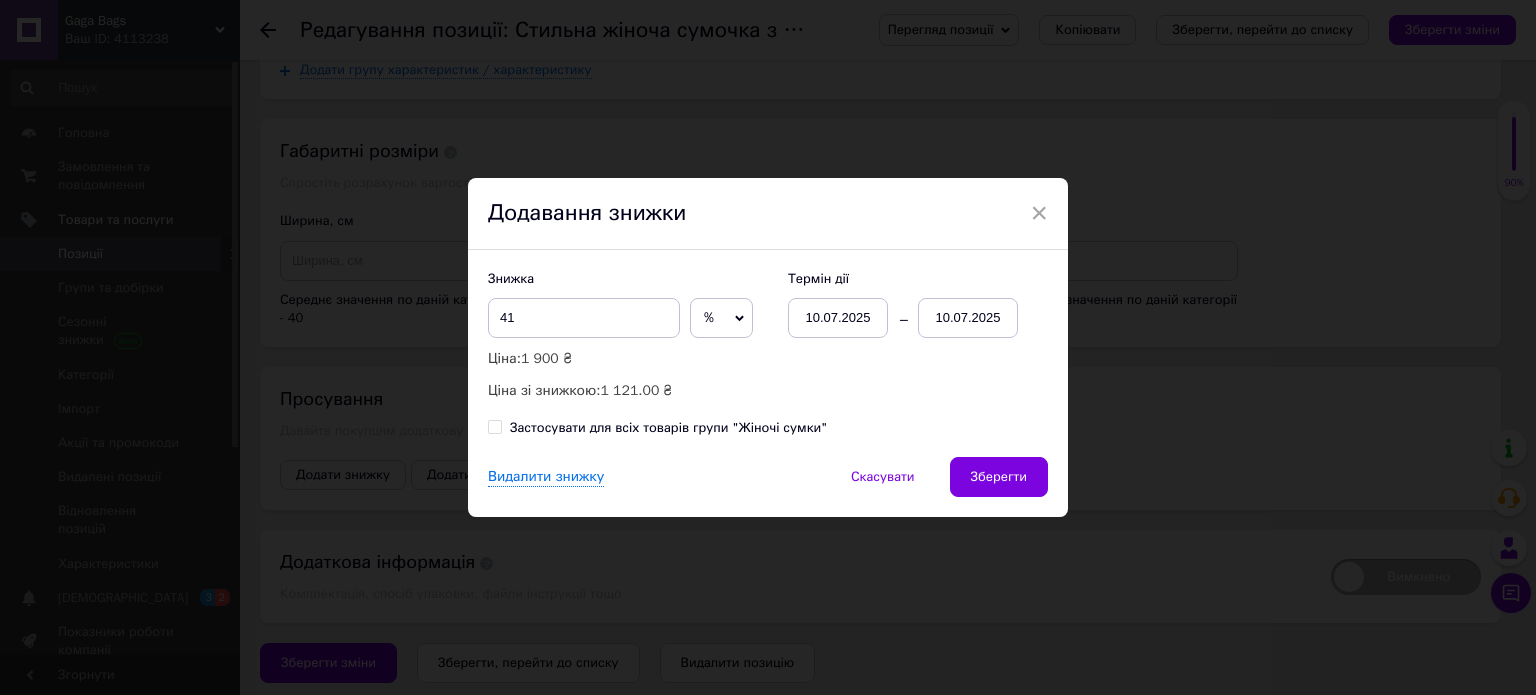 click on "10.07.2025" at bounding box center [968, 318] 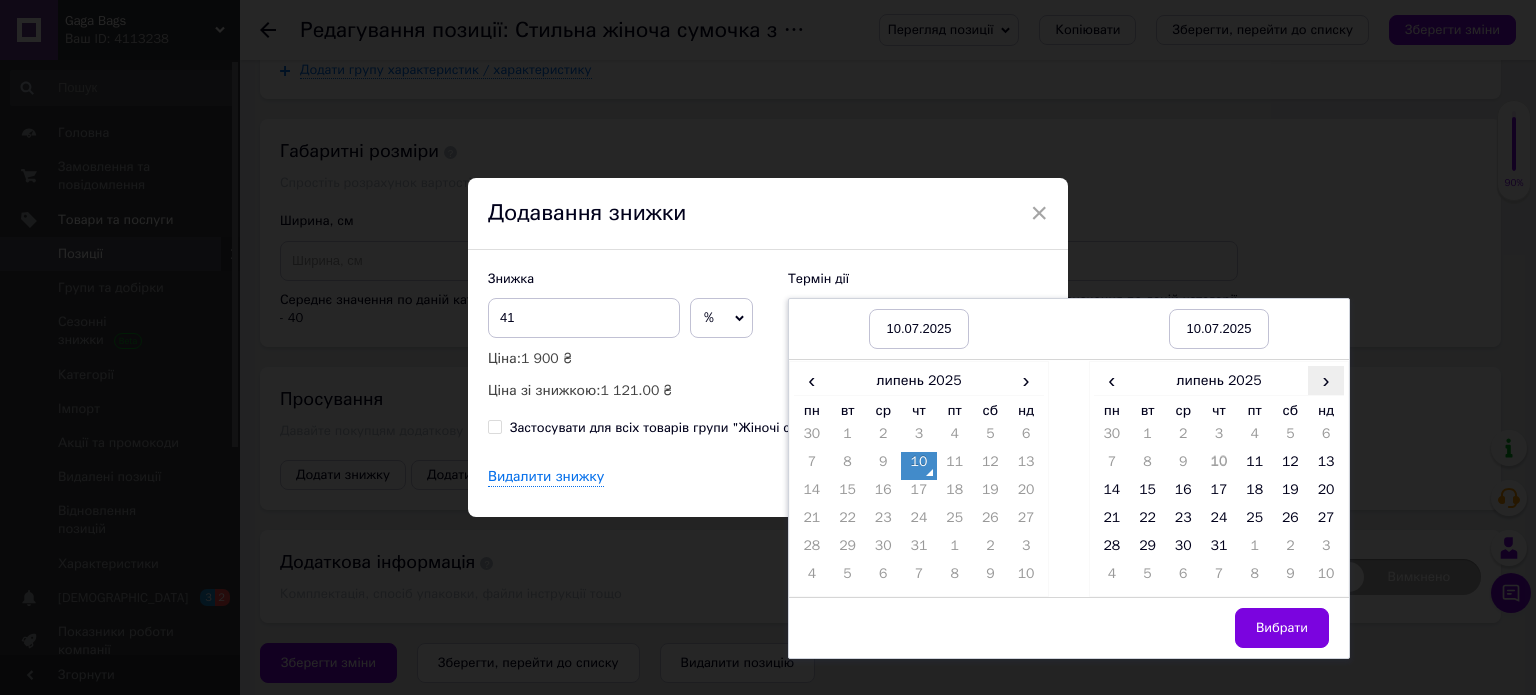 click on "›" at bounding box center [1326, 380] 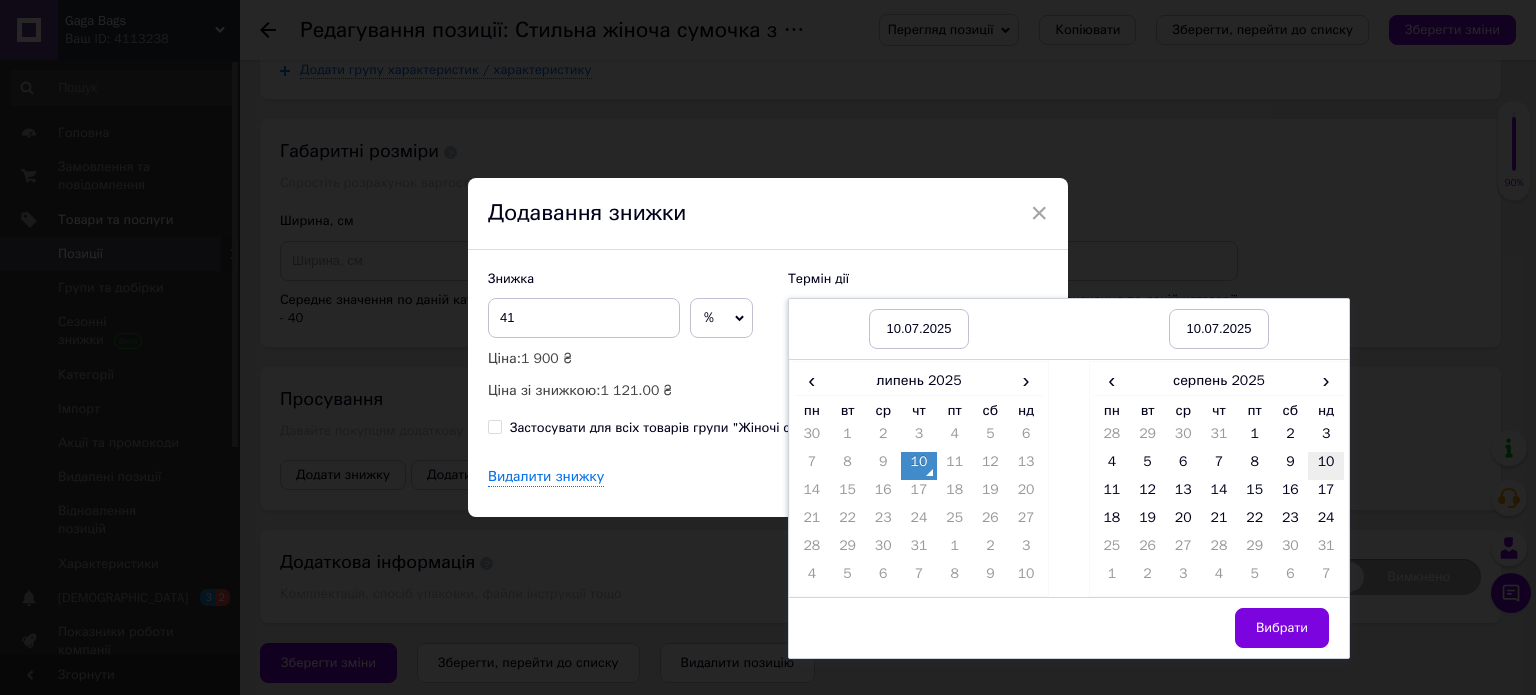 drag, startPoint x: 1319, startPoint y: 454, endPoint x: 1330, endPoint y: 454, distance: 11 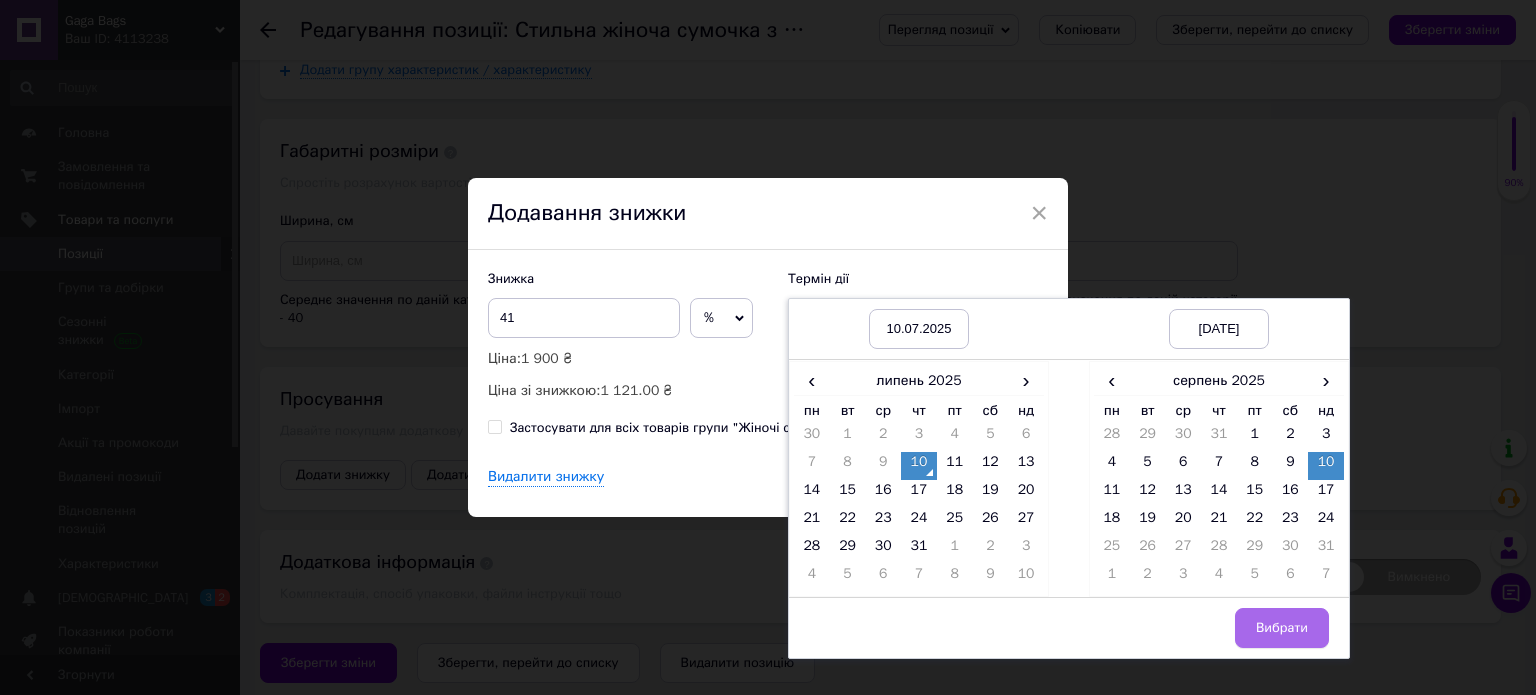 click on "Вибрати" at bounding box center [1282, 628] 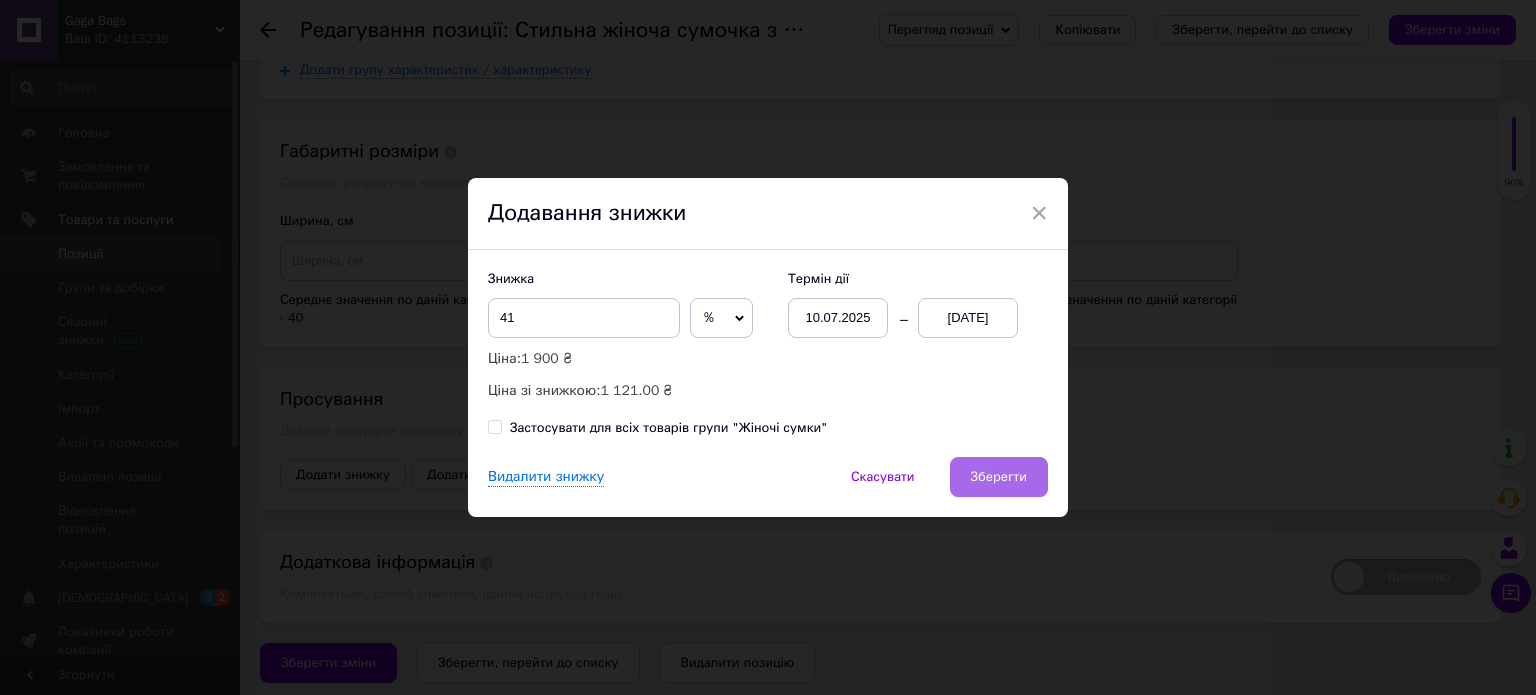 click on "Зберегти" at bounding box center [999, 477] 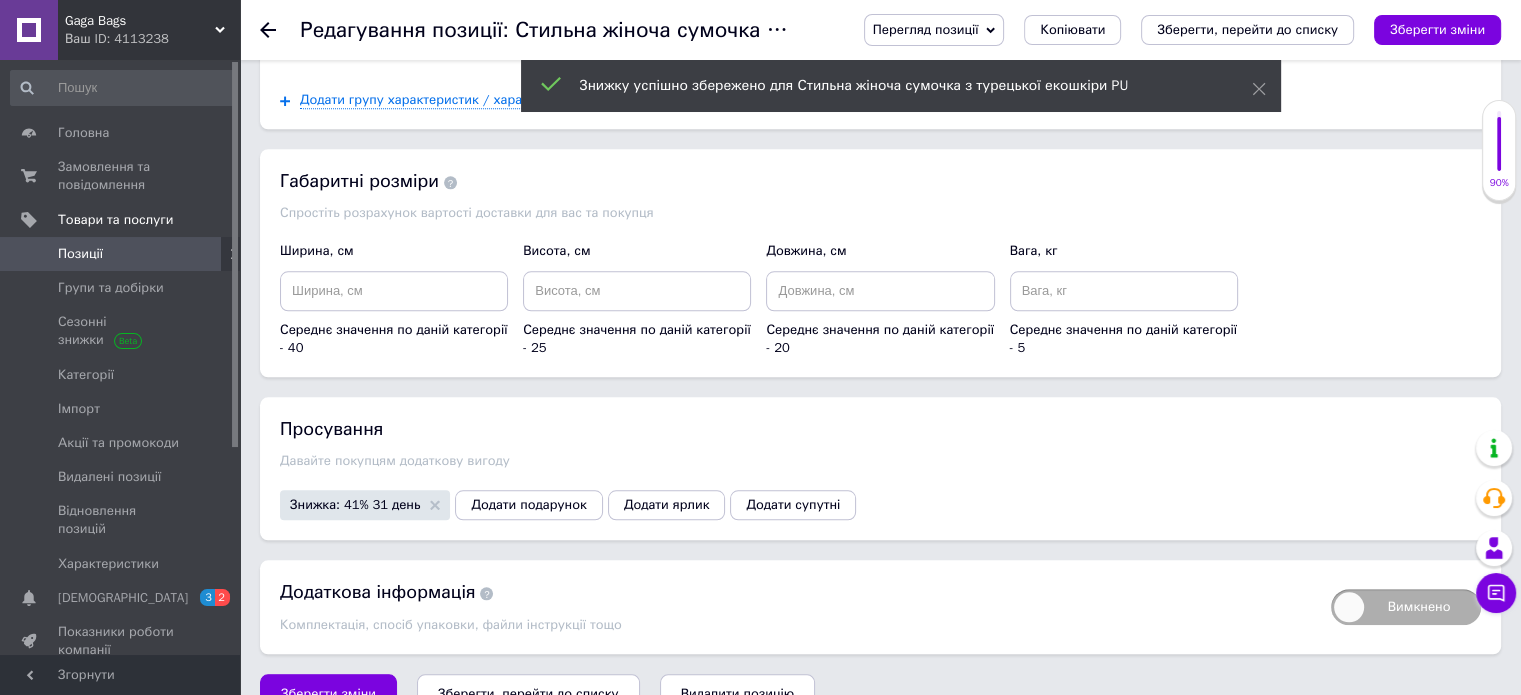 scroll, scrollTop: 1968, scrollLeft: 0, axis: vertical 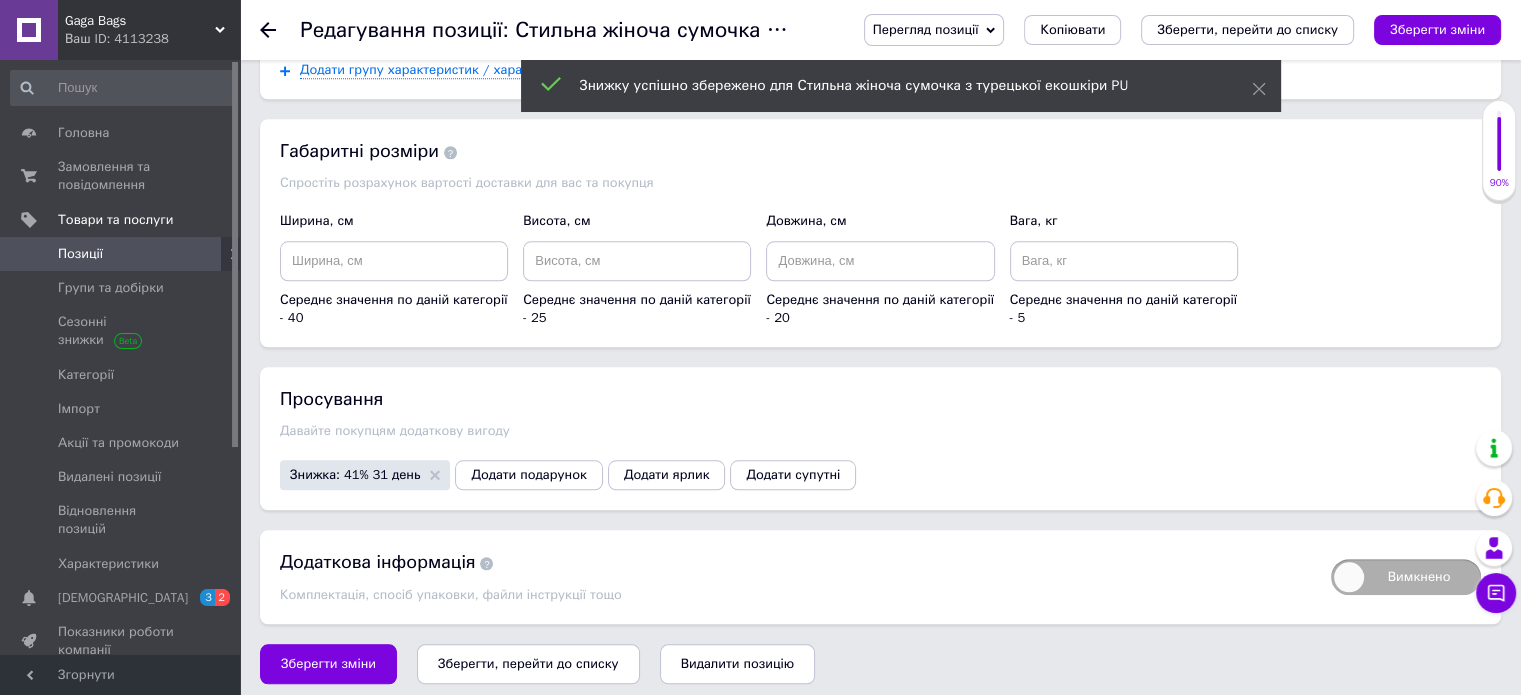 click on "Зберегти, перейти до списку" at bounding box center (528, 663) 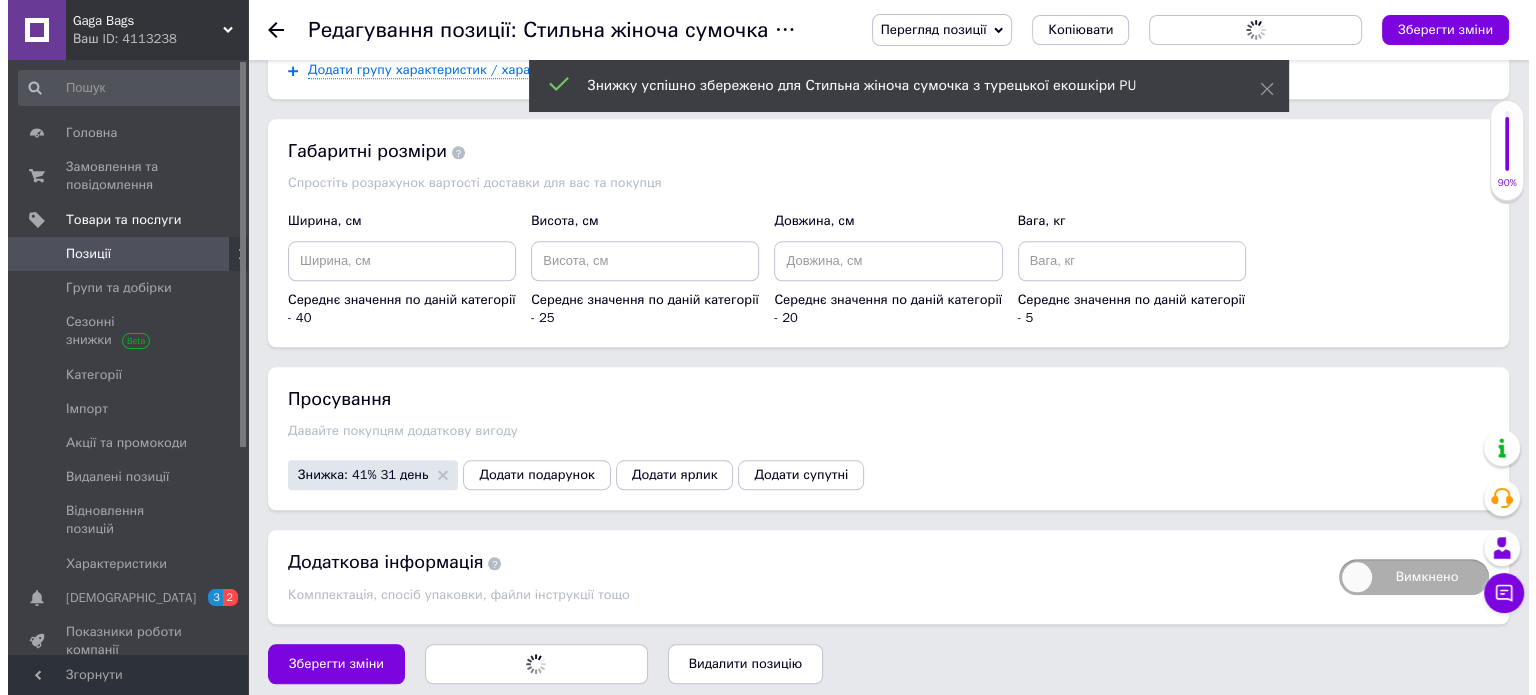 scroll, scrollTop: 0, scrollLeft: 0, axis: both 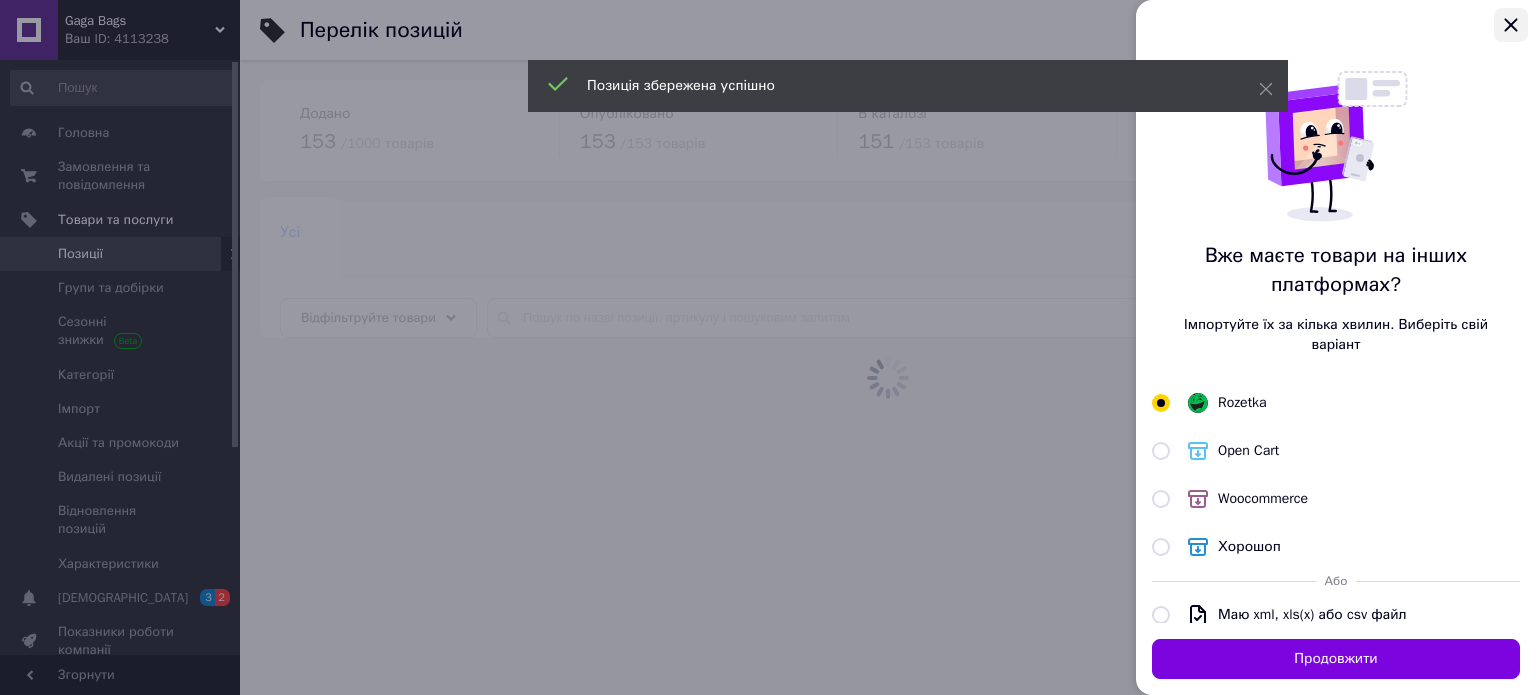 click 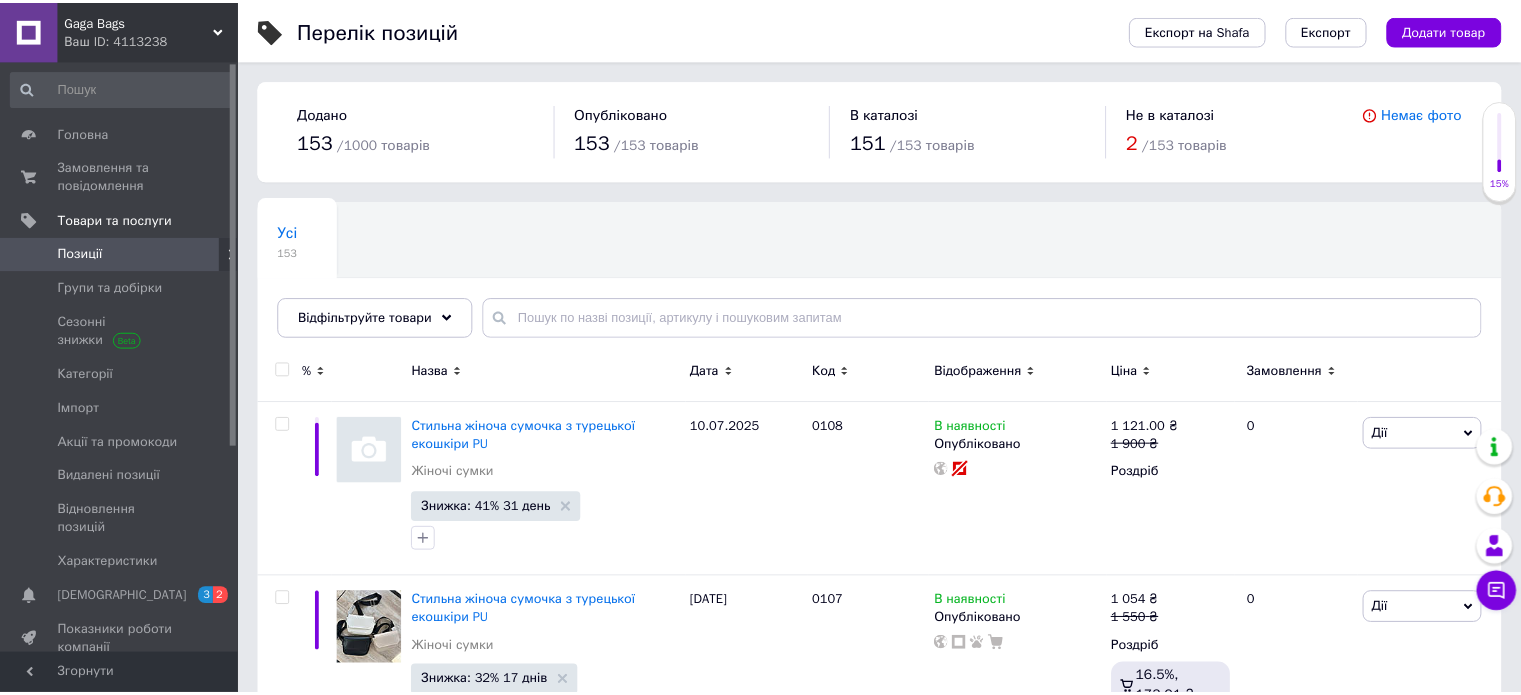 scroll, scrollTop: 100, scrollLeft: 0, axis: vertical 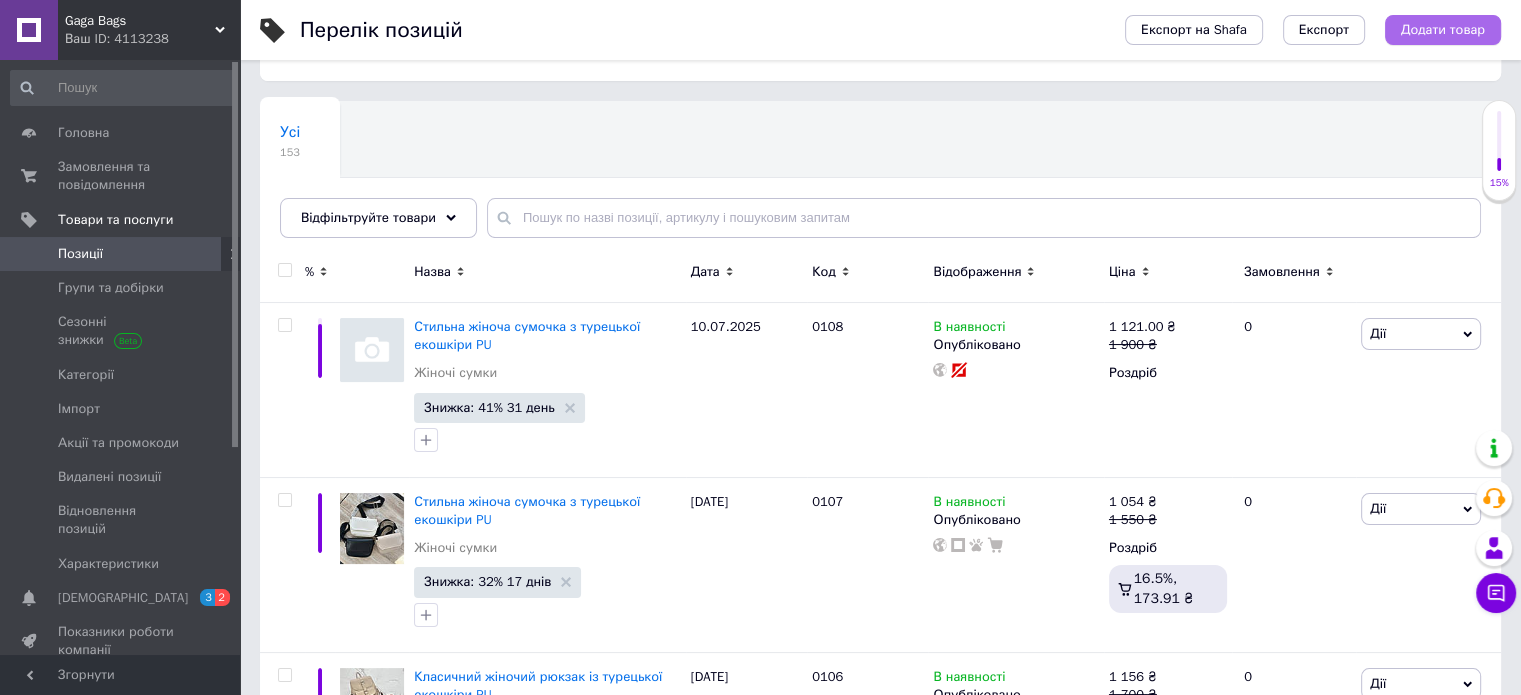 click on "Додати товар" at bounding box center (1443, 30) 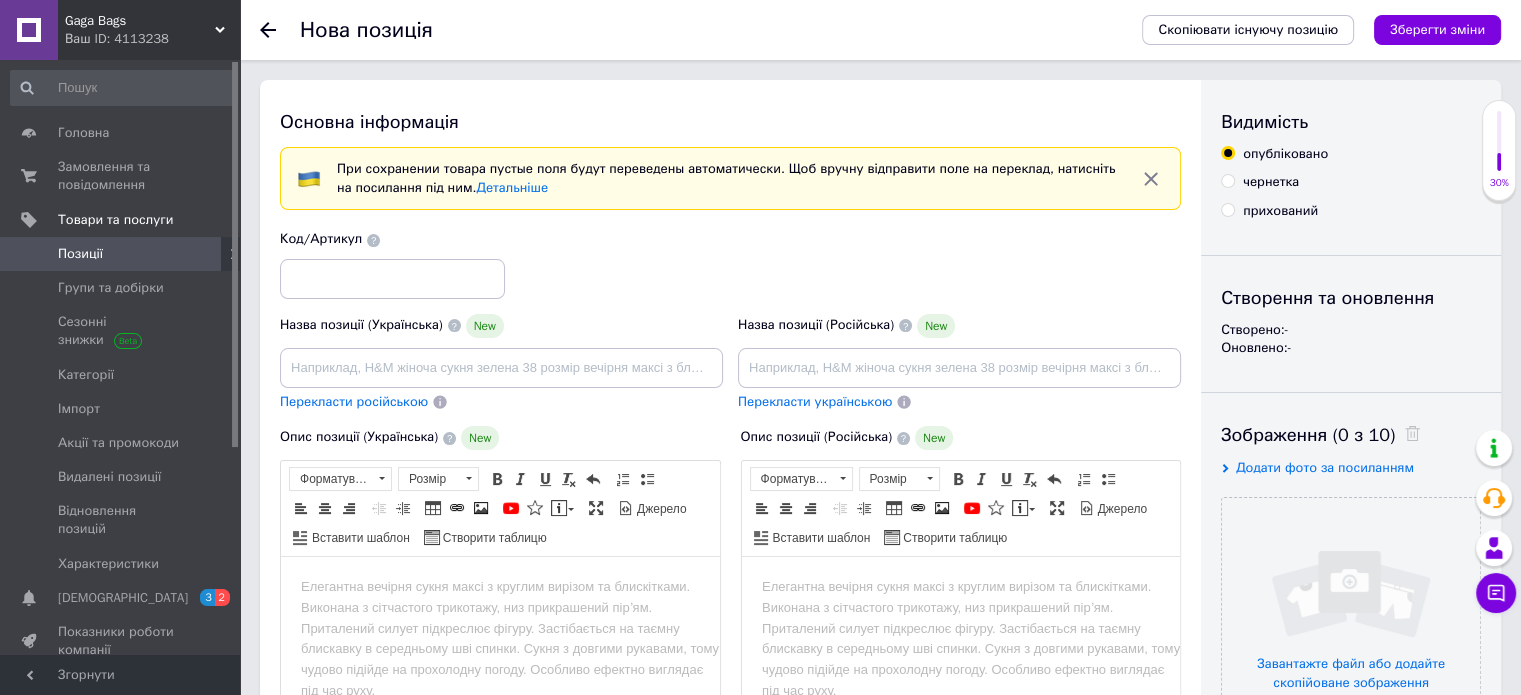 scroll, scrollTop: 0, scrollLeft: 0, axis: both 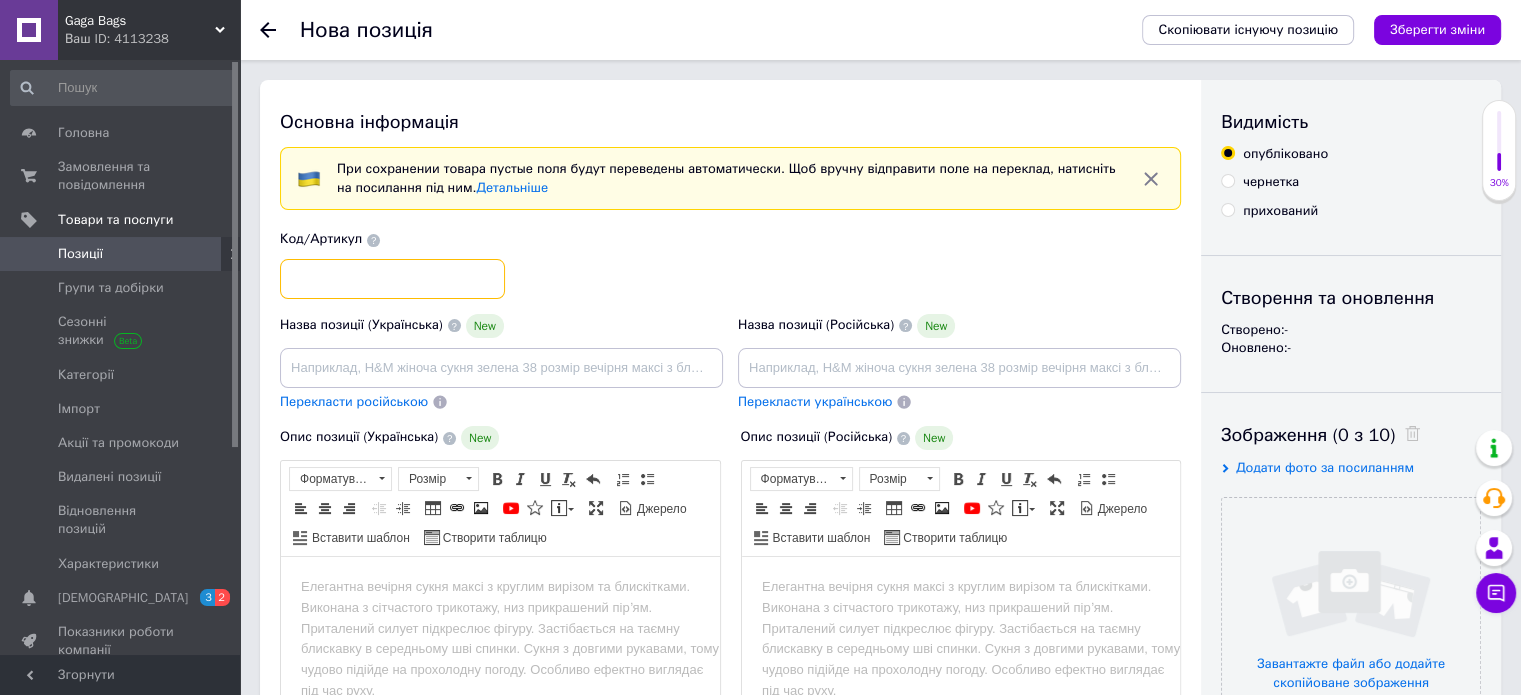 click at bounding box center (392, 279) 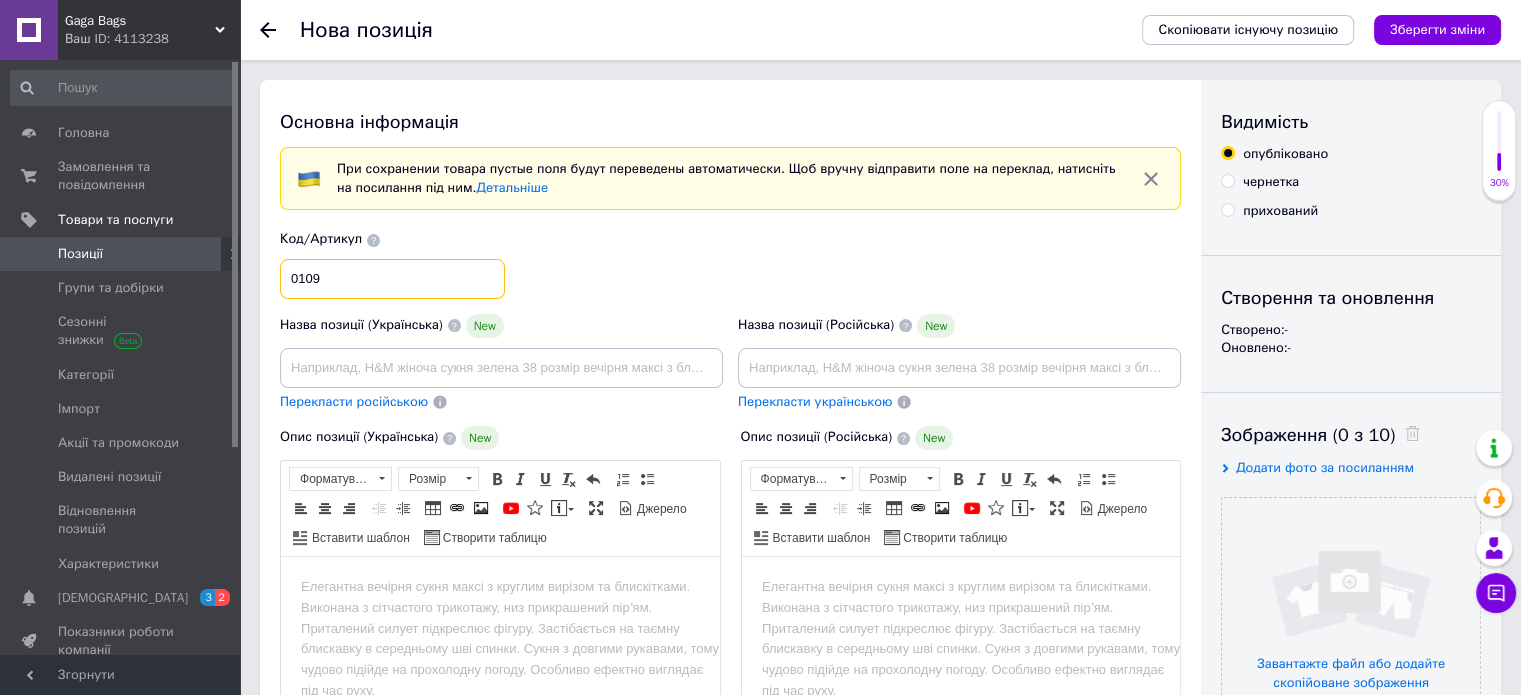 type on "0109" 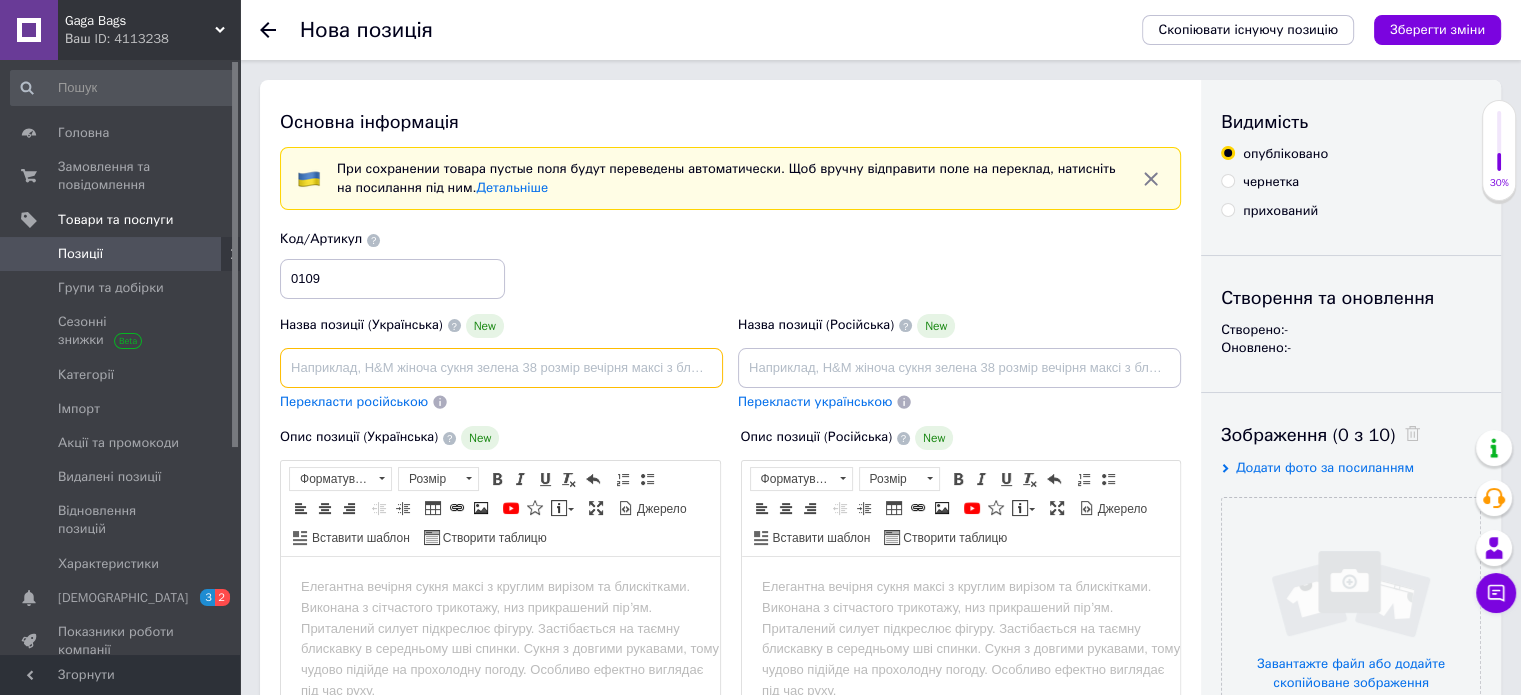 click at bounding box center (501, 368) 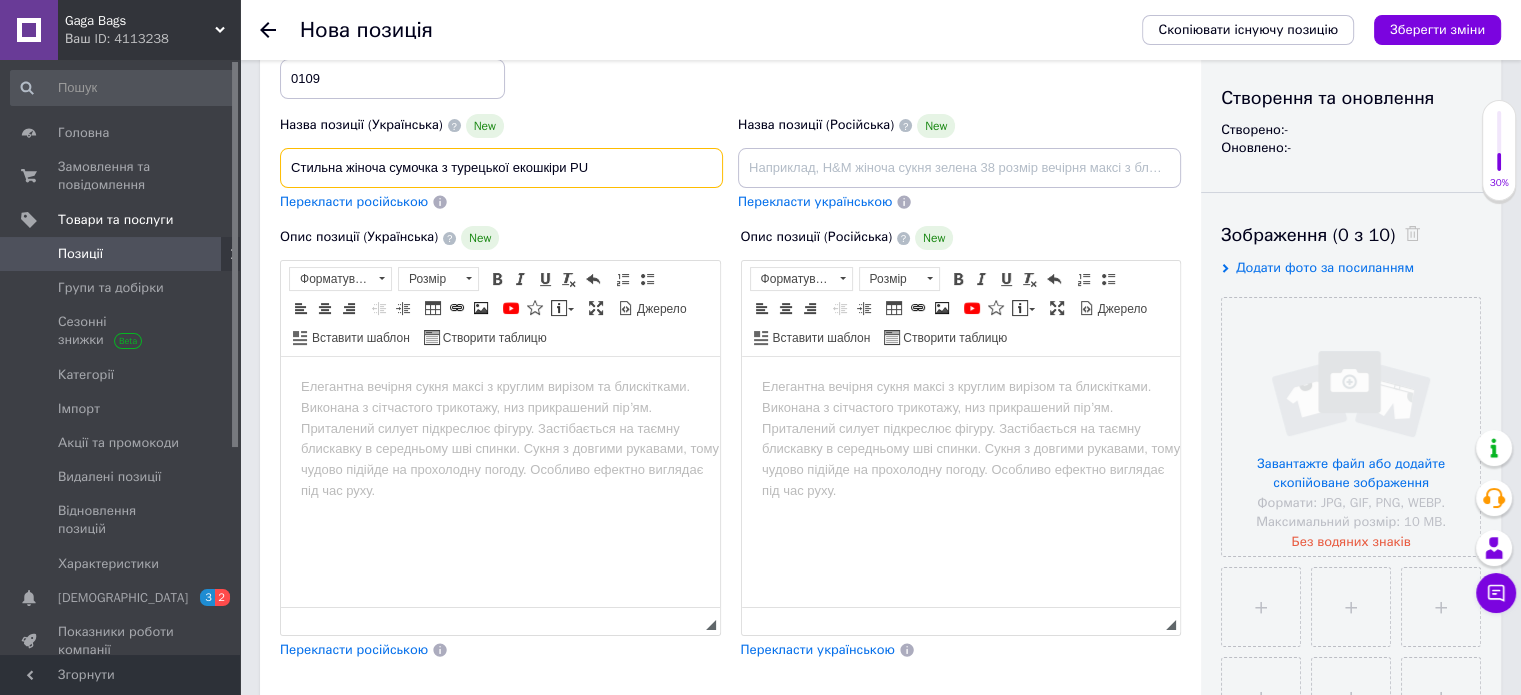 scroll, scrollTop: 300, scrollLeft: 0, axis: vertical 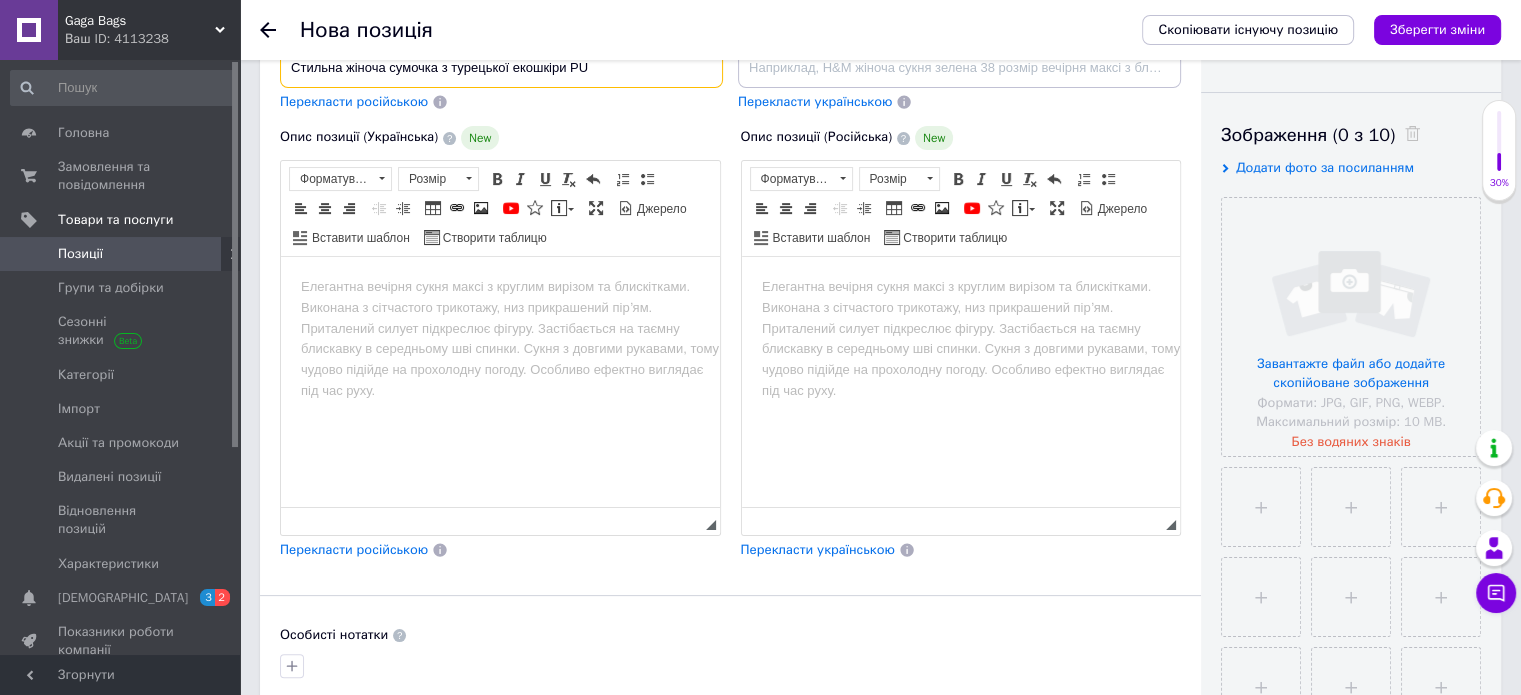 type on "Стильна жіноча сумочка з турецької екошкіри PU" 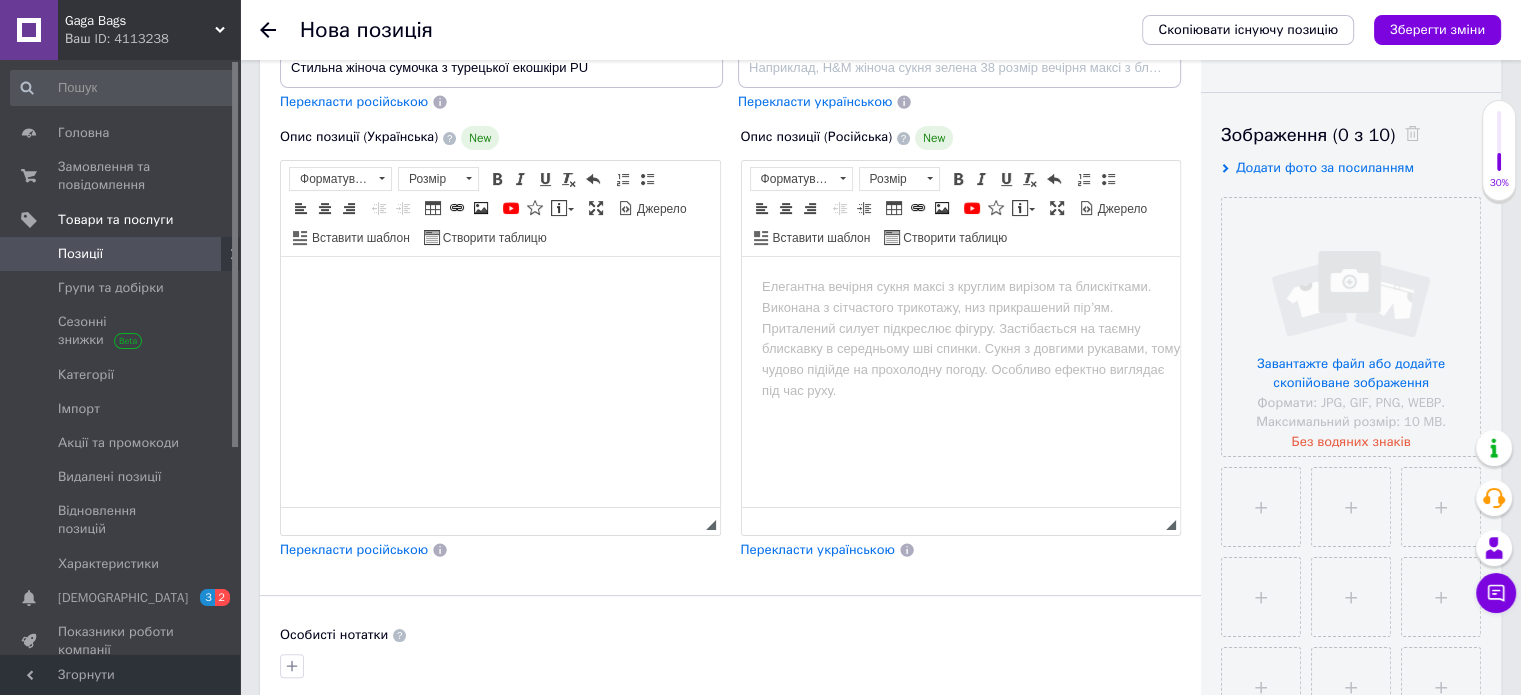 click at bounding box center (500, 287) 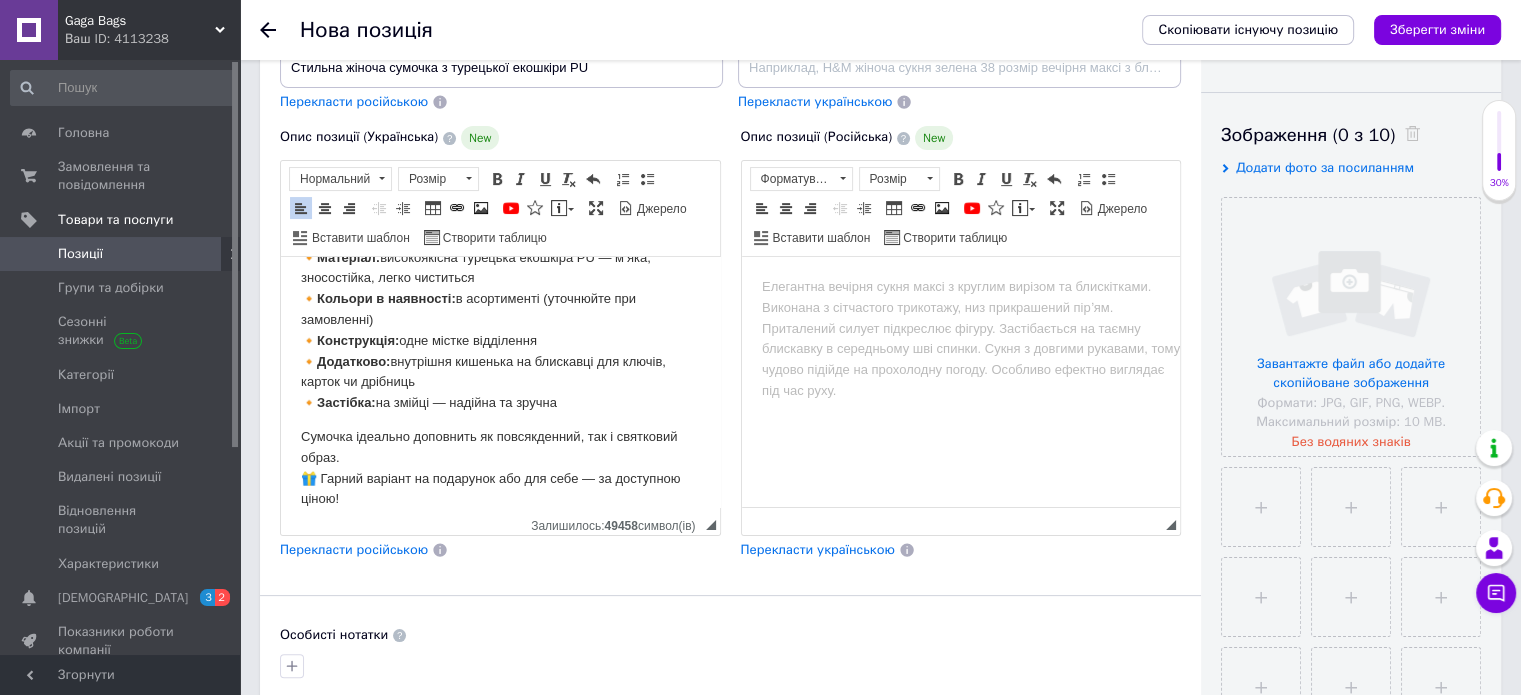 scroll, scrollTop: 107, scrollLeft: 0, axis: vertical 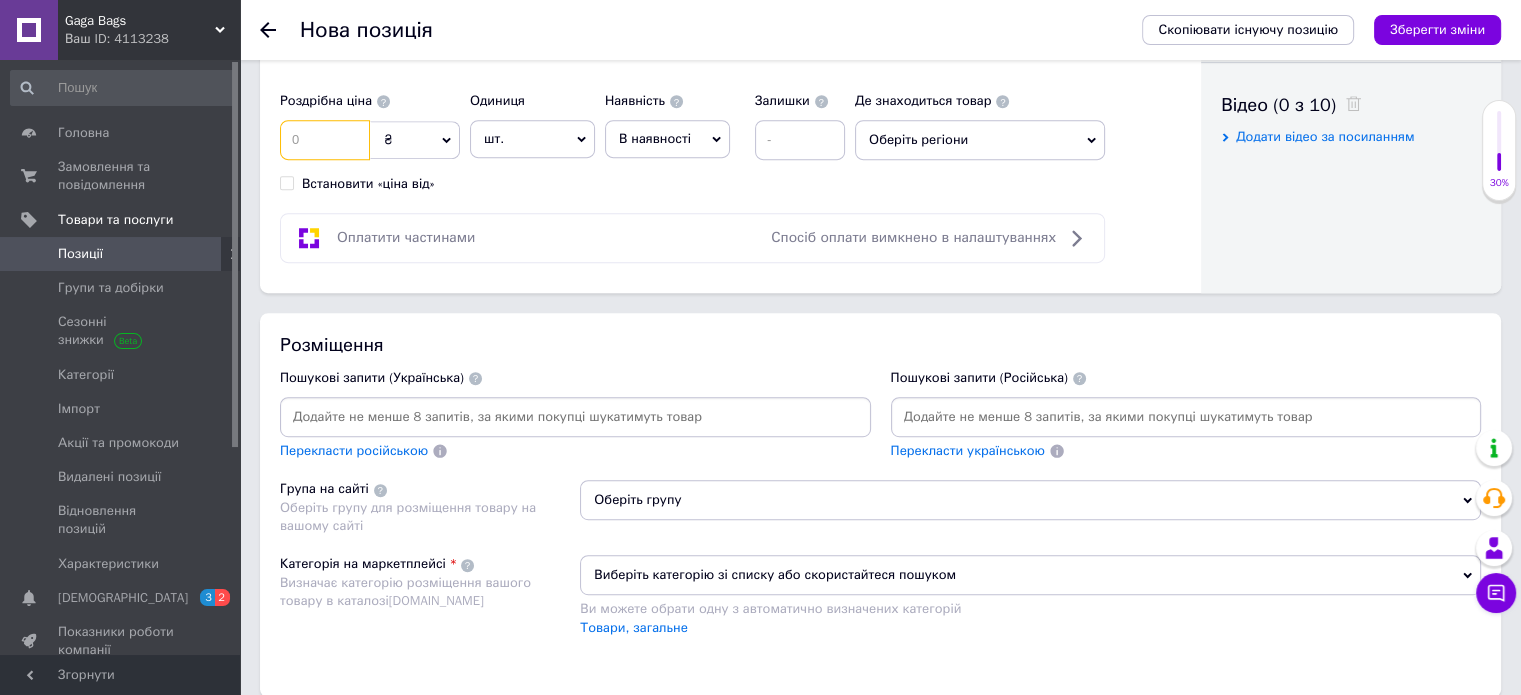 click at bounding box center [325, 140] 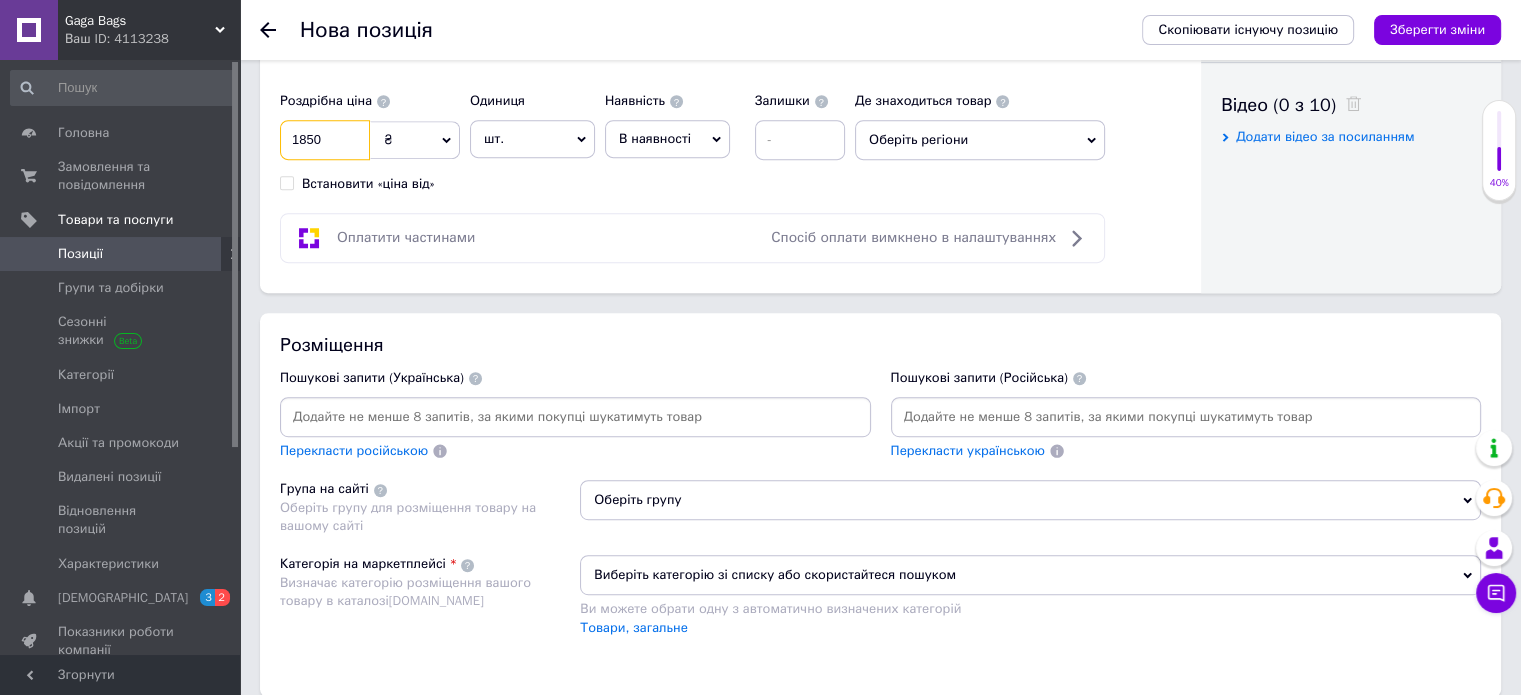 type on "1850" 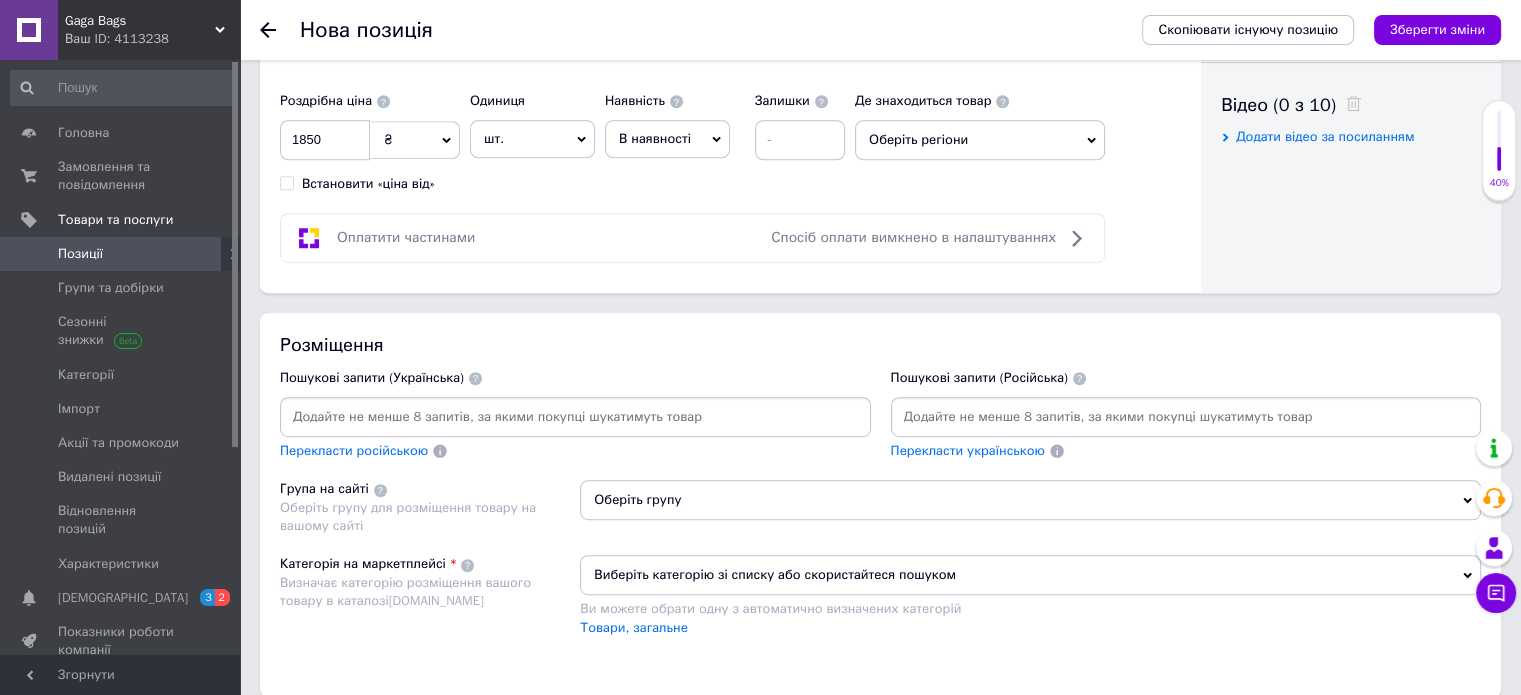 click at bounding box center [575, 417] 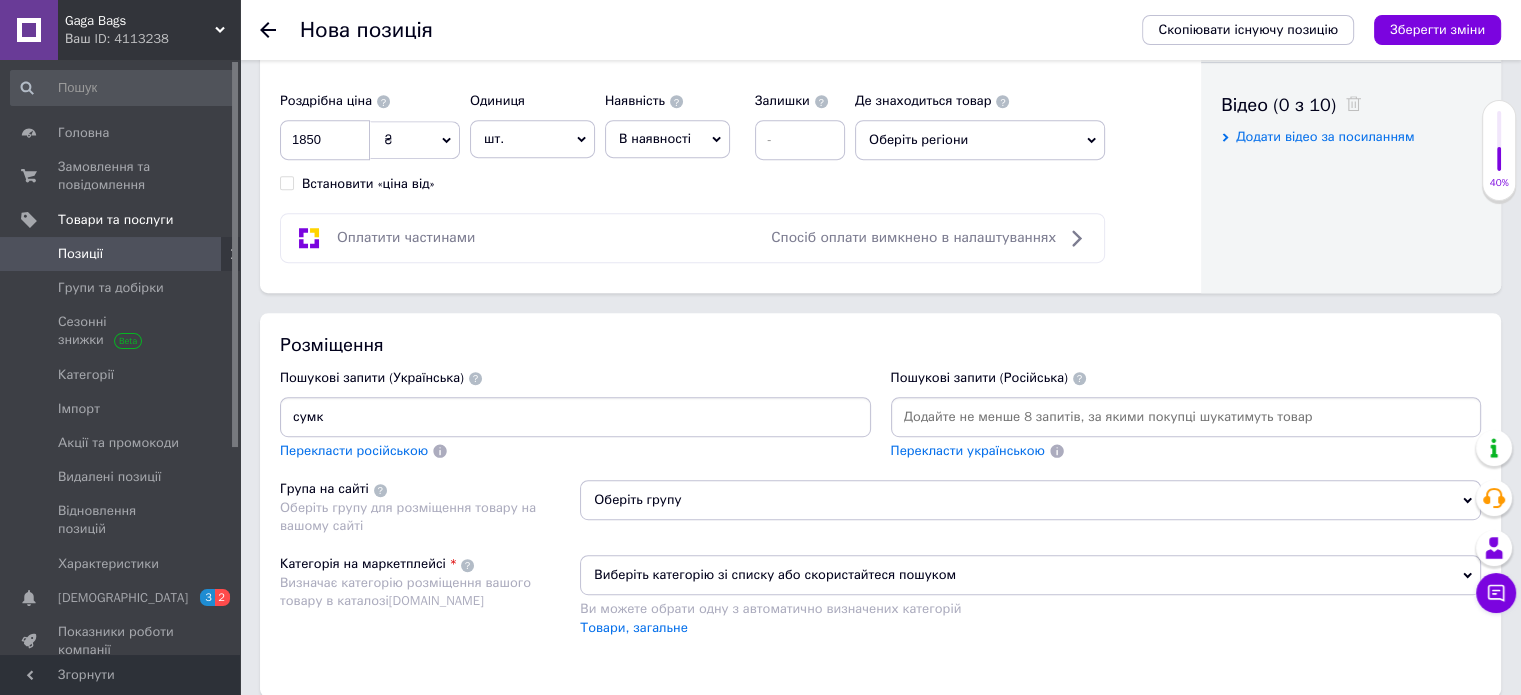 type on "сумка" 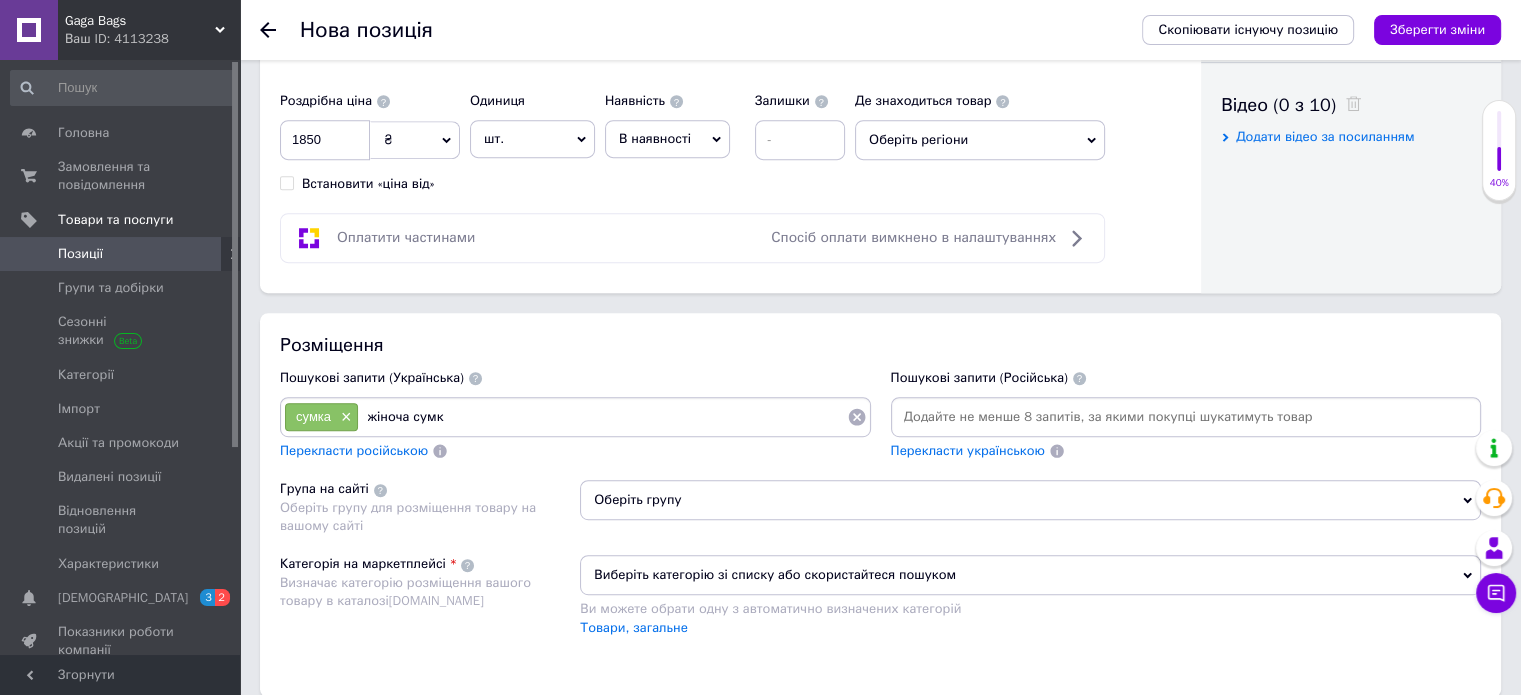 type on "жіноча сумка" 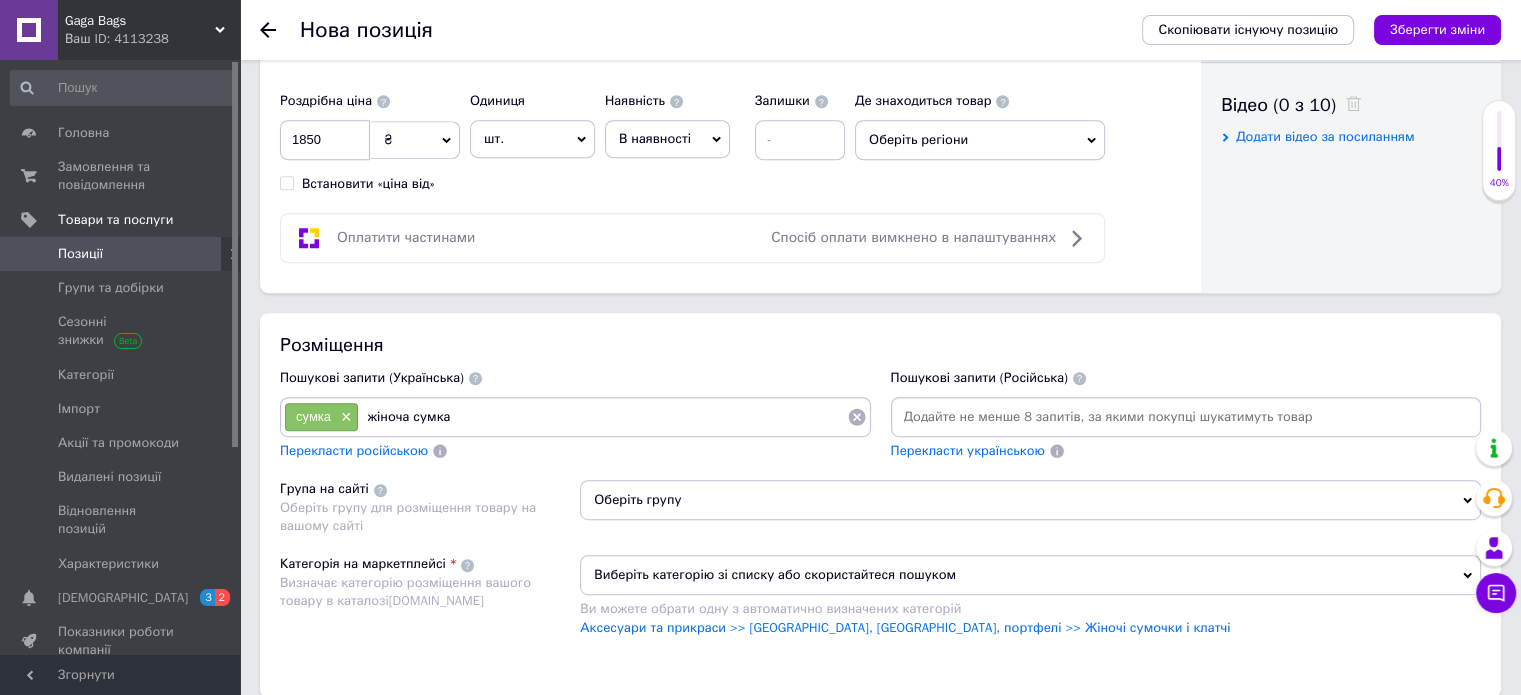 type 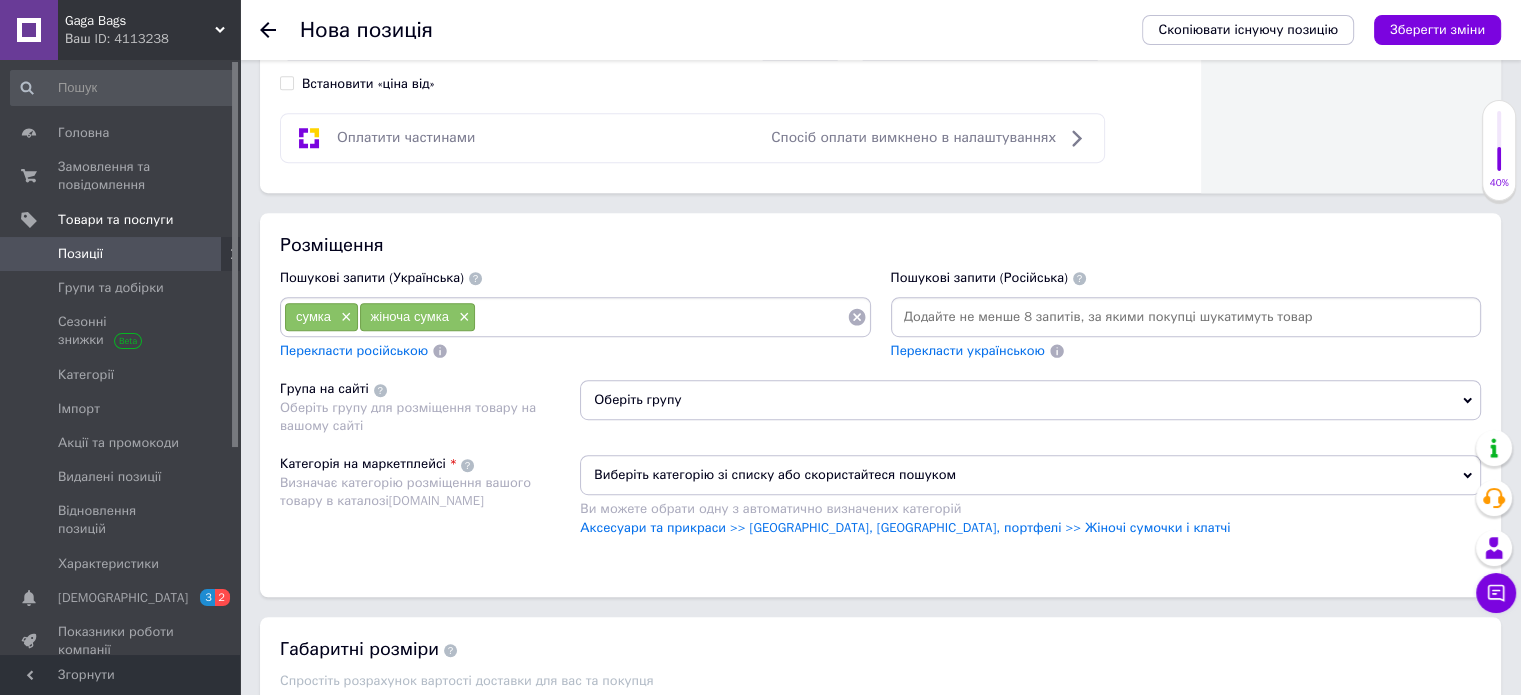 scroll, scrollTop: 1200, scrollLeft: 0, axis: vertical 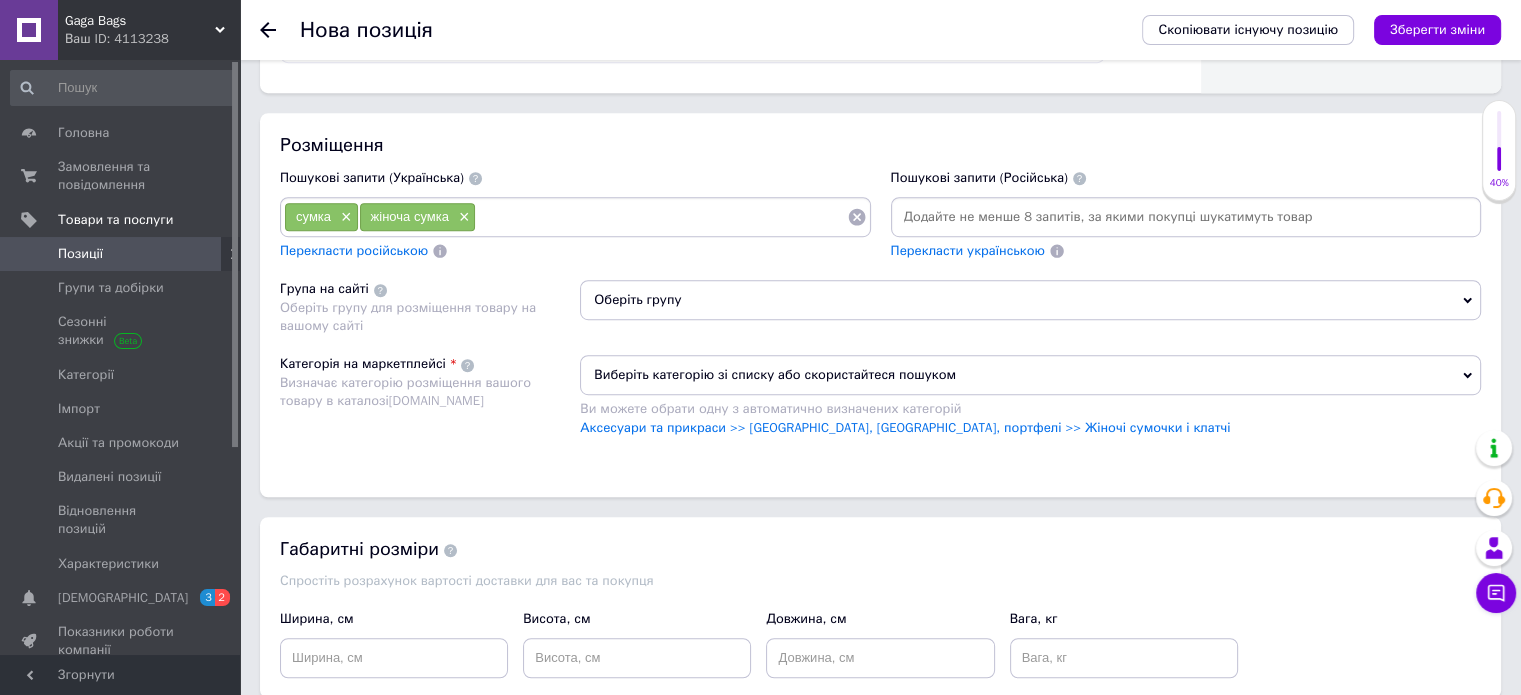 click on "Виберіть категорію зі списку або скористайтеся пошуком" at bounding box center [1030, 375] 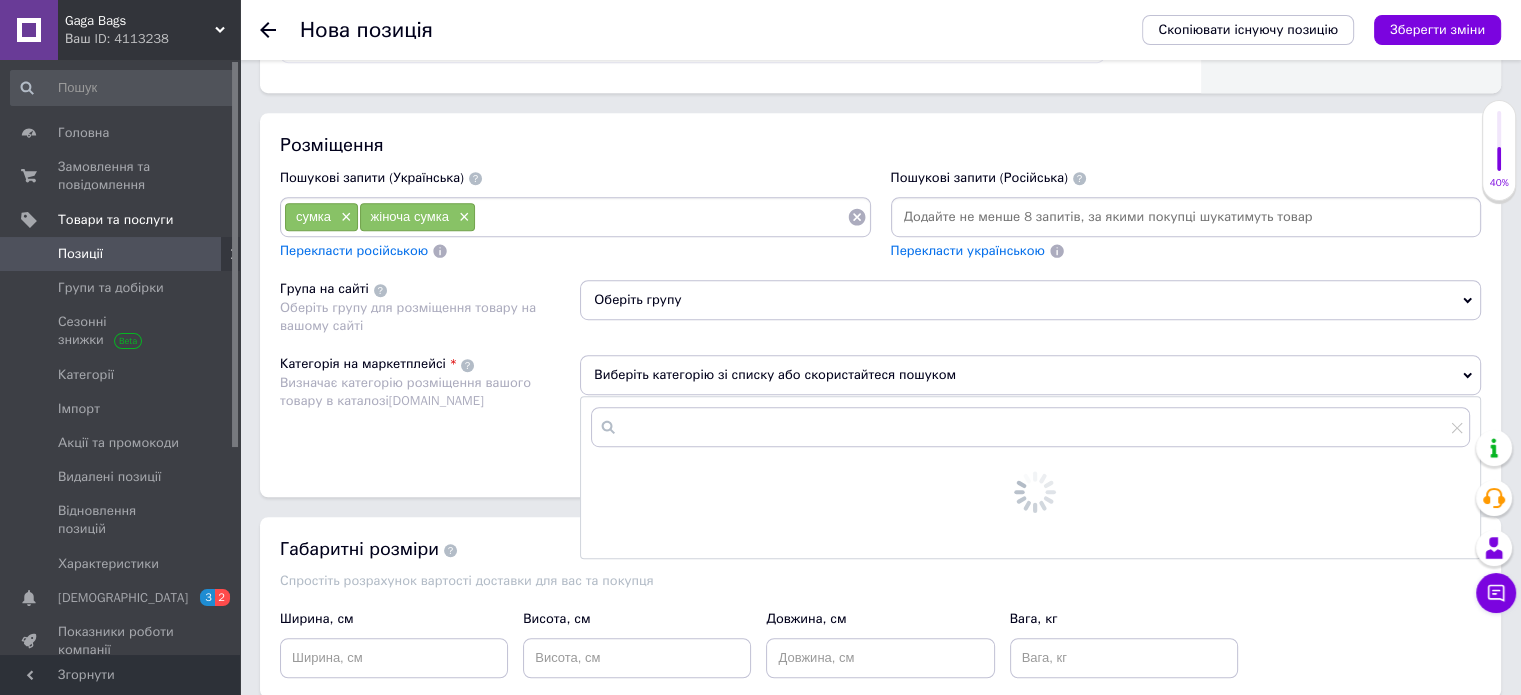click on "Виберіть категорію зі списку або скористайтеся пошуком" at bounding box center (1030, 375) 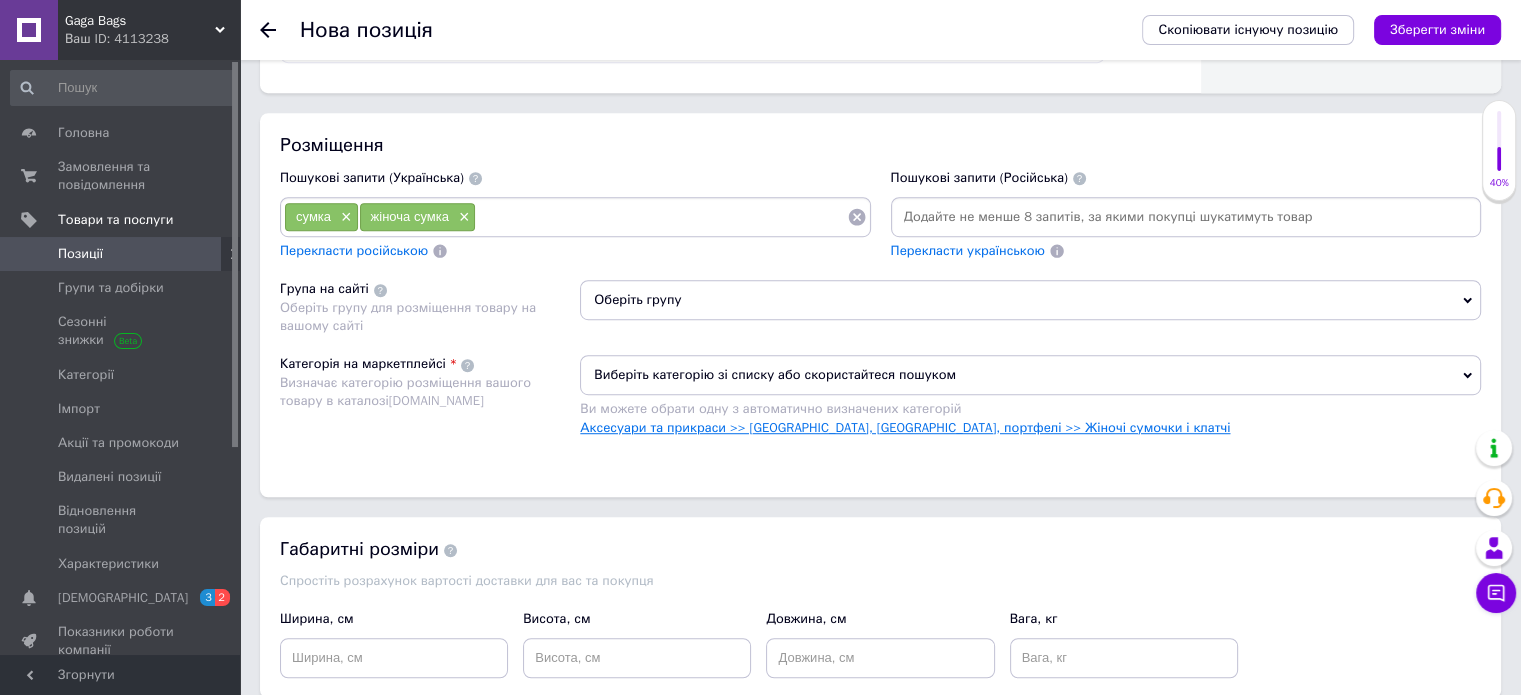 click on "Аксесуари та прикраси >> [GEOGRAPHIC_DATA], [GEOGRAPHIC_DATA], портфелі >> Жіночі сумочки і клатчі" at bounding box center (905, 427) 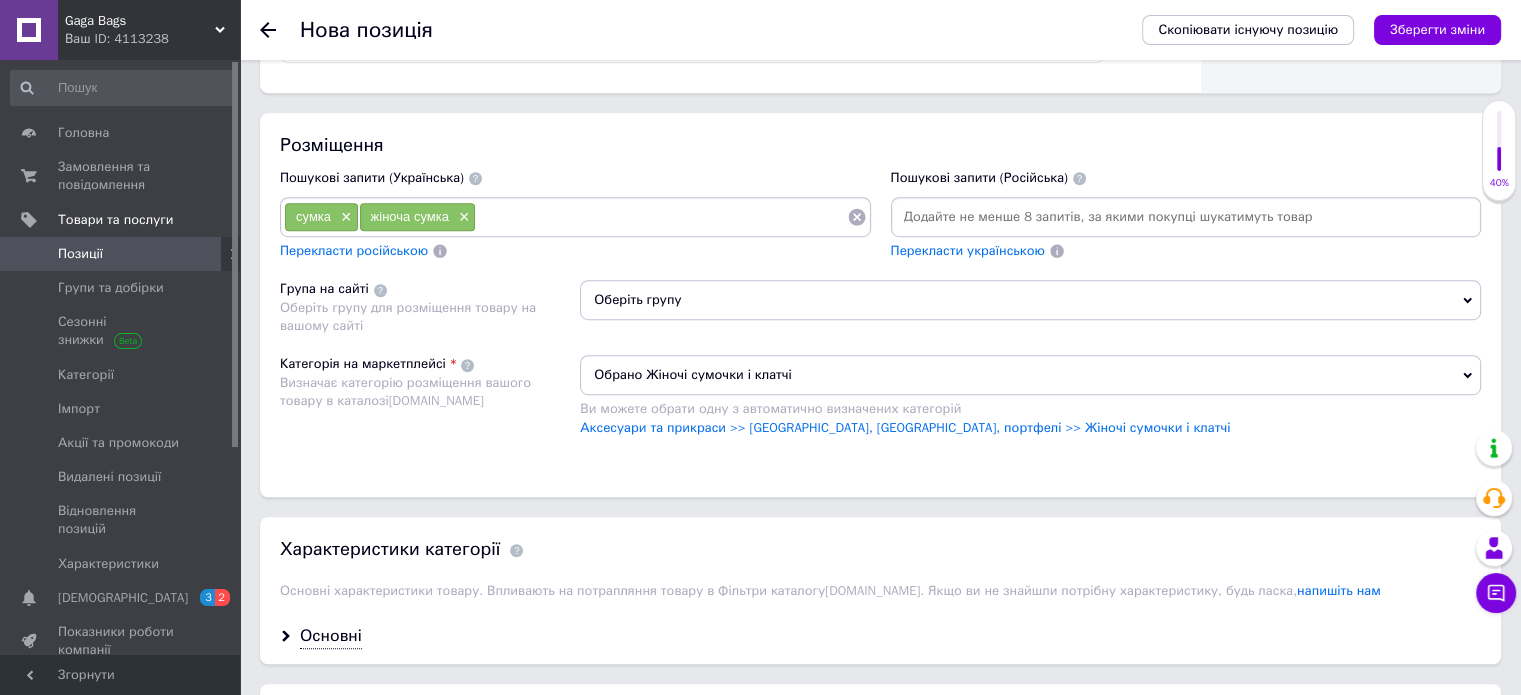 scroll, scrollTop: 1500, scrollLeft: 0, axis: vertical 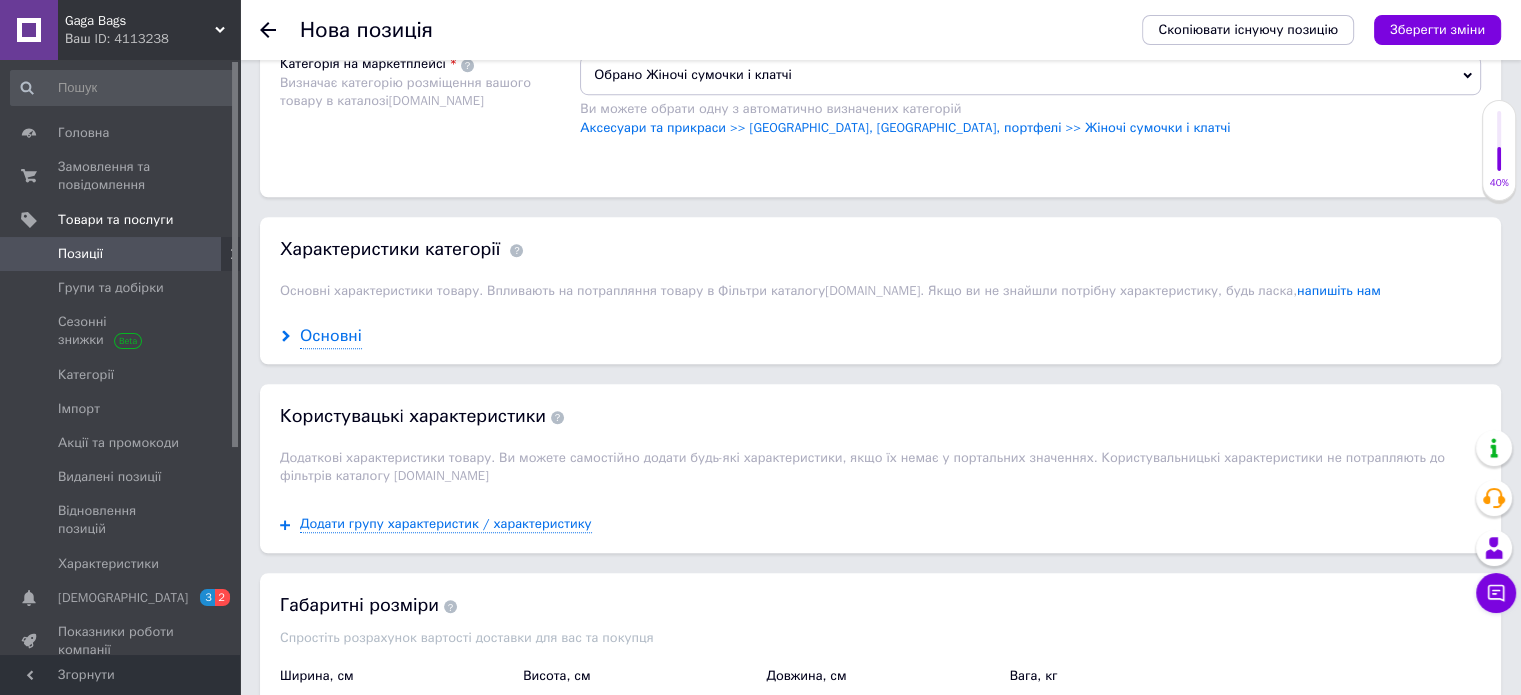 click on "Основні" at bounding box center (331, 336) 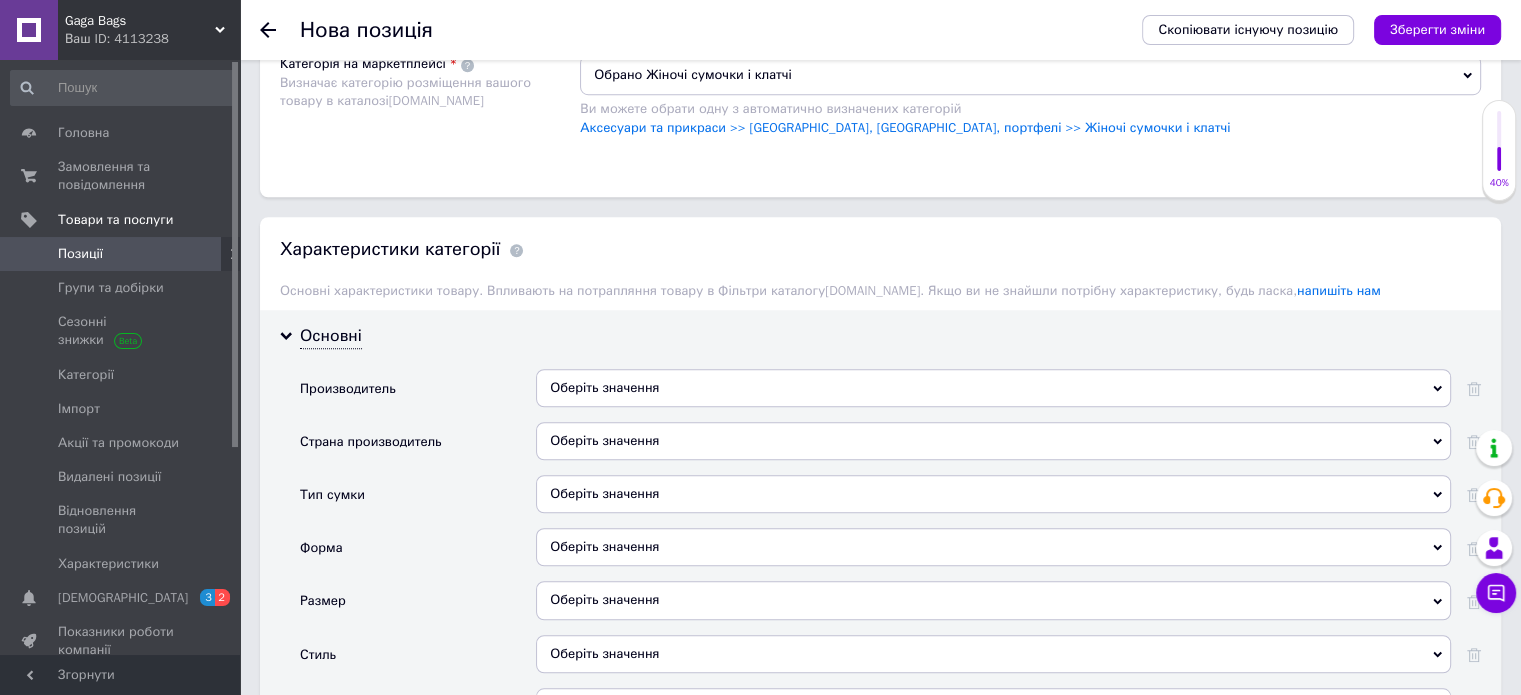 scroll, scrollTop: 1700, scrollLeft: 0, axis: vertical 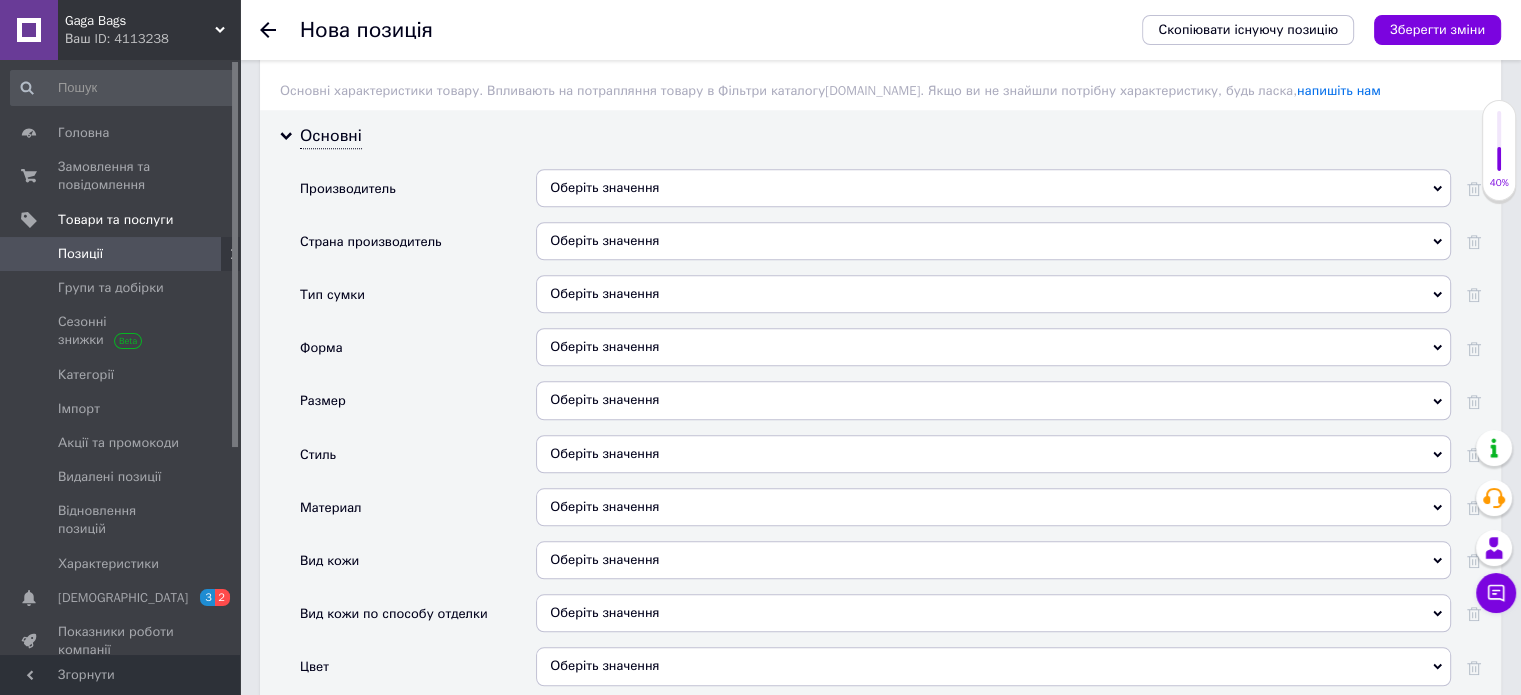 click on "Оберіть значення" at bounding box center (993, 400) 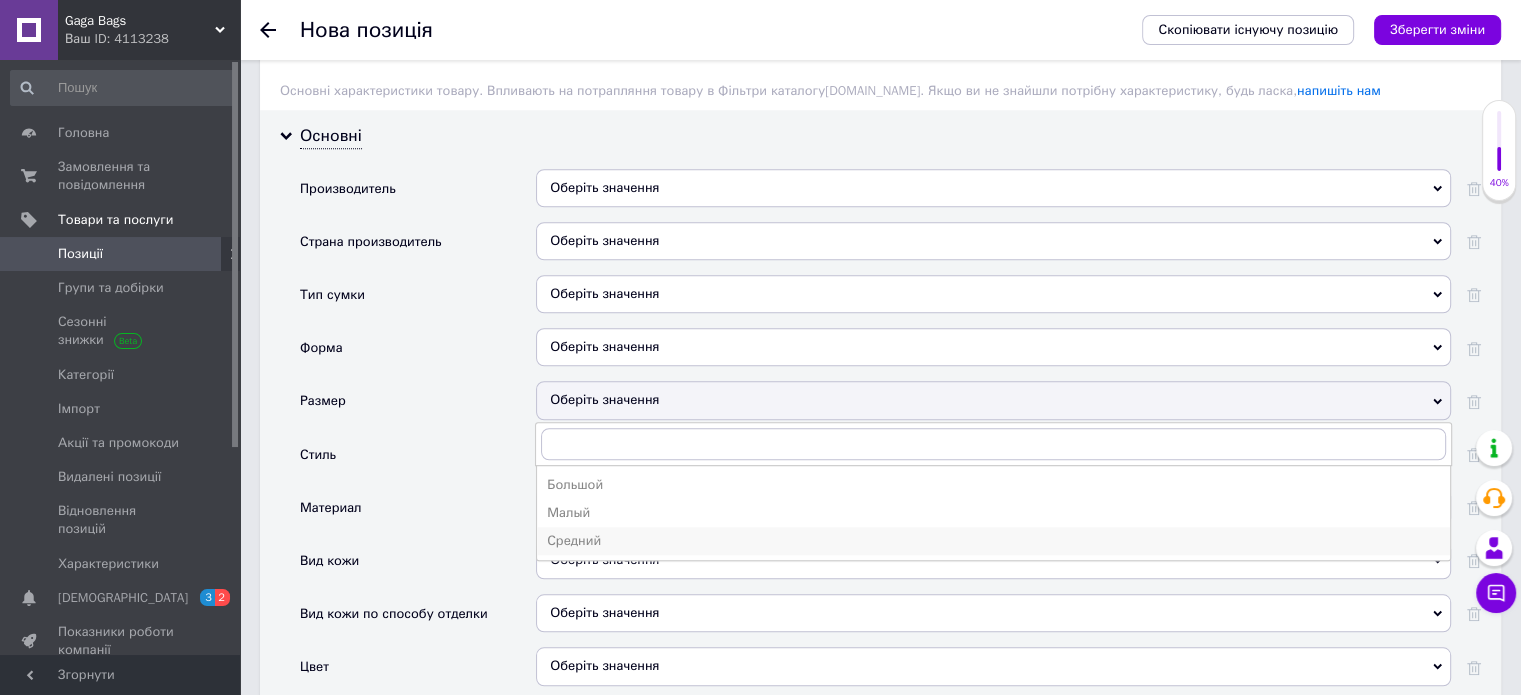 click on "Средний" at bounding box center [993, 541] 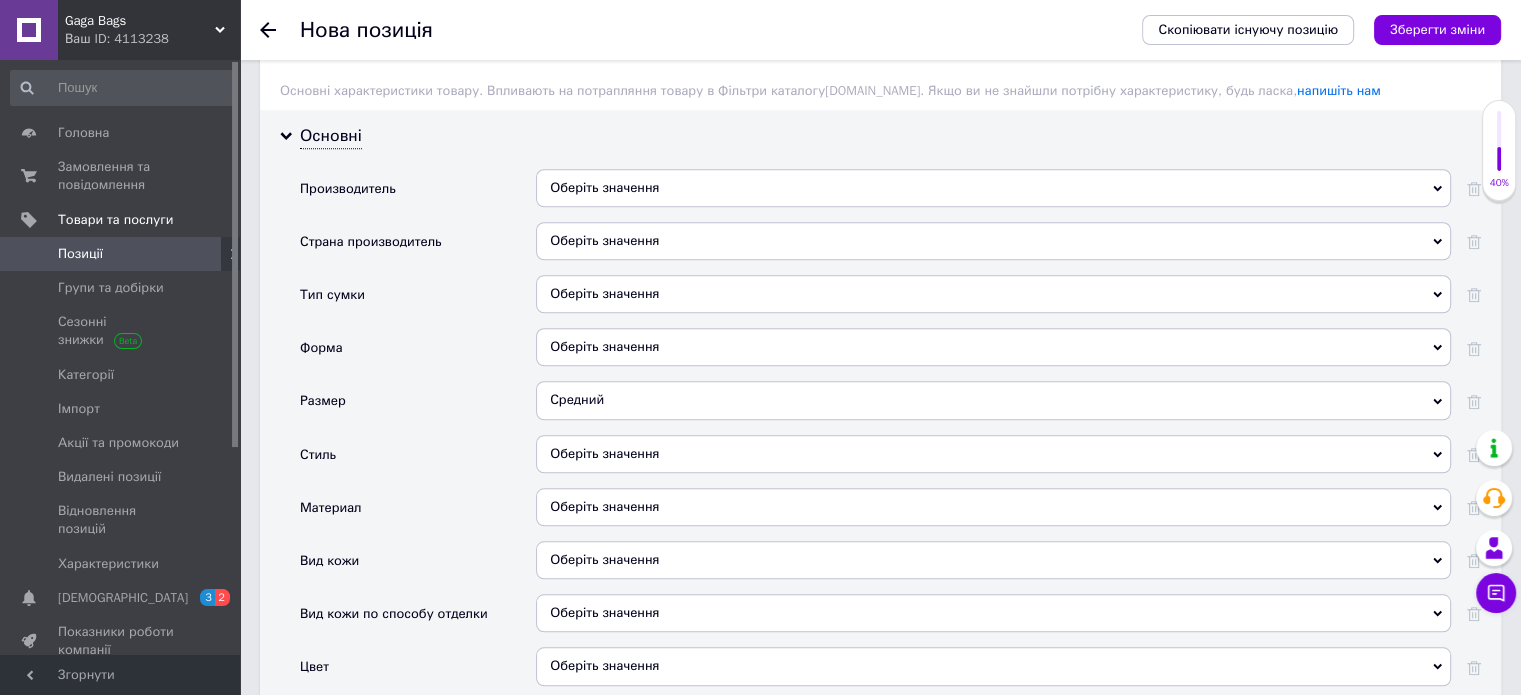 click on "Оберіть значення" at bounding box center (993, 454) 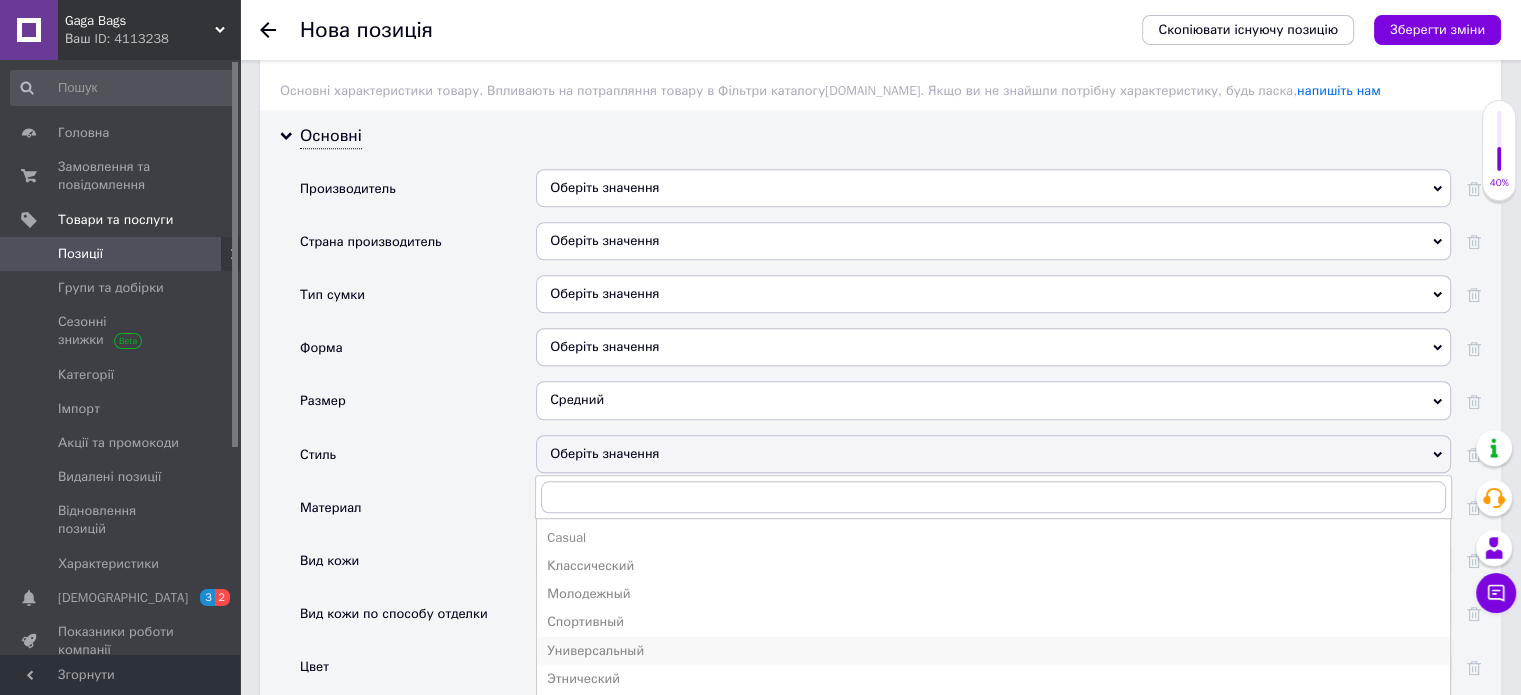 click on "Универсальный" at bounding box center [993, 651] 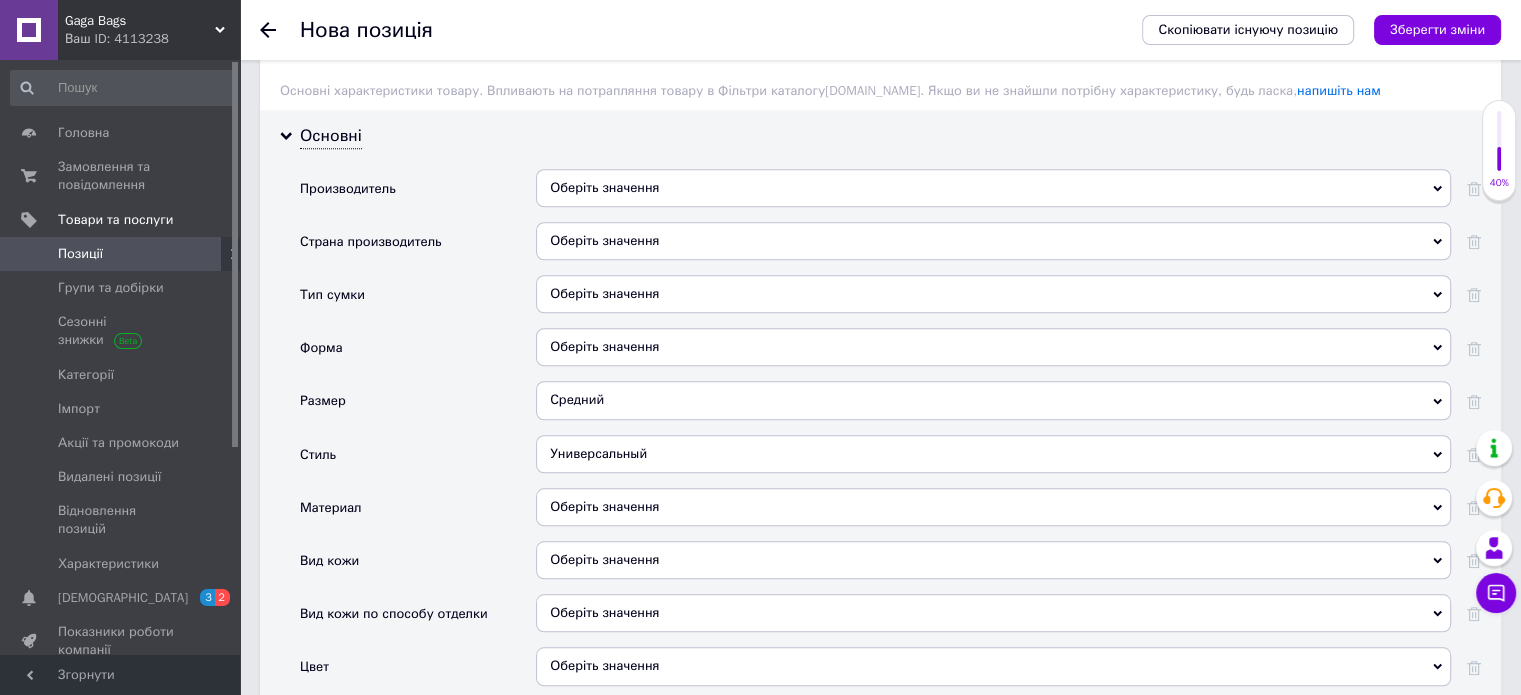 click on "Оберіть значення" at bounding box center (993, 507) 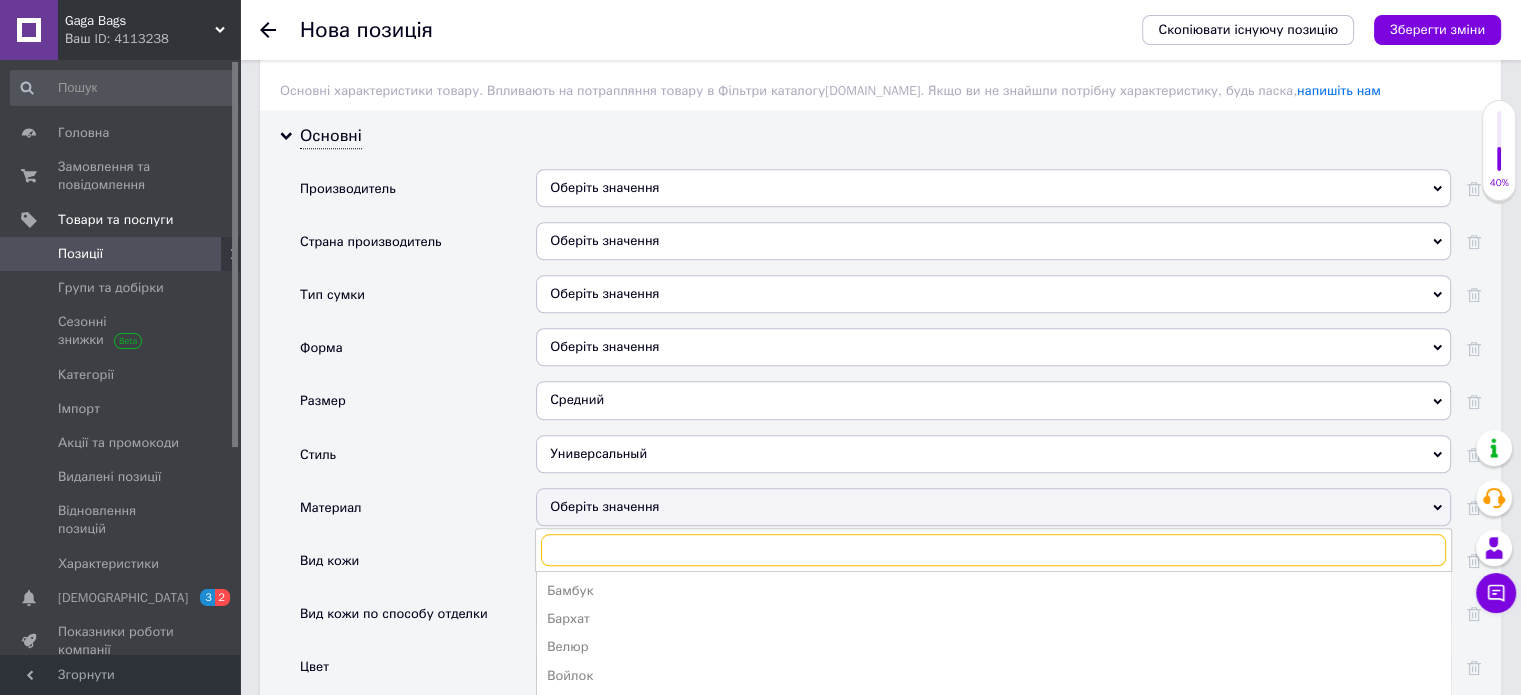 scroll, scrollTop: 1900, scrollLeft: 0, axis: vertical 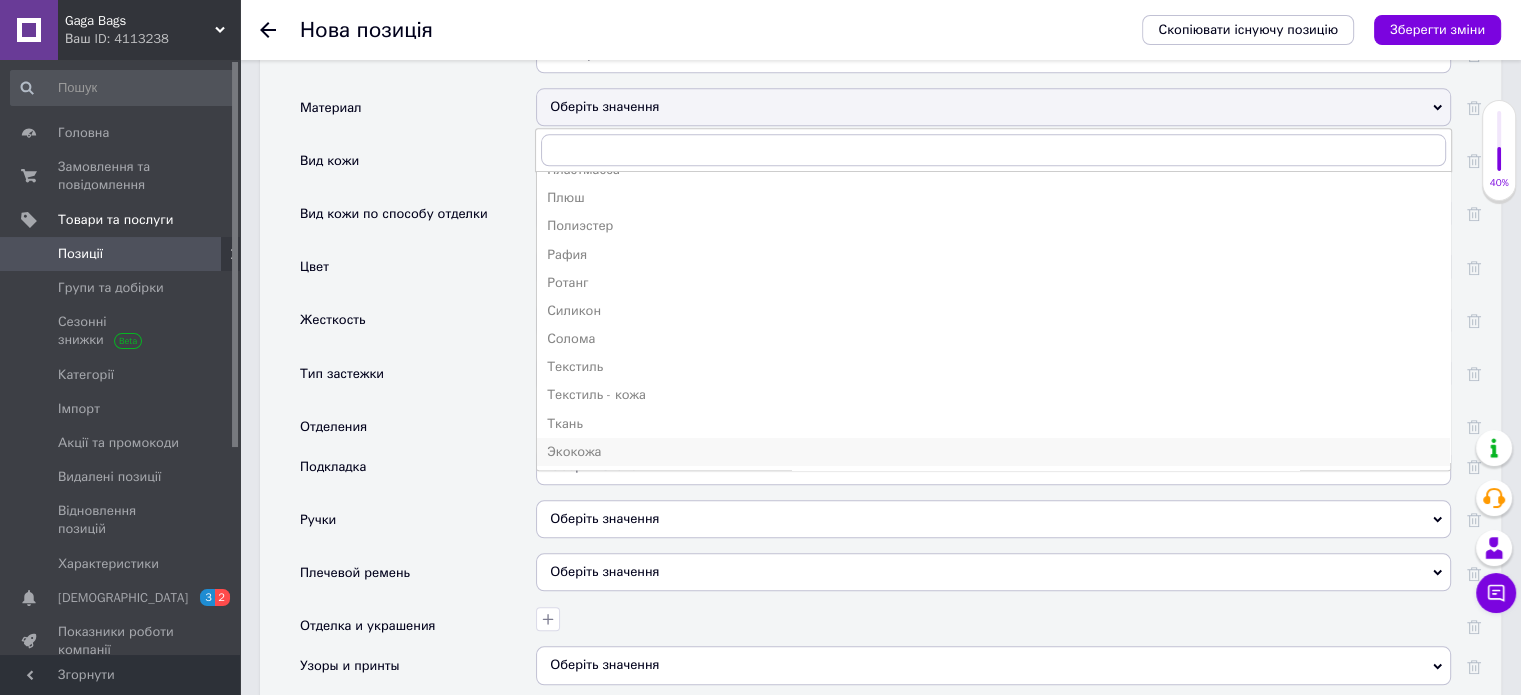 click on "Экокожа" at bounding box center [993, 452] 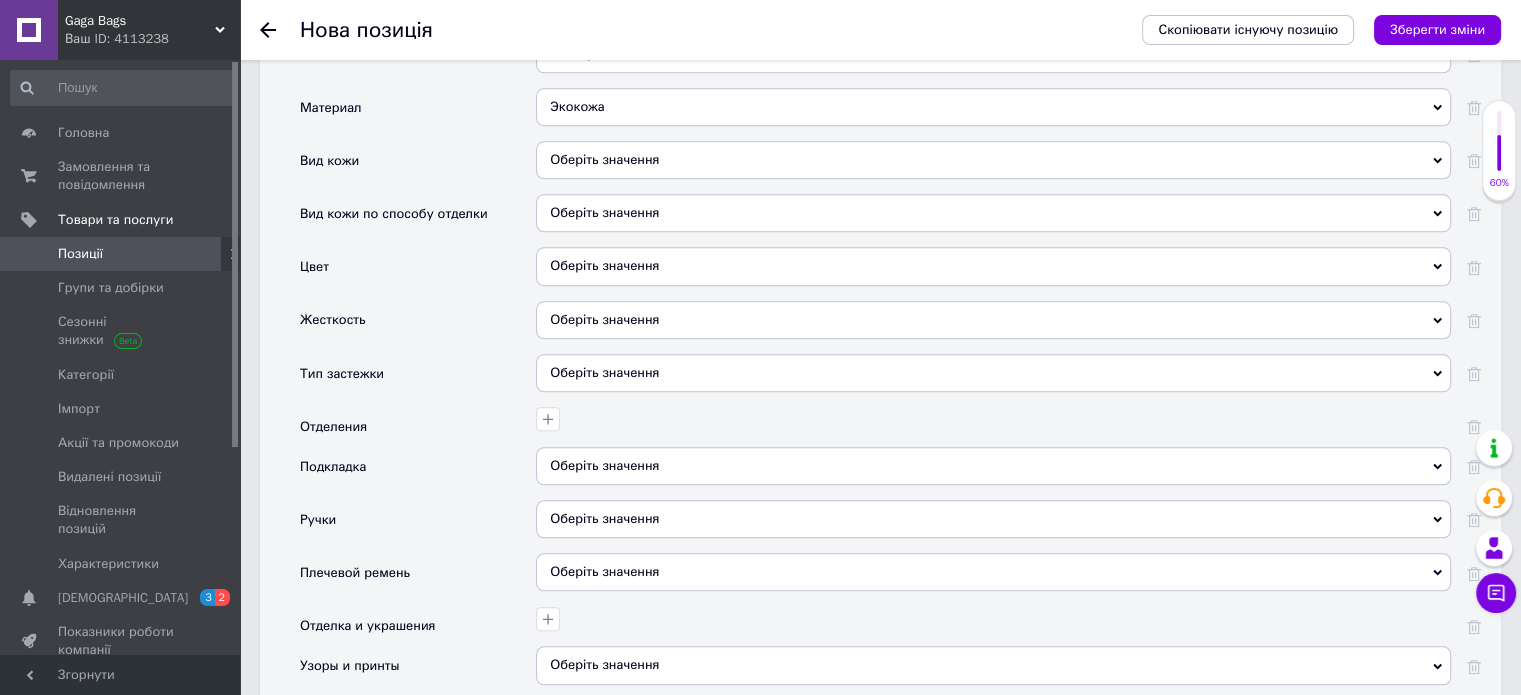scroll, scrollTop: 2300, scrollLeft: 0, axis: vertical 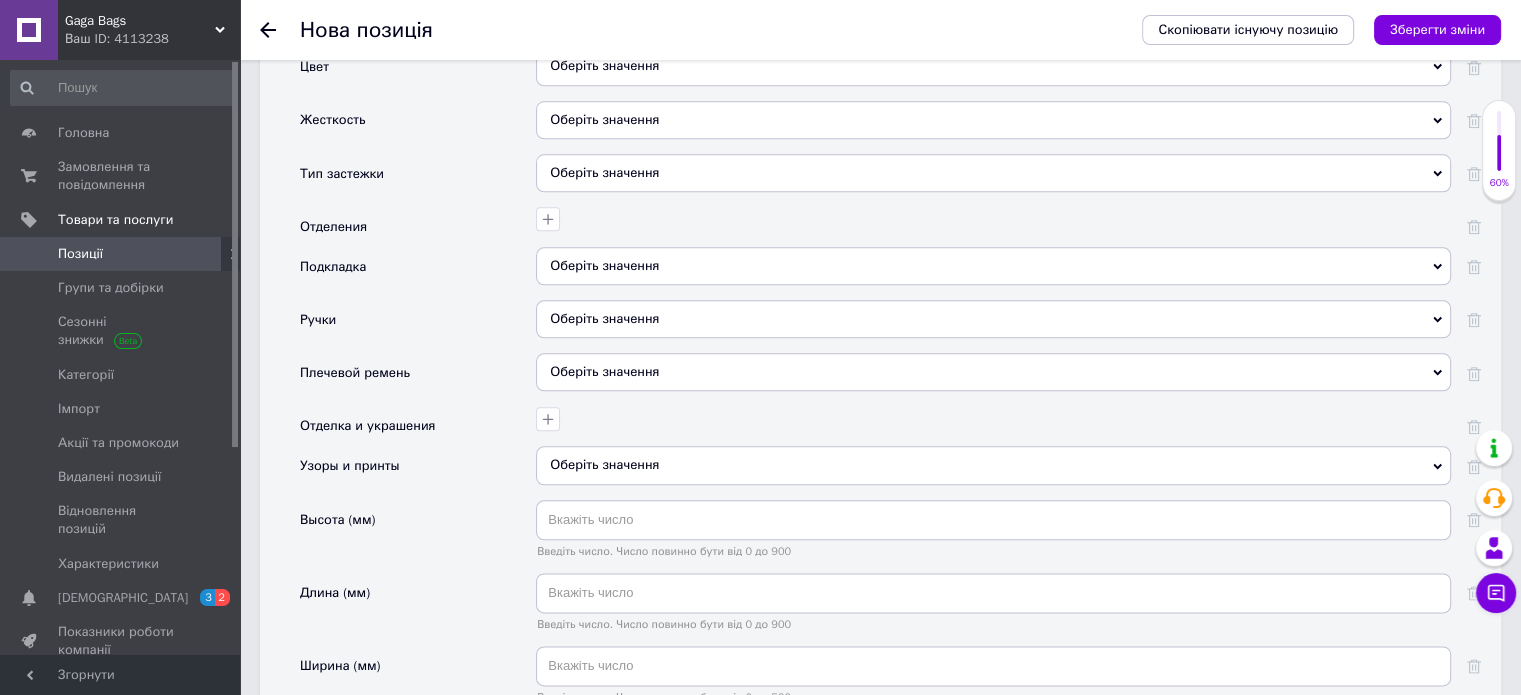 click on "Оберіть значення" at bounding box center [993, 319] 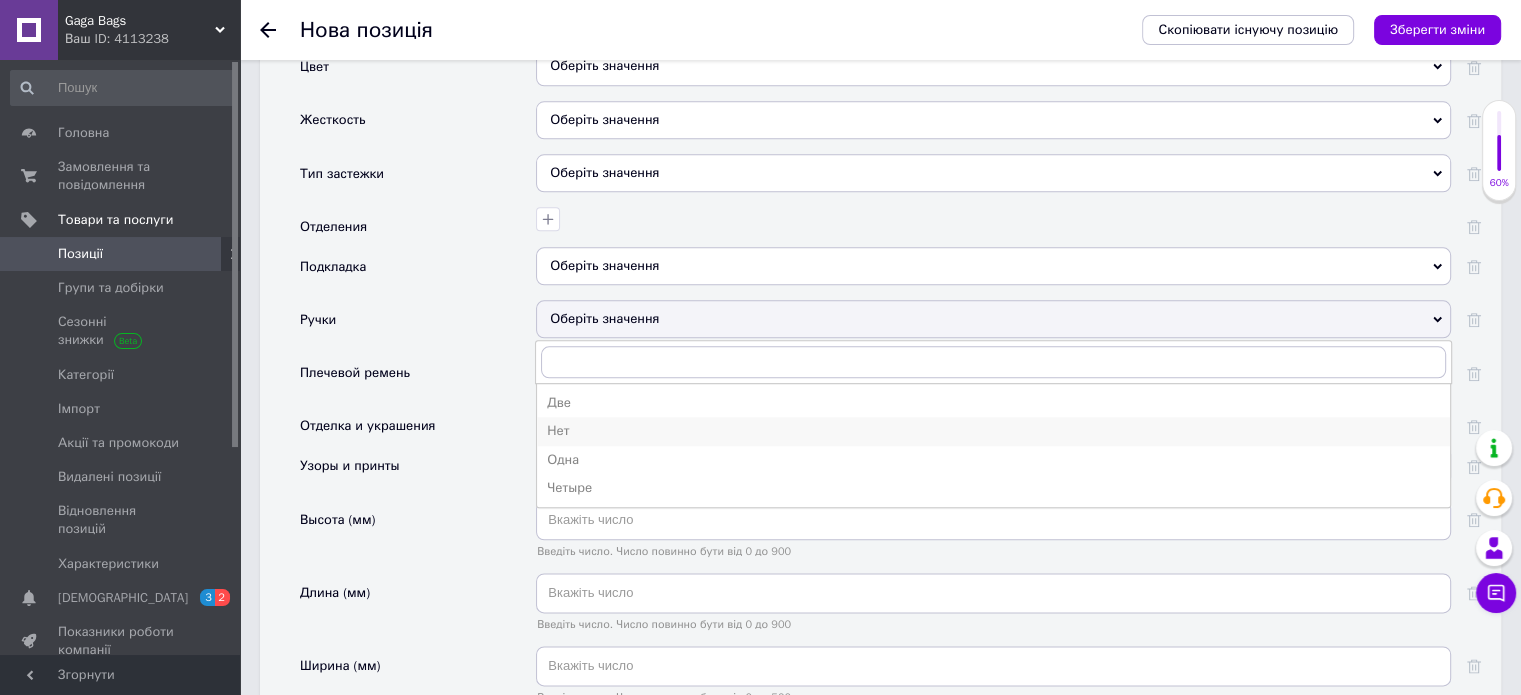 click on "Нет" at bounding box center [993, 431] 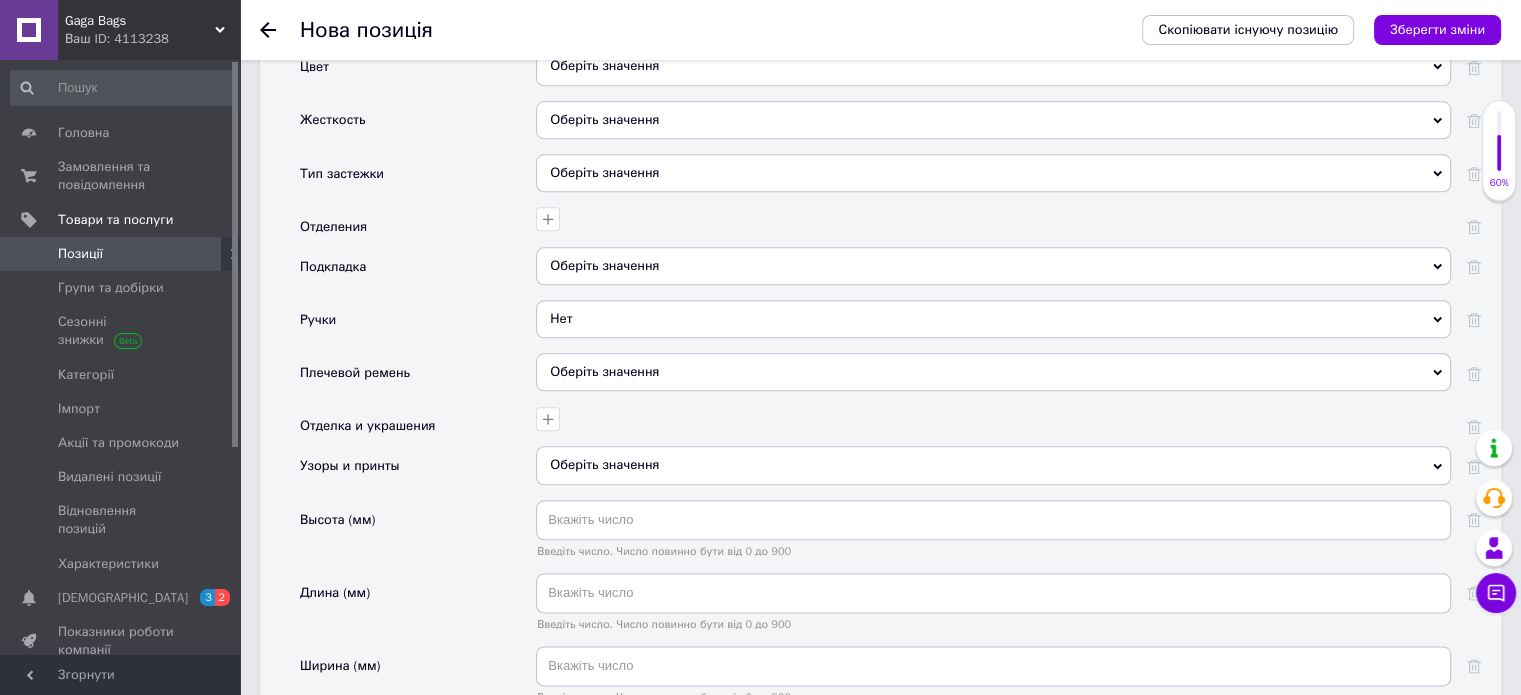 click on "Оберіть значення Так Ні" at bounding box center (993, 273) 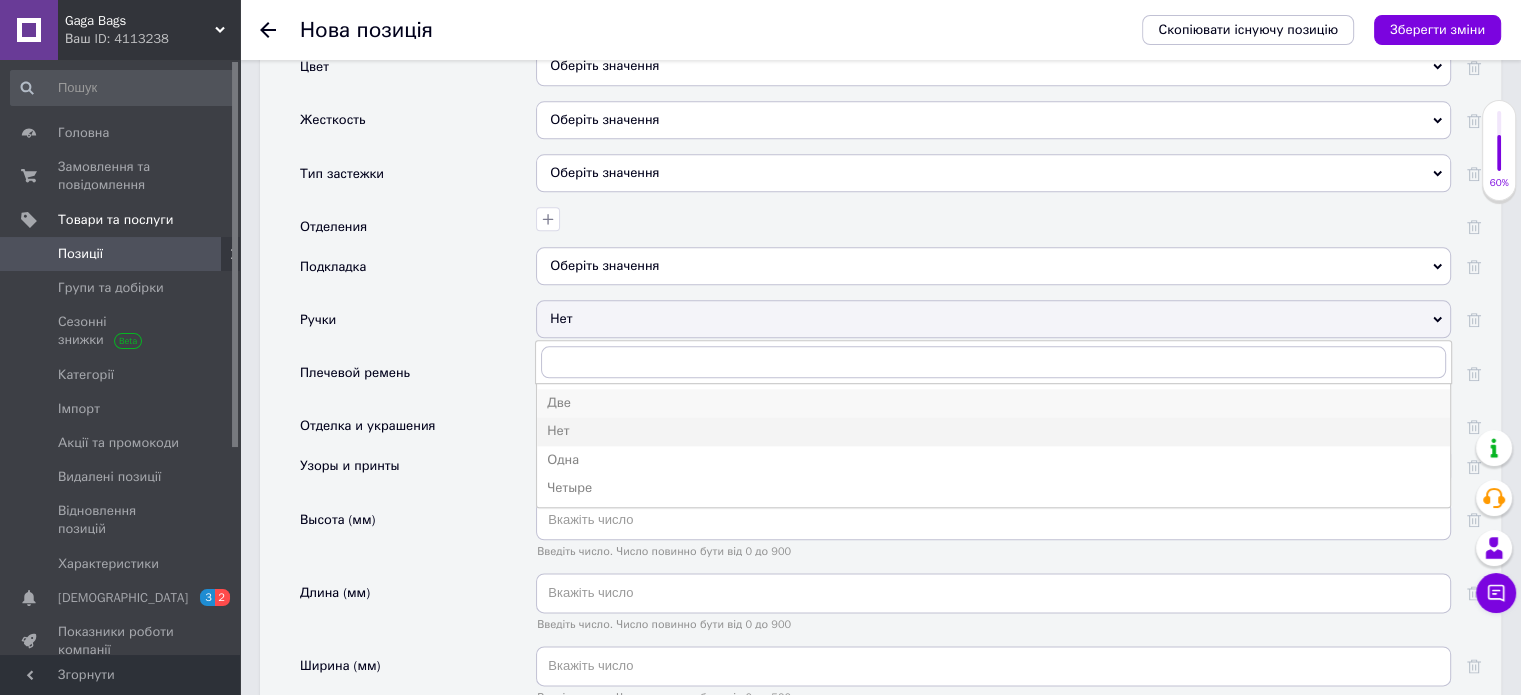 click on "Две" at bounding box center (993, 403) 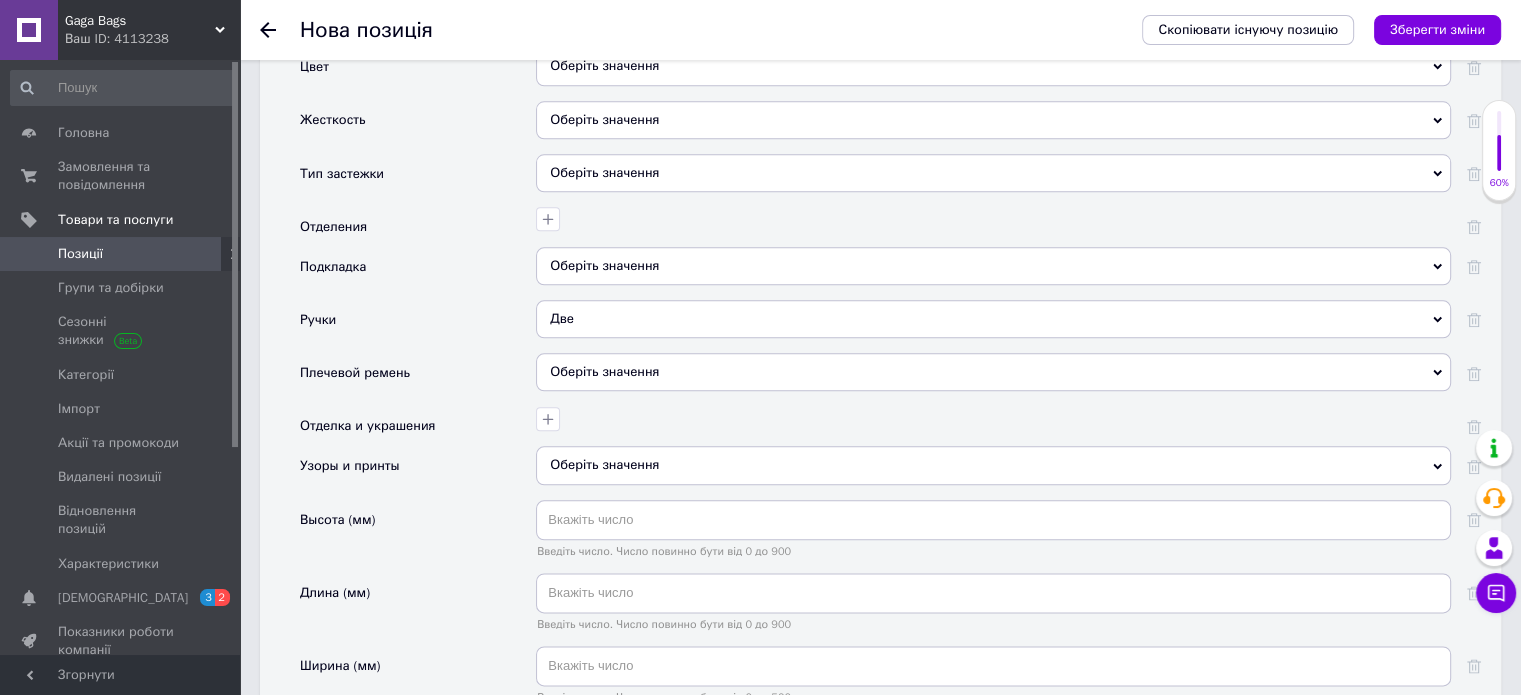 click on "Оберіть значення" at bounding box center [604, 371] 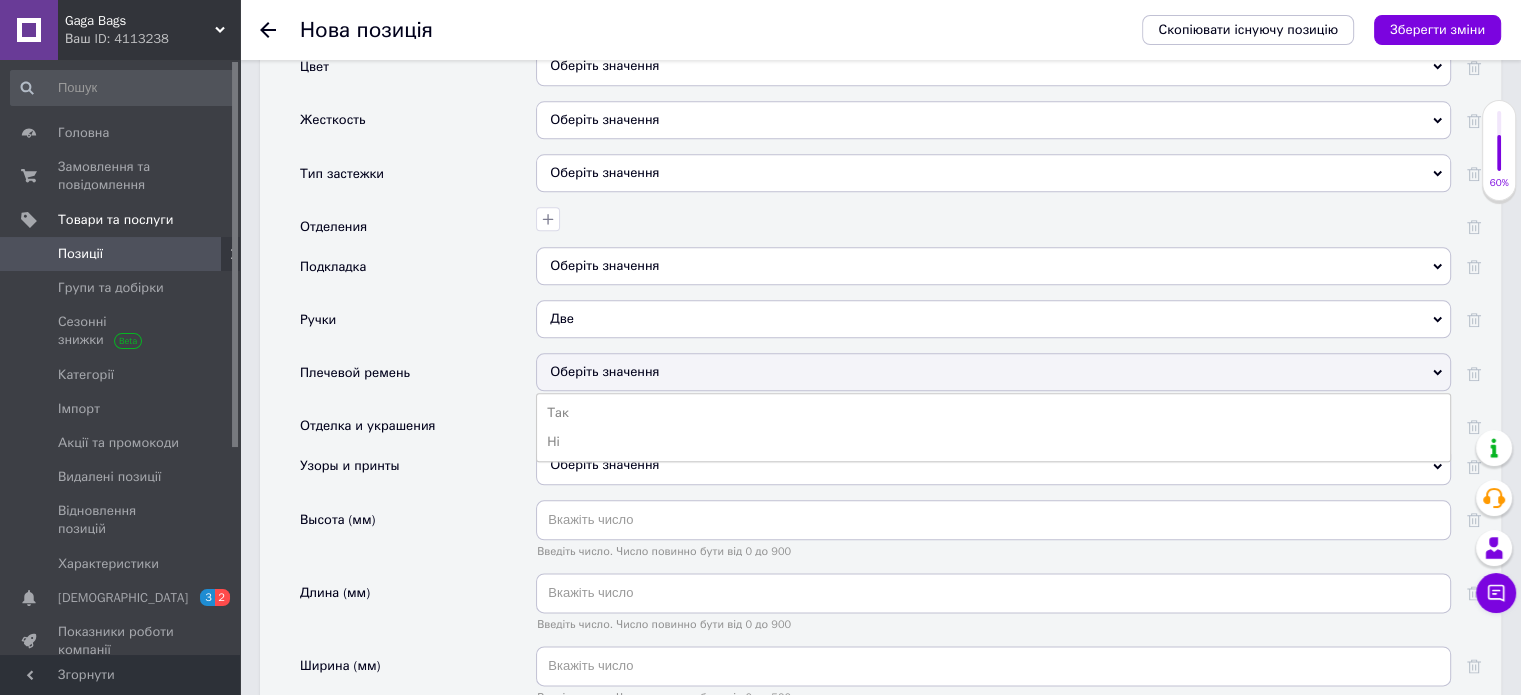 click on "Оберіть значення" at bounding box center (993, 372) 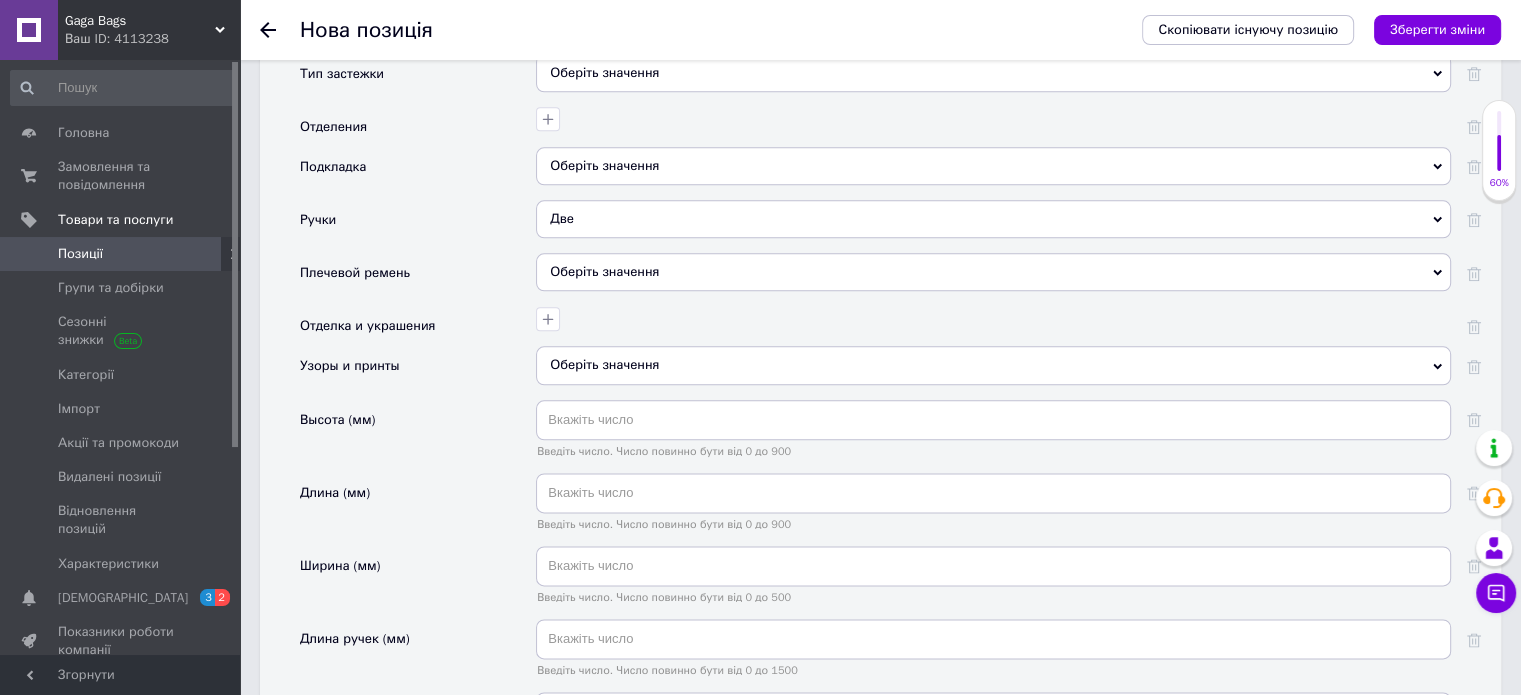 scroll, scrollTop: 2500, scrollLeft: 0, axis: vertical 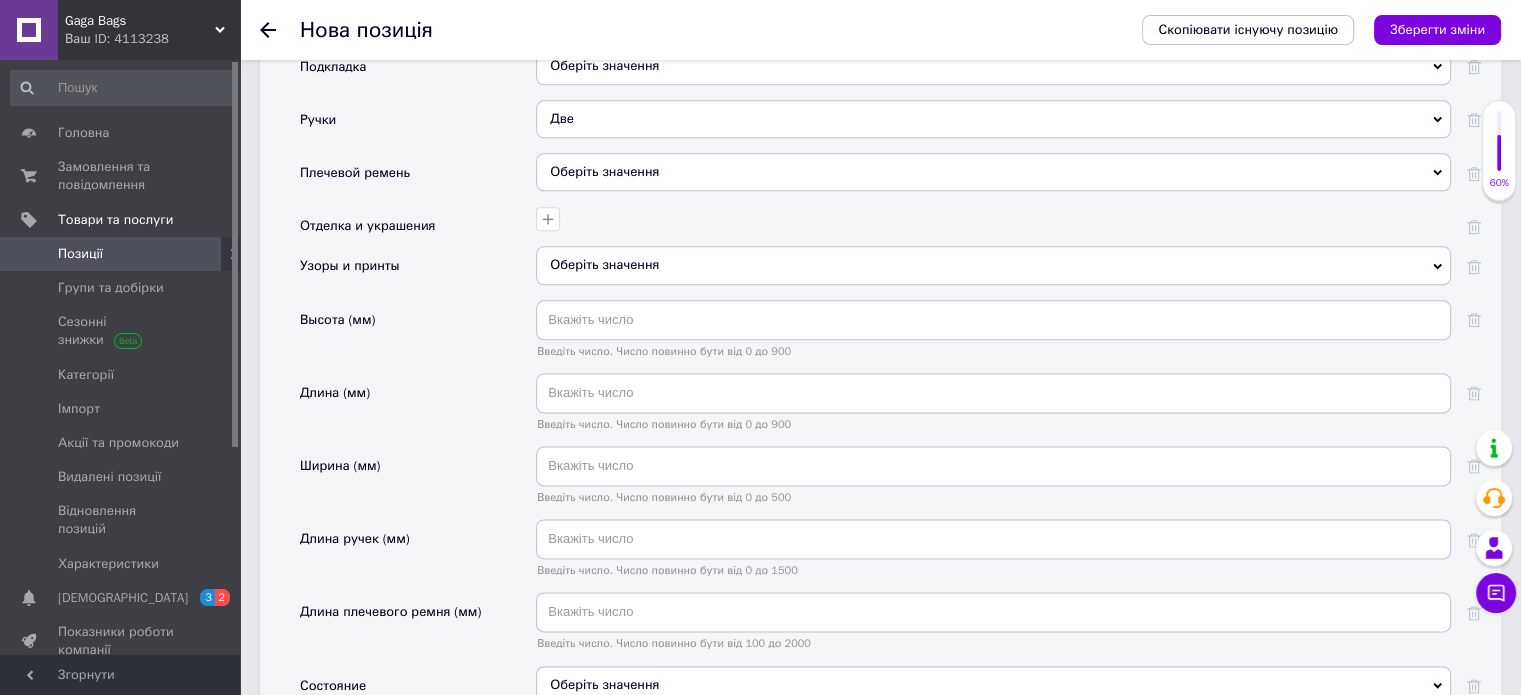 drag, startPoint x: 665, startPoint y: 327, endPoint x: 656, endPoint y: 308, distance: 21.023796 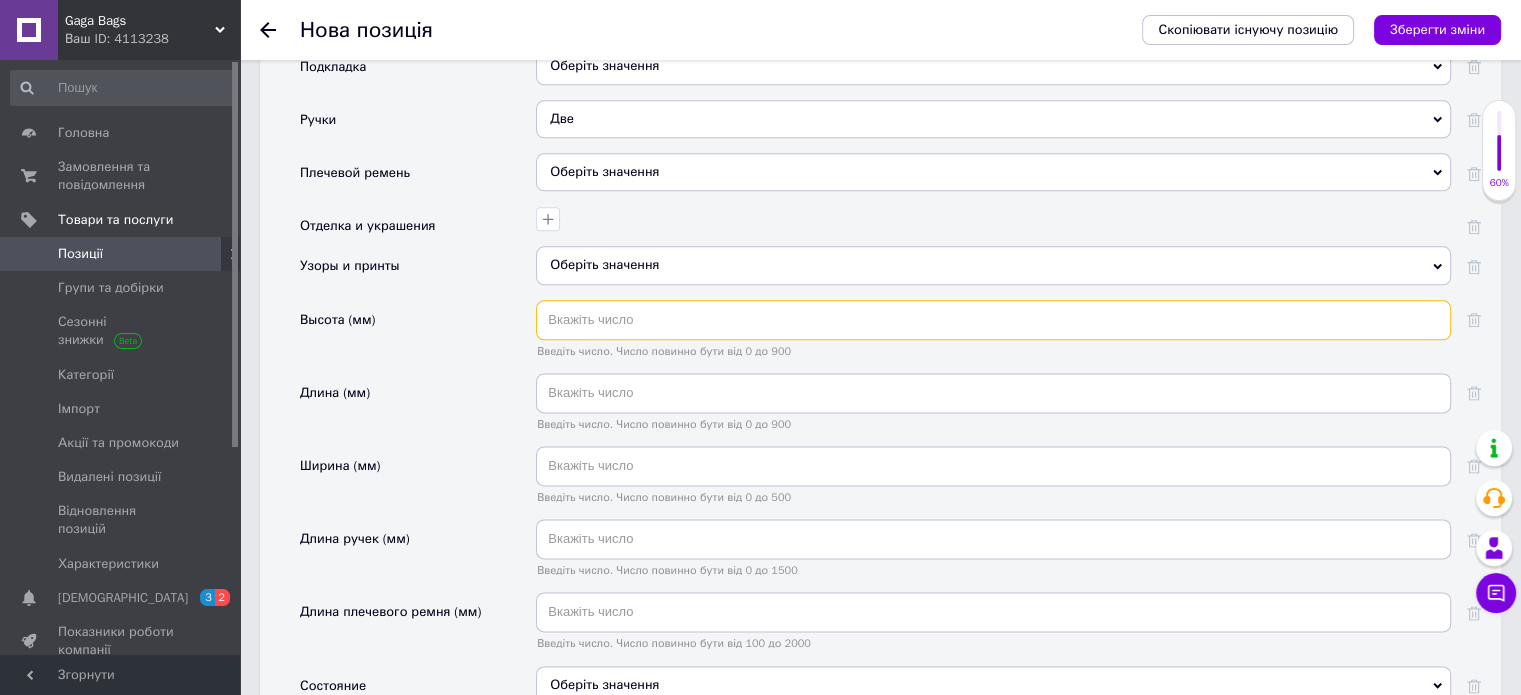click at bounding box center [993, 320] 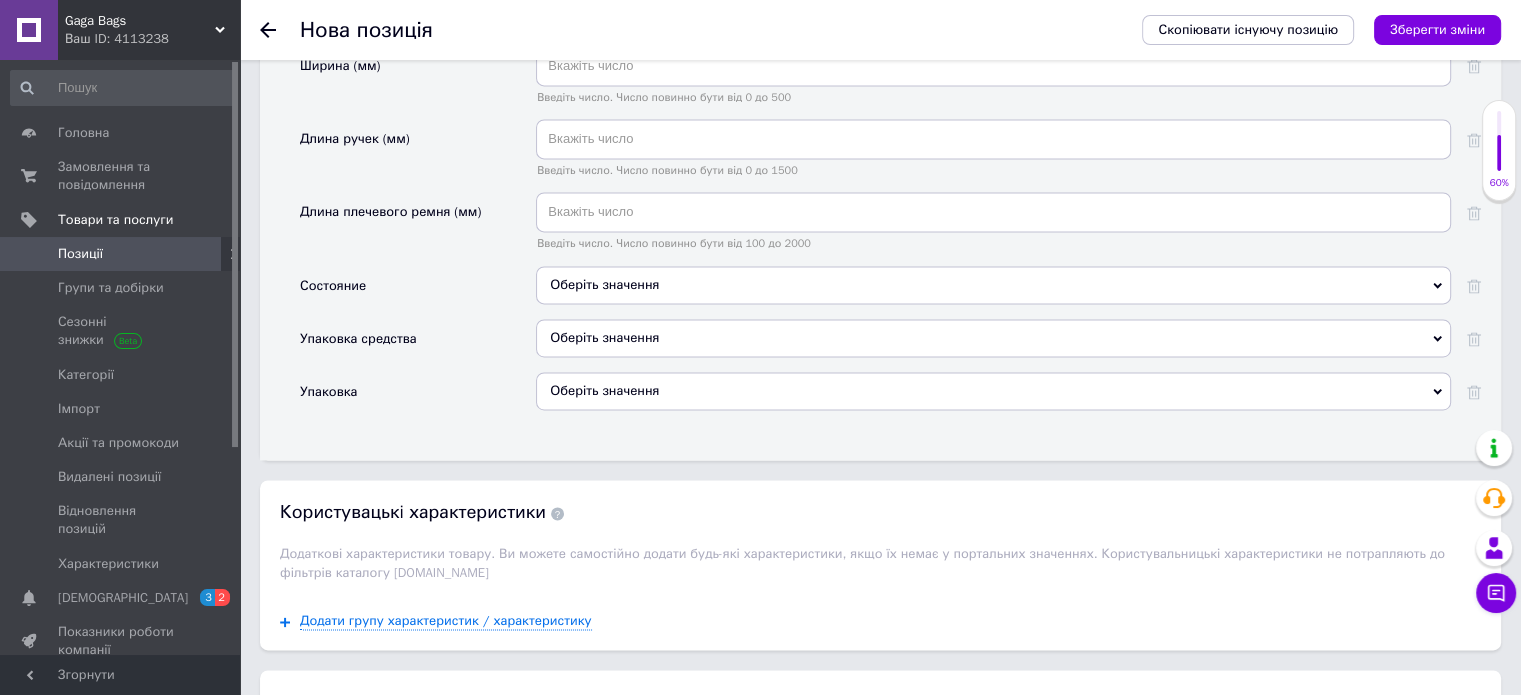 scroll, scrollTop: 3232, scrollLeft: 0, axis: vertical 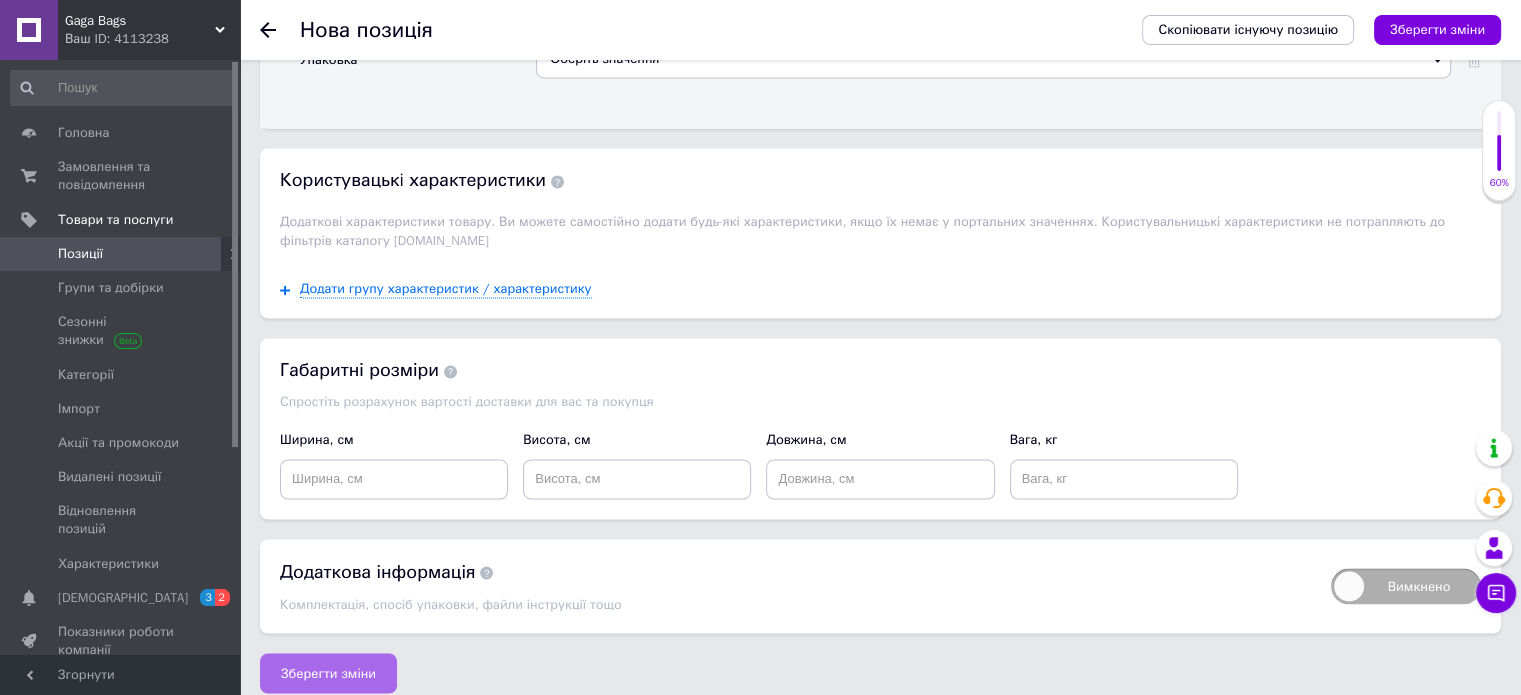 click on "Основна інформація При сохранении товара пустые поля будут переведены автоматически. Щоб вручну відправити поле на переклад, натисніть на посилання під ним.  Детальніше Назва позиції (Українська) New Стильна жіноча сумочка з турецької екошкіри PU Перекласти російською Код/Артикул 0109 Назва позиції (Російська) New Перекласти українською Опис позиції (Українська) New Елегантна, практична й завжди доречна — ця сумочка стане вашим улюбленим аксесуаром на кожен день!
🔸  Матеріал:  високоякісна турецька екошкіра PU — м’яка, зносостійка, легко чиститься
🔸
🔸" at bounding box center (880, -1230) 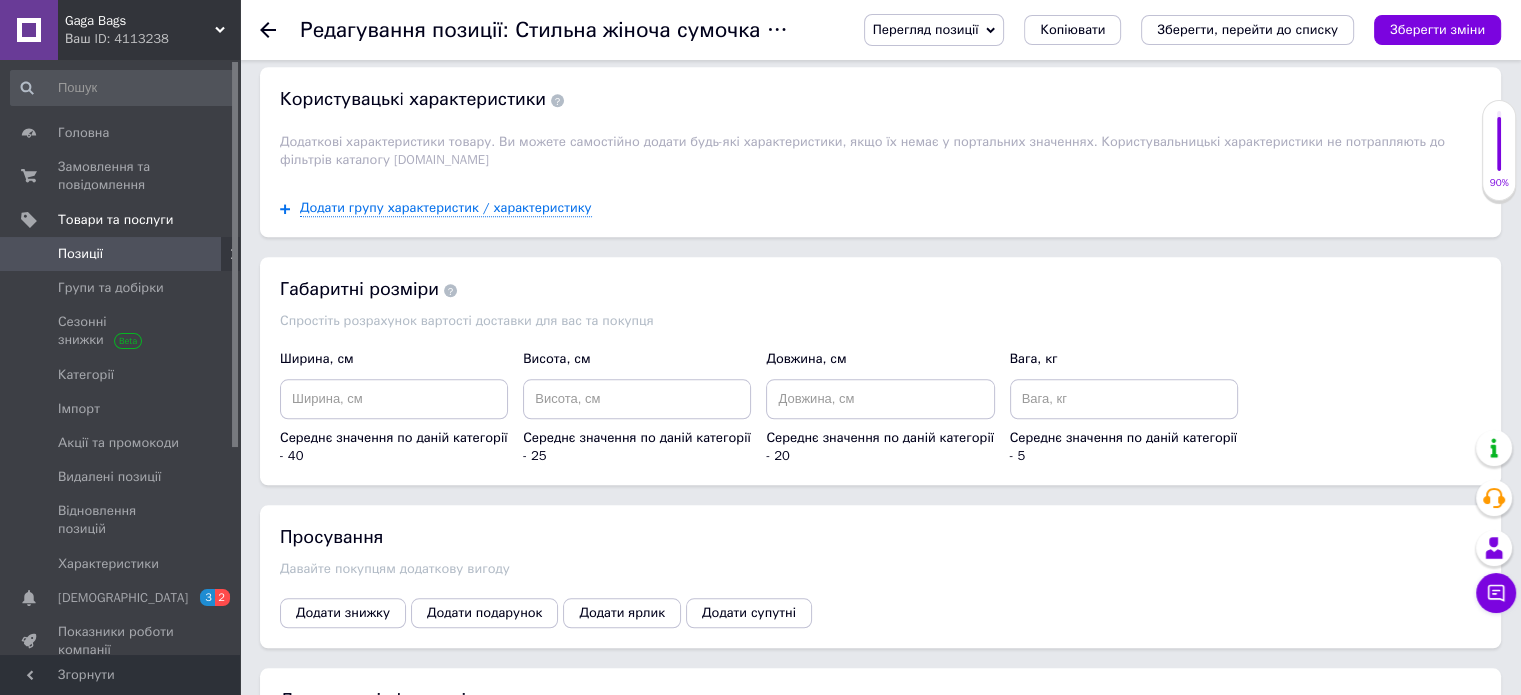 scroll, scrollTop: 1938, scrollLeft: 0, axis: vertical 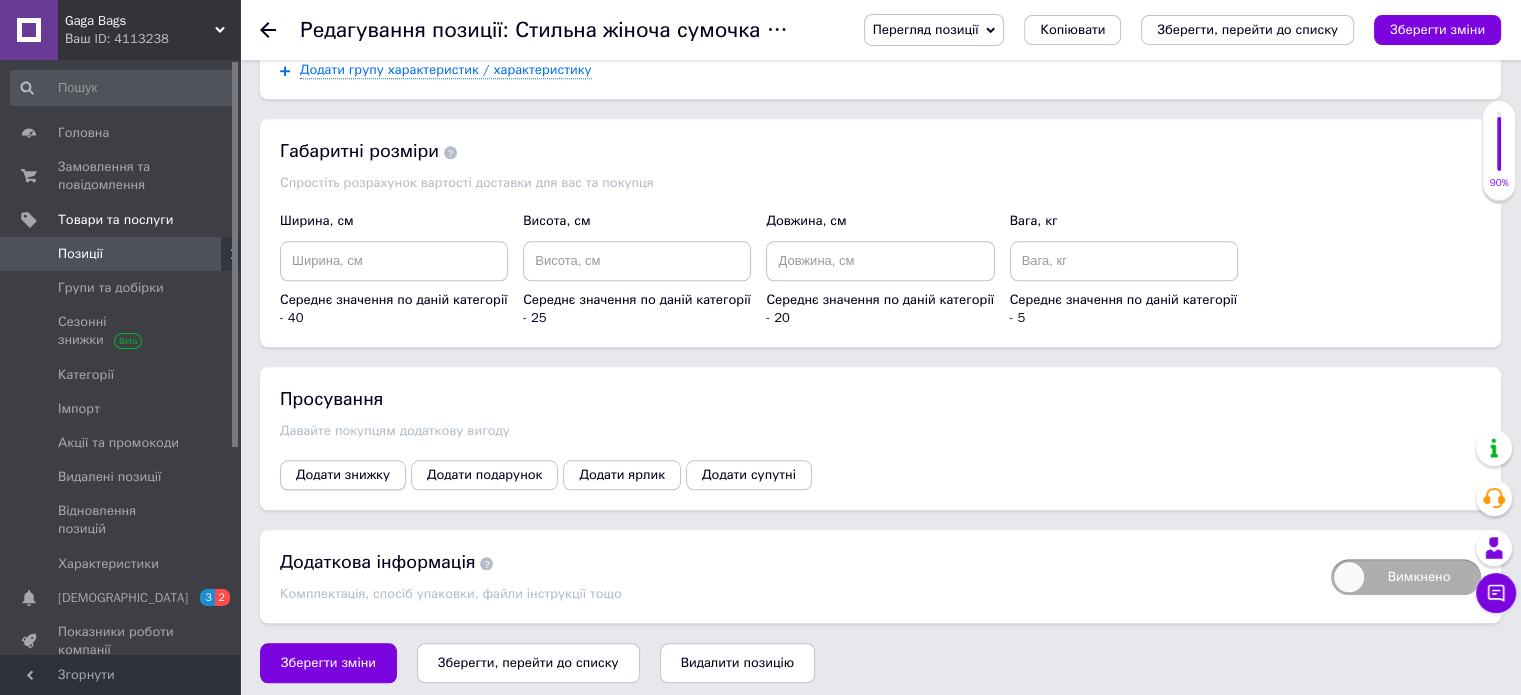 click on "Додати знижку" at bounding box center (343, 475) 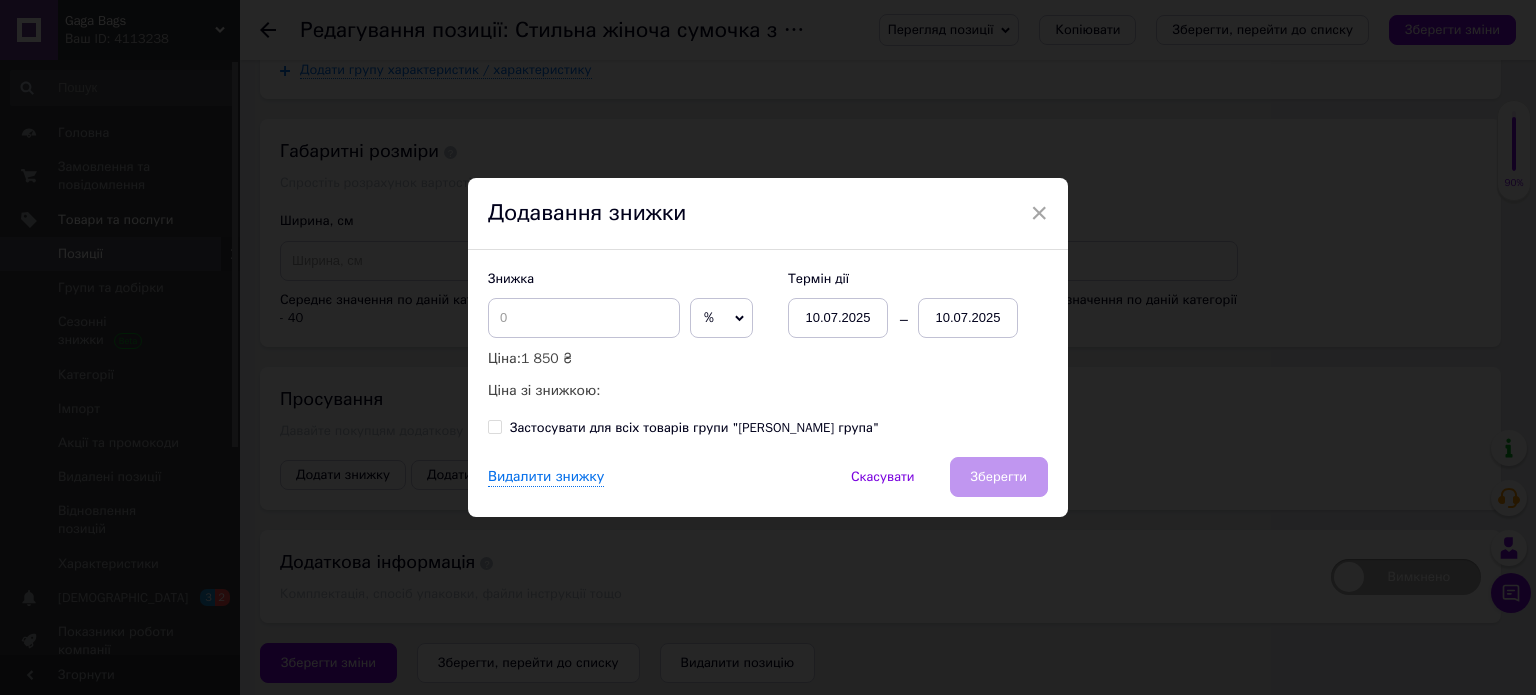 click on "Знижка % ₴ Ціна:  1 850   ₴ Ціна зі знижкою:" at bounding box center [628, 336] 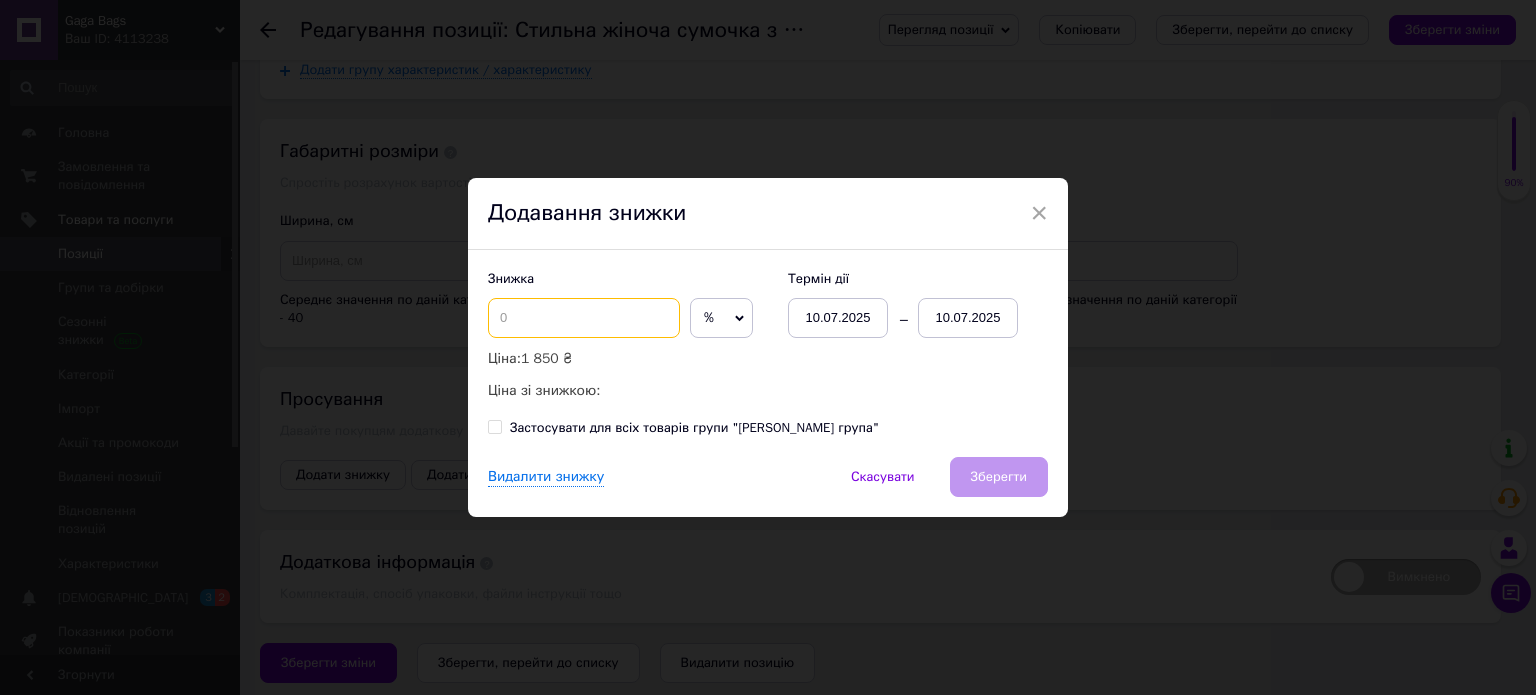 click at bounding box center (584, 318) 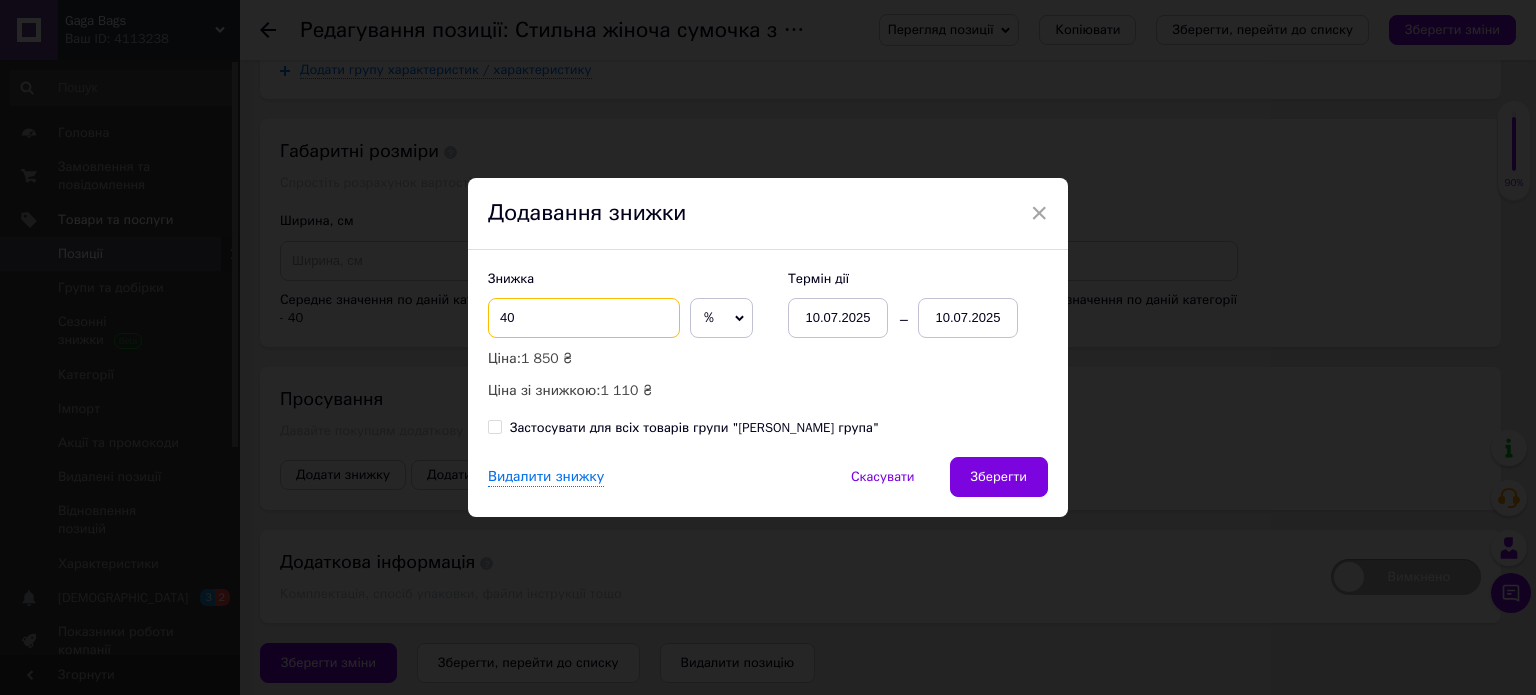 type on "40" 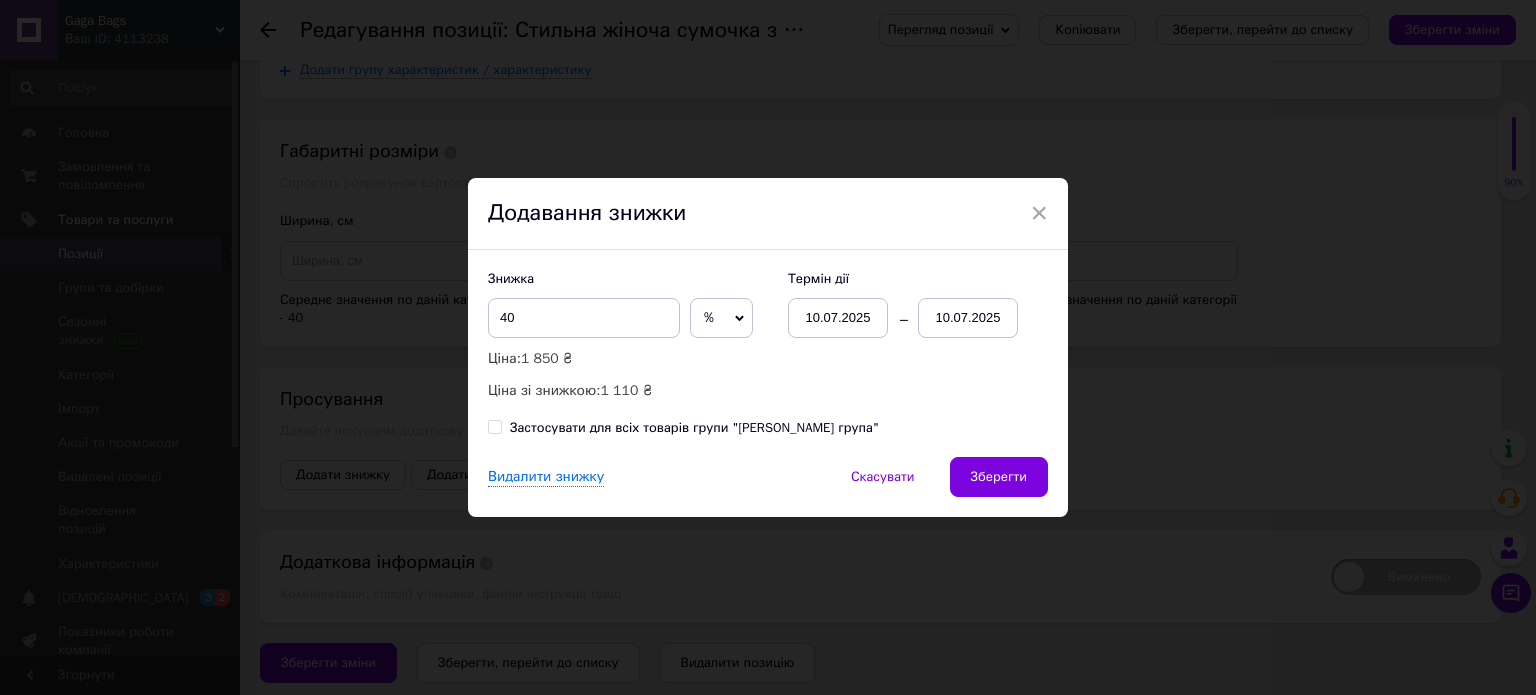 click on "10.07.2025" at bounding box center (968, 318) 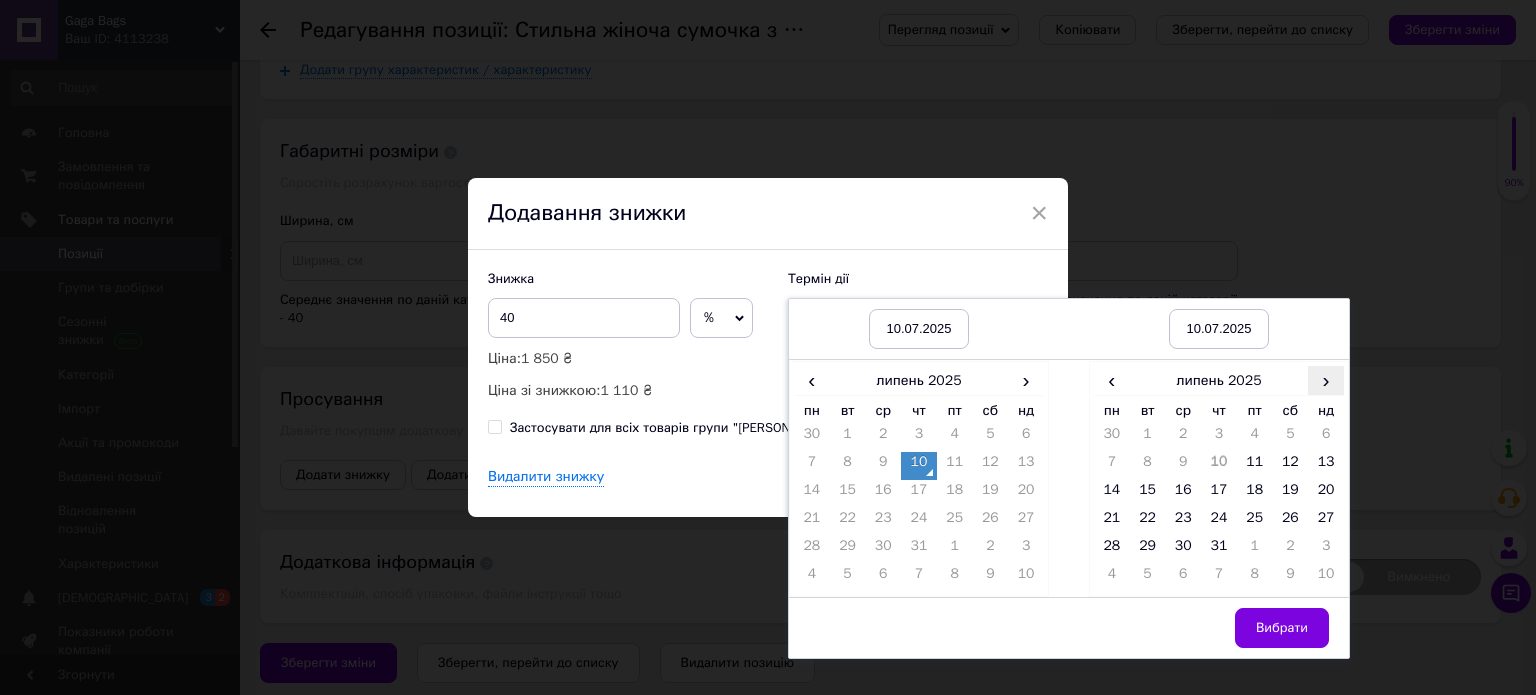 click on "›" at bounding box center (1326, 380) 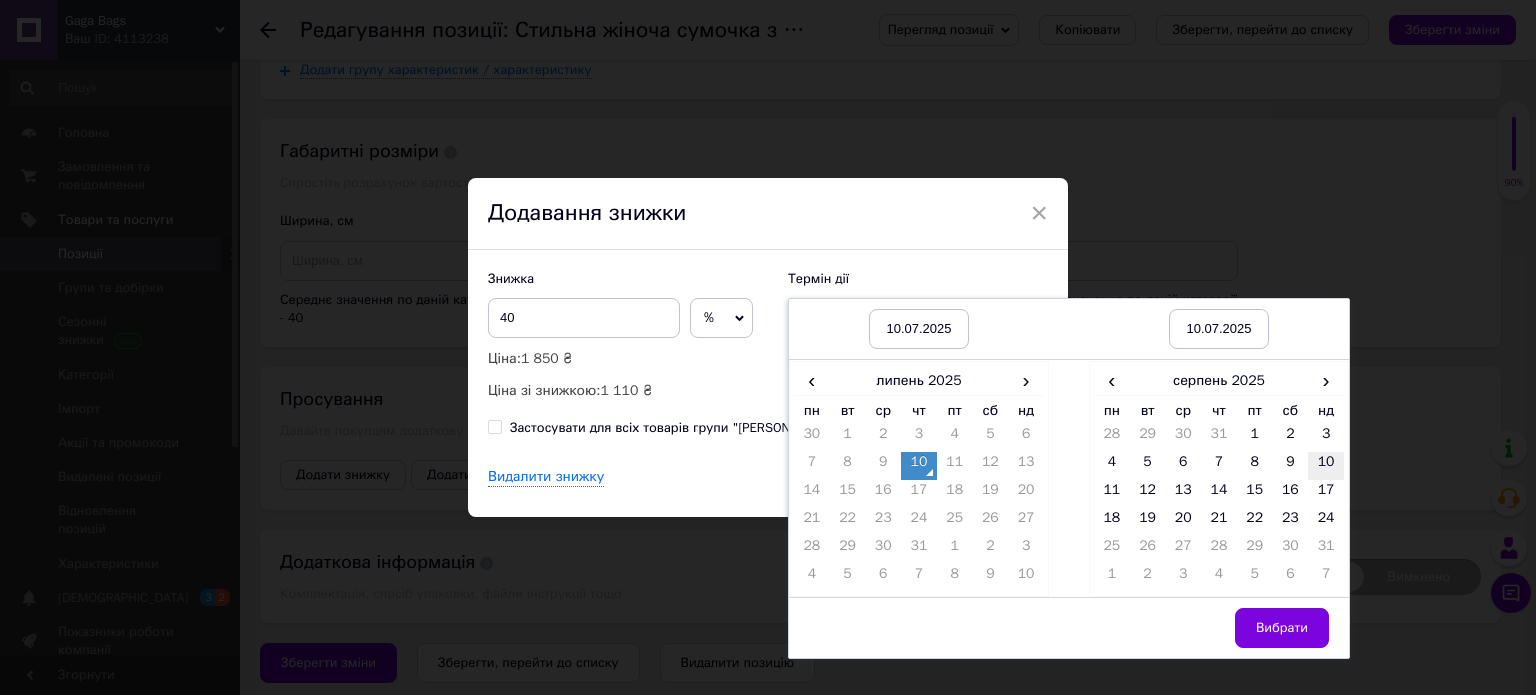 click on "10" at bounding box center [1326, 466] 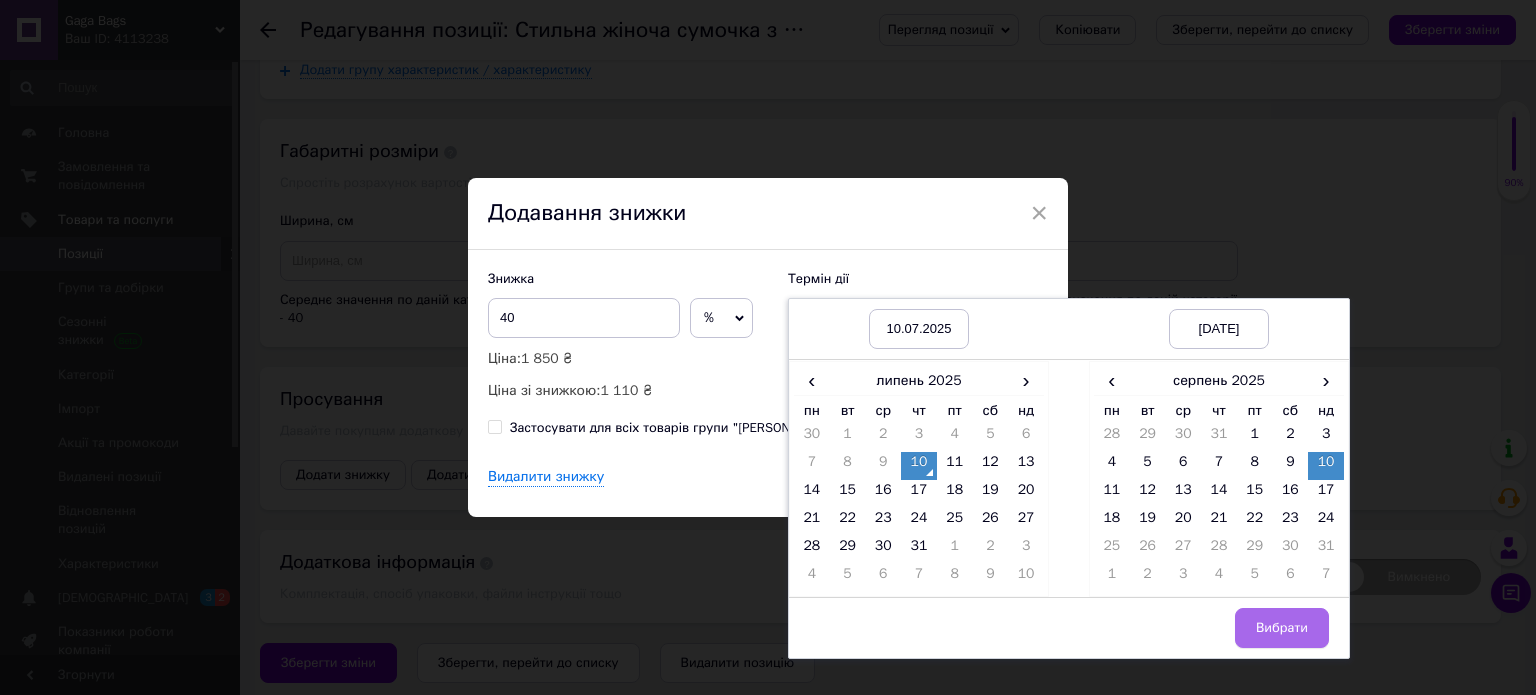 click on "Вибрати" at bounding box center (1282, 628) 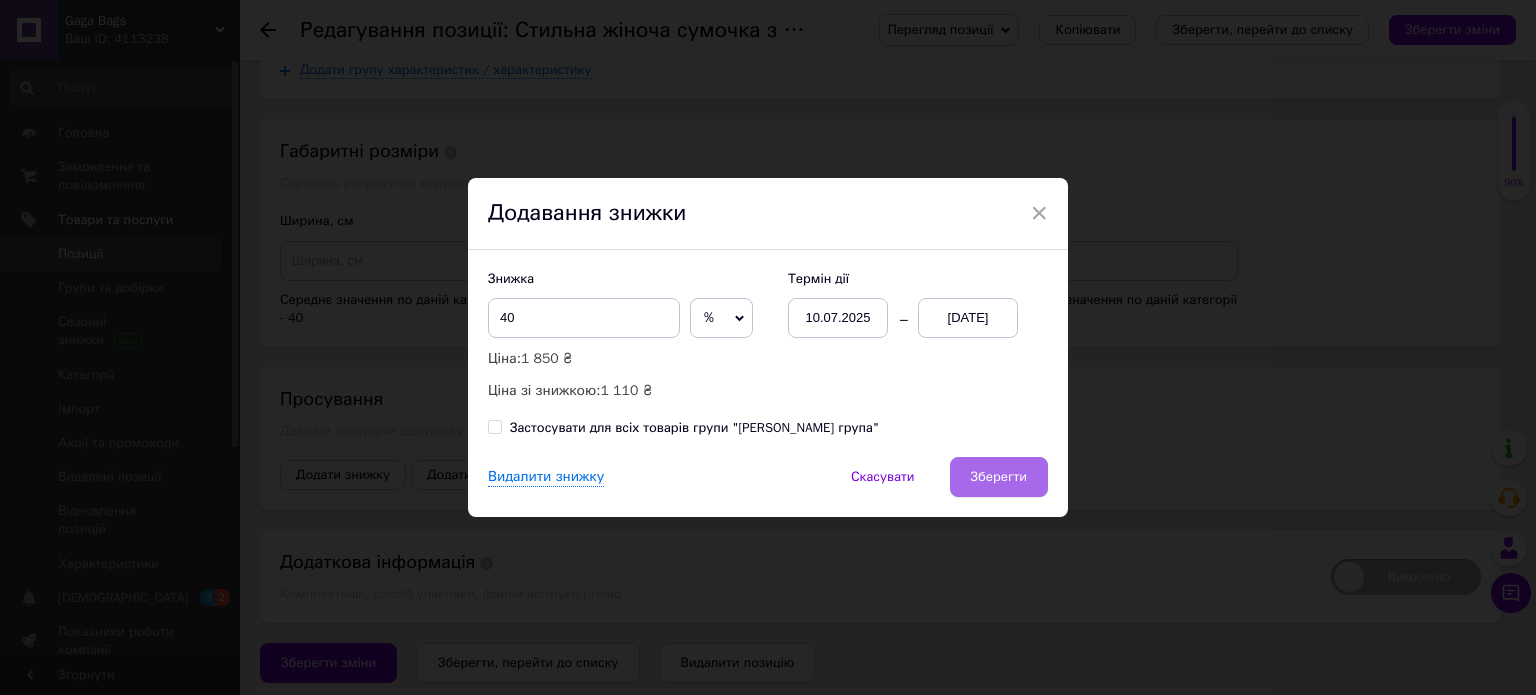click on "Зберегти" at bounding box center [999, 477] 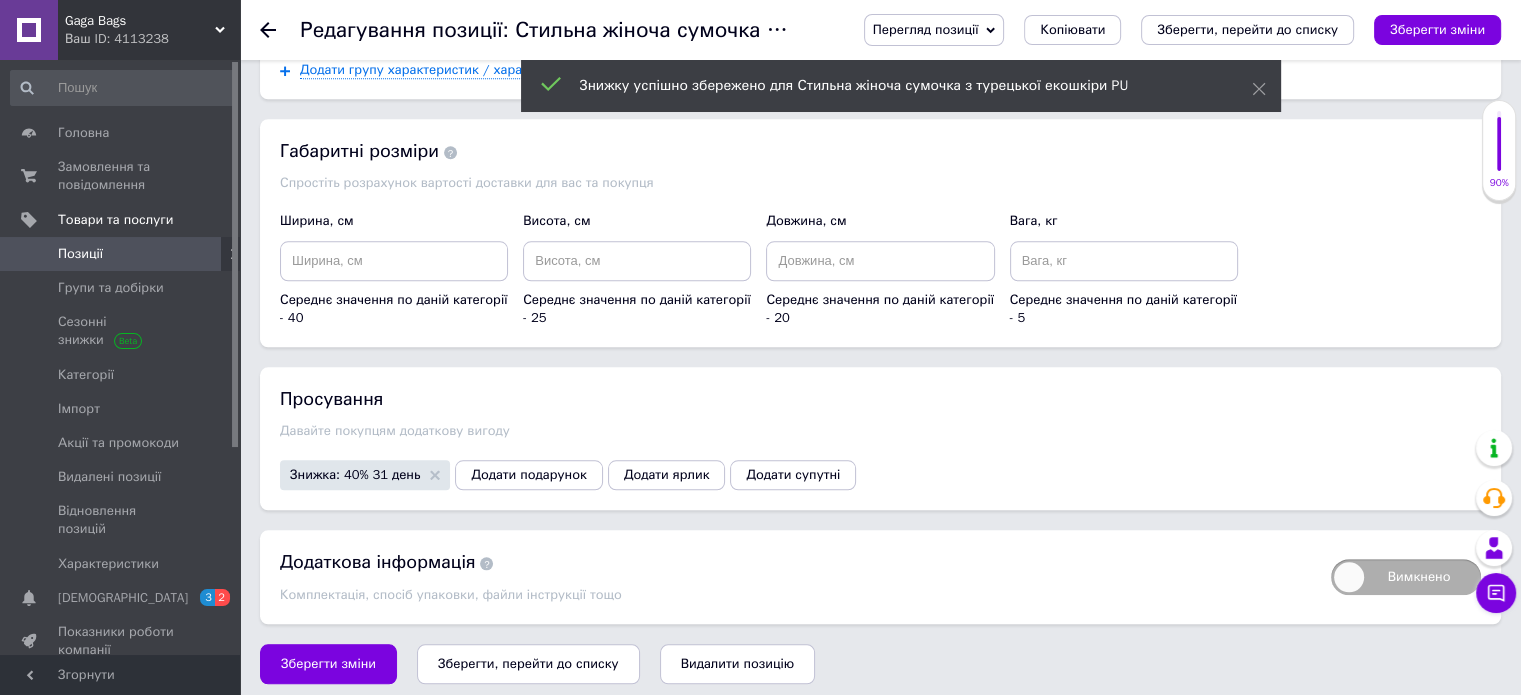 click on "Зберегти, перейти до списку" at bounding box center [528, 663] 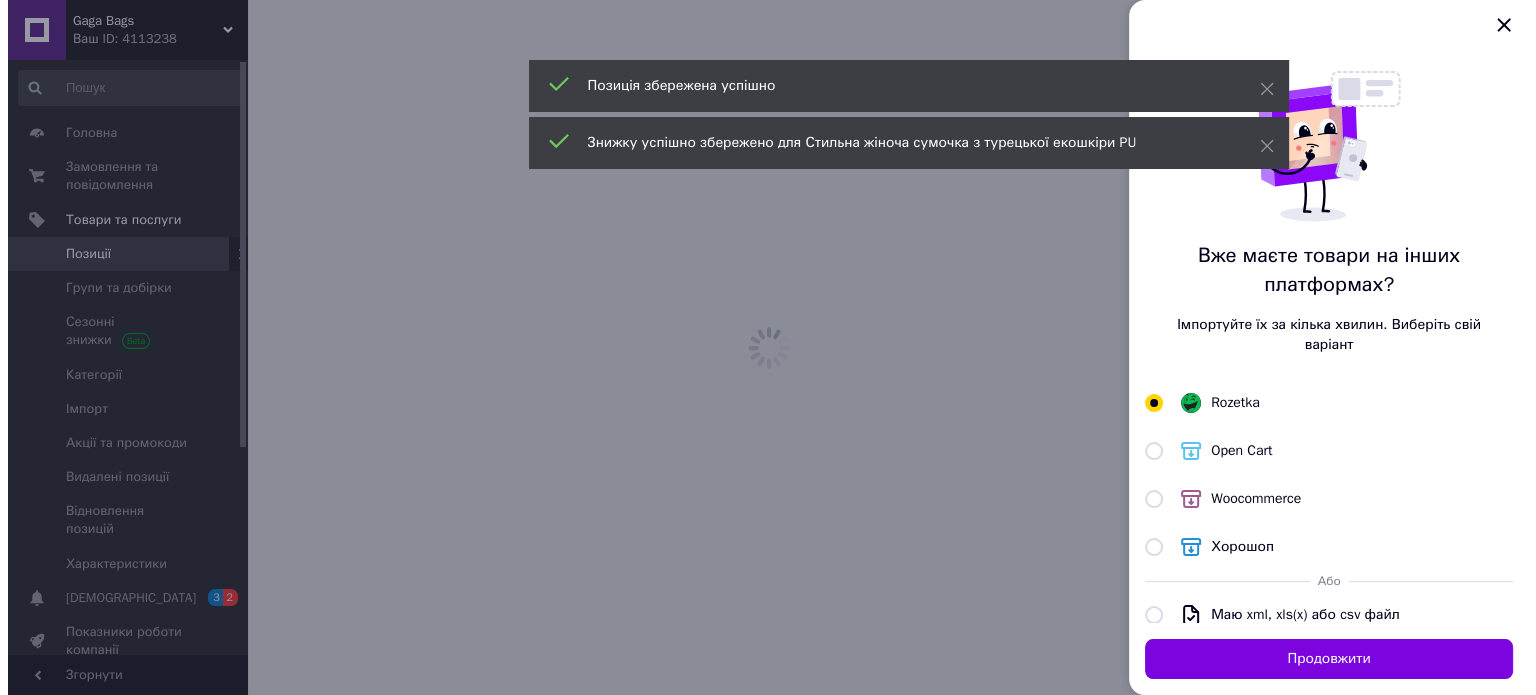 scroll, scrollTop: 0, scrollLeft: 0, axis: both 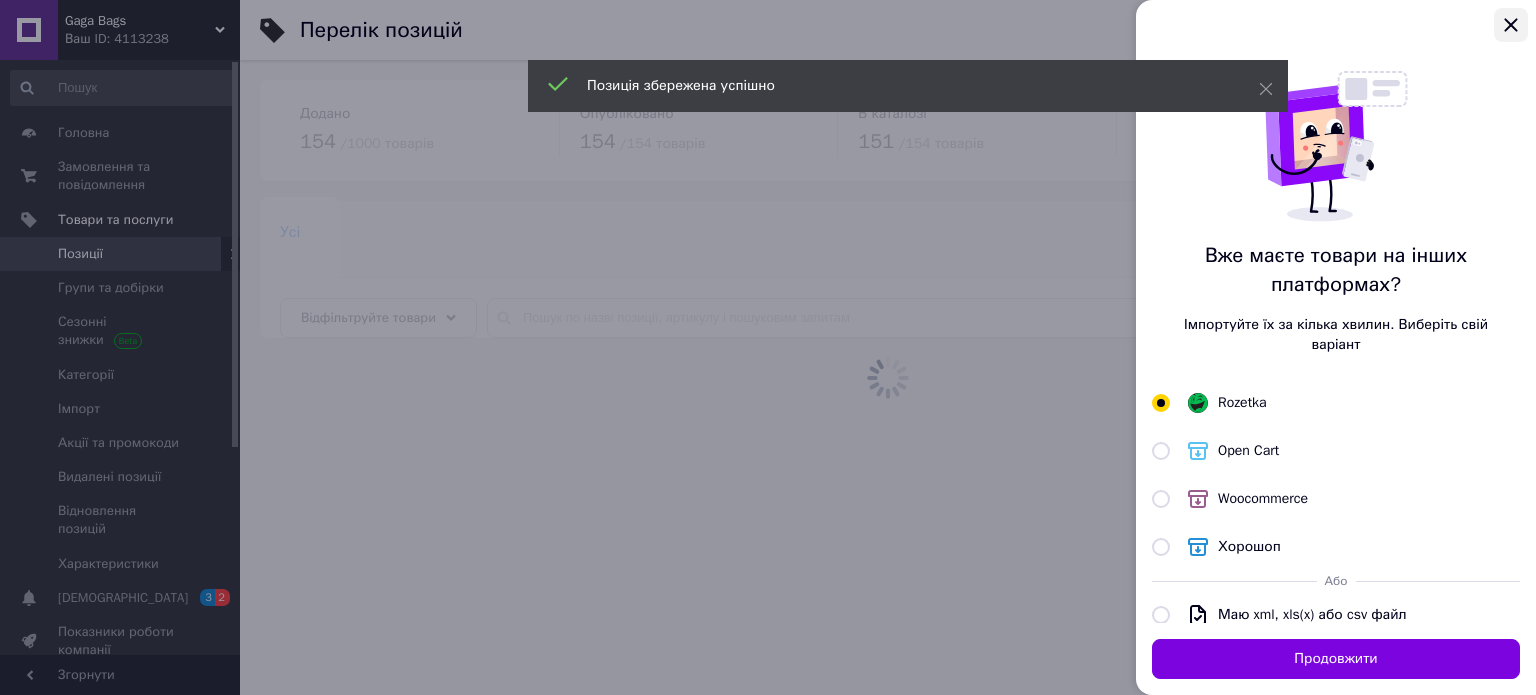 click 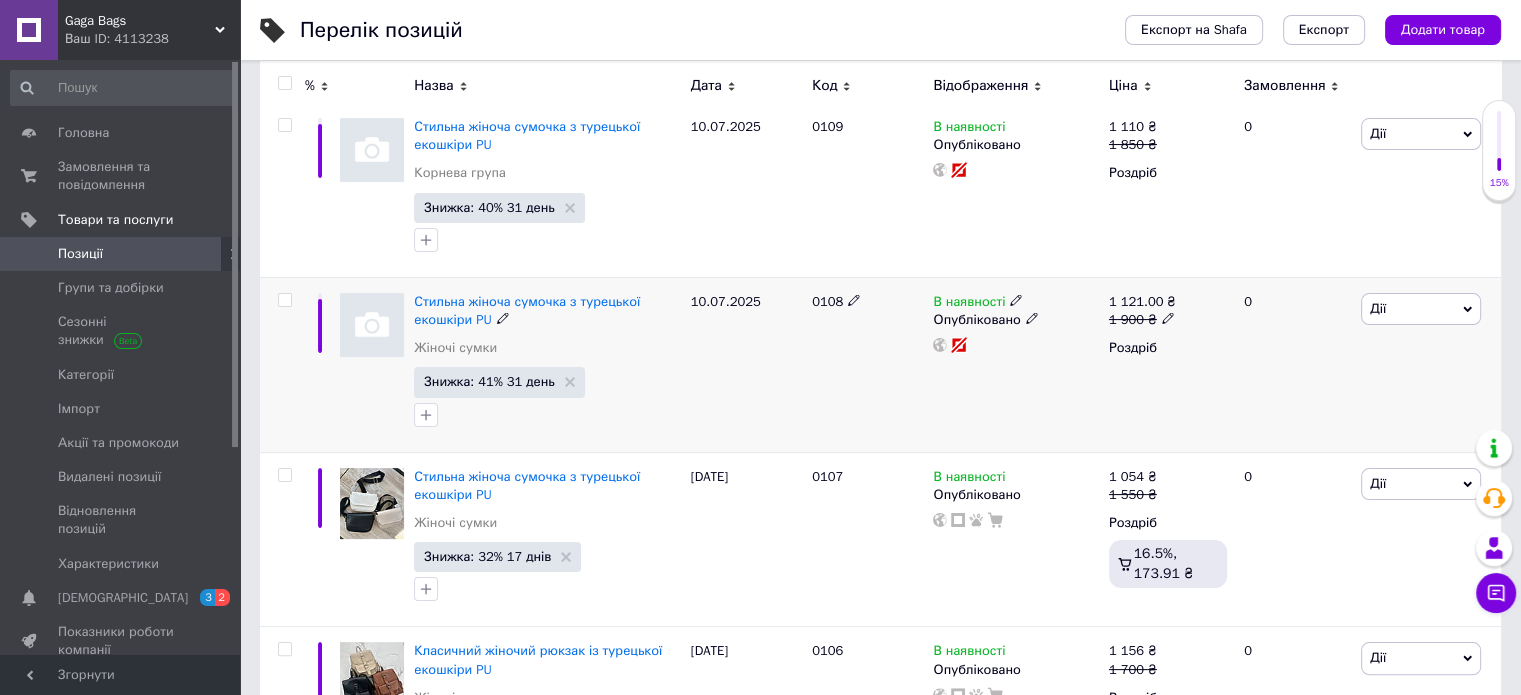 scroll, scrollTop: 200, scrollLeft: 0, axis: vertical 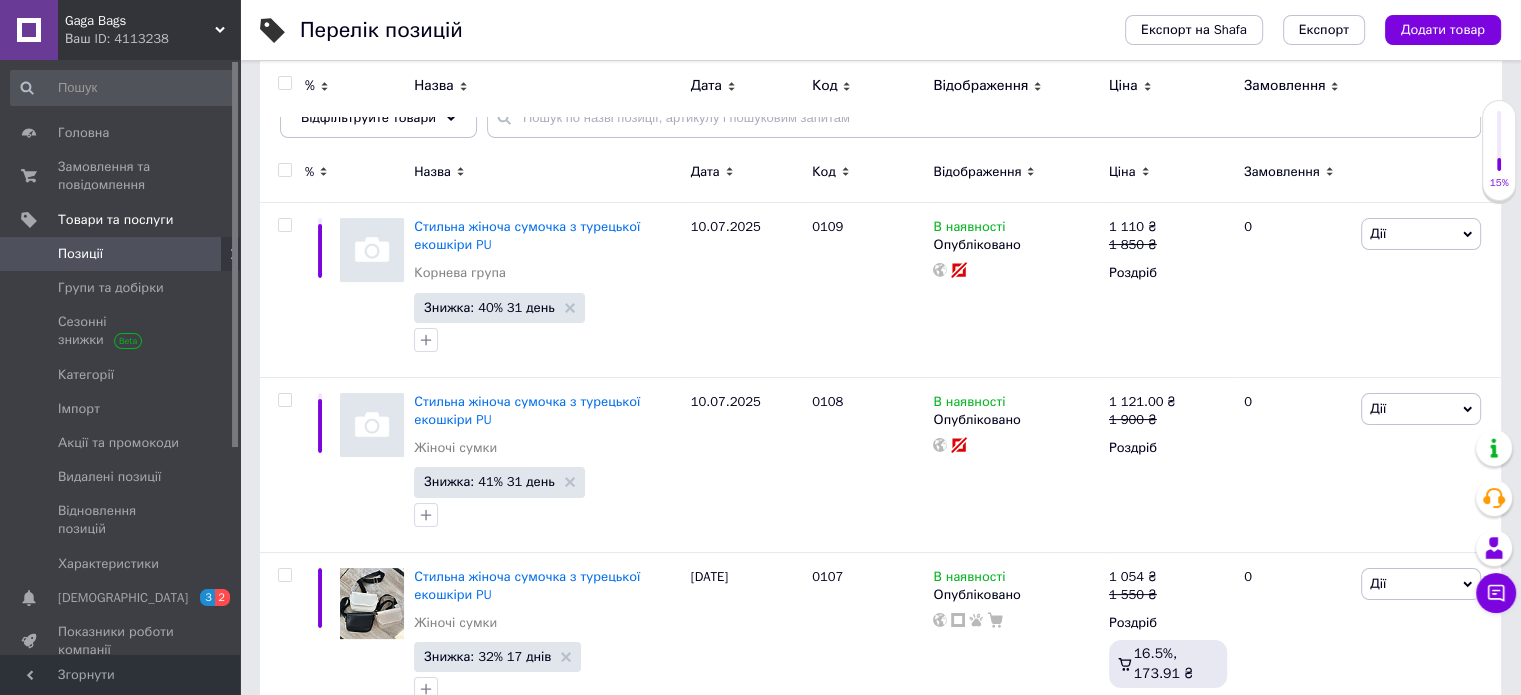 click on "Експорт на Shafa Експорт Додати товар" at bounding box center (1293, 30) 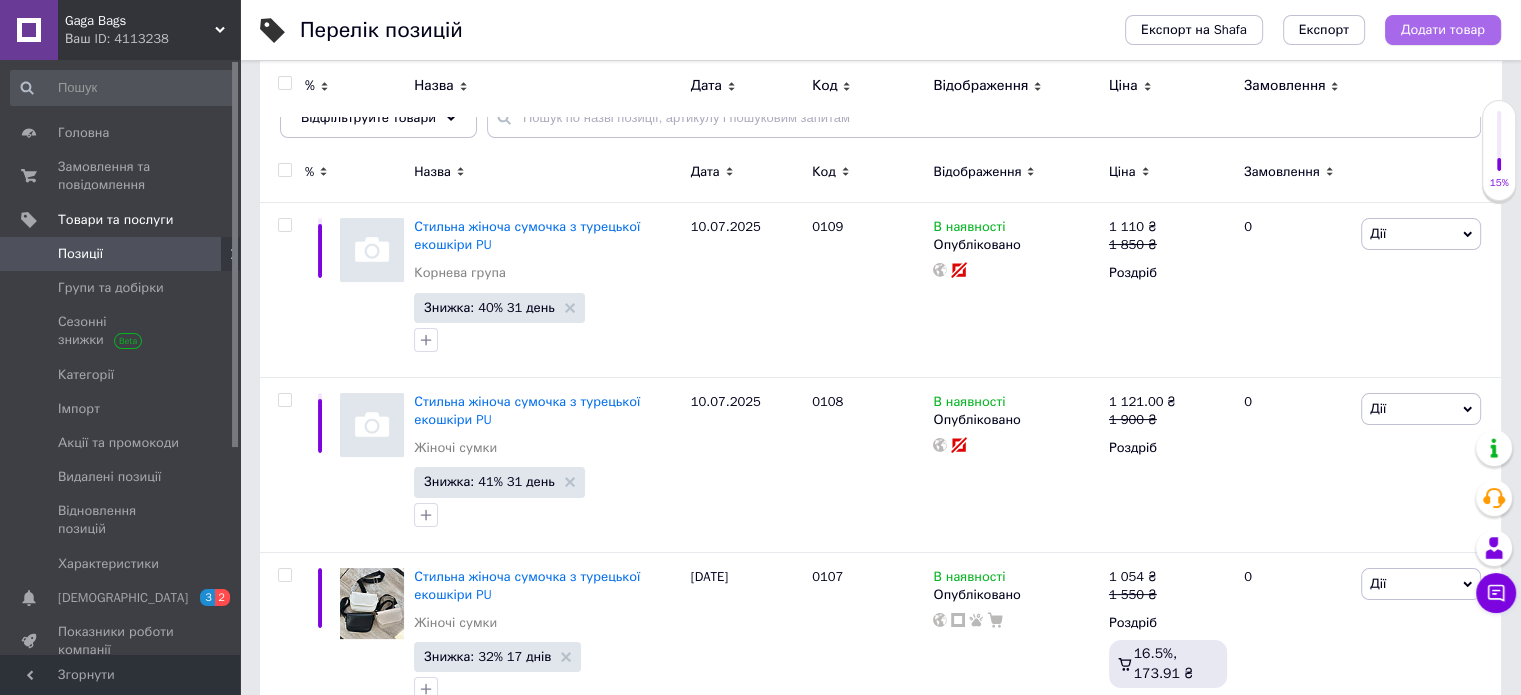 click on "Додати товар" at bounding box center (1443, 30) 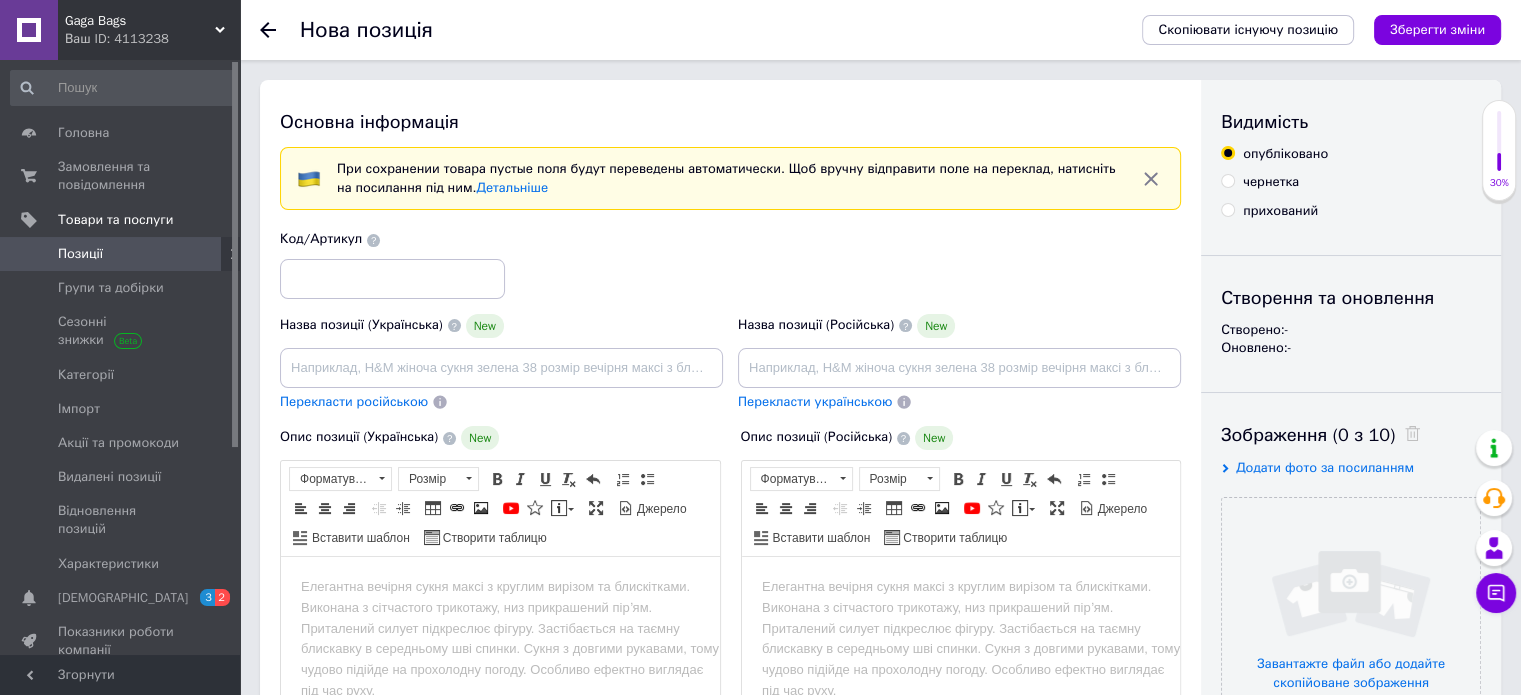 scroll, scrollTop: 0, scrollLeft: 0, axis: both 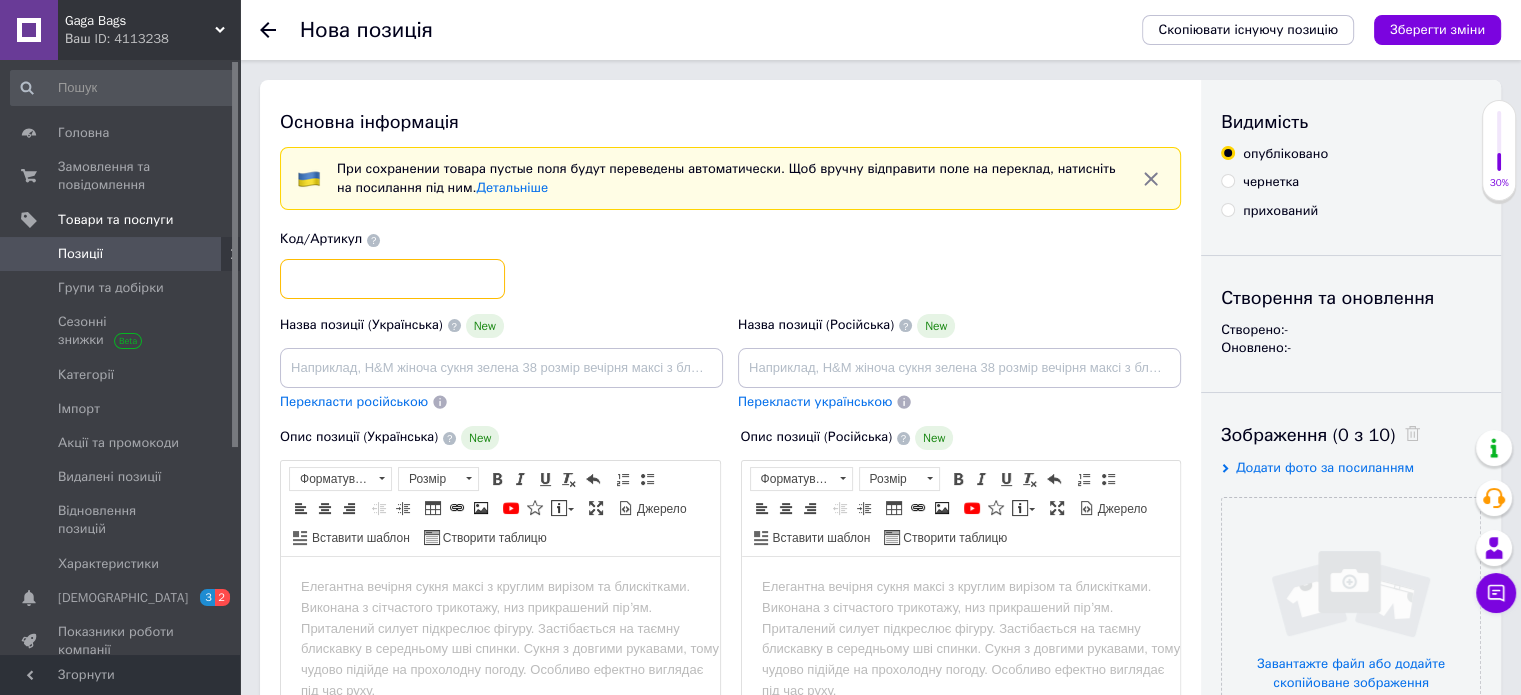 click at bounding box center (392, 279) 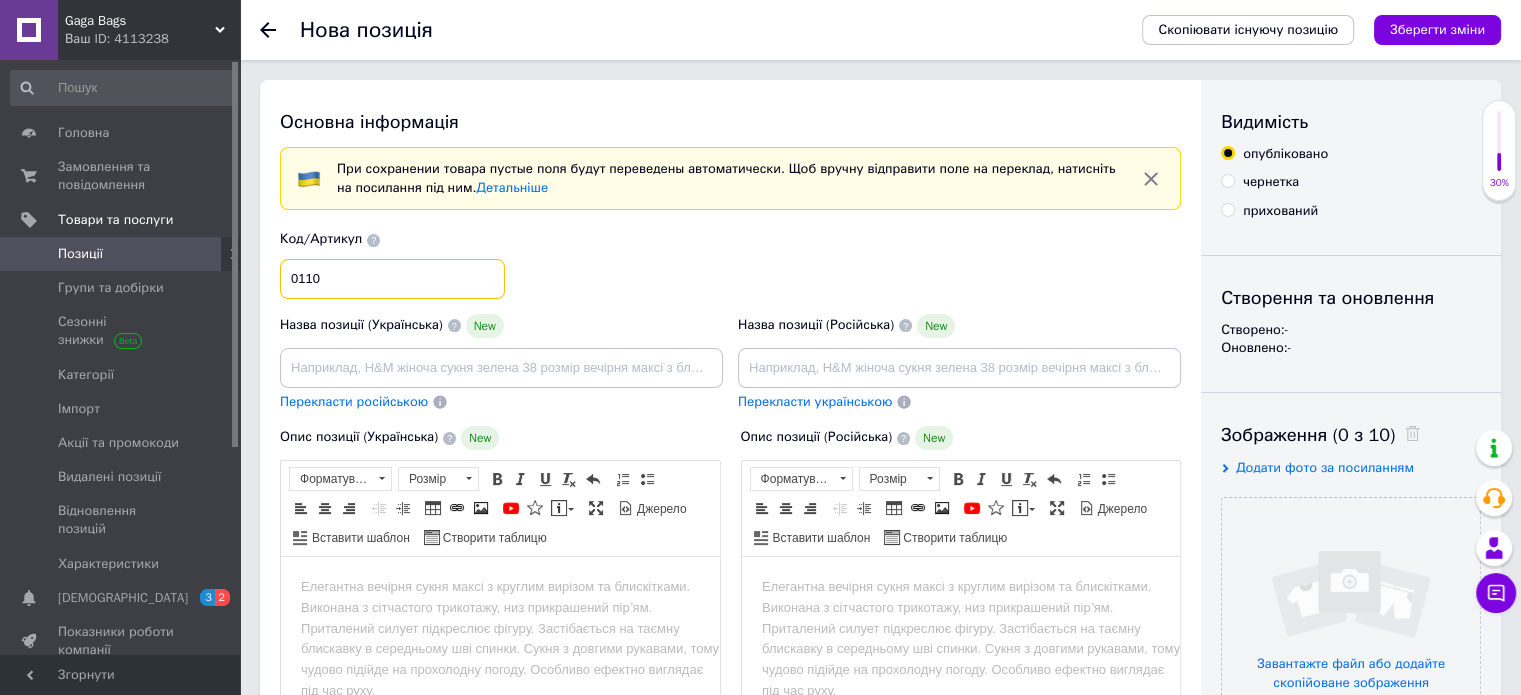 type on "0110" 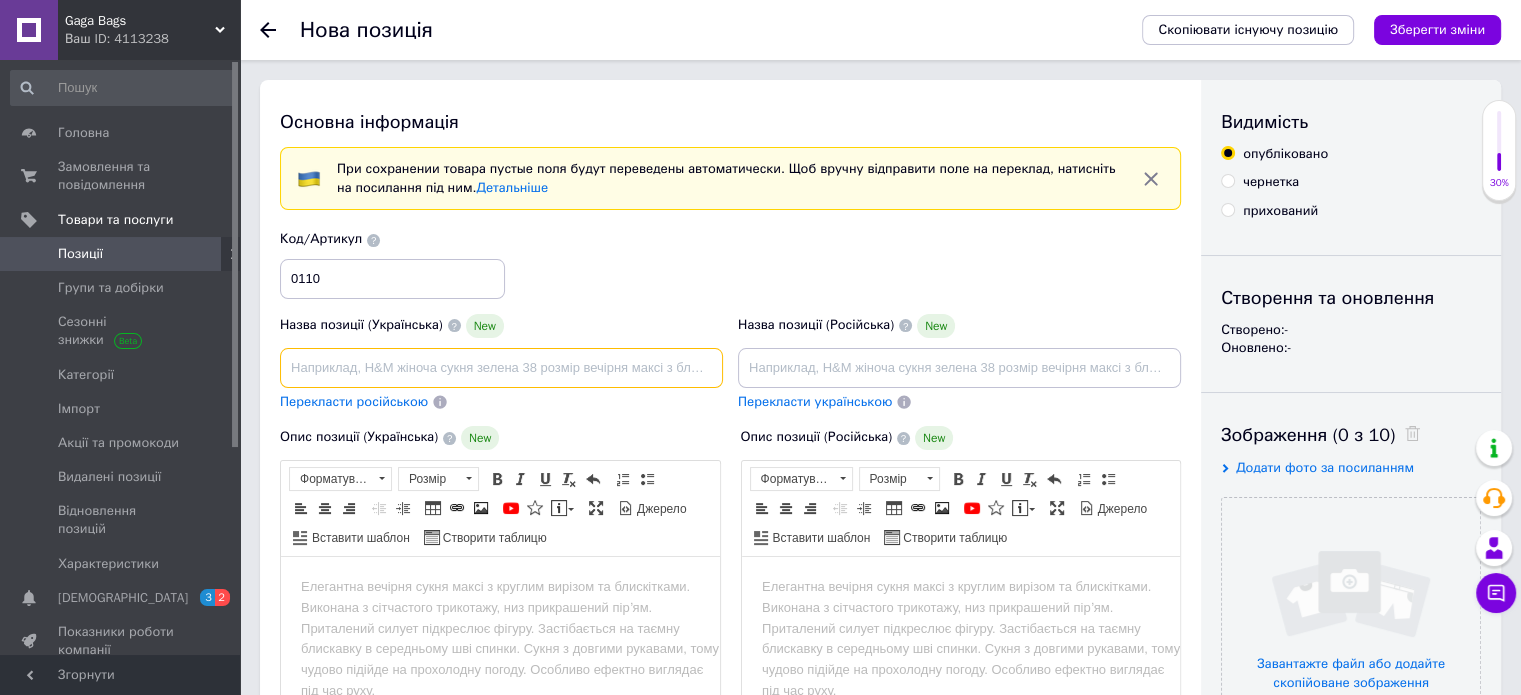 click at bounding box center [501, 368] 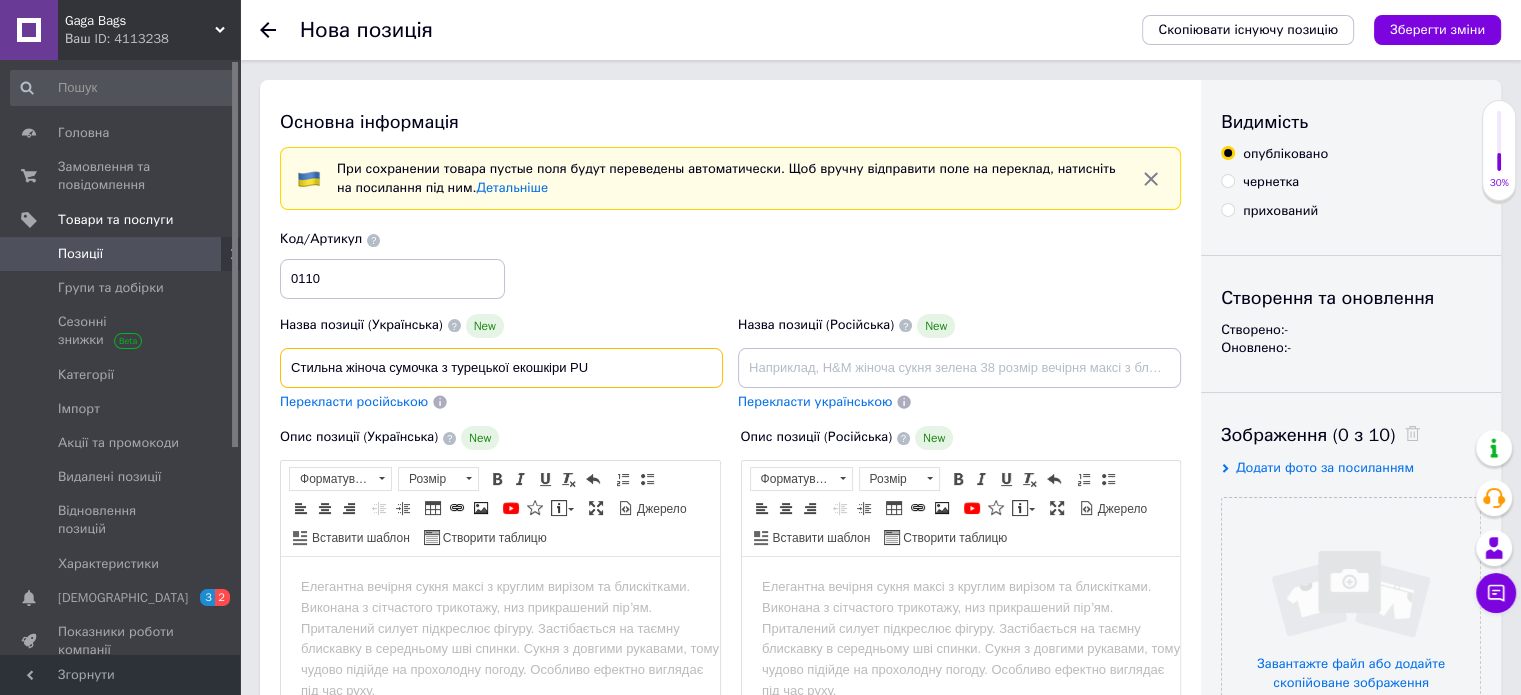 type on "Стильна жіноча сумочка з турецької екошкіри PU" 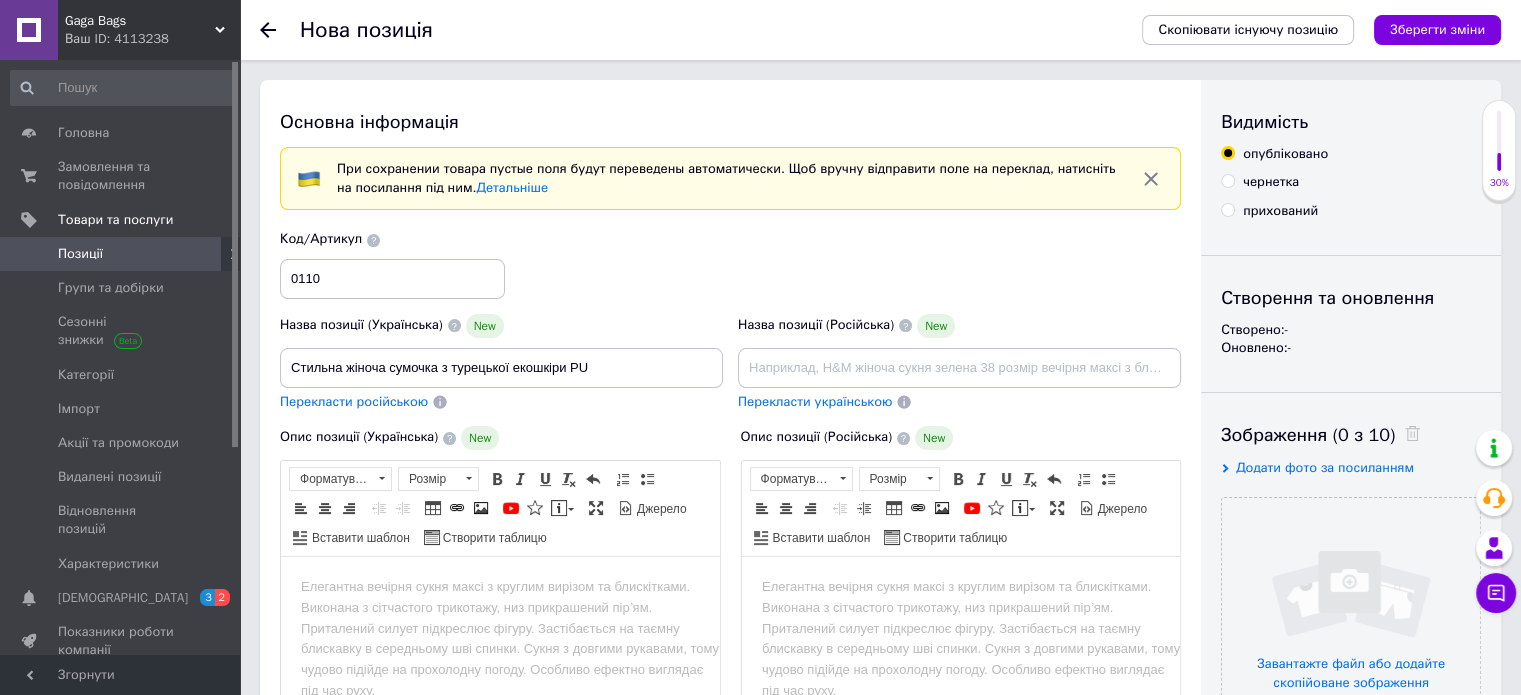 click at bounding box center [500, 587] 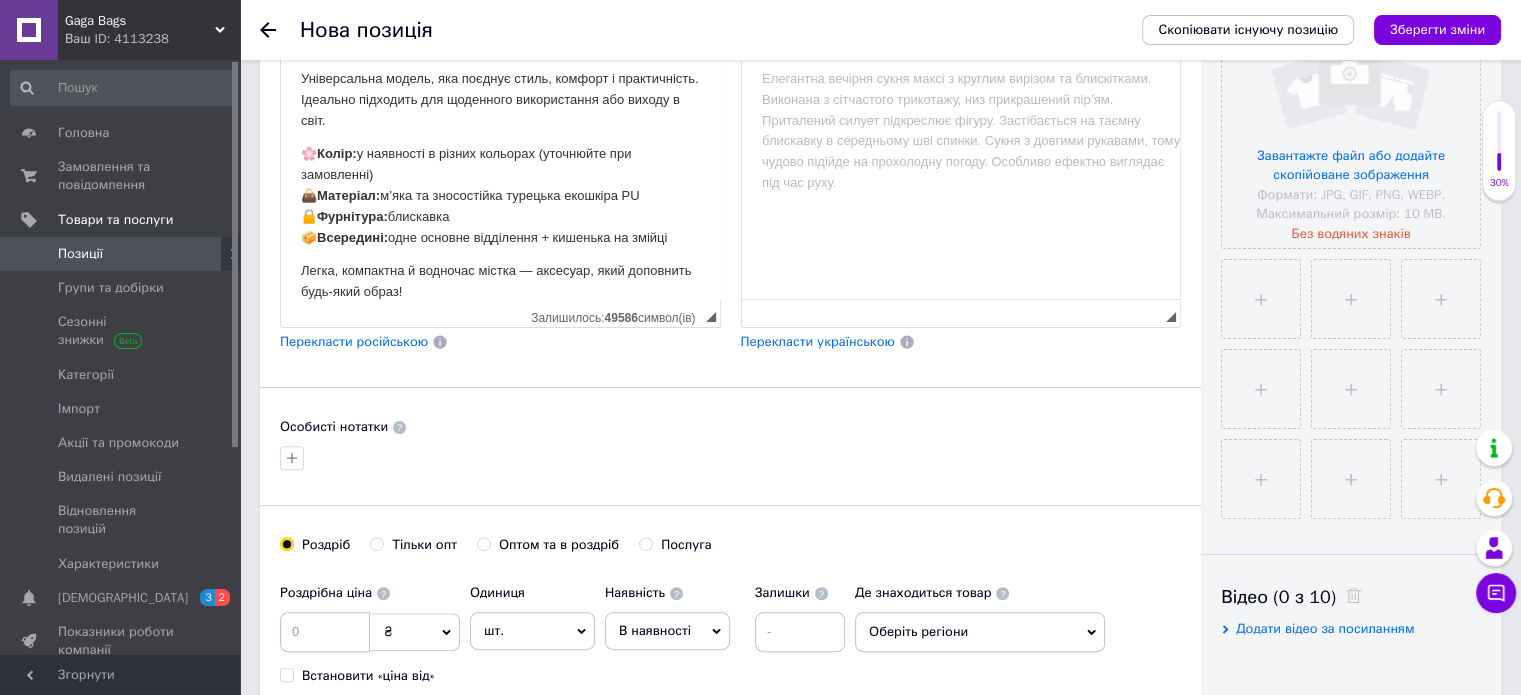 scroll, scrollTop: 808, scrollLeft: 0, axis: vertical 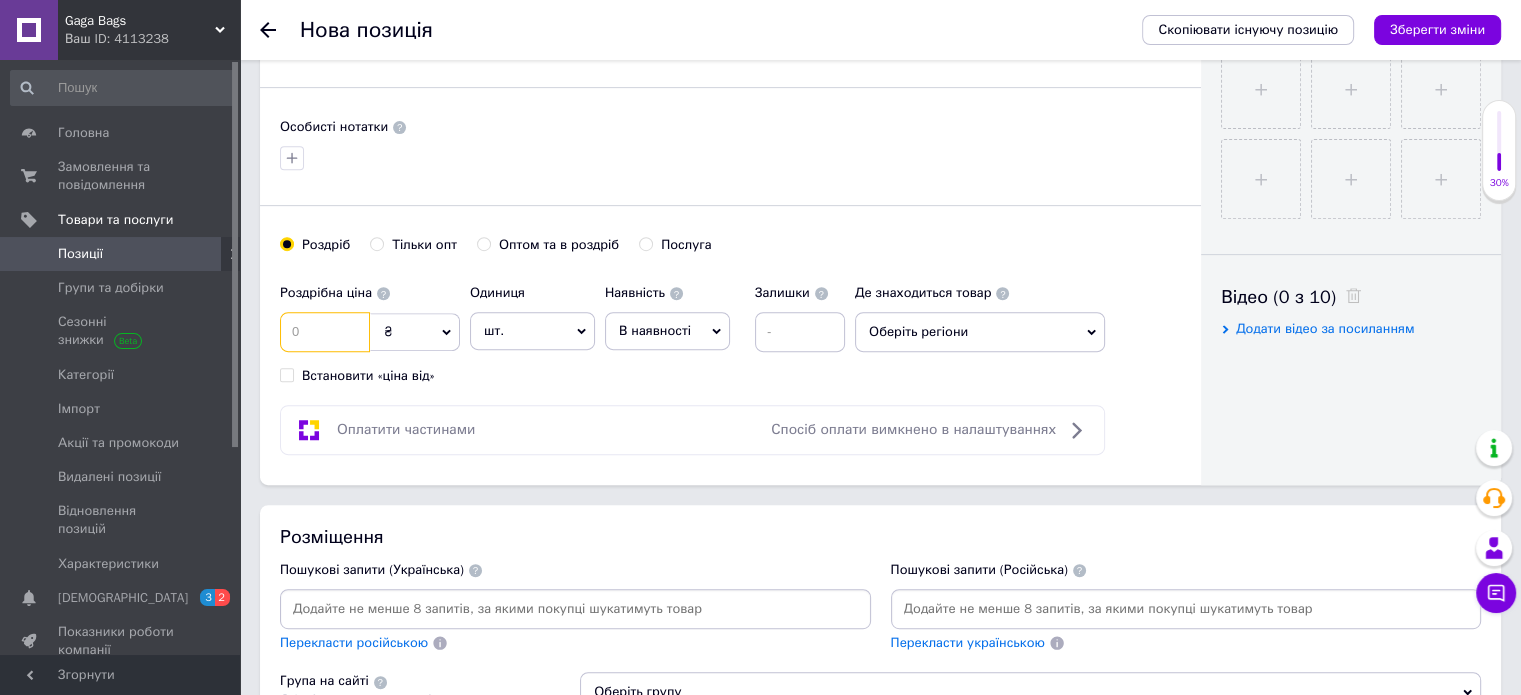click at bounding box center [325, 332] 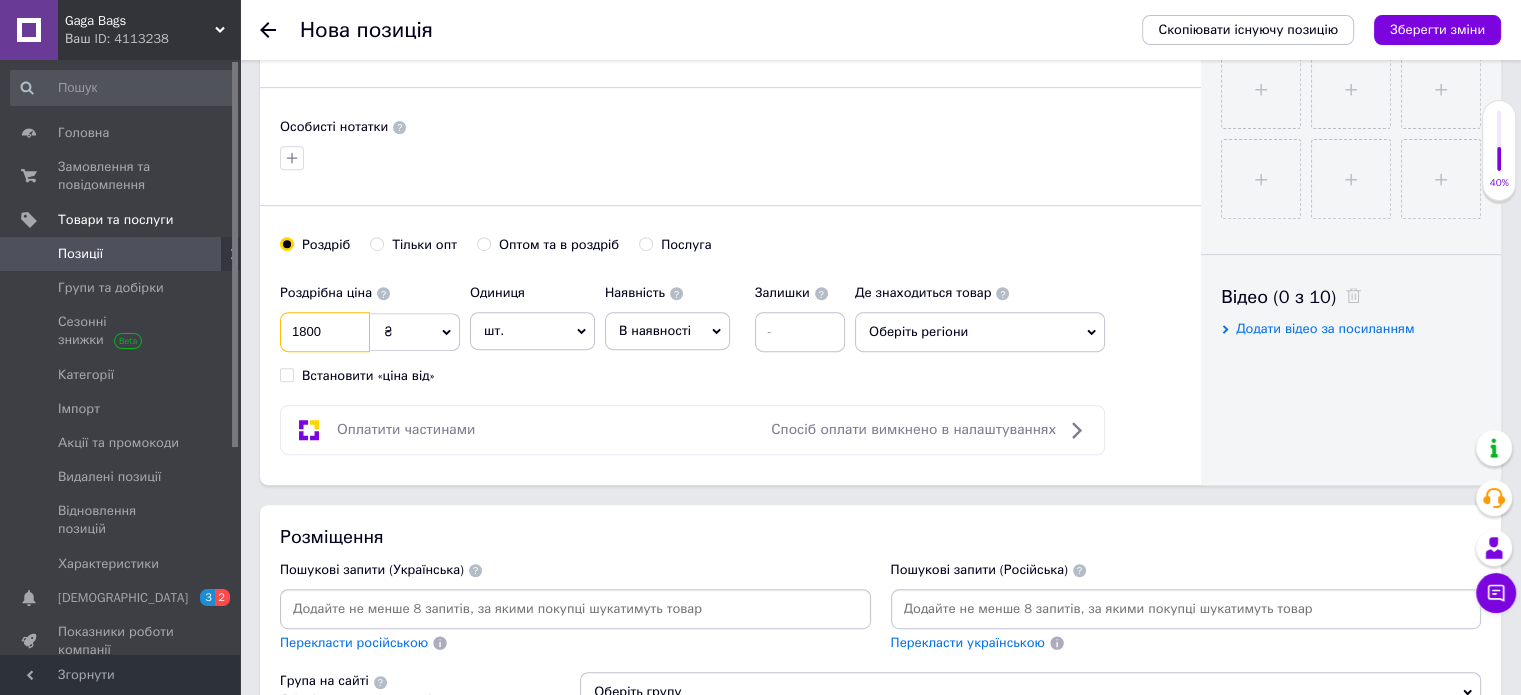 scroll, scrollTop: 1208, scrollLeft: 0, axis: vertical 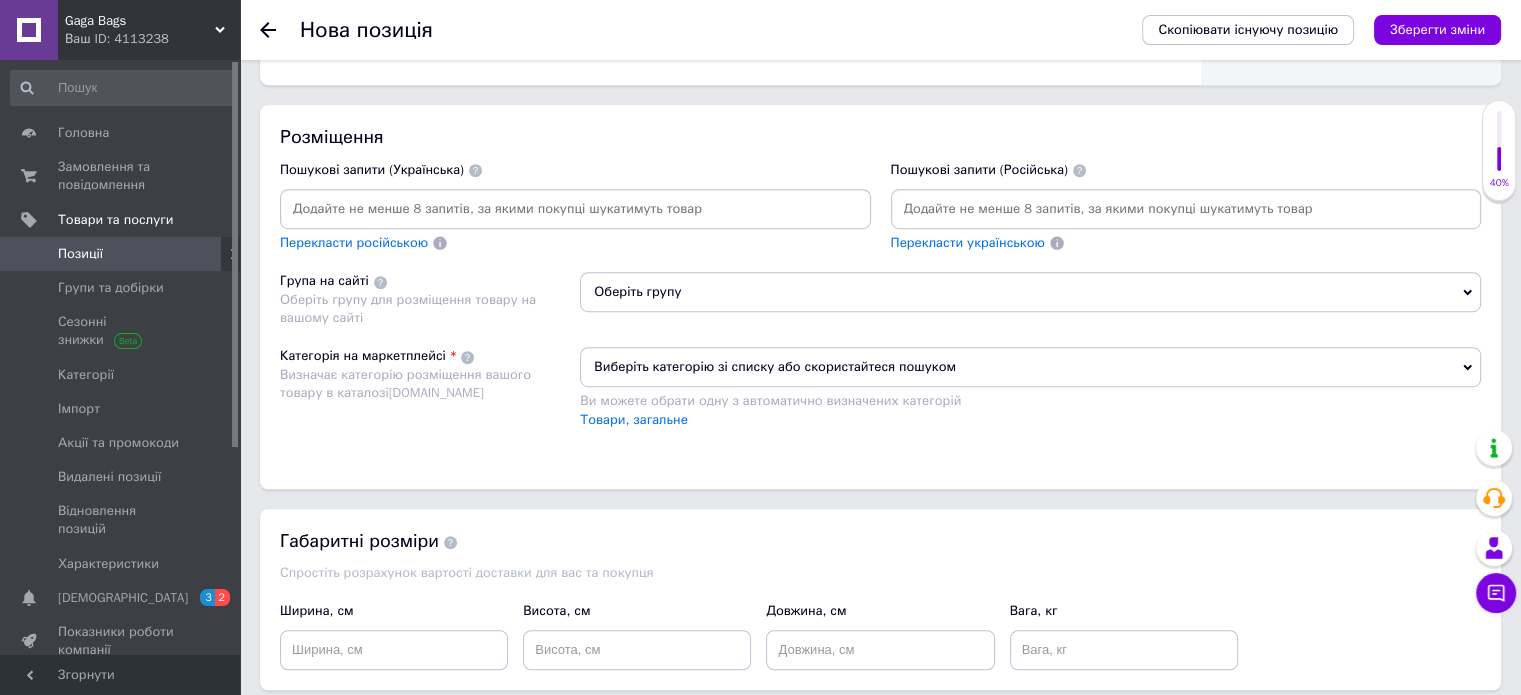 type on "1800" 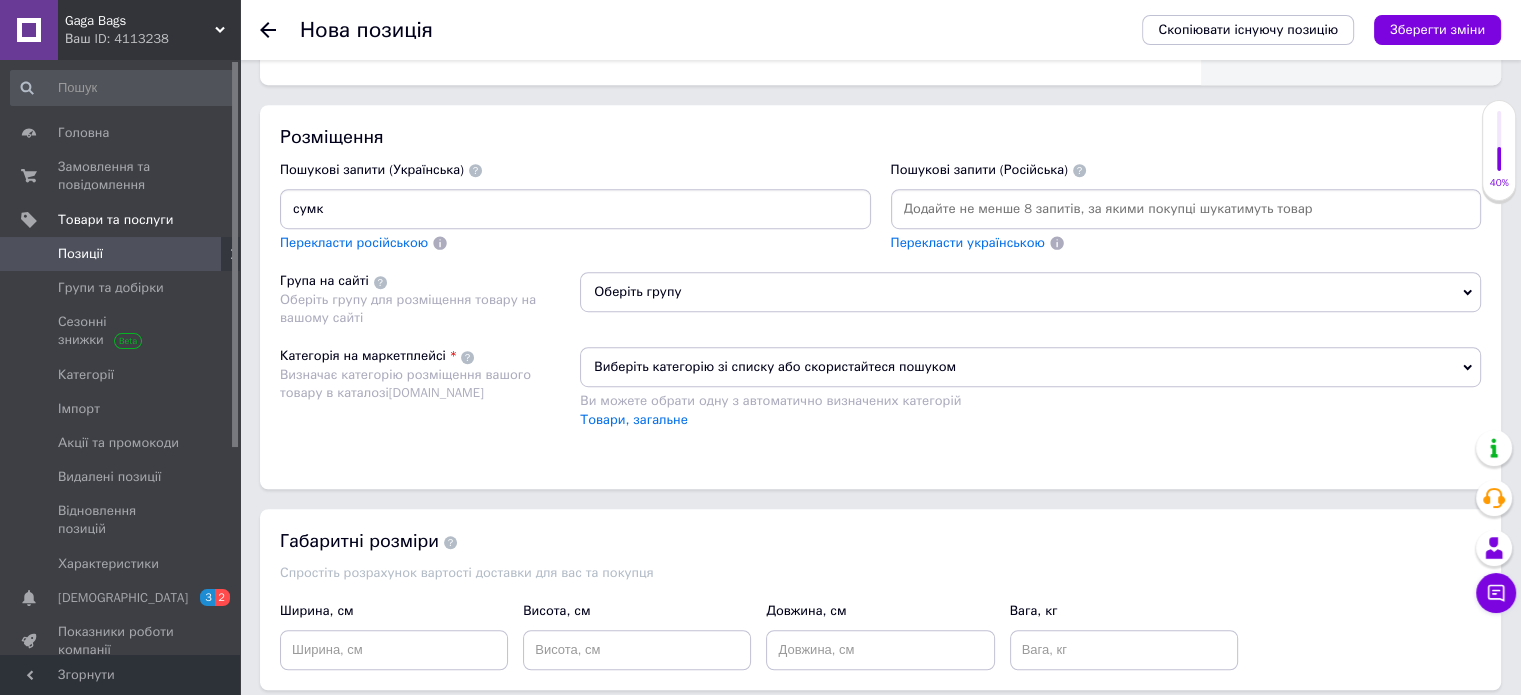 type on "сумка" 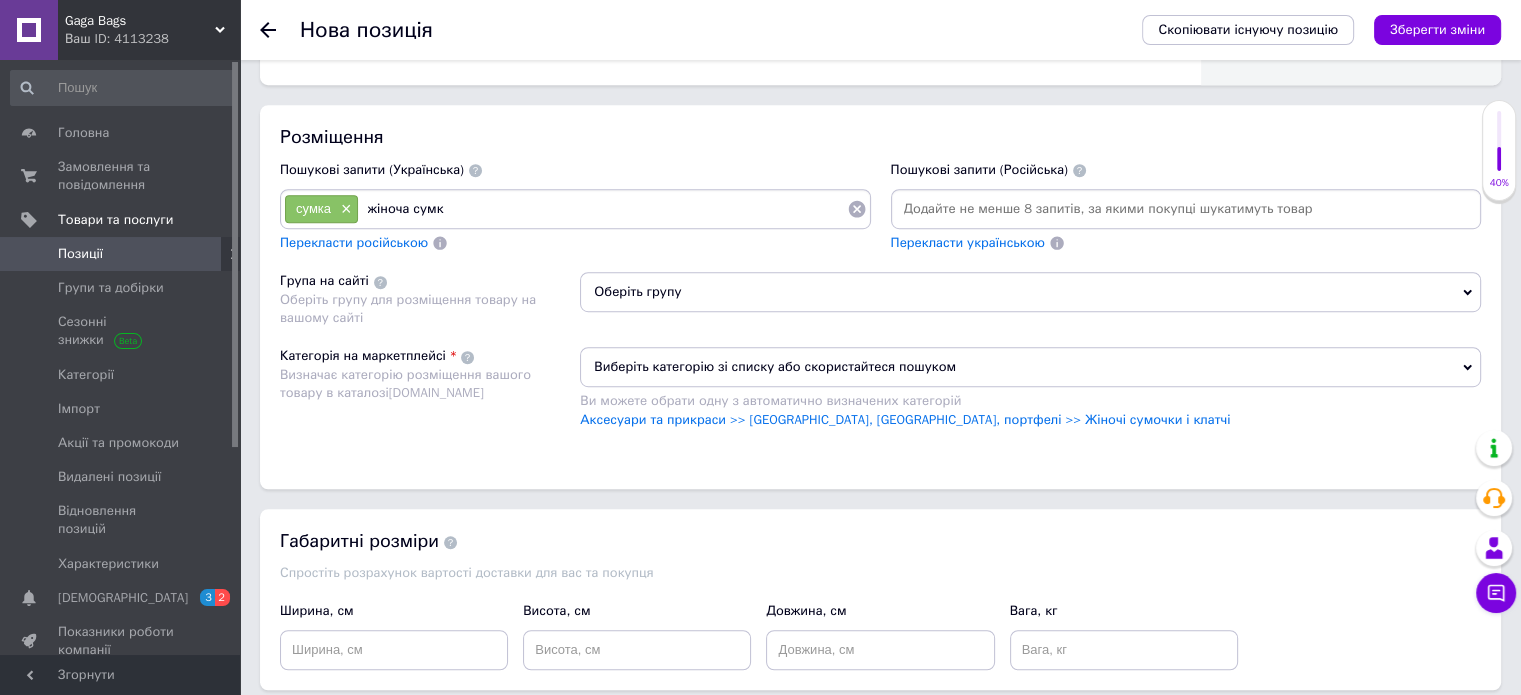 type on "жіноча сумка" 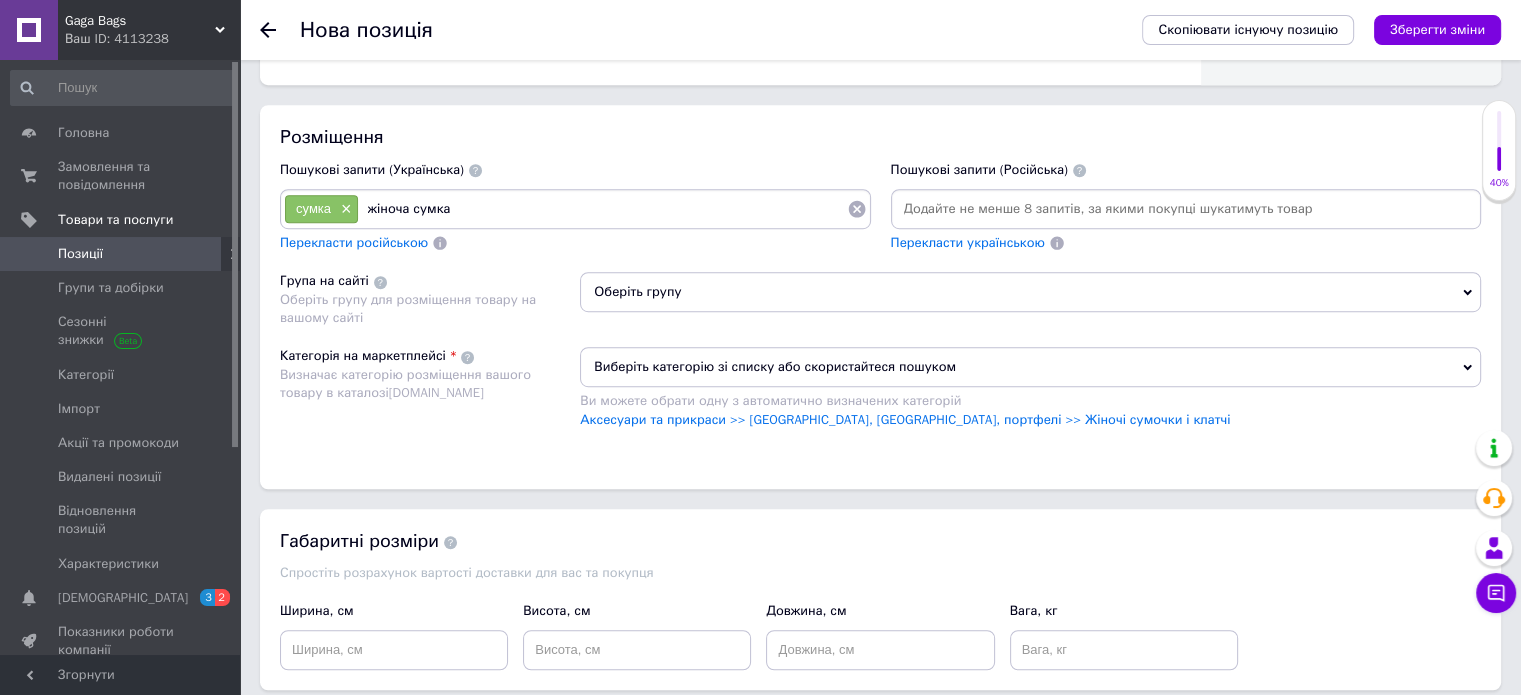 type 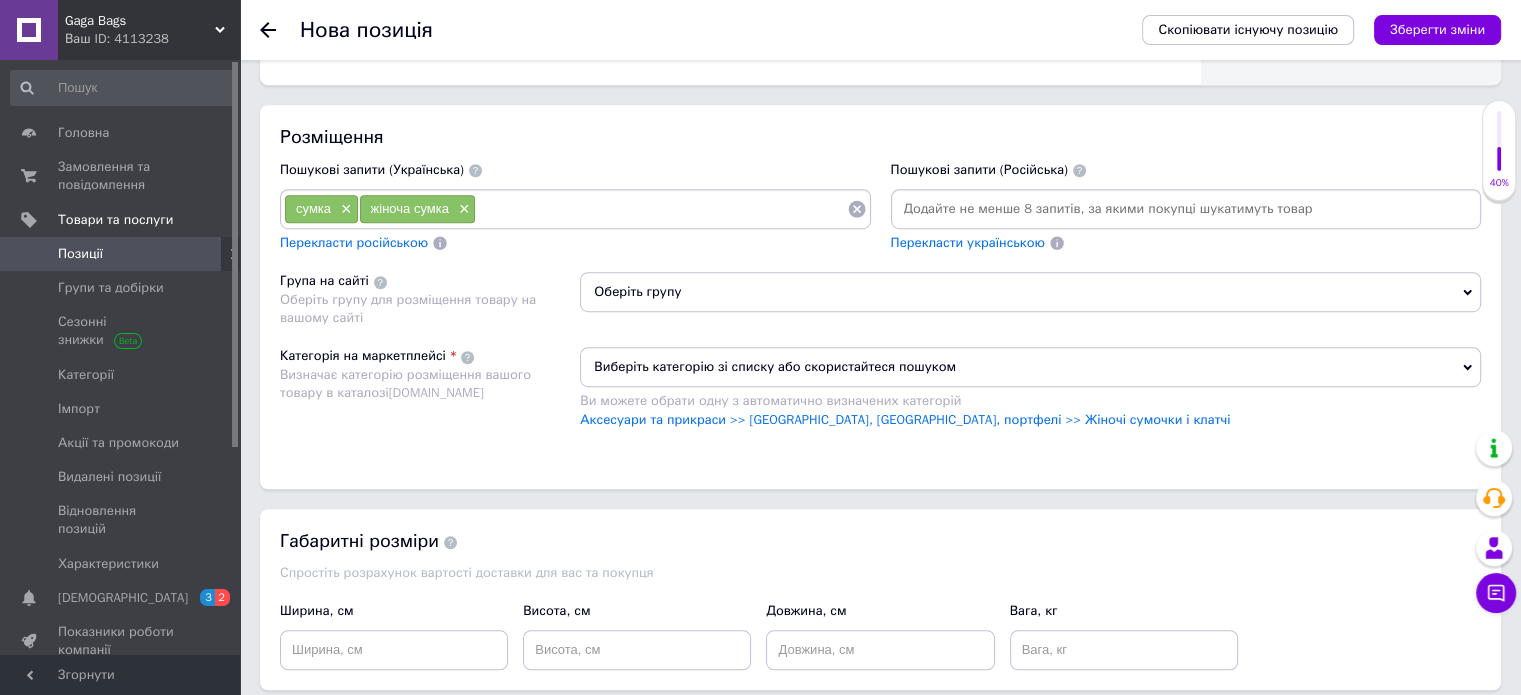 click on "Виберіть категорію зі списку або скористайтеся пошуком Ви можете обрати одну з автоматично визначених категорій Аксесуари та прикраси >> [GEOGRAPHIC_DATA], валізи, портфелі >> Жіночі сумочки і клатчі" at bounding box center (1030, 397) 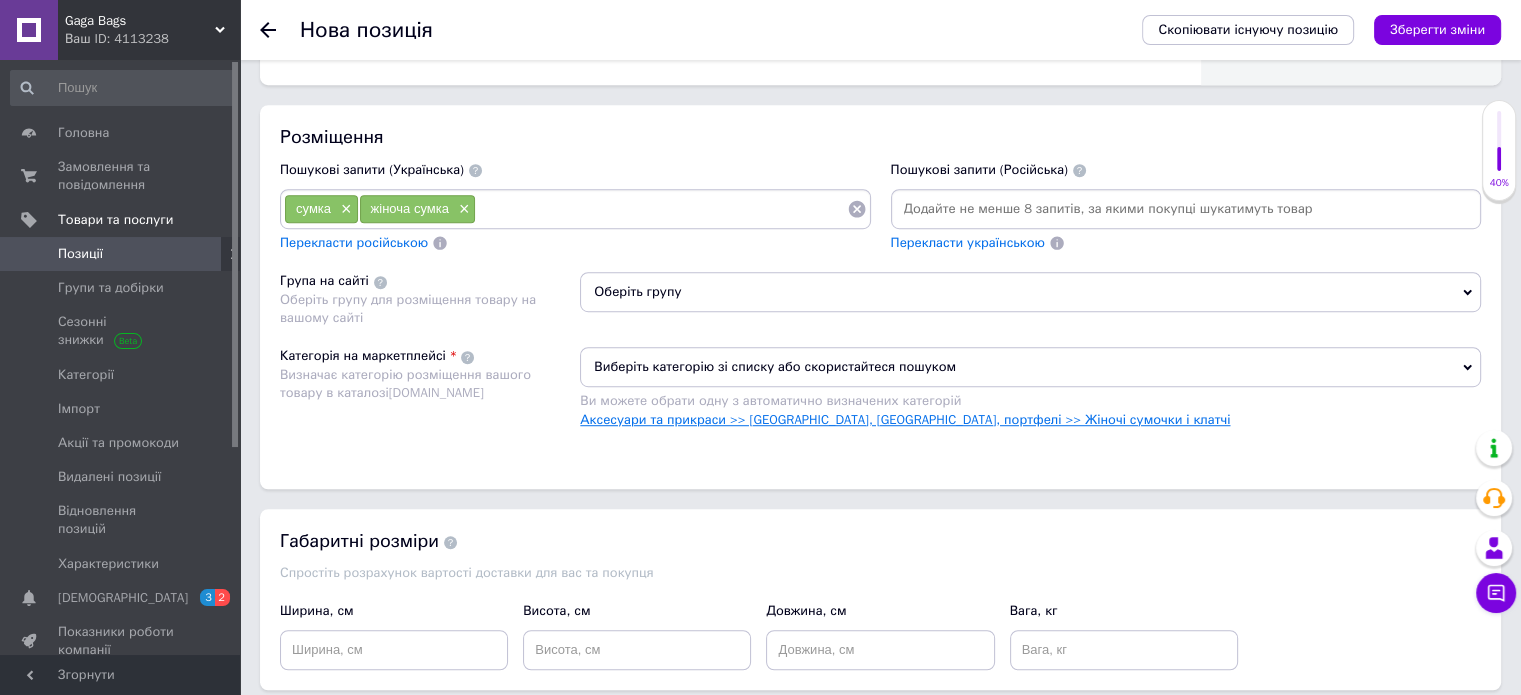 click on "Аксесуари та прикраси >> [GEOGRAPHIC_DATA], [GEOGRAPHIC_DATA], портфелі >> Жіночі сумочки і клатчі" at bounding box center [905, 419] 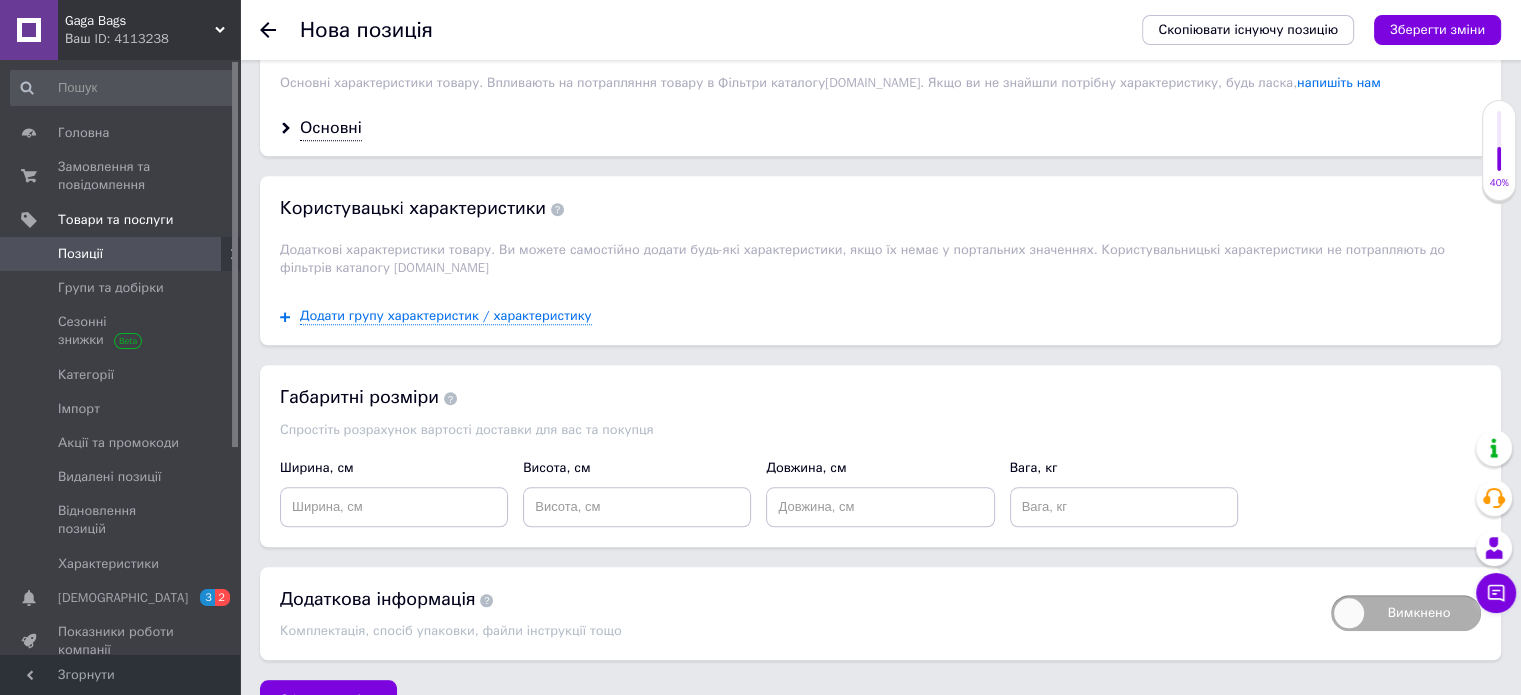 scroll, scrollTop: 1745, scrollLeft: 0, axis: vertical 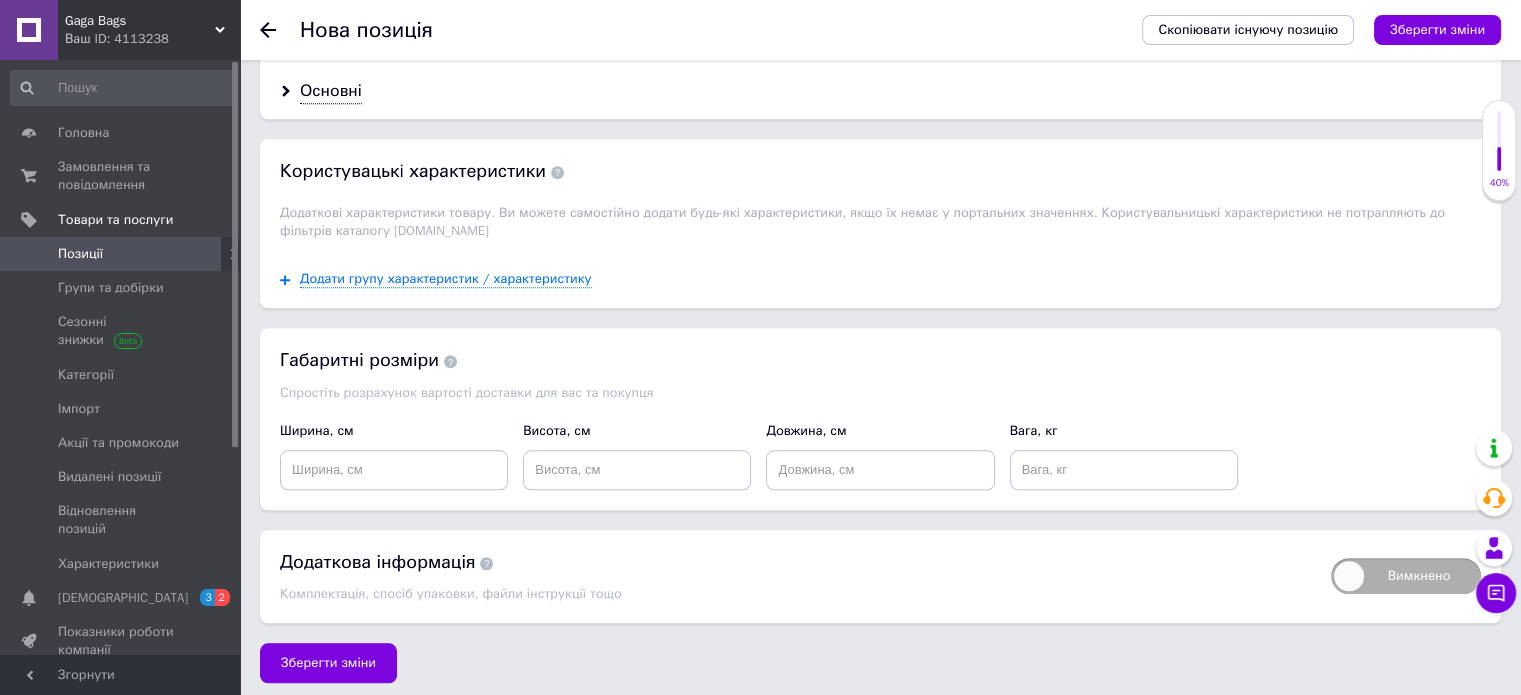 click on "Зберегти зміни" at bounding box center (328, 663) 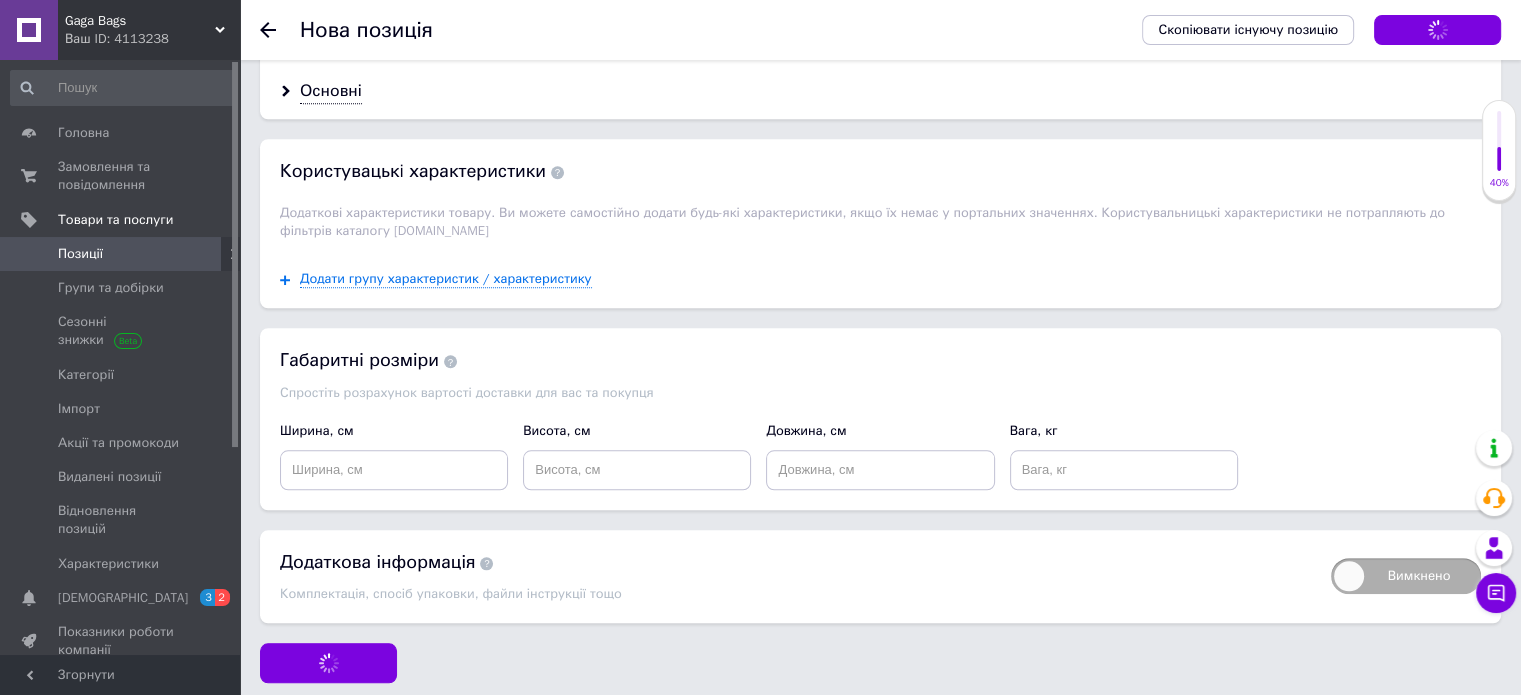 scroll, scrollTop: 1545, scrollLeft: 0, axis: vertical 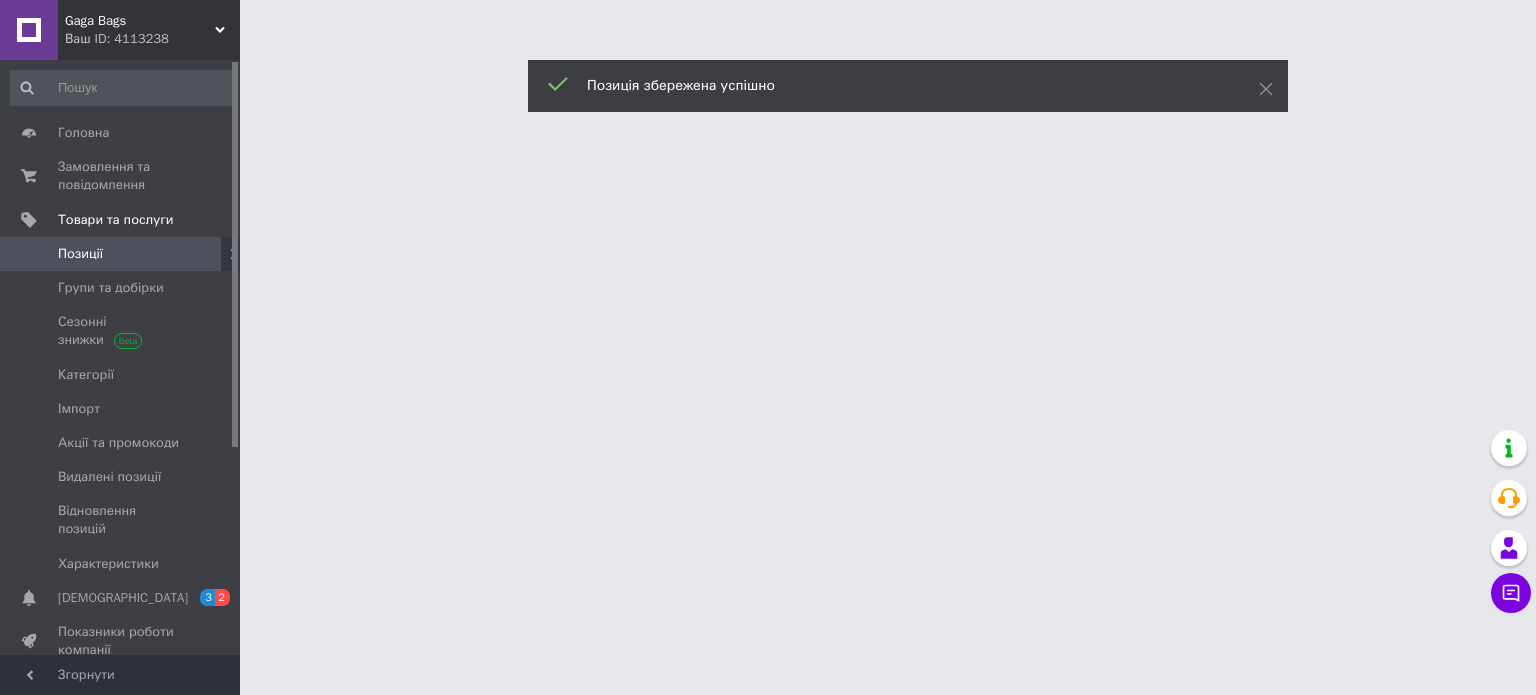 click on "Gaga Bags Ваш ID: 4113238 Сайт Gaga Bags Кабінет покупця Перевірити стан системи Сторінка на порталі Довідка Вийти Головна Замовлення та повідомлення 0 0 Товари та послуги Позиції Групи та добірки Сезонні знижки Категорії Імпорт Акції та промокоди Видалені позиції Відновлення позицій Характеристики Сповіщення 3 2 Показники роботи компанії Відгуки Клієнти Каталог ProSale Аналітика Управління сайтом Гаманець компанії [PERSON_NAME] Тарифи та рахунки Prom мікс 1000 (3 місяці) Згорнути" at bounding box center [768, 25] 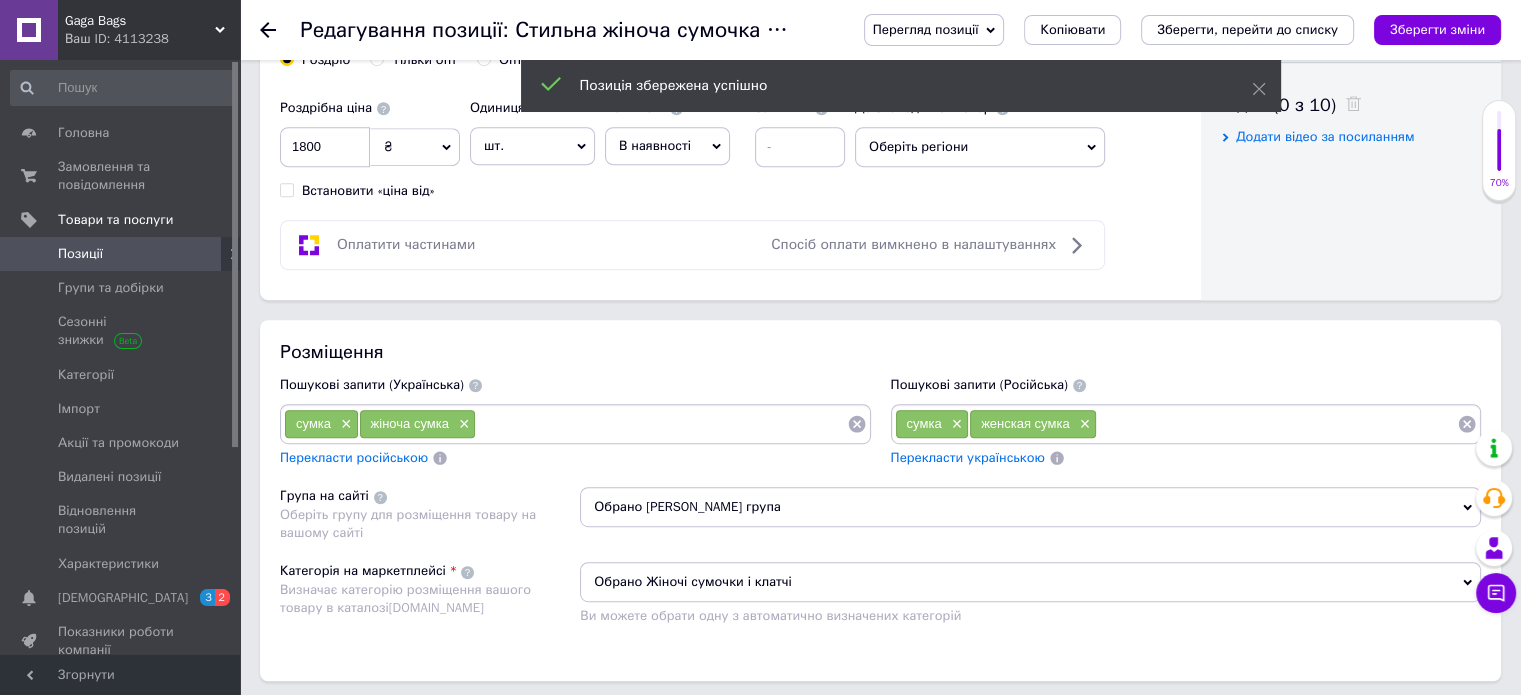 scroll, scrollTop: 1400, scrollLeft: 0, axis: vertical 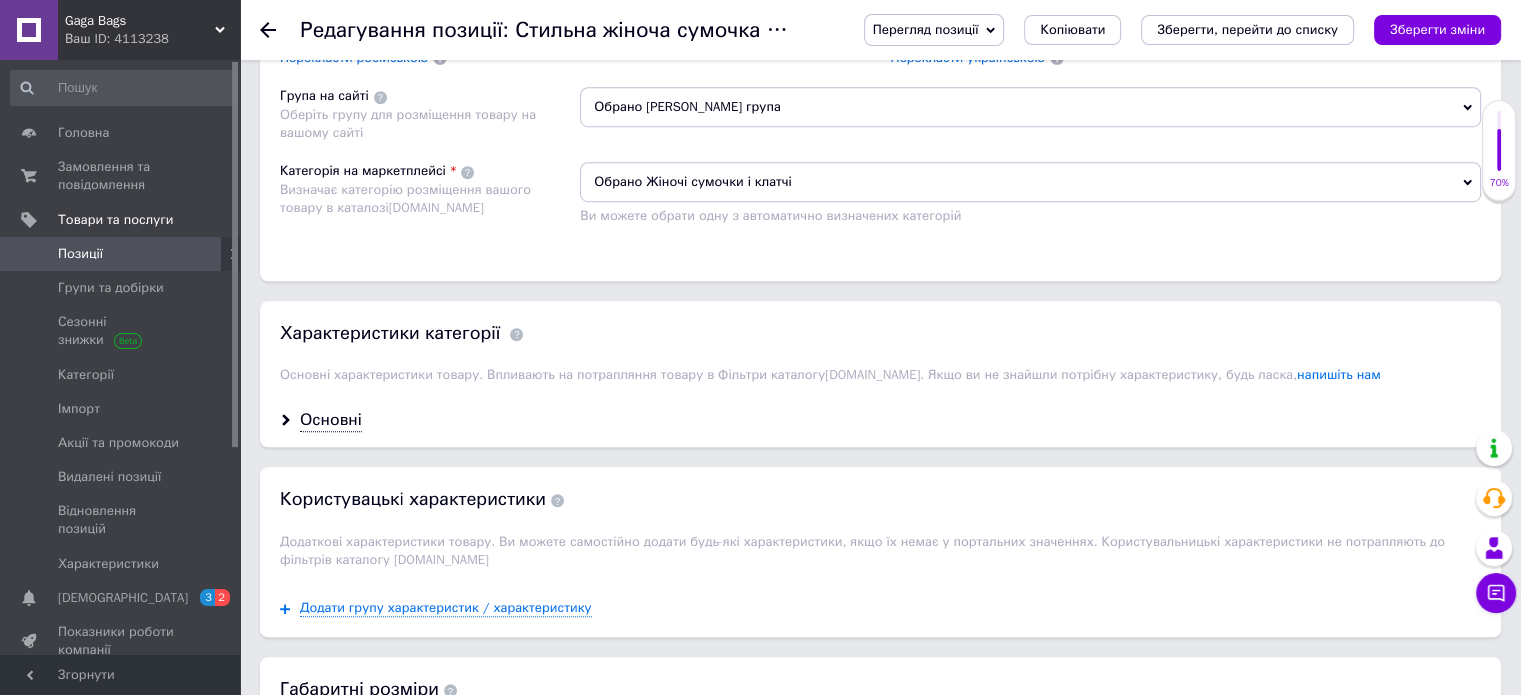 click on "Основні" at bounding box center [880, 420] 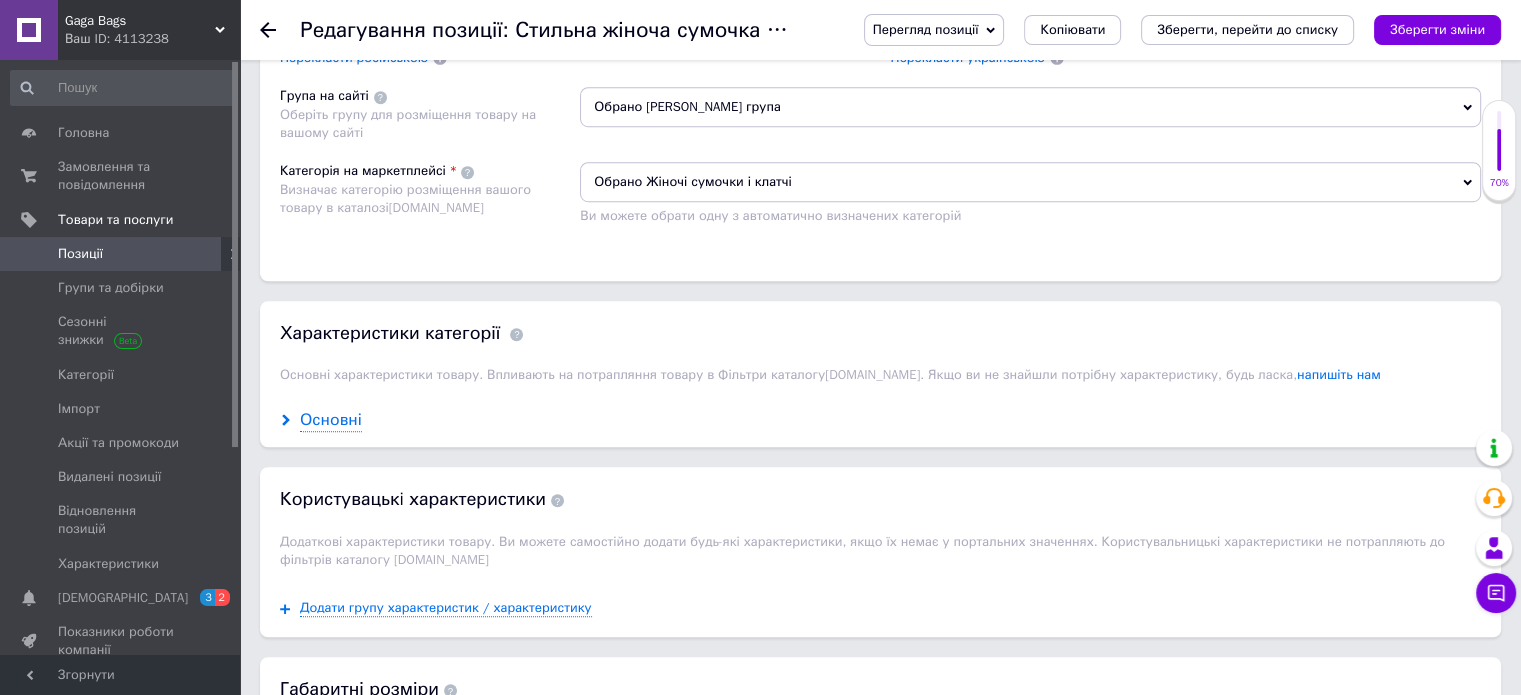 click on "Основні" at bounding box center [331, 420] 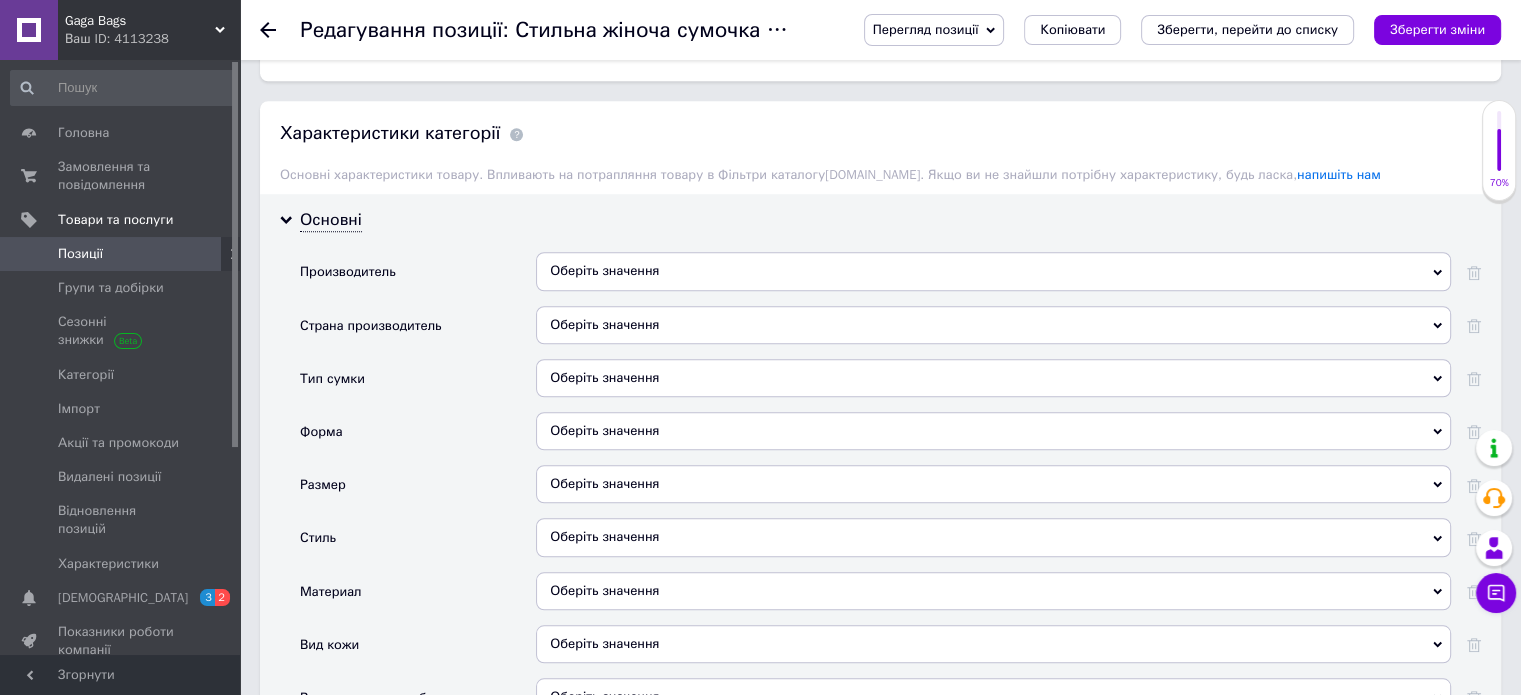 scroll, scrollTop: 1900, scrollLeft: 0, axis: vertical 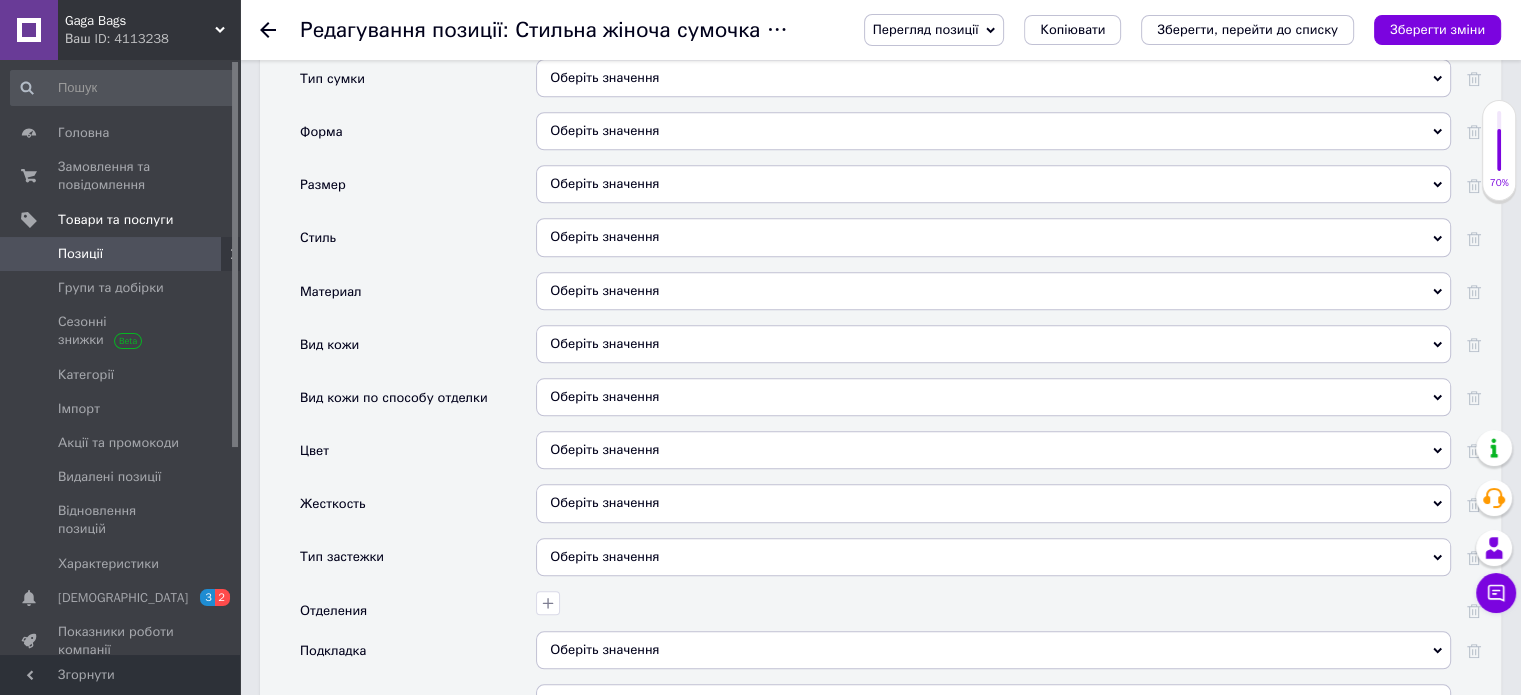 click on "Оберіть значення" at bounding box center [993, 237] 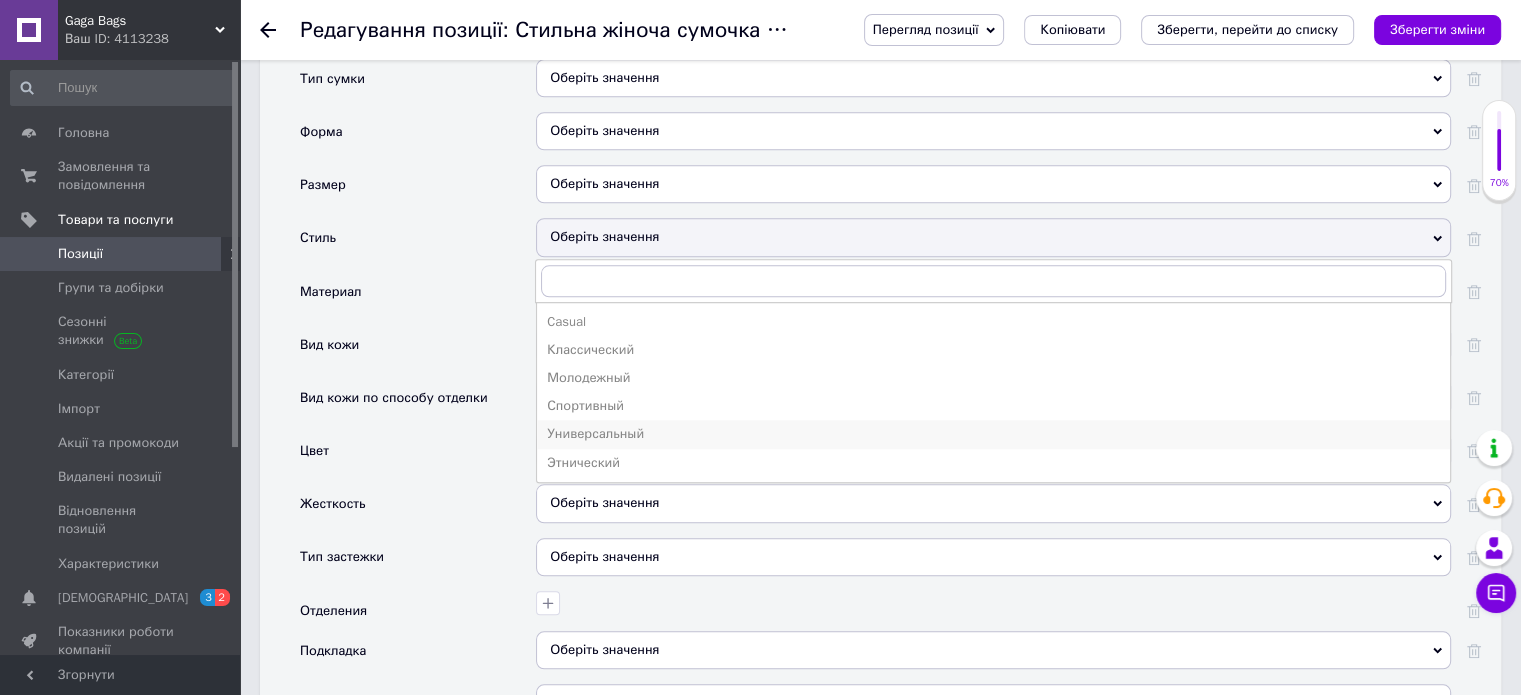 click on "Универсальный" at bounding box center [993, 434] 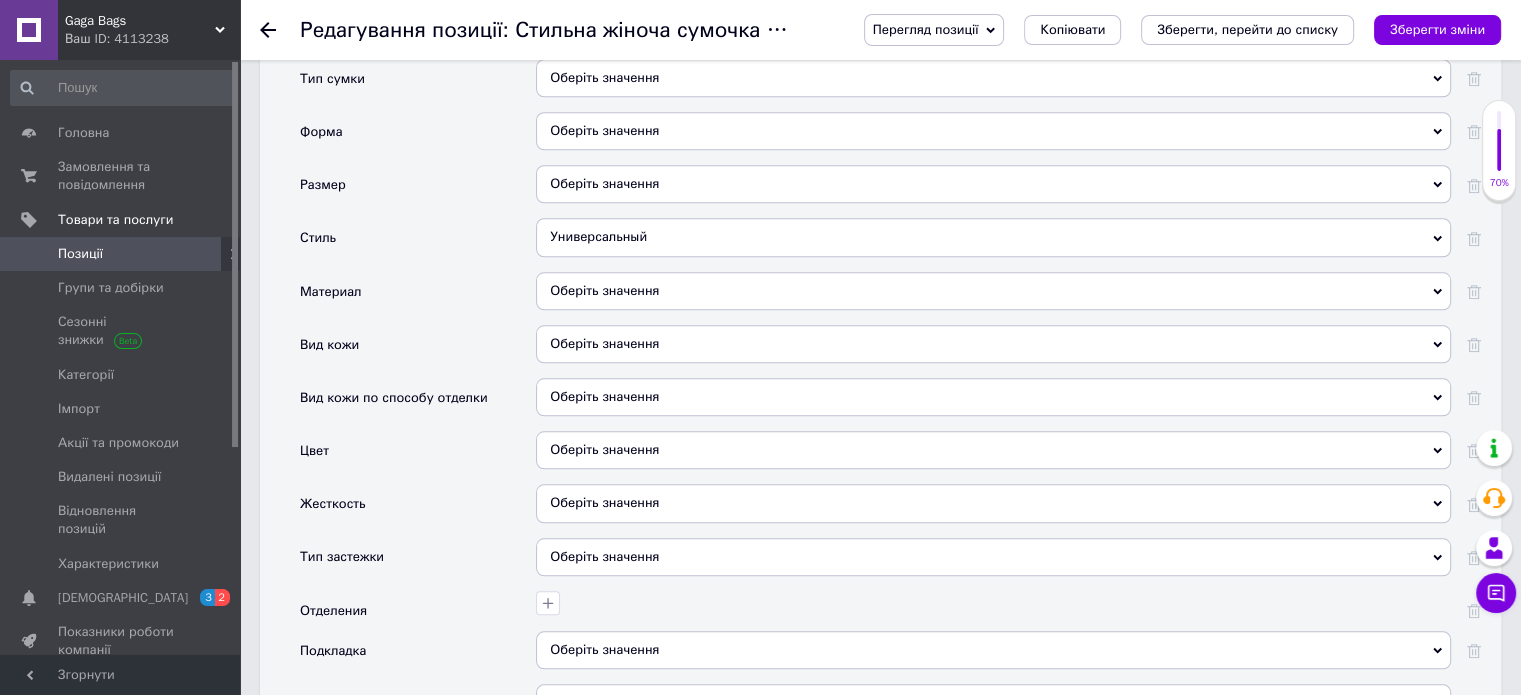 click on "Оберіть значення" at bounding box center [993, 184] 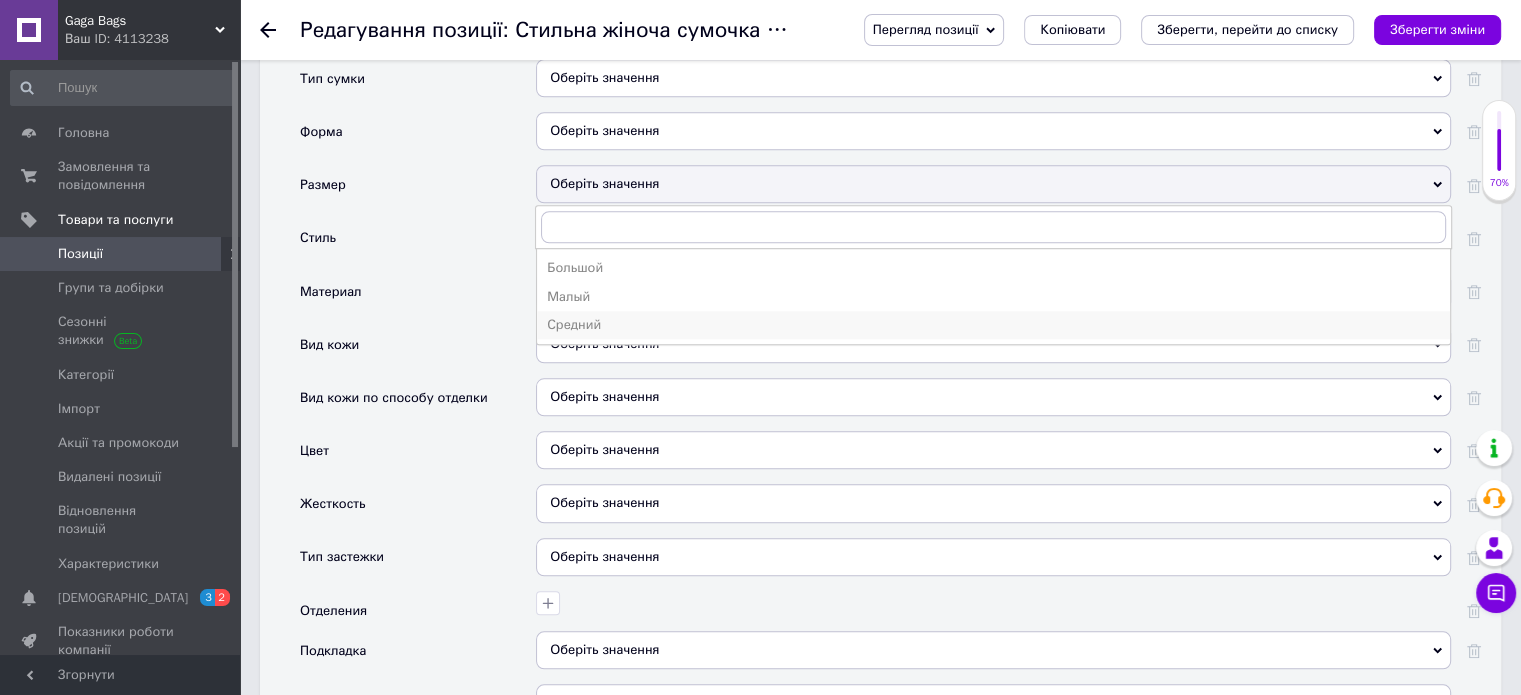 click on "Средний" at bounding box center [993, 325] 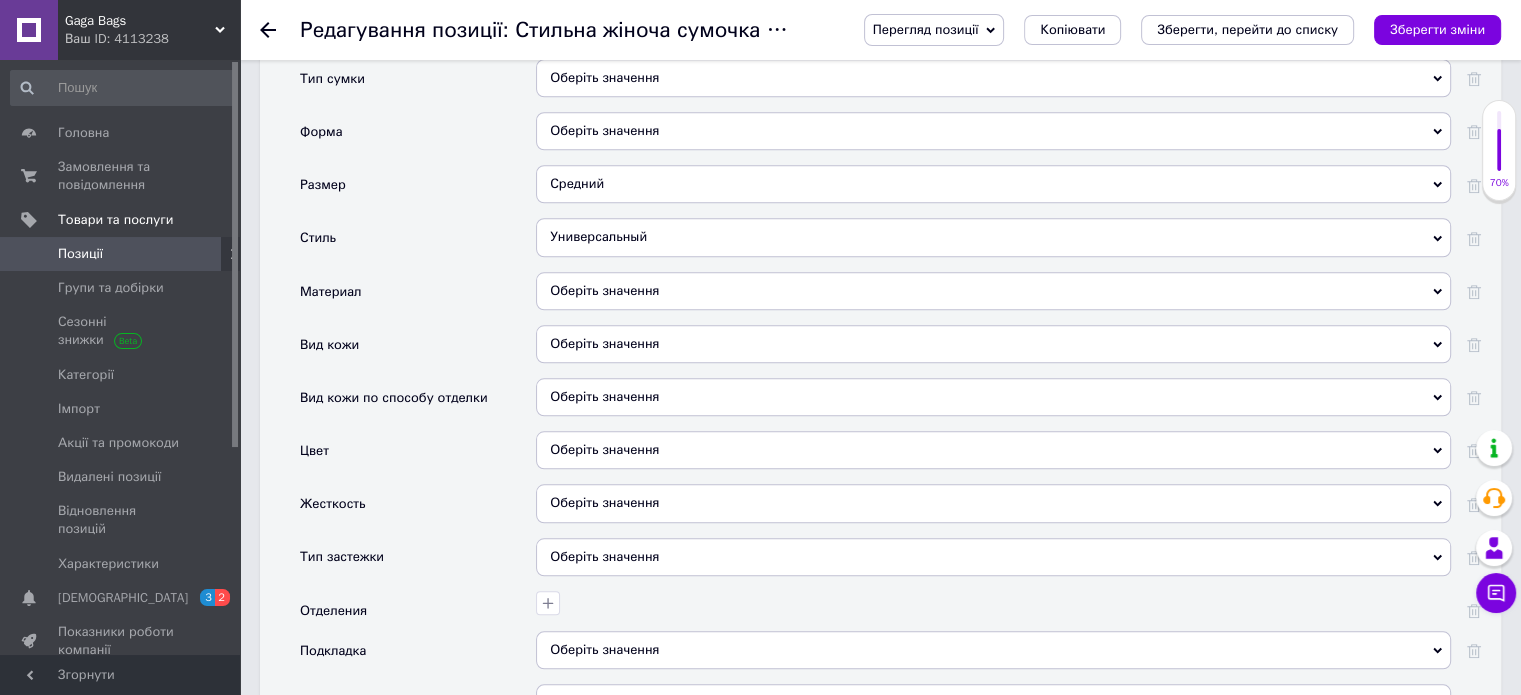 click on "Оберіть значення" at bounding box center (993, 344) 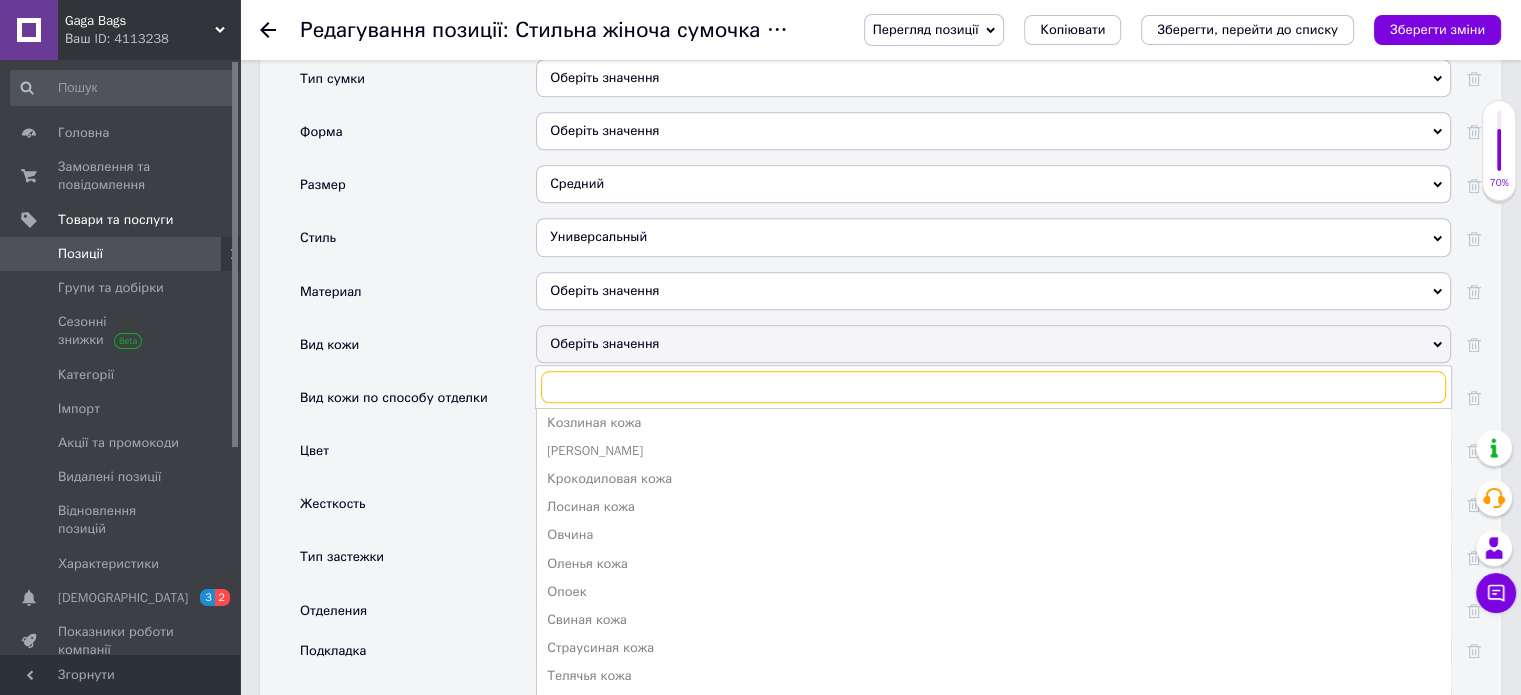 scroll, scrollTop: 500, scrollLeft: 0, axis: vertical 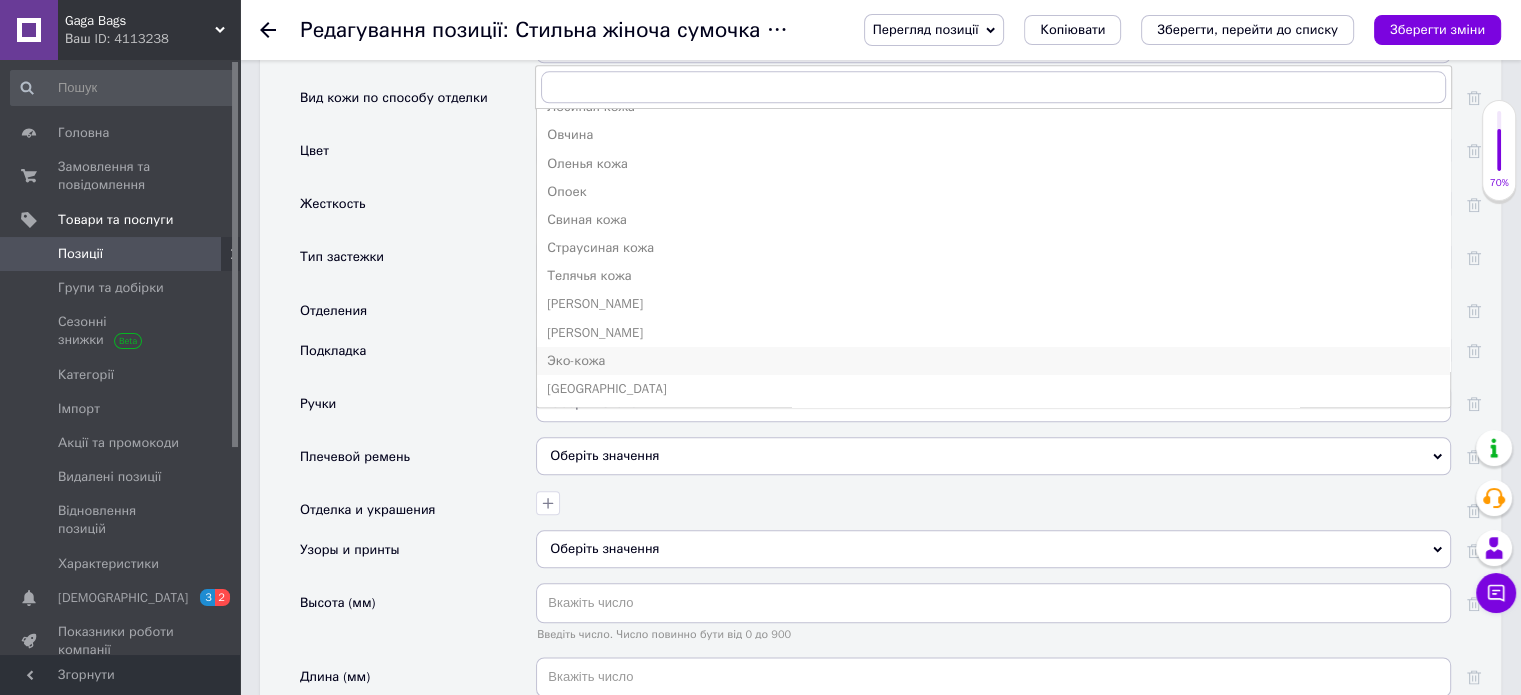 click on "Эко-кожа" at bounding box center (993, 361) 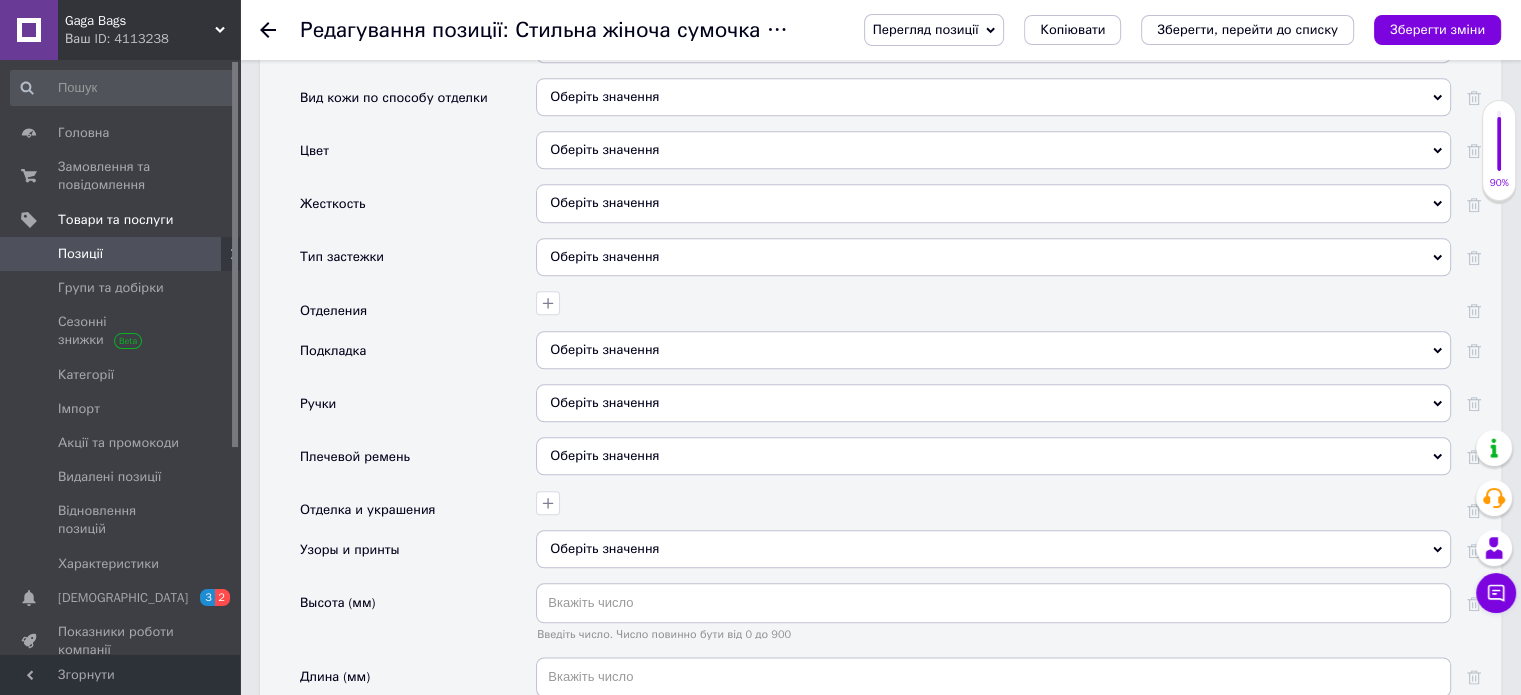 scroll, scrollTop: 2000, scrollLeft: 0, axis: vertical 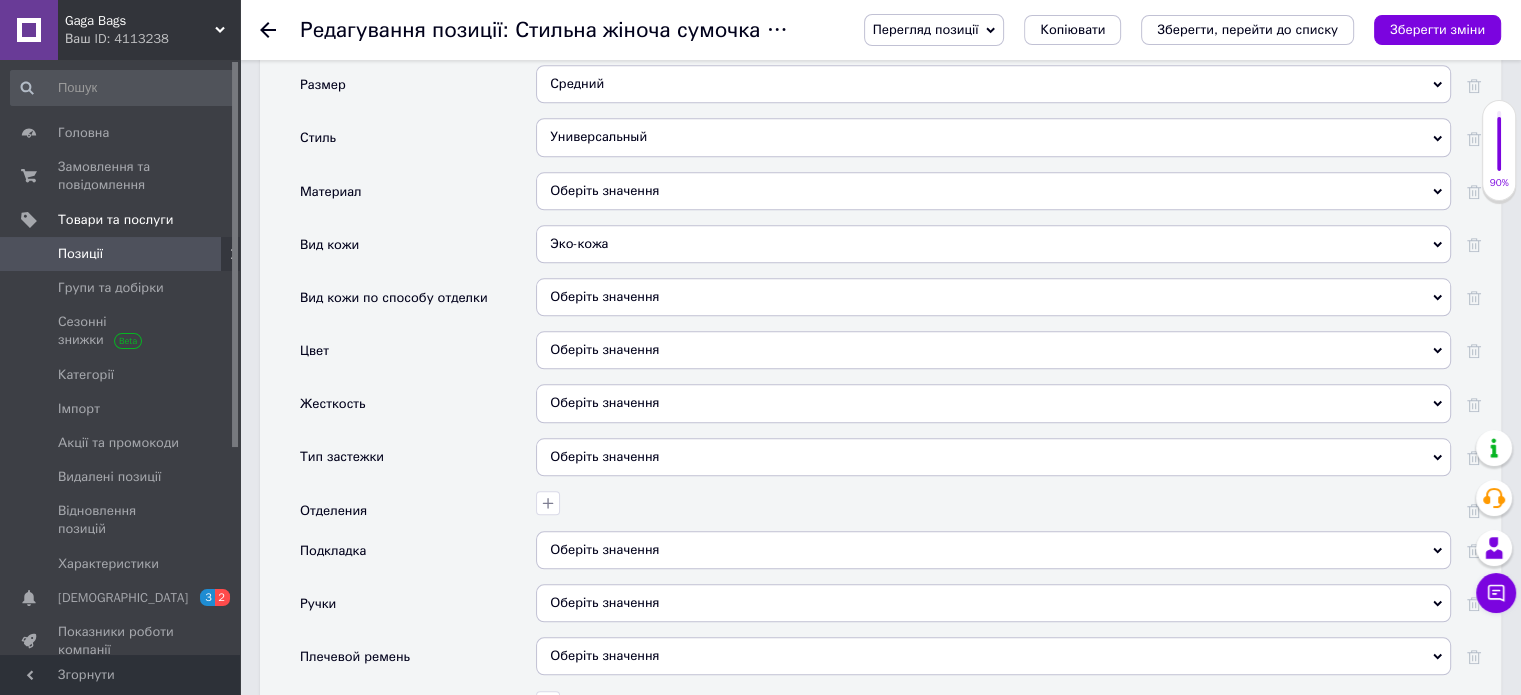 click on "Оберіть значення" at bounding box center (993, 191) 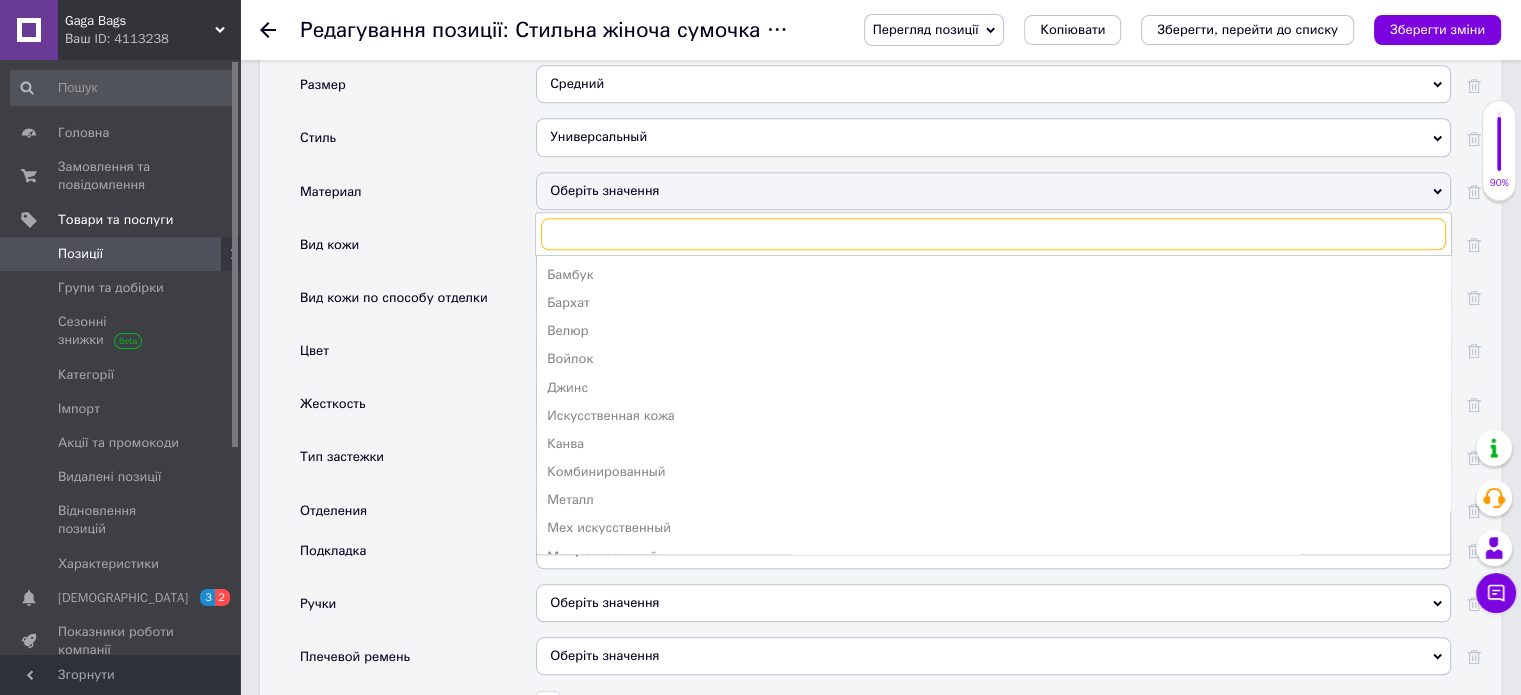 scroll, scrollTop: 472, scrollLeft: 0, axis: vertical 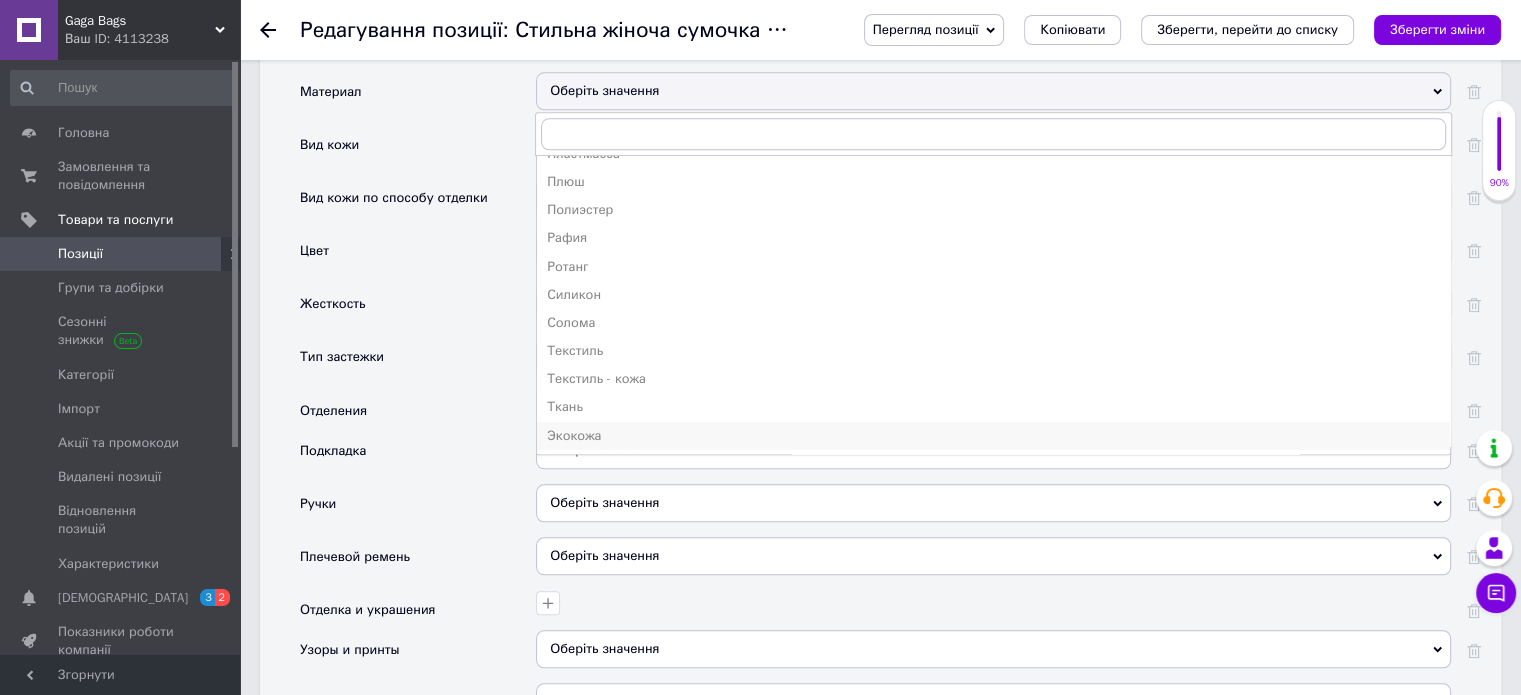 click on "Экокожа" at bounding box center [993, 436] 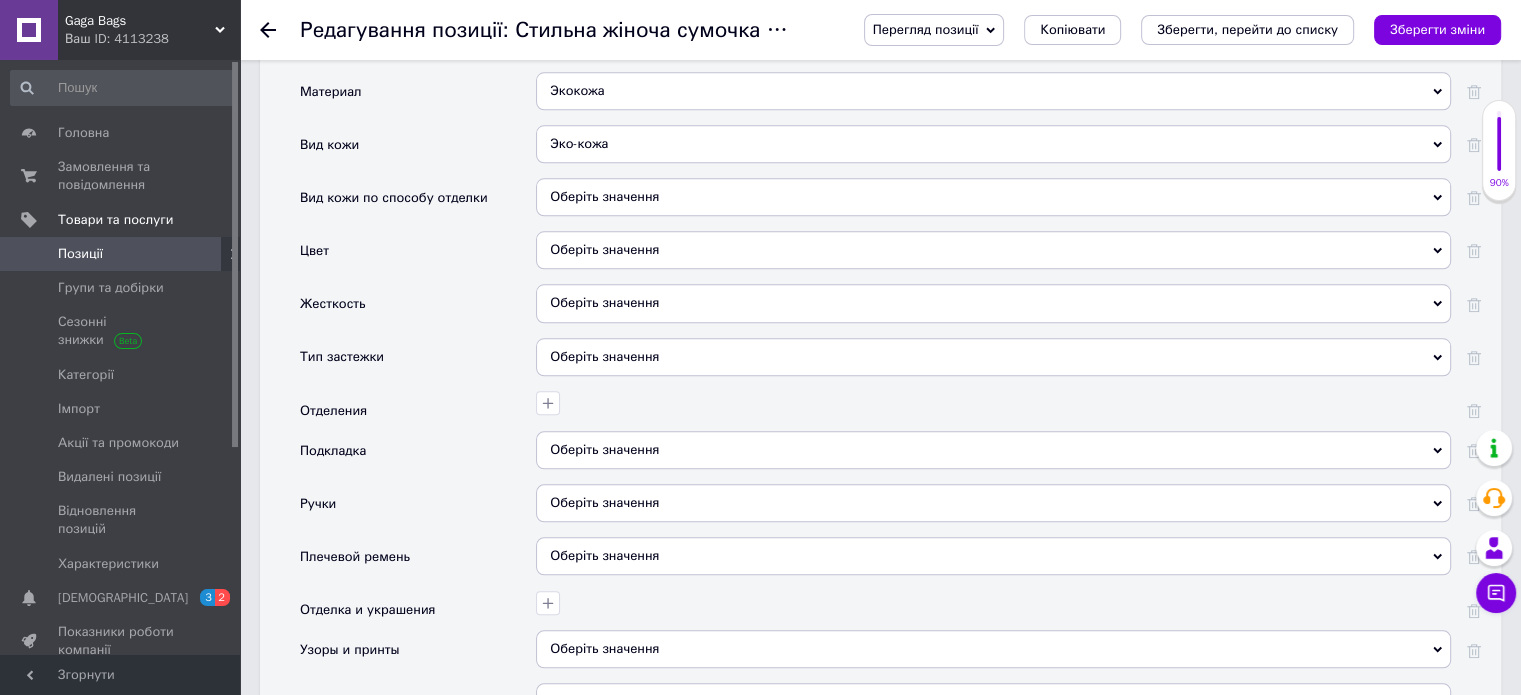 scroll, scrollTop: 2300, scrollLeft: 0, axis: vertical 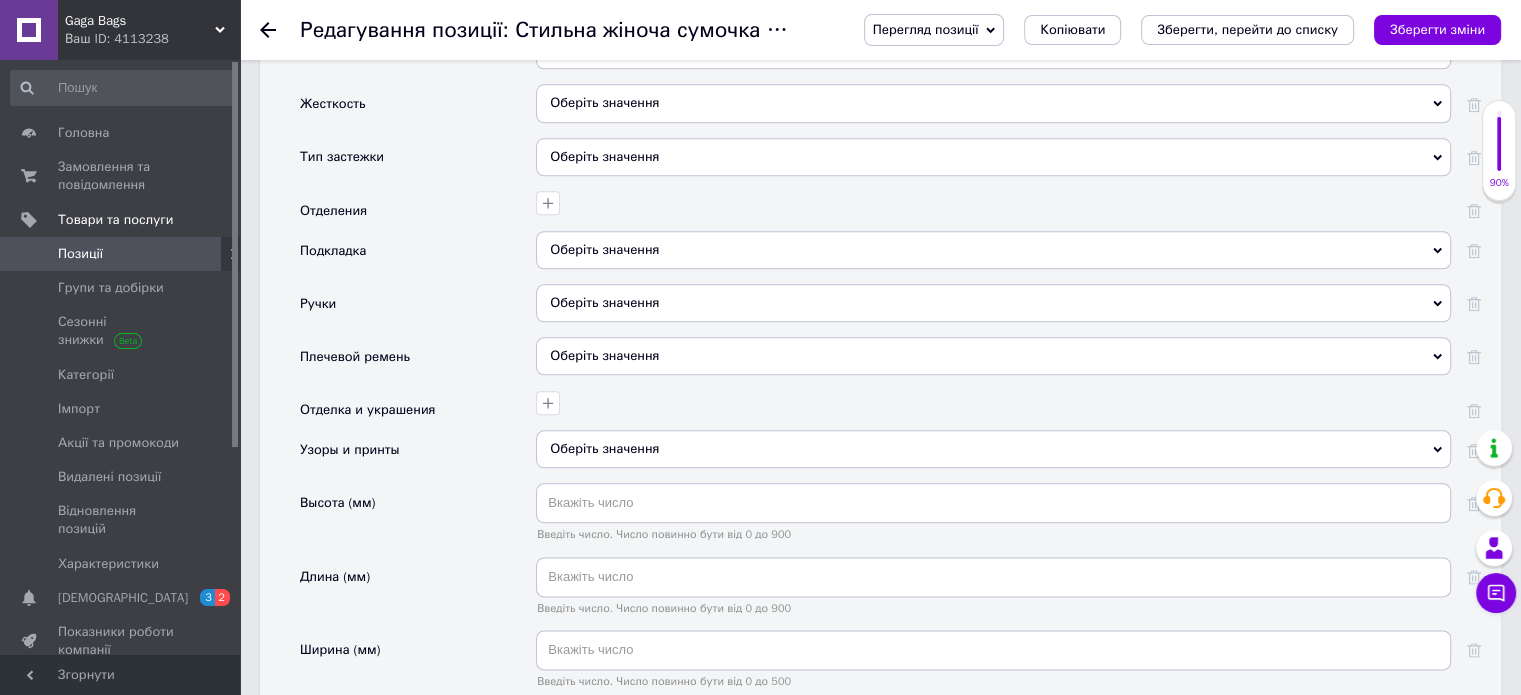 click on "Оберіть значення" at bounding box center [993, 303] 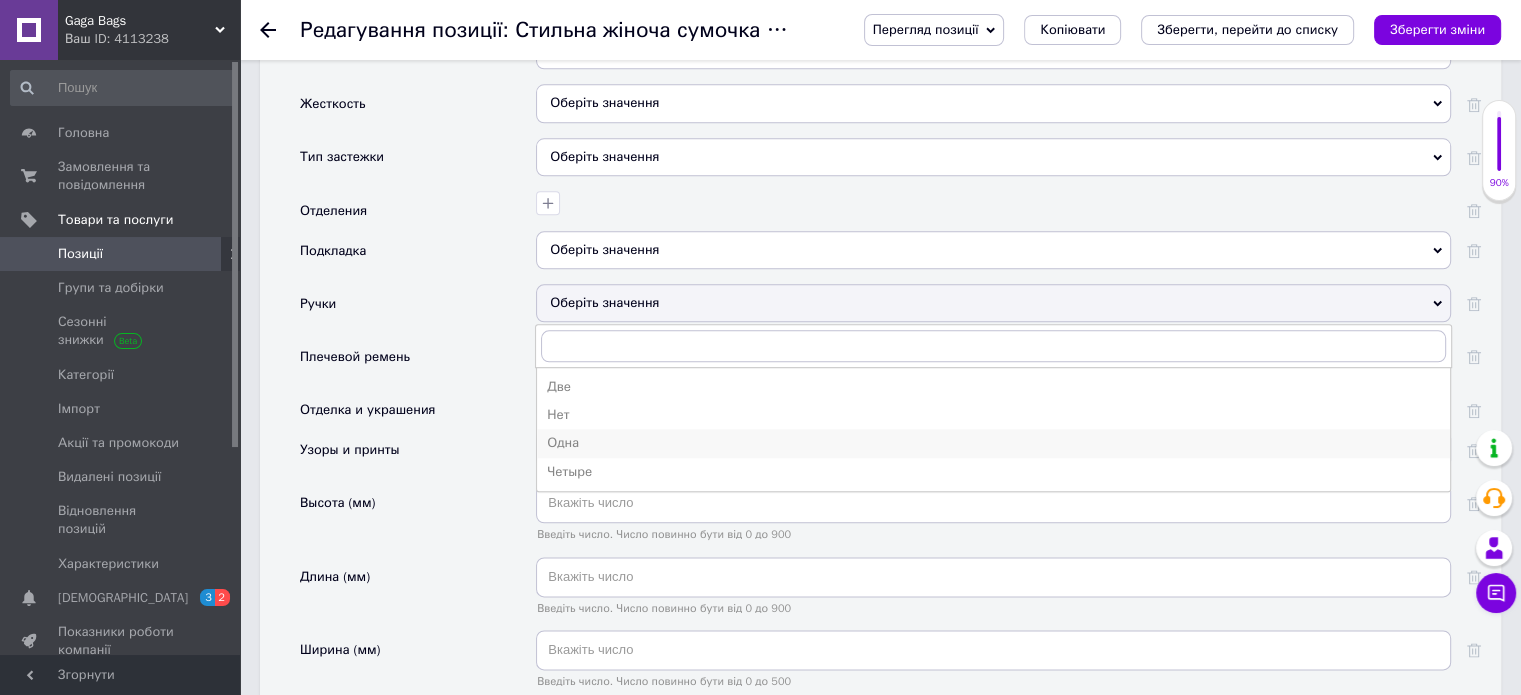 click on "Одна" at bounding box center (993, 443) 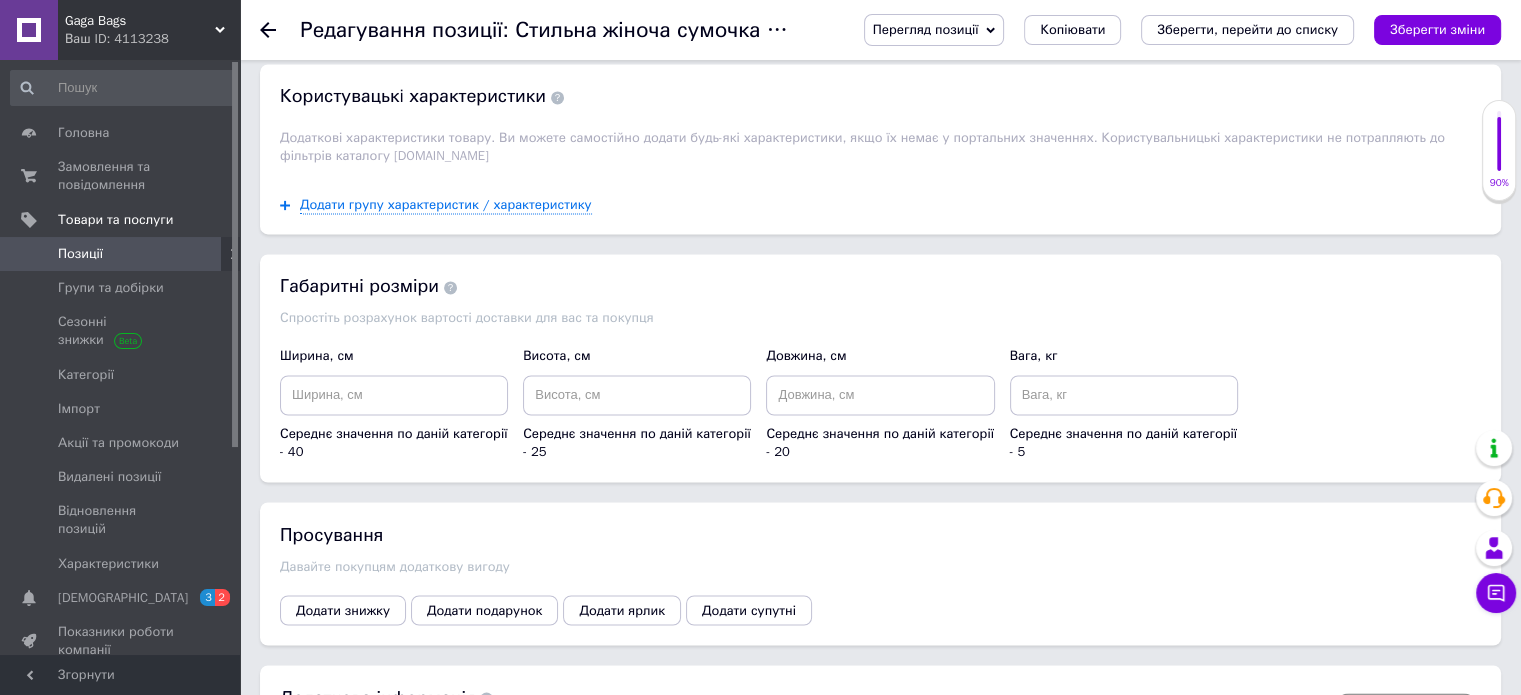 scroll, scrollTop: 3400, scrollLeft: 0, axis: vertical 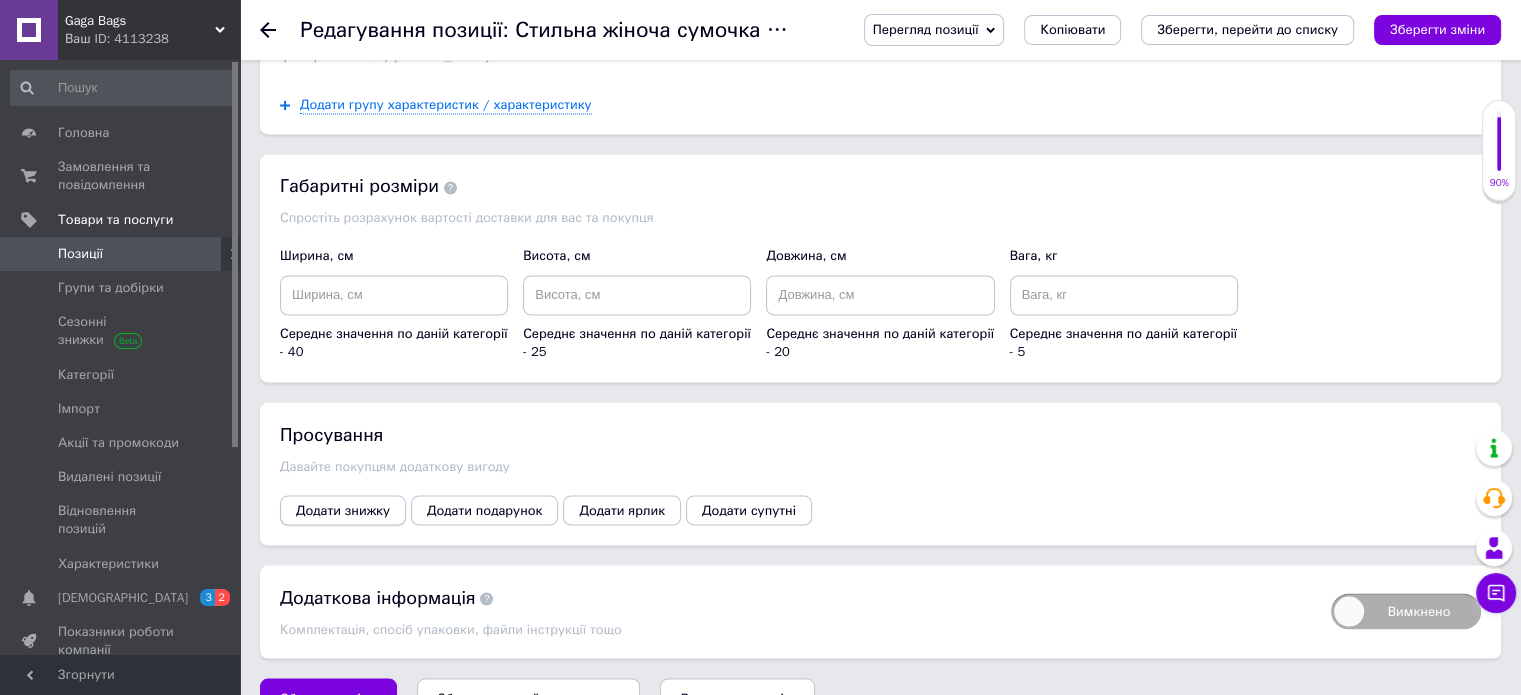 click on "Додати знижку" at bounding box center [343, 510] 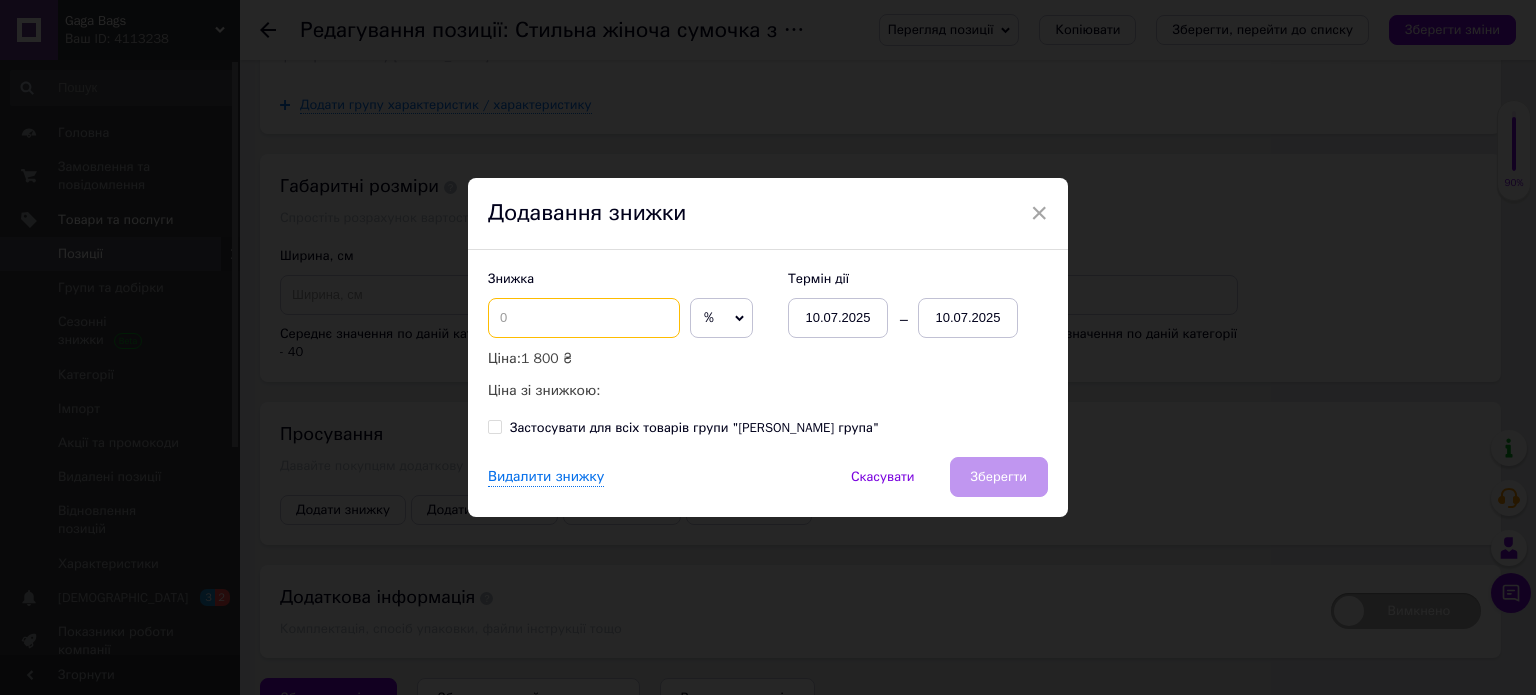 click at bounding box center [584, 318] 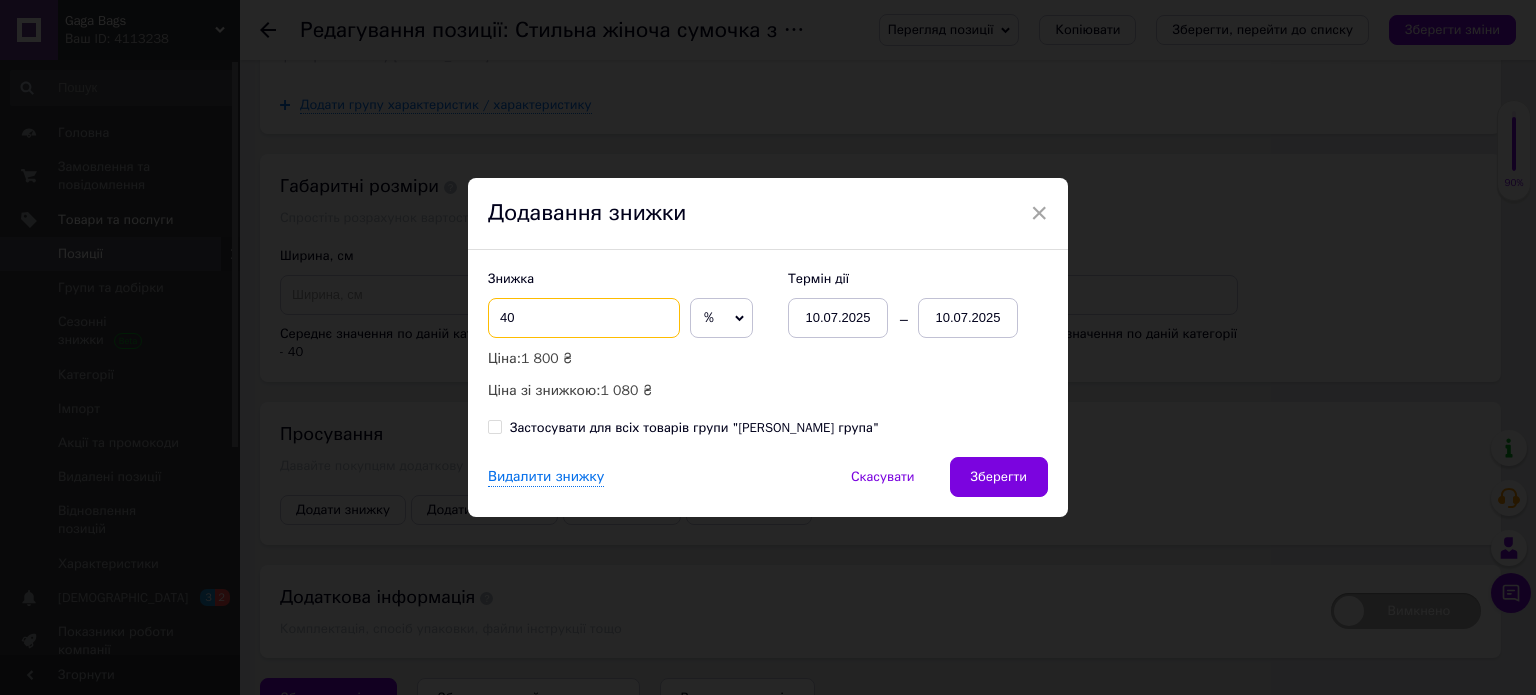 type on "4" 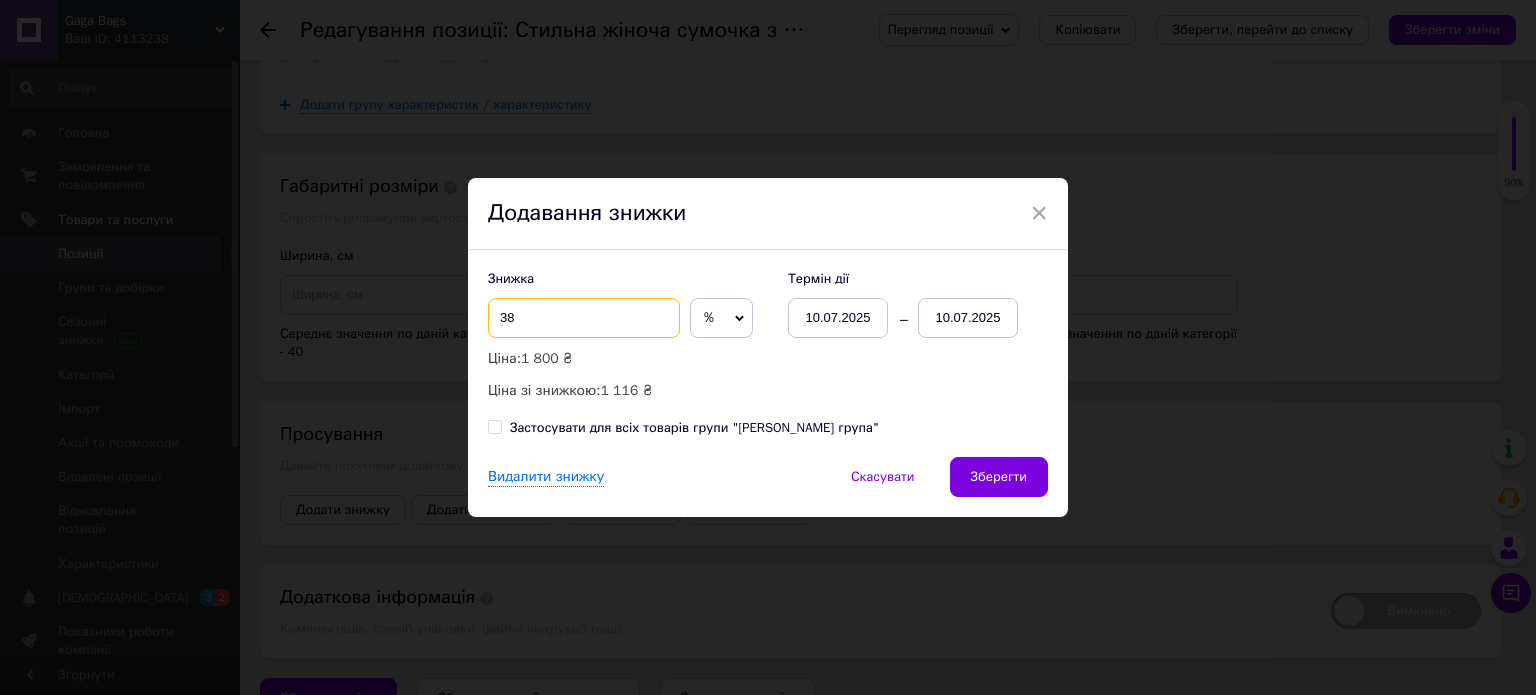 type on "38" 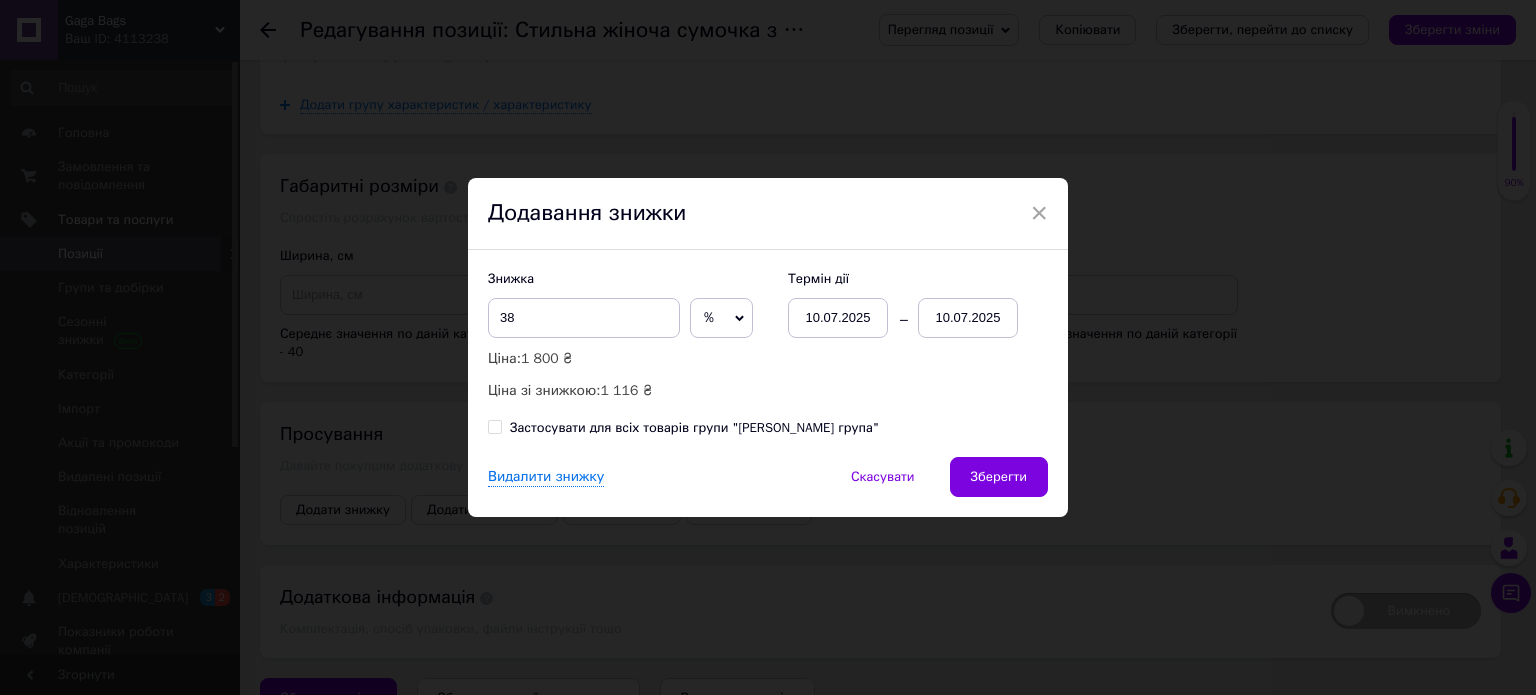 click on "10.07.2025" at bounding box center (968, 318) 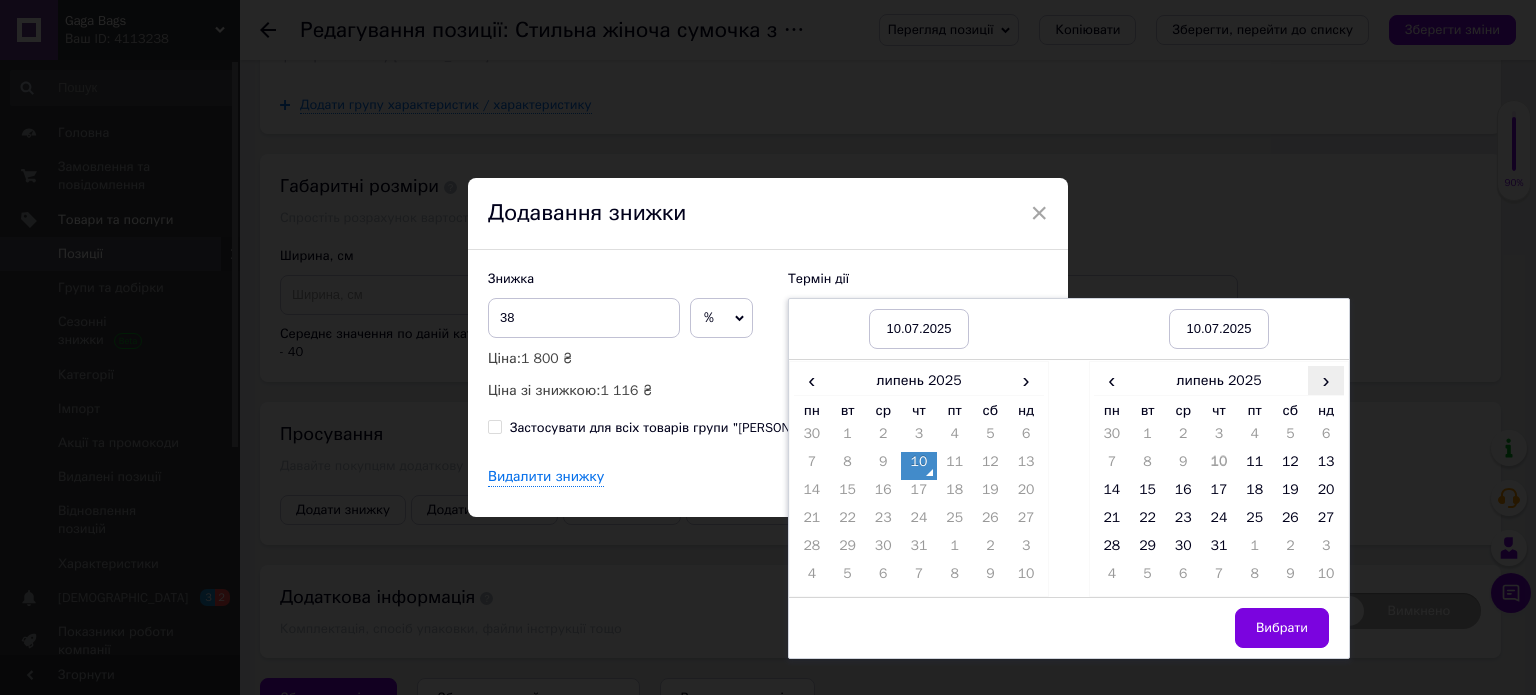 click on "›" at bounding box center (1326, 380) 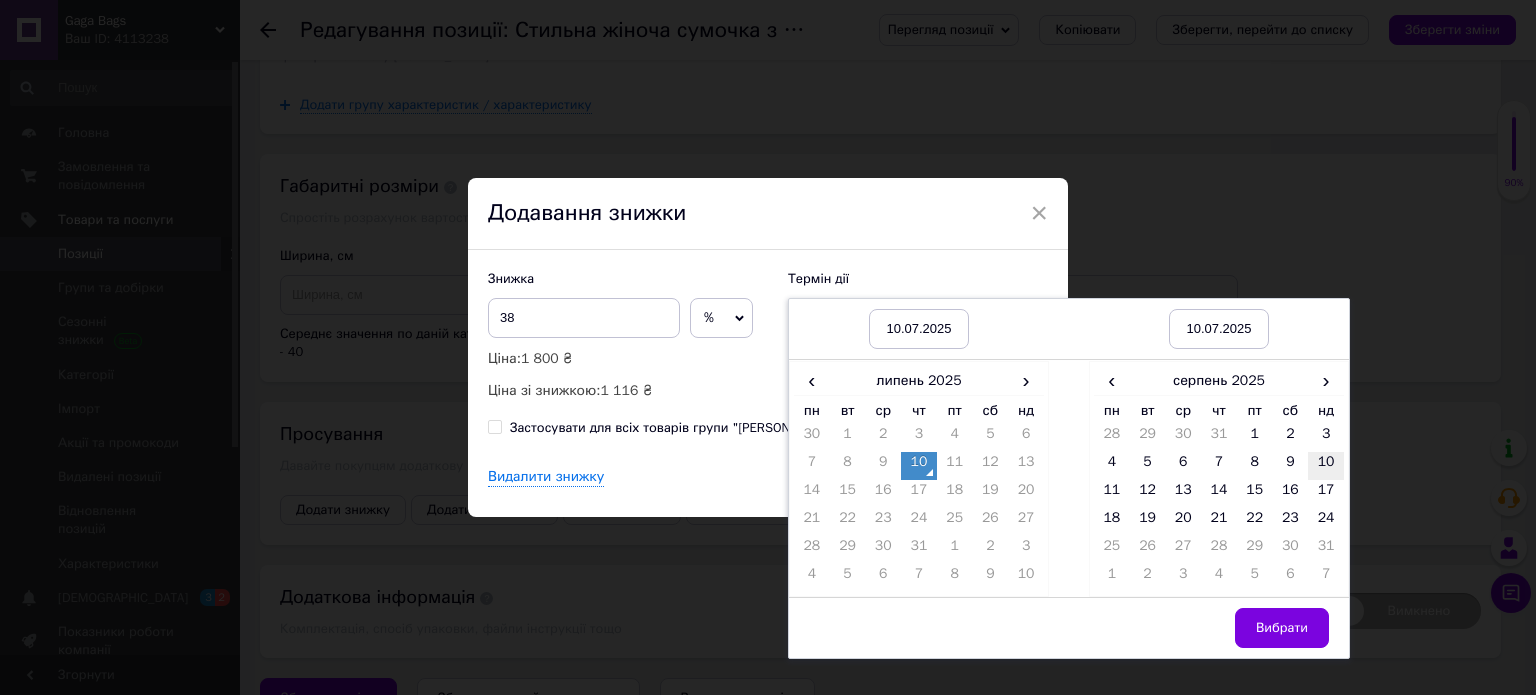 click on "10" at bounding box center (1326, 466) 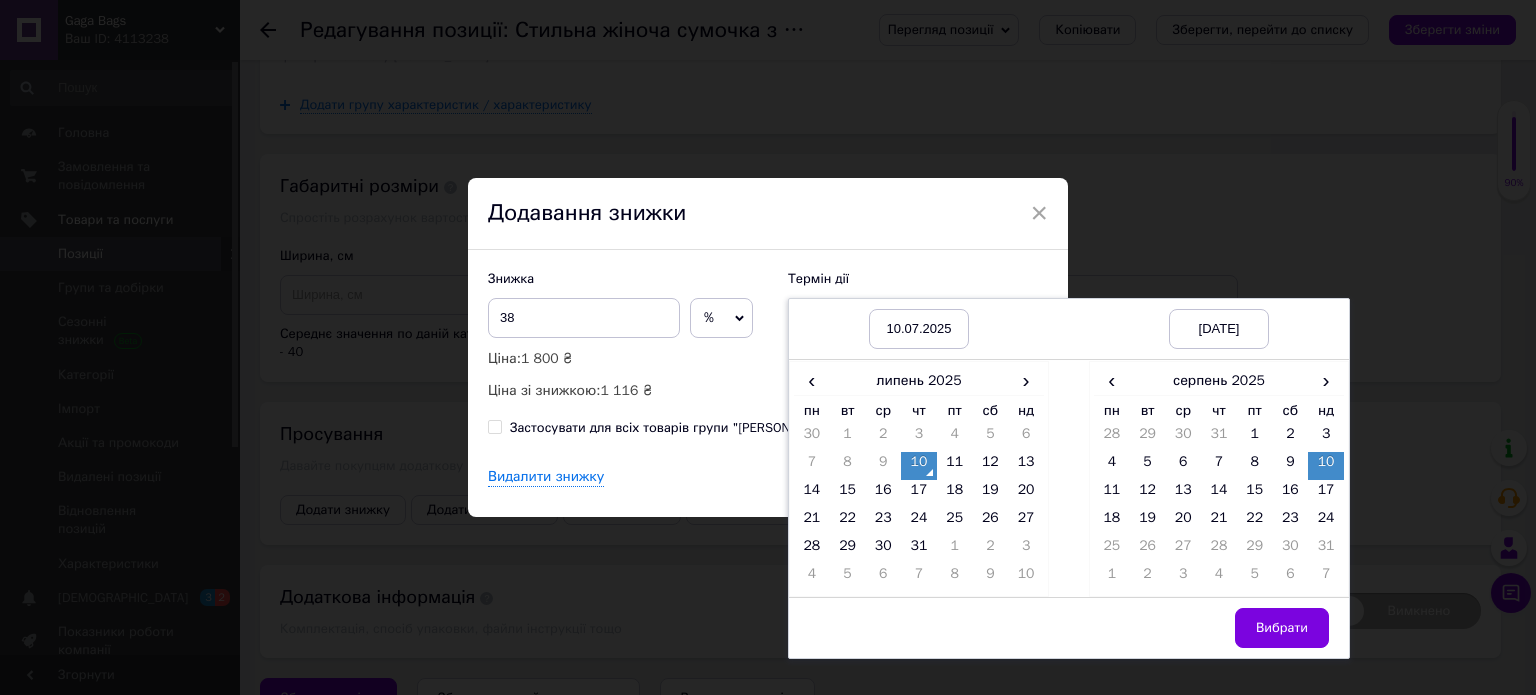 drag, startPoint x: 1275, startPoint y: 623, endPoint x: 1220, endPoint y: 572, distance: 75.00667 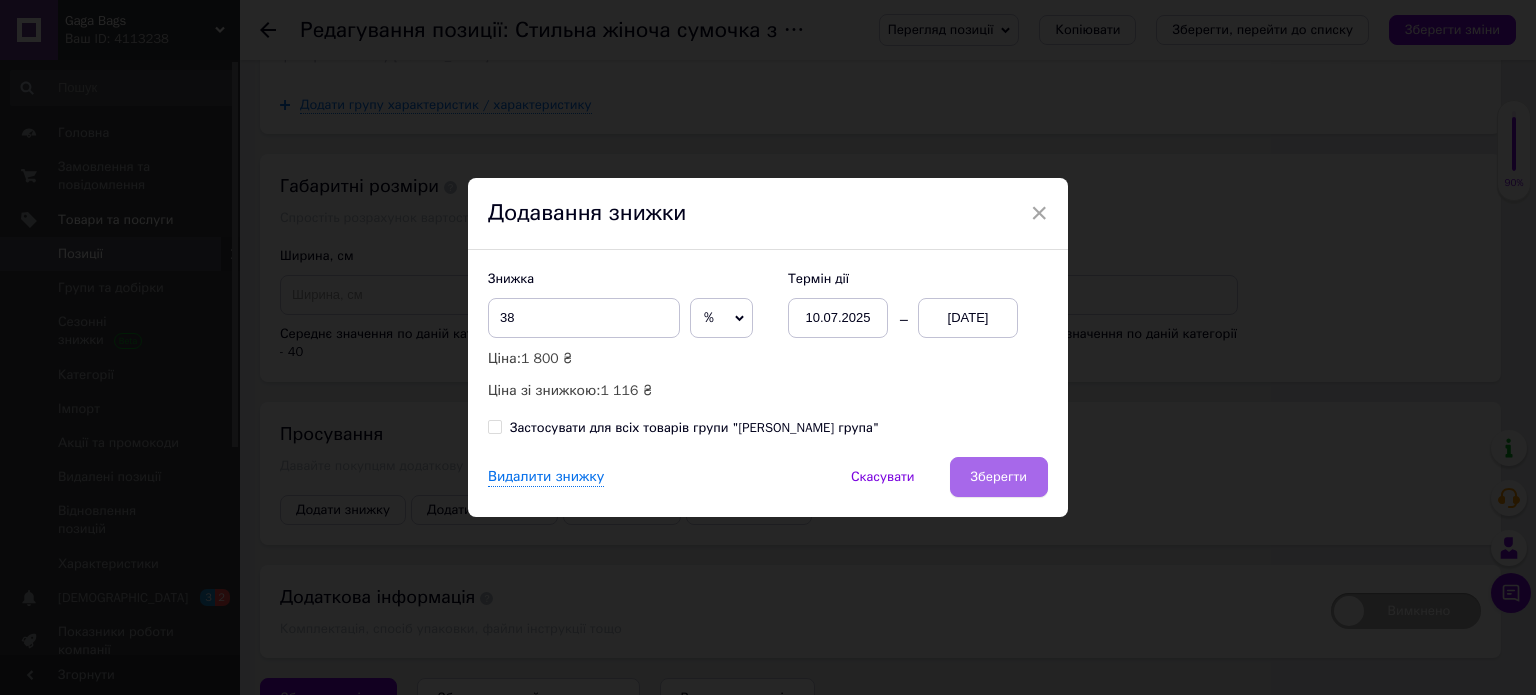 click on "Зберегти" at bounding box center (999, 477) 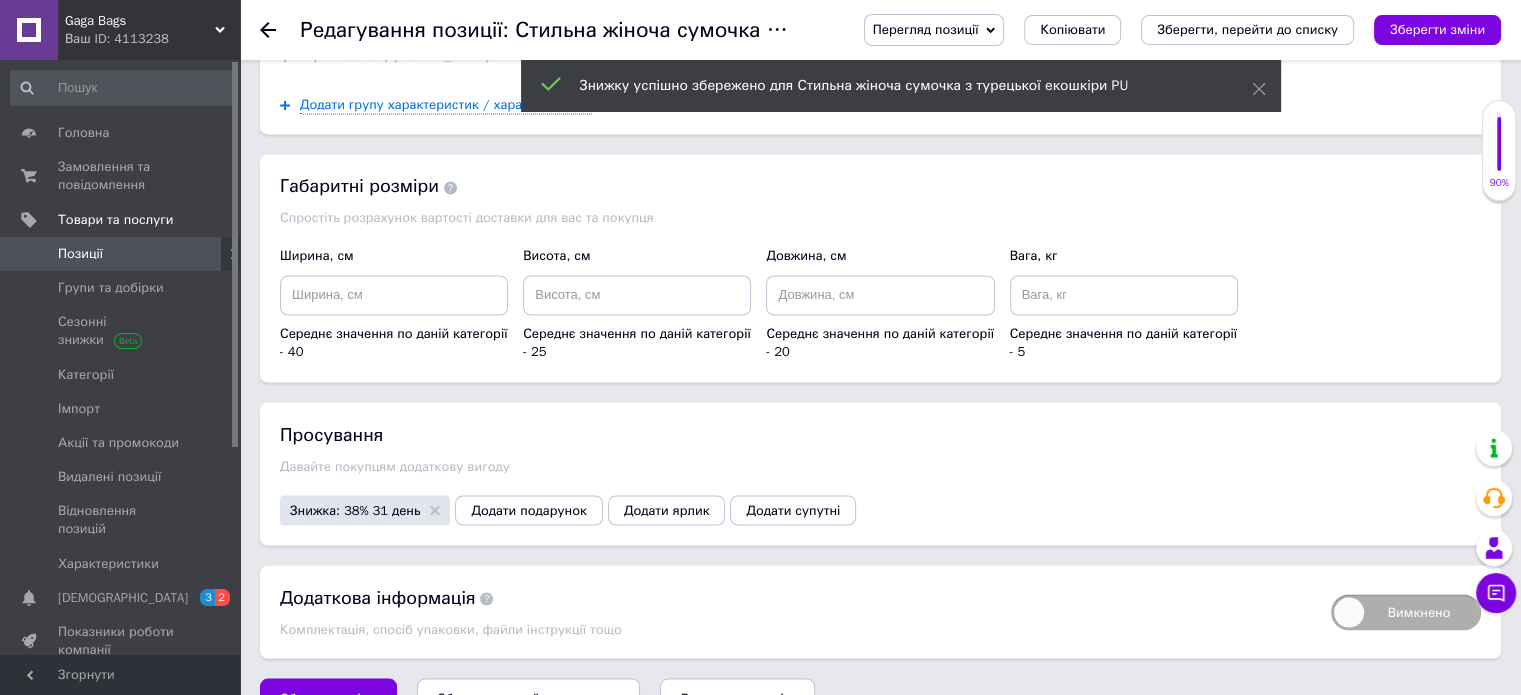 click on "Зберегти, перейти до списку" at bounding box center (528, 697) 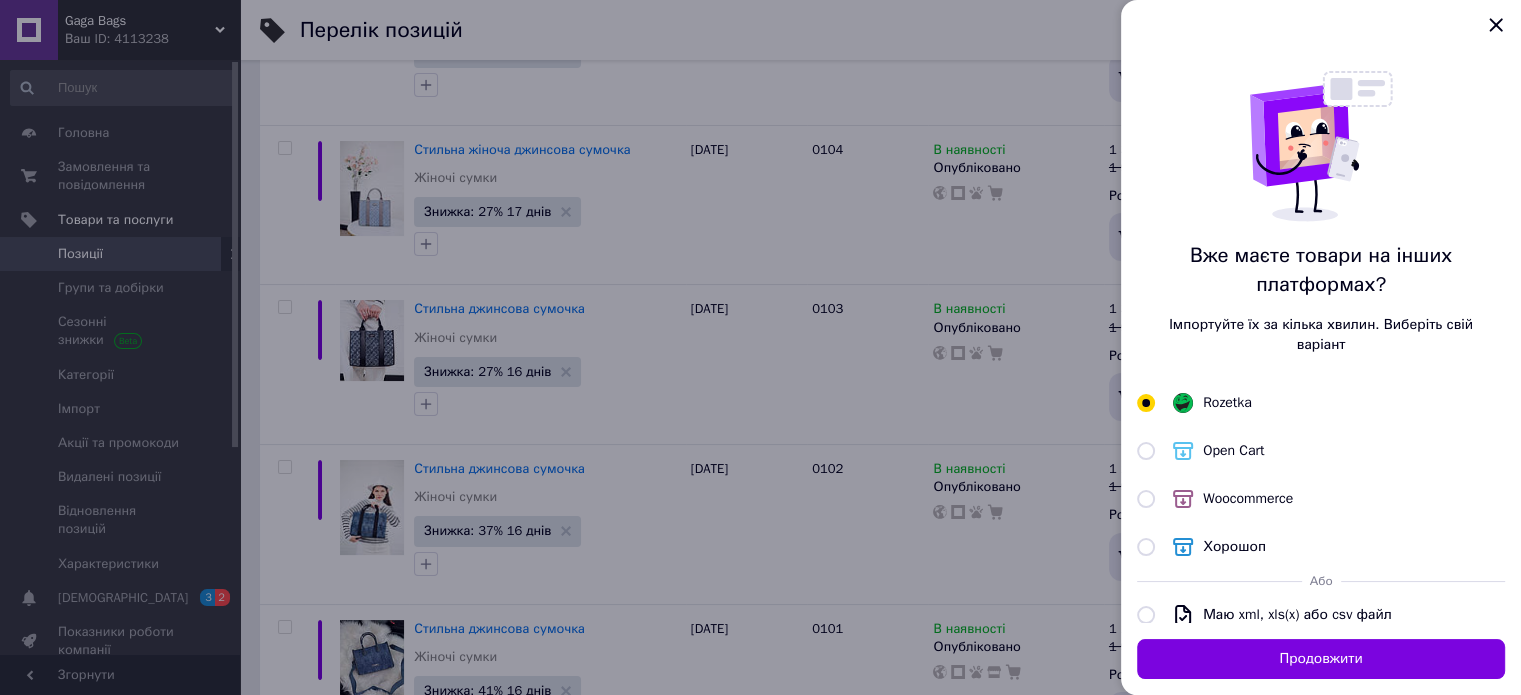 scroll, scrollTop: 0, scrollLeft: 0, axis: both 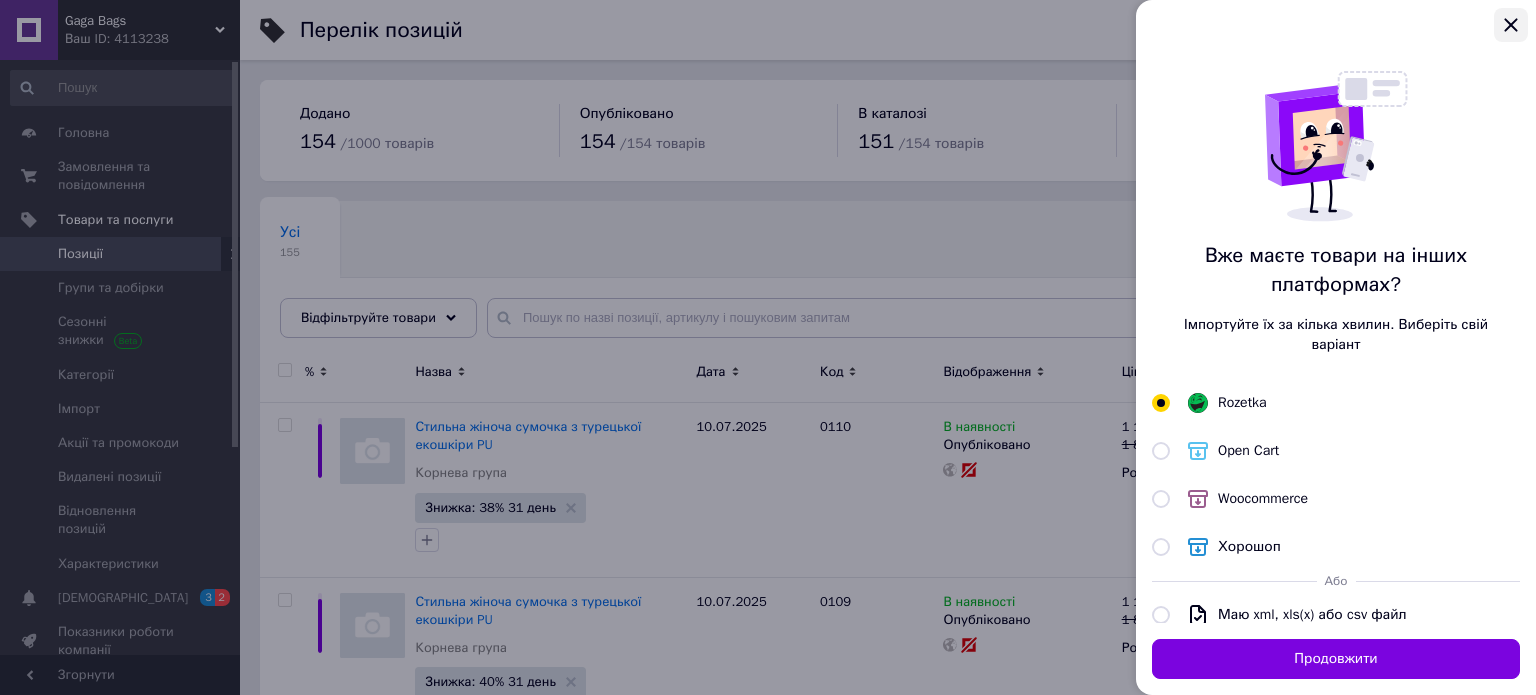 click 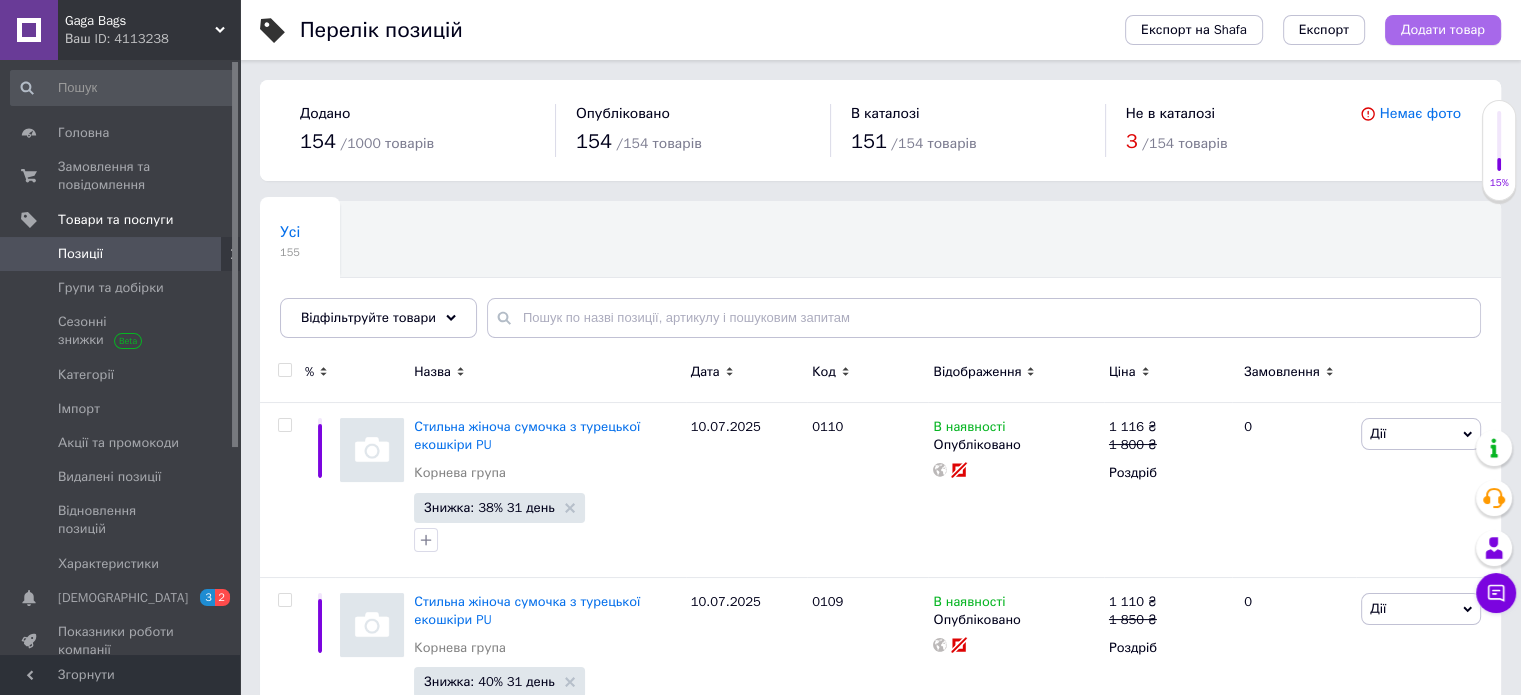 click on "Додати товар" at bounding box center (1443, 30) 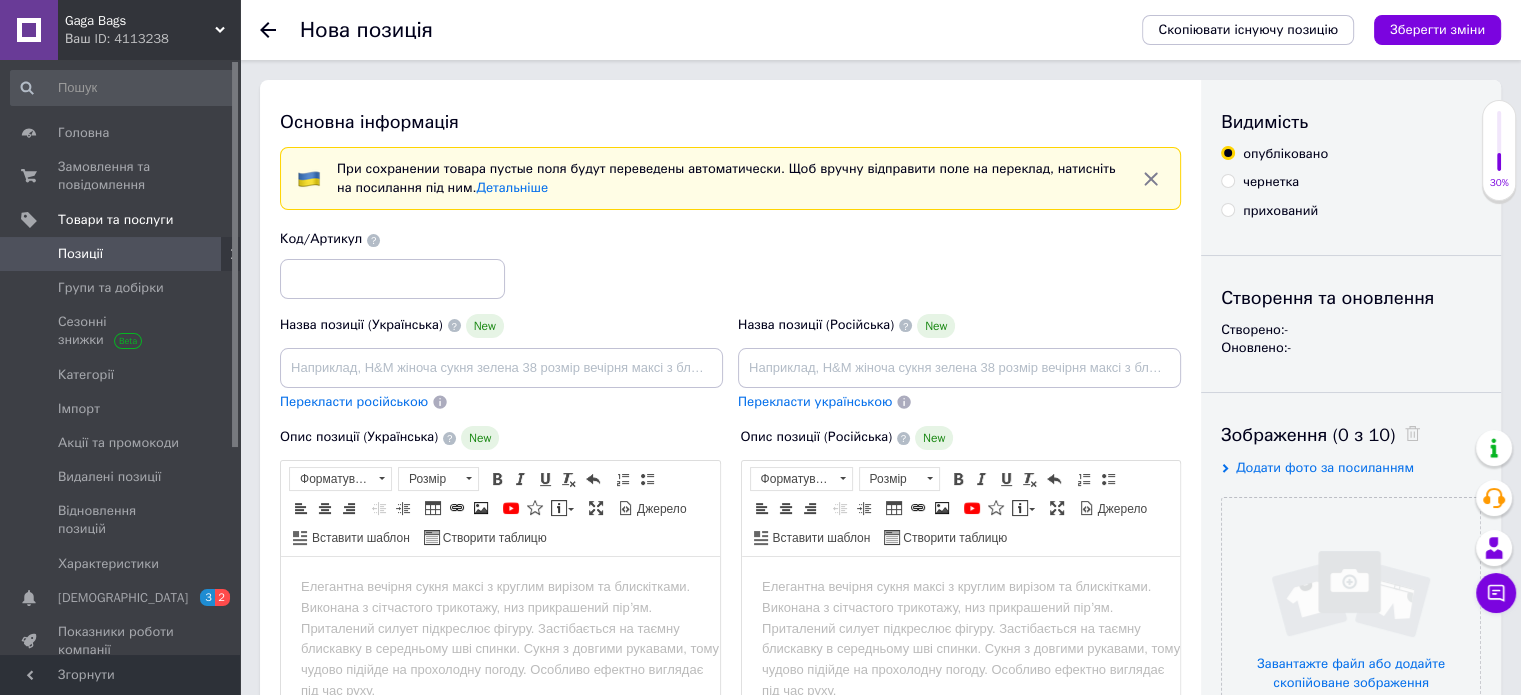 scroll, scrollTop: 0, scrollLeft: 0, axis: both 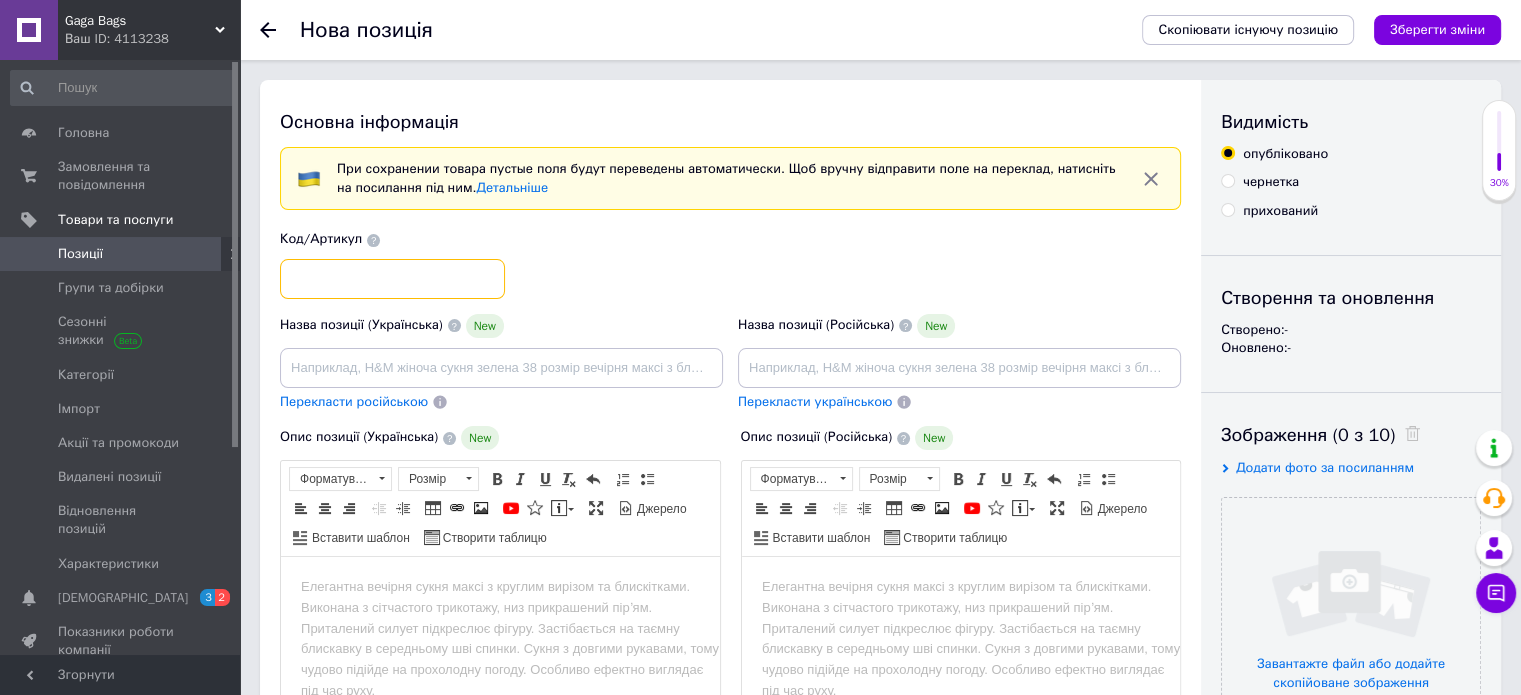 click at bounding box center (392, 279) 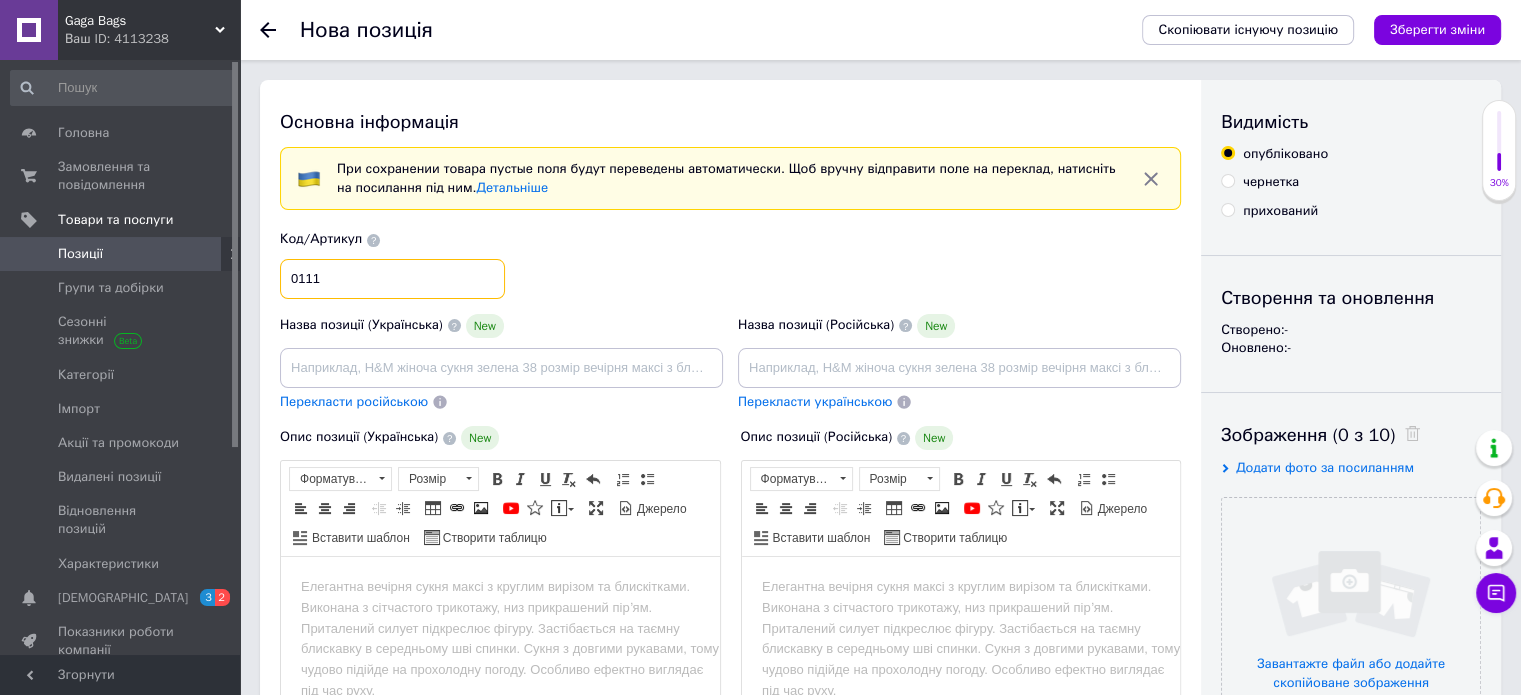 type on "0111" 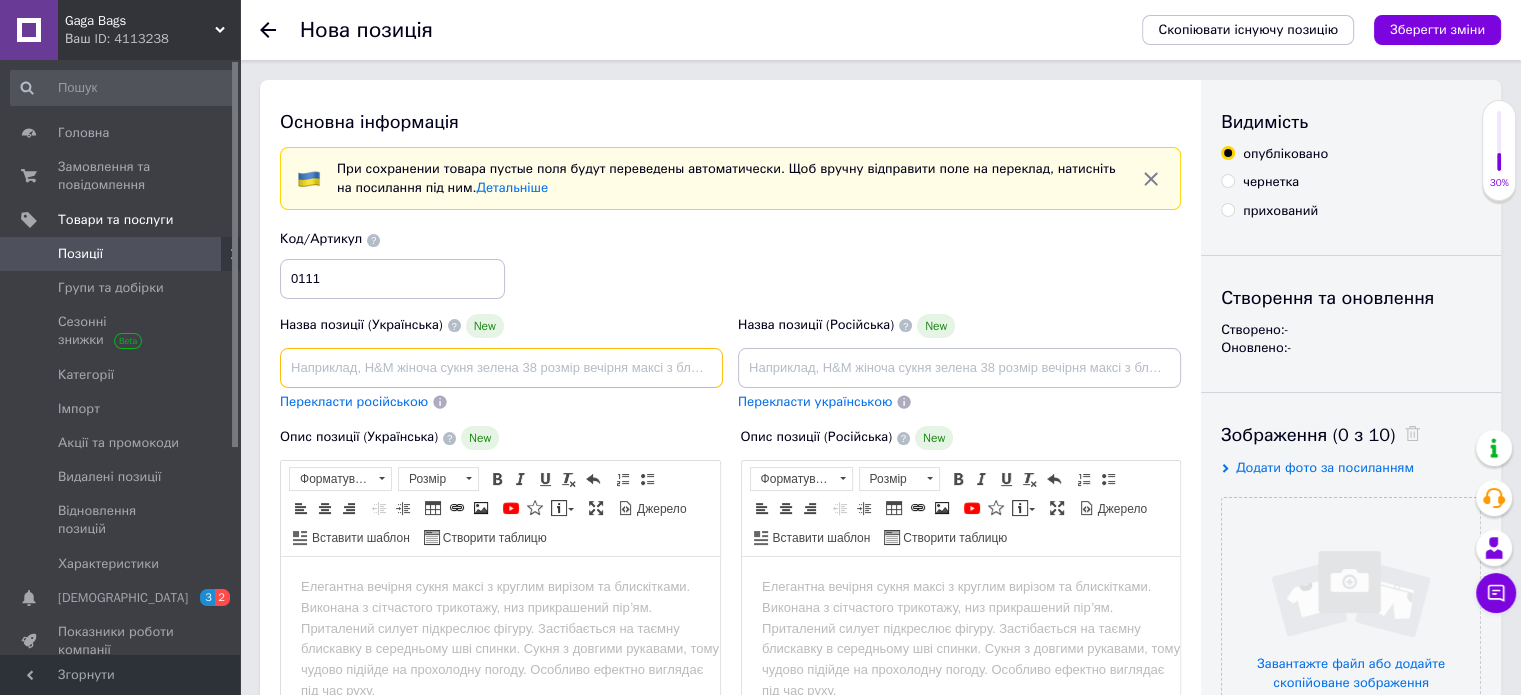 click at bounding box center (501, 368) 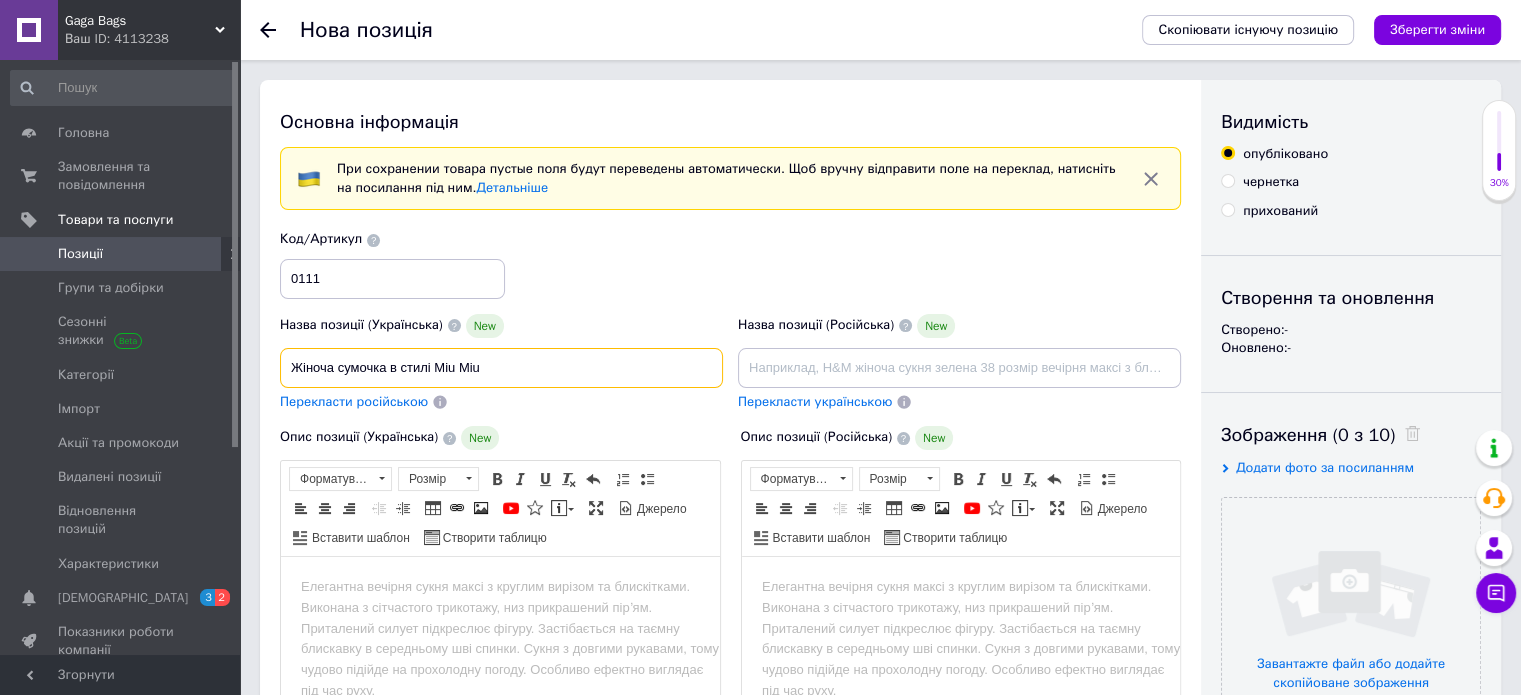 scroll, scrollTop: 200, scrollLeft: 0, axis: vertical 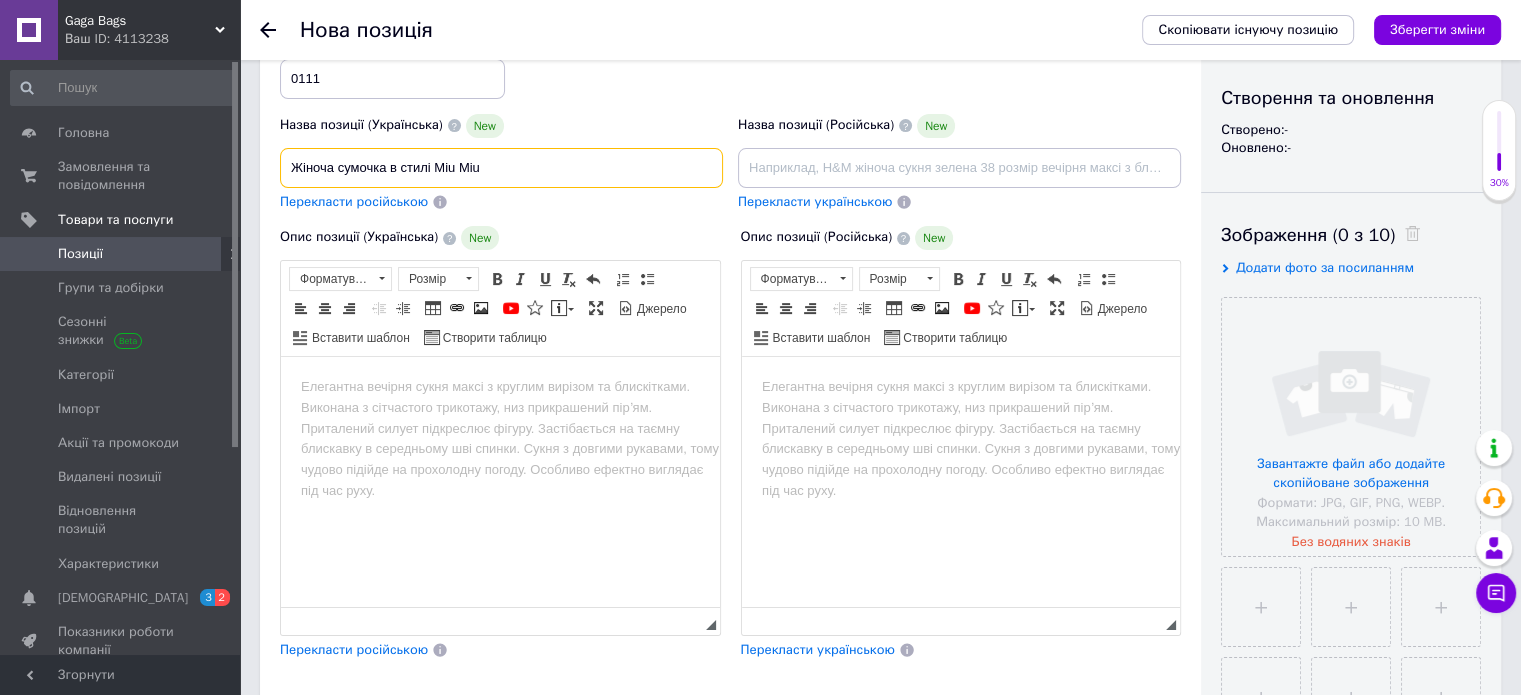 type on "Жіноча сумочка в стилі Miu Miu" 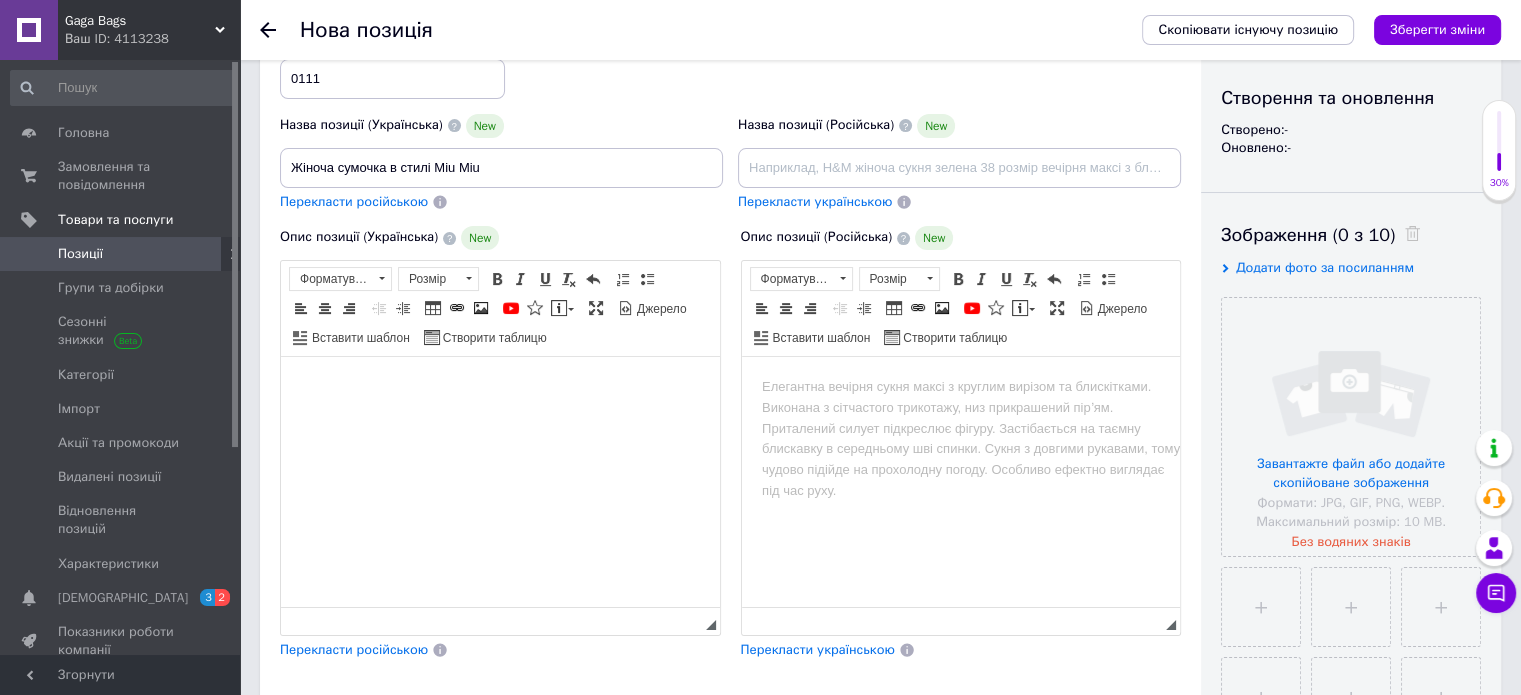 drag, startPoint x: 497, startPoint y: 441, endPoint x: 507, endPoint y: 357, distance: 84.59315 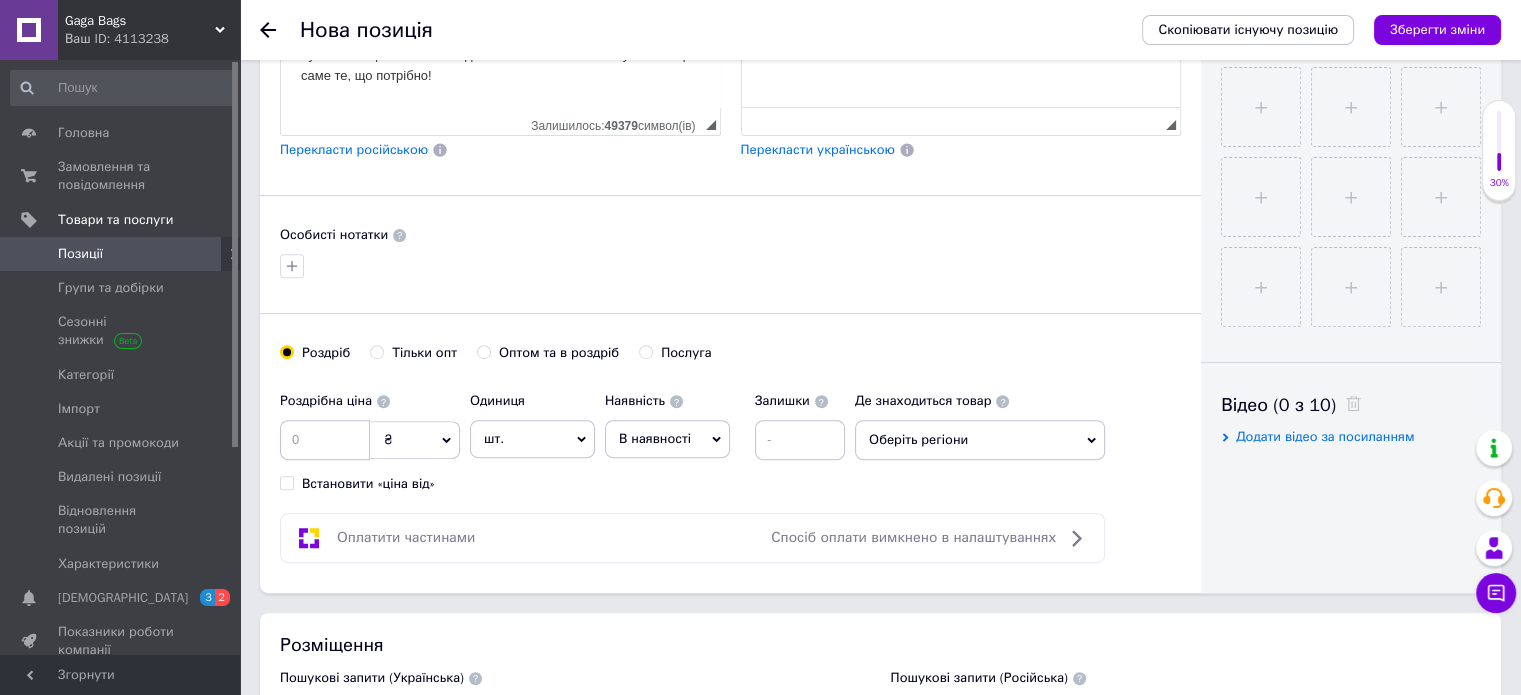 scroll, scrollTop: 800, scrollLeft: 0, axis: vertical 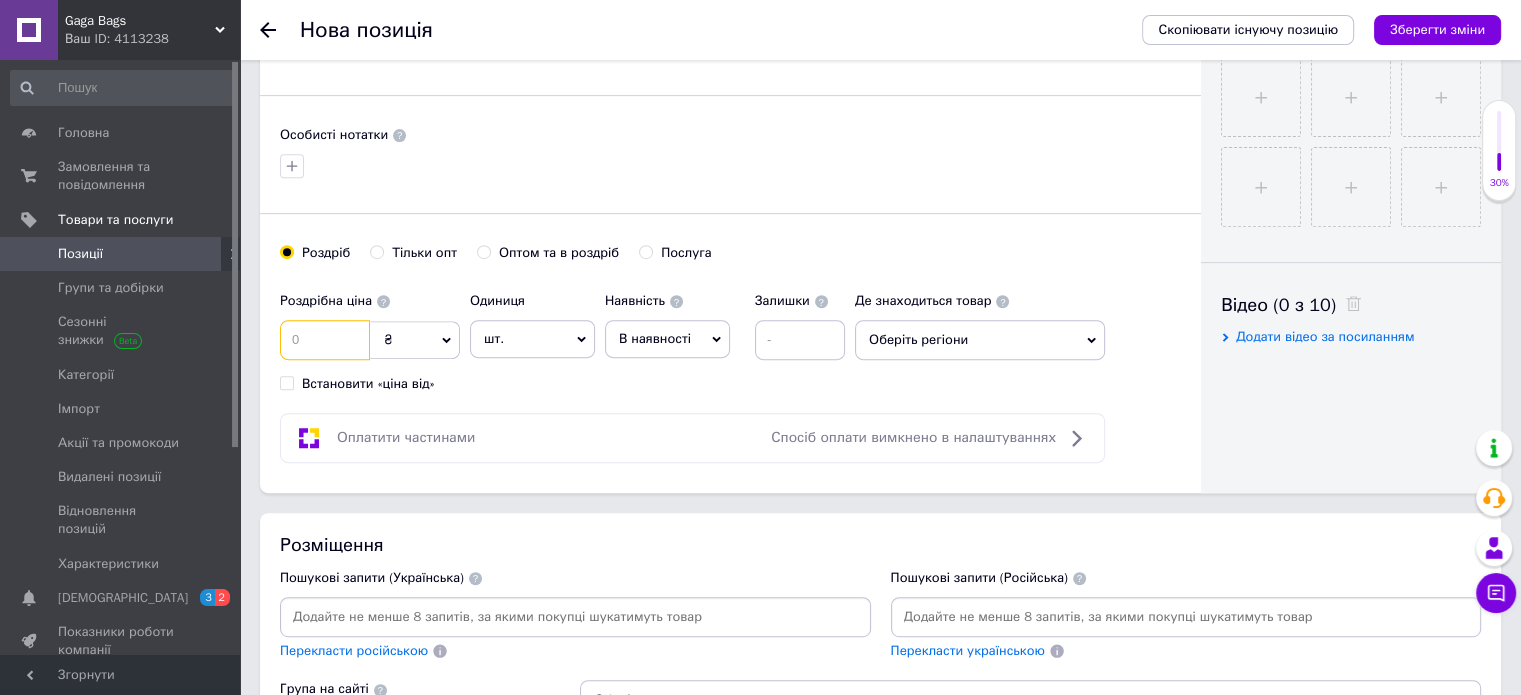 click at bounding box center [325, 340] 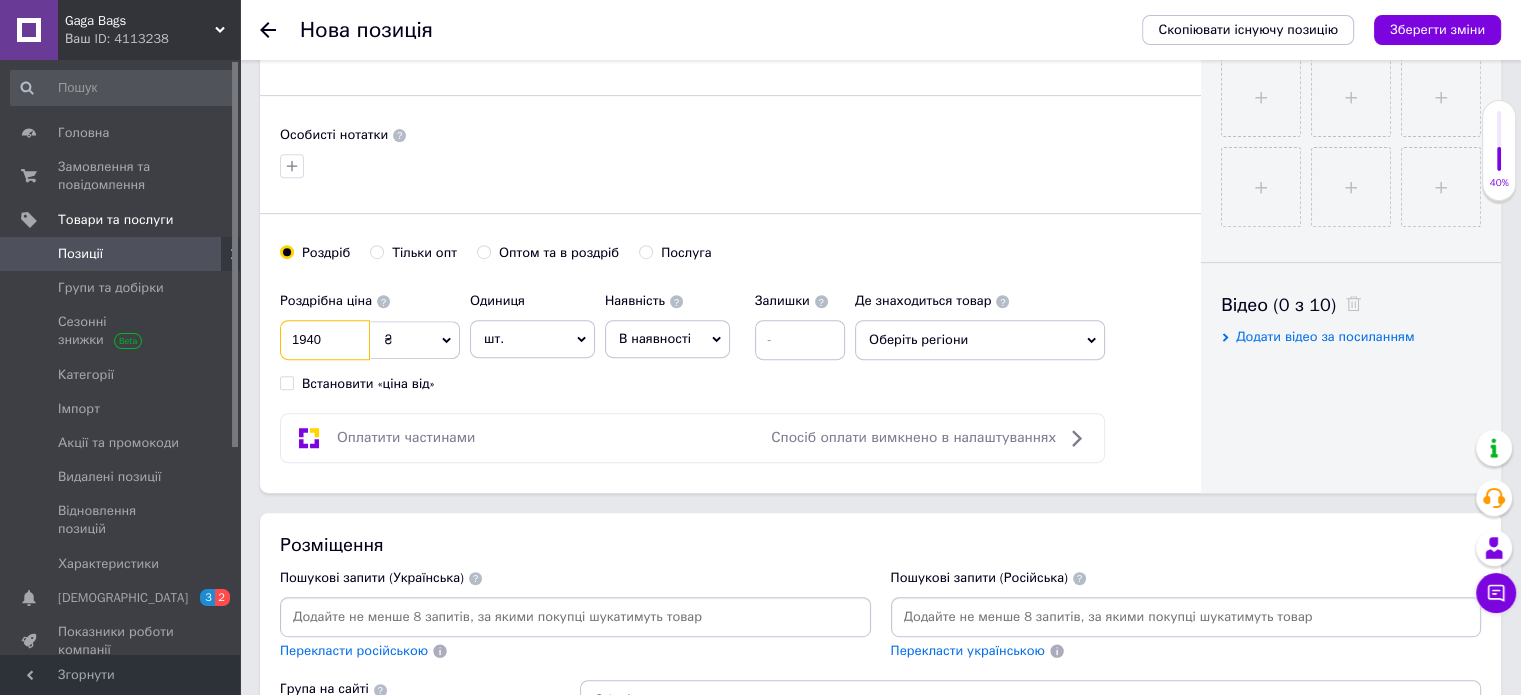 scroll, scrollTop: 1200, scrollLeft: 0, axis: vertical 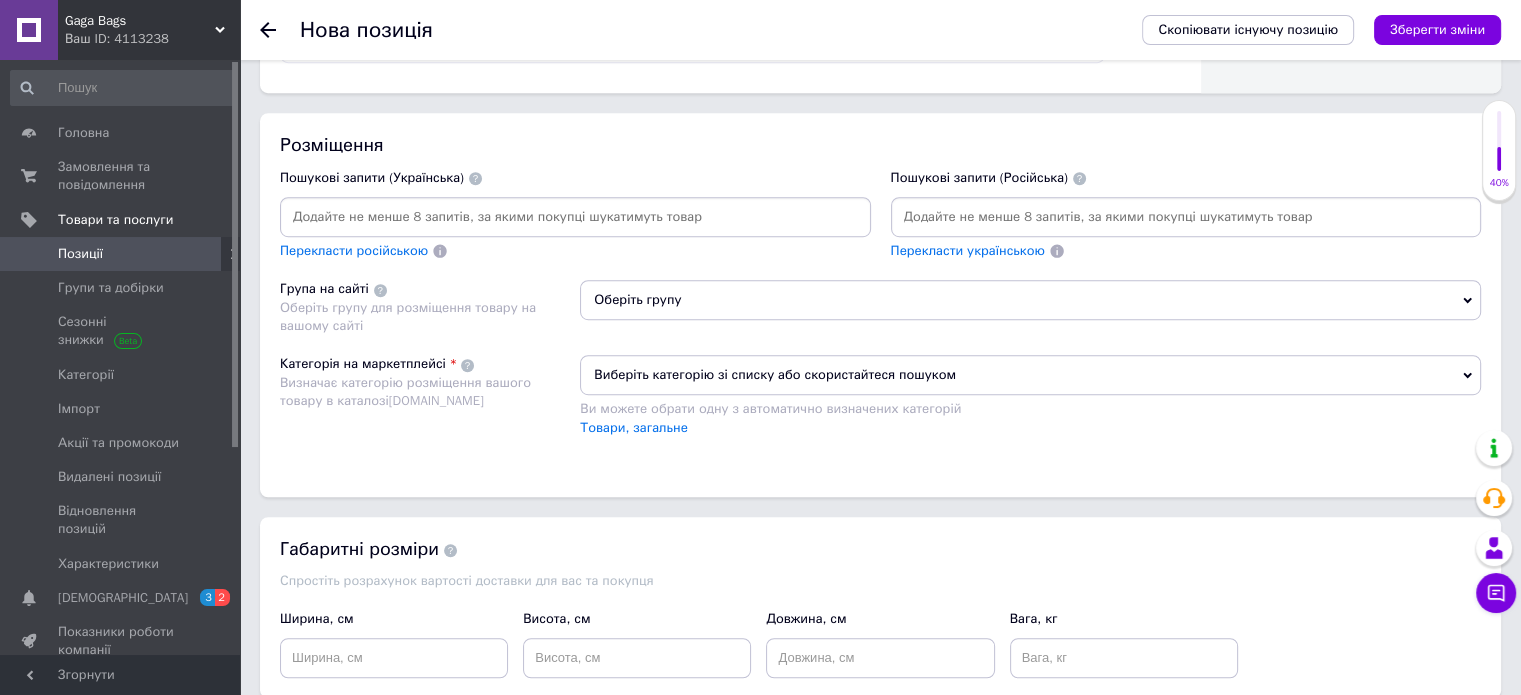 type on "1940" 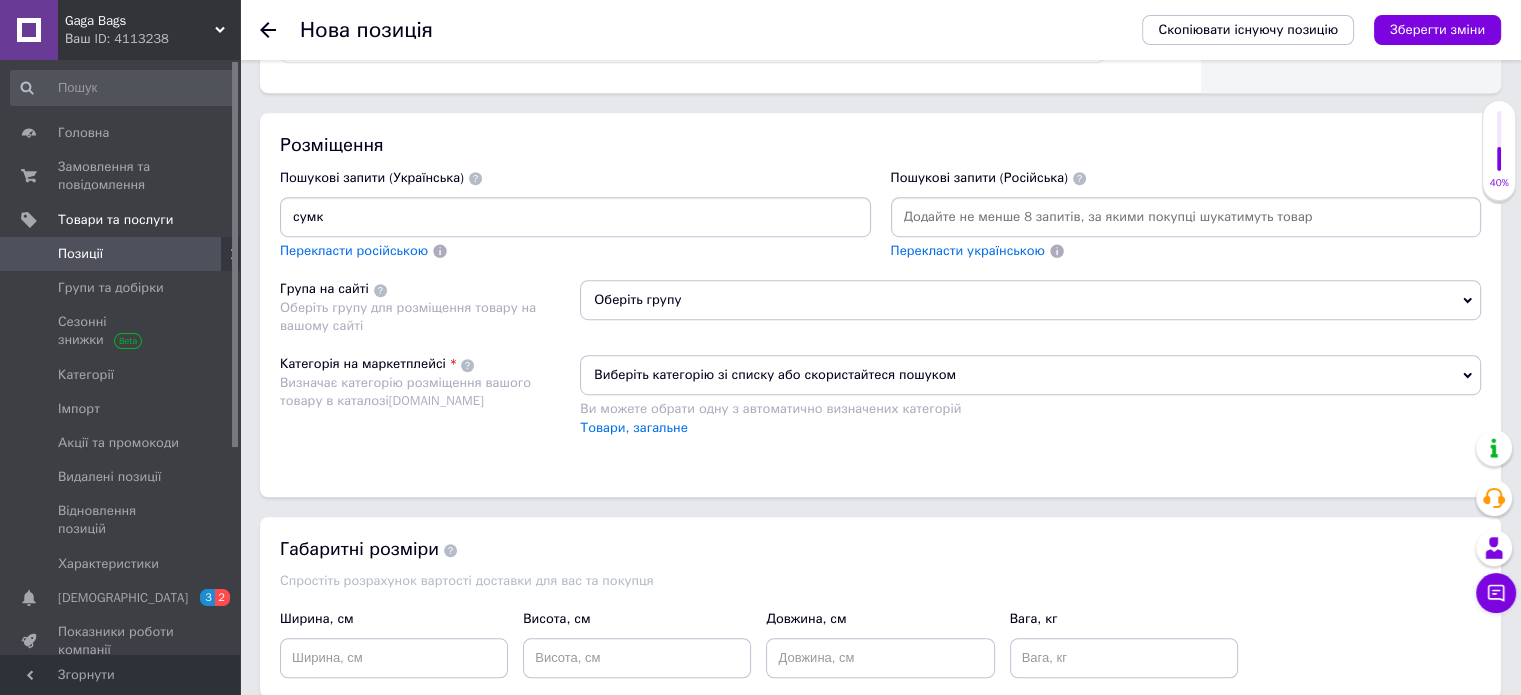 type on "сумка" 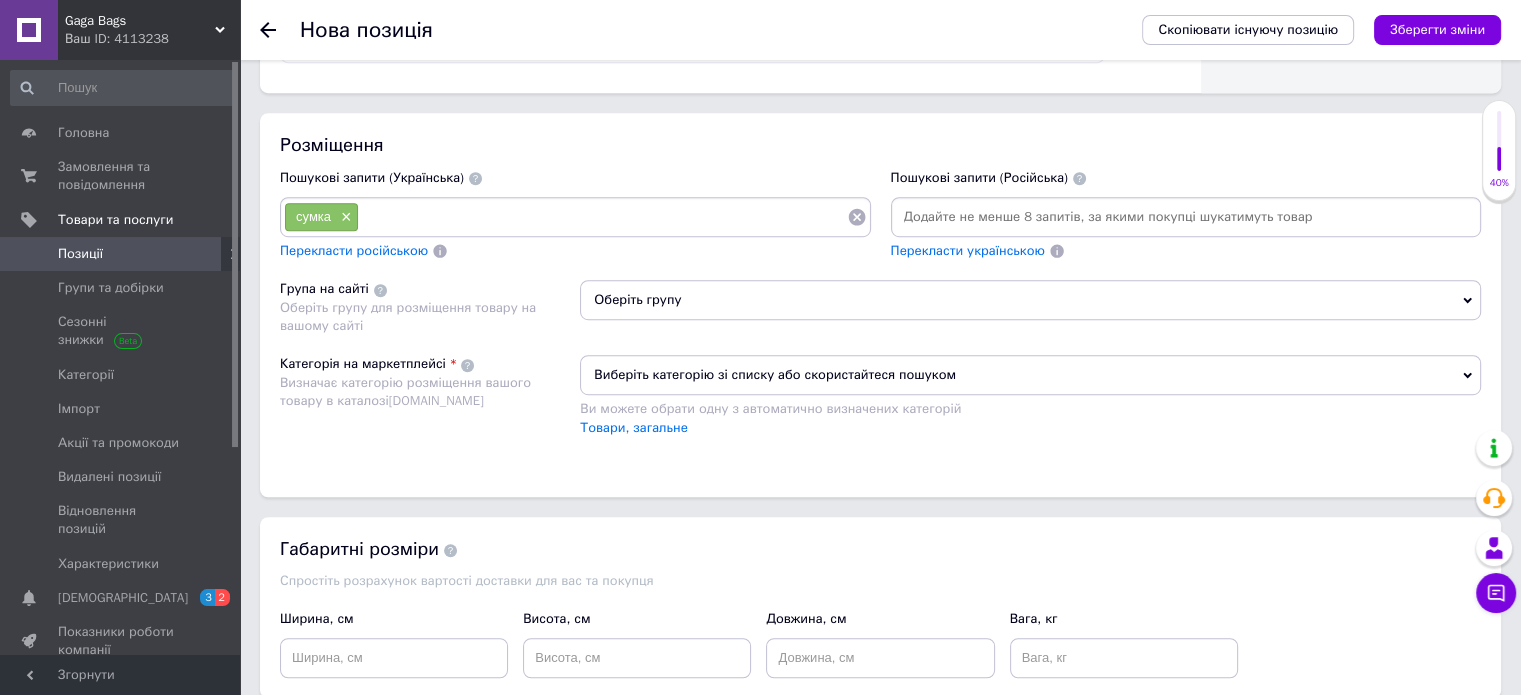type on "і" 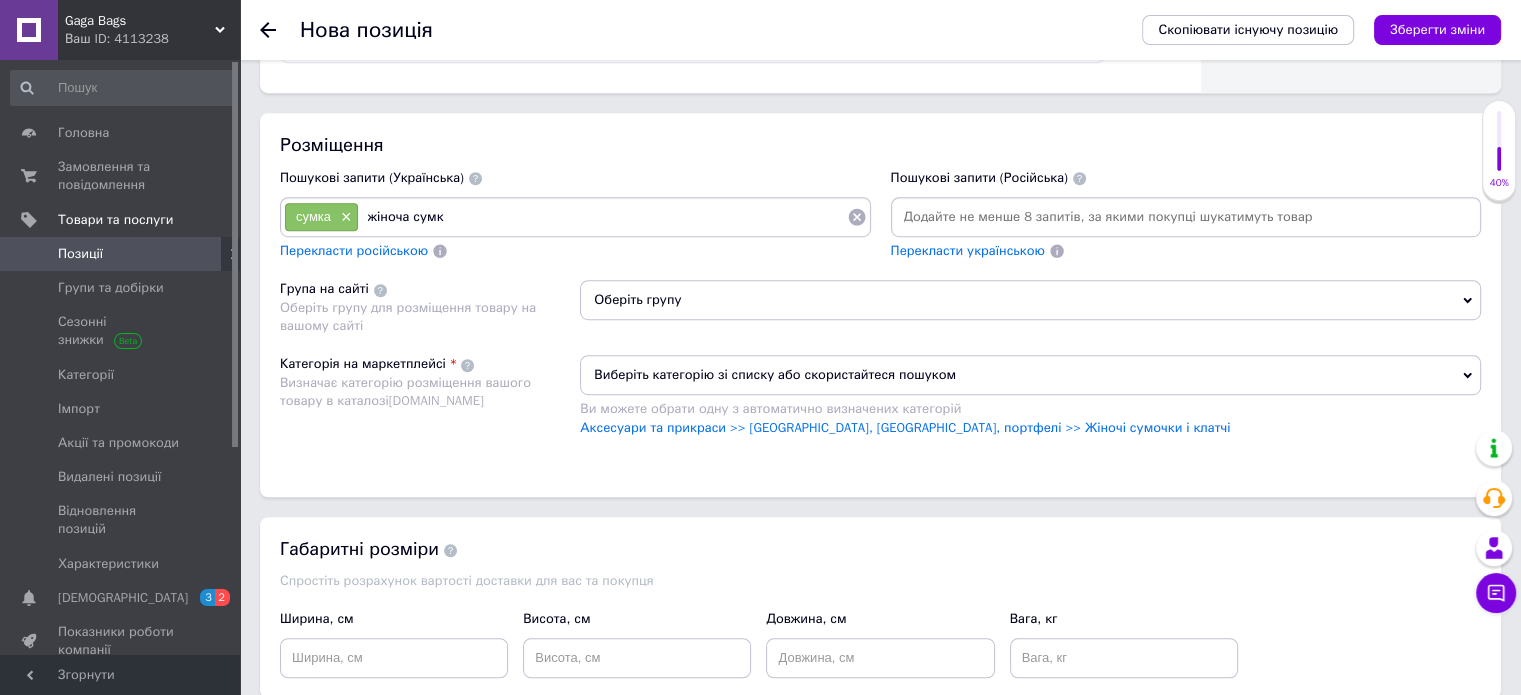 type on "жіноча сумка" 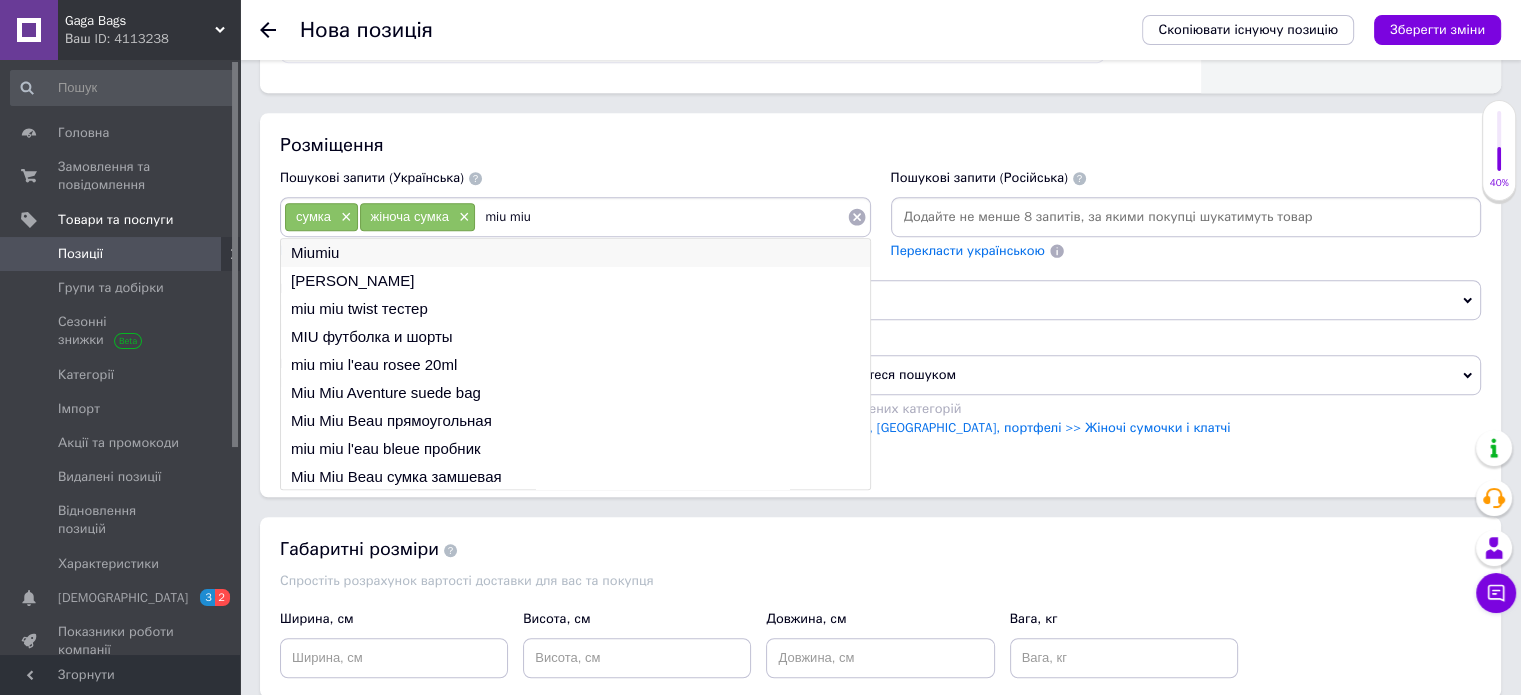 type on "miu miu" 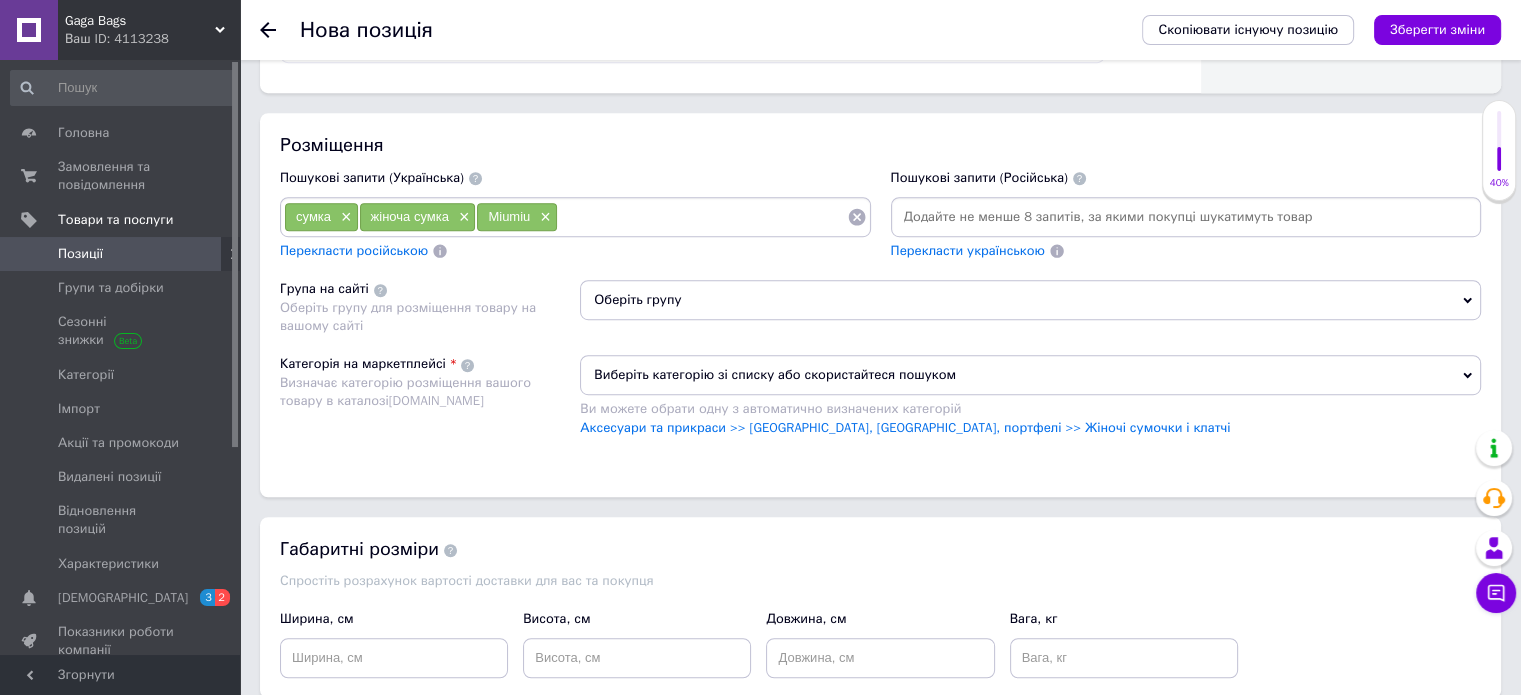 click on "Оберіть групу" at bounding box center [1030, 300] 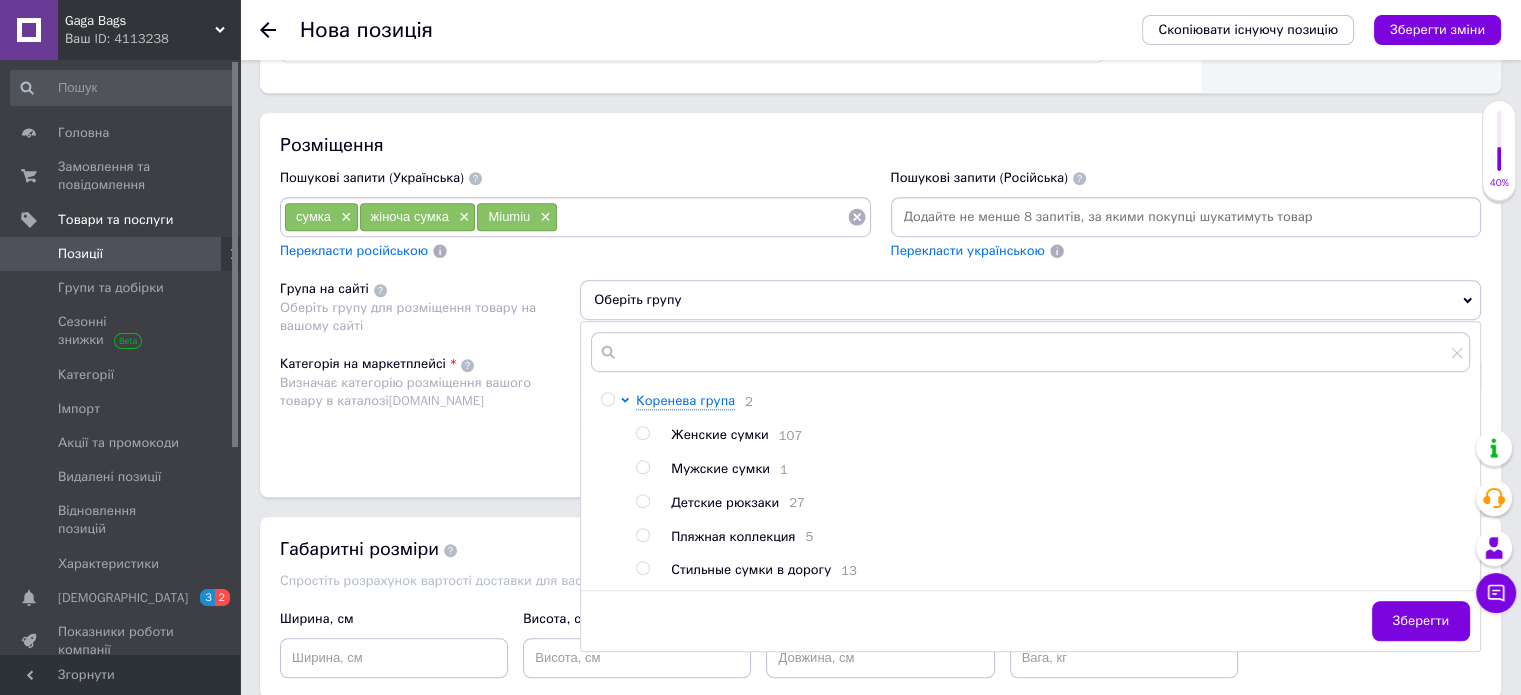 click on "Женские сумки" at bounding box center [719, 434] 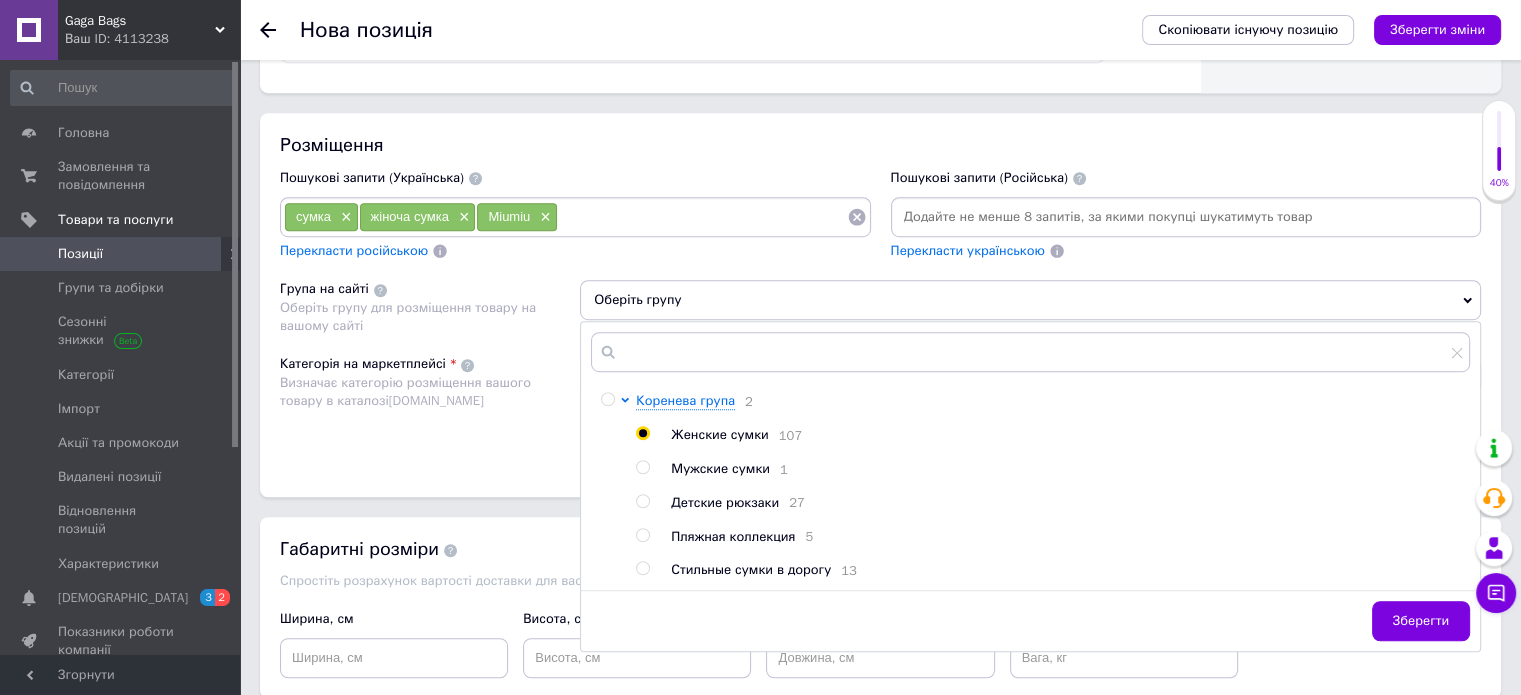 radio on "true" 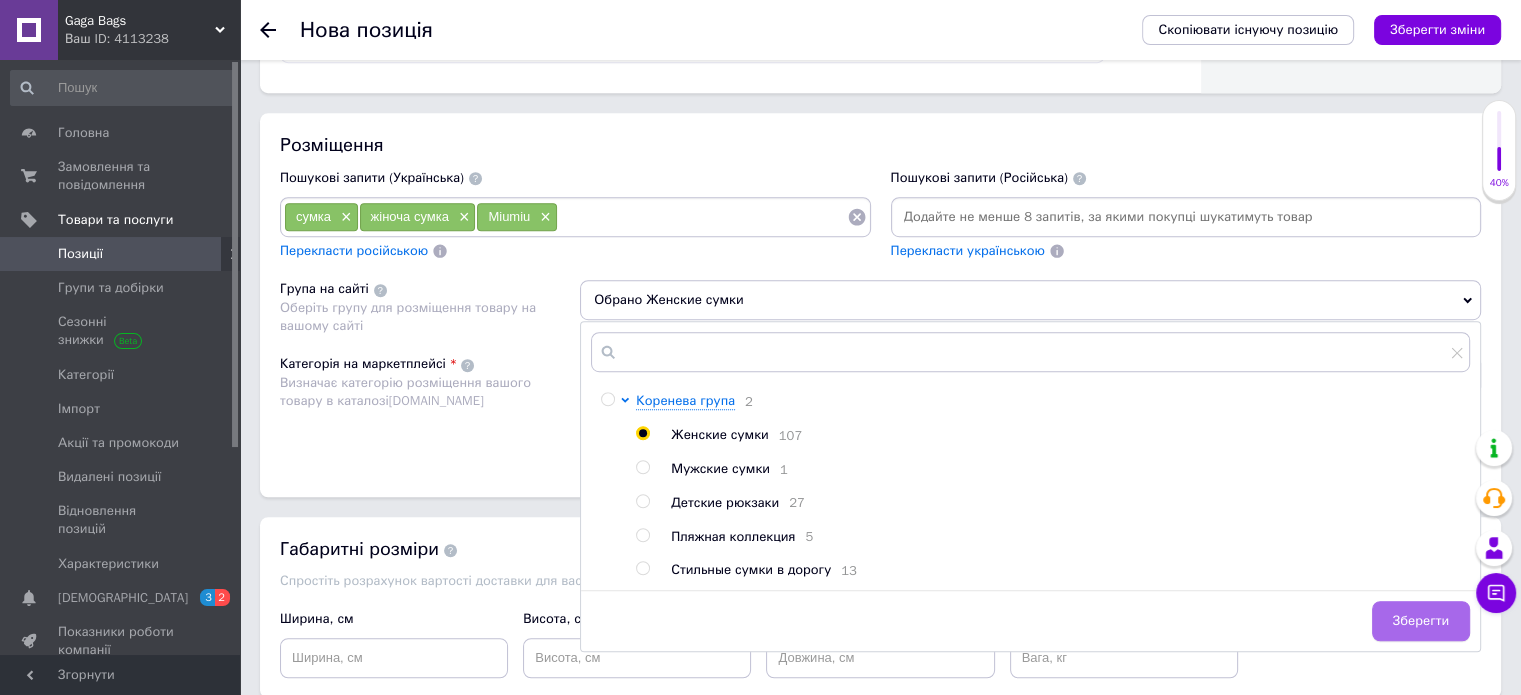 click on "Зберегти" at bounding box center [1421, 621] 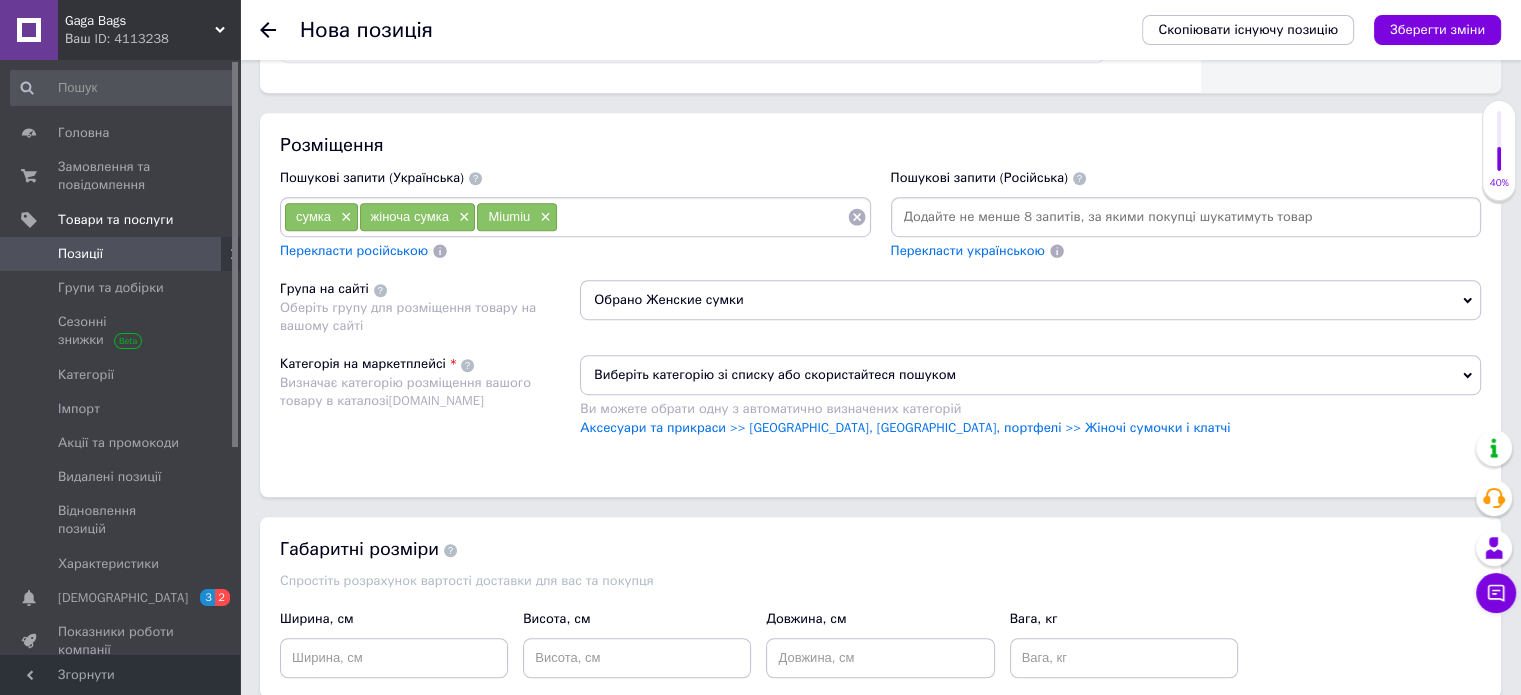 click on "Виберіть категорію зі списку або скористайтеся пошуком" at bounding box center (1030, 375) 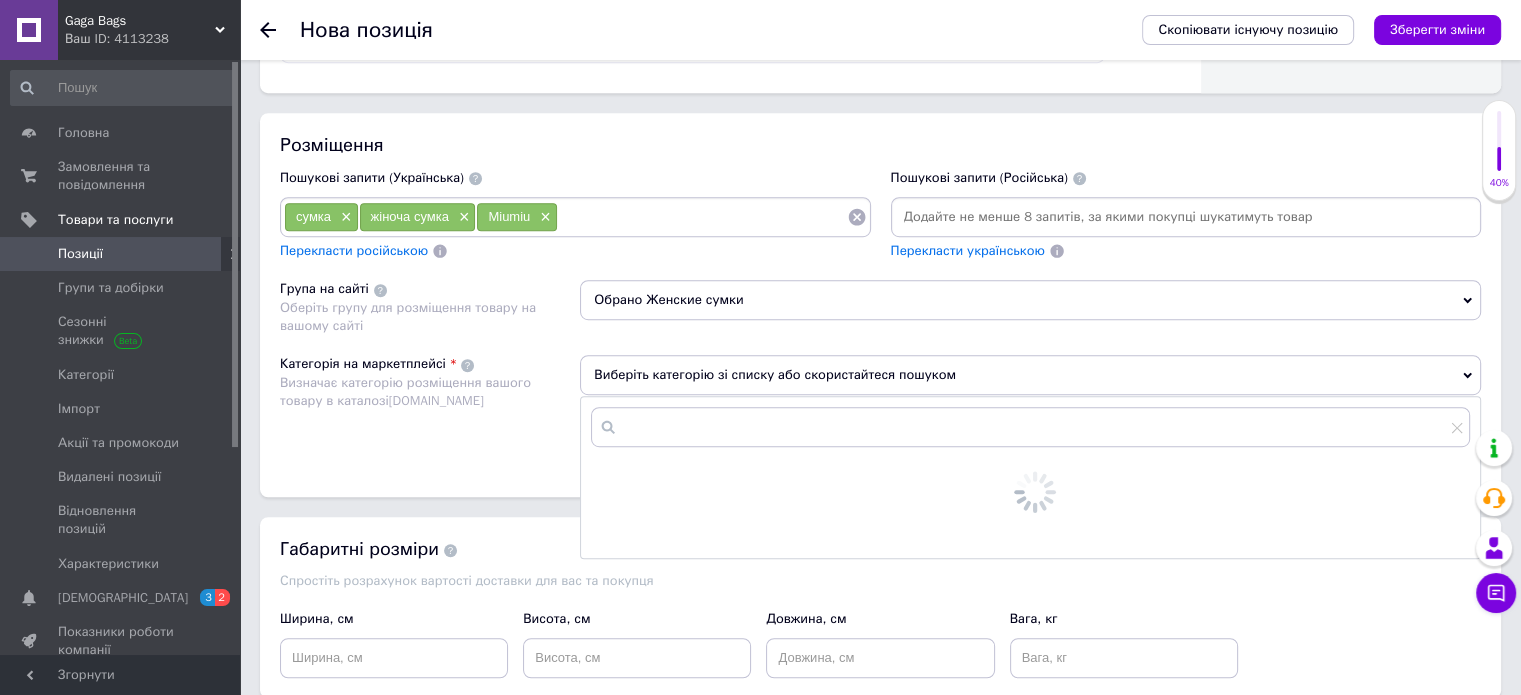 click on "Виберіть категорію зі списку або скористайтеся пошуком" at bounding box center (1030, 375) 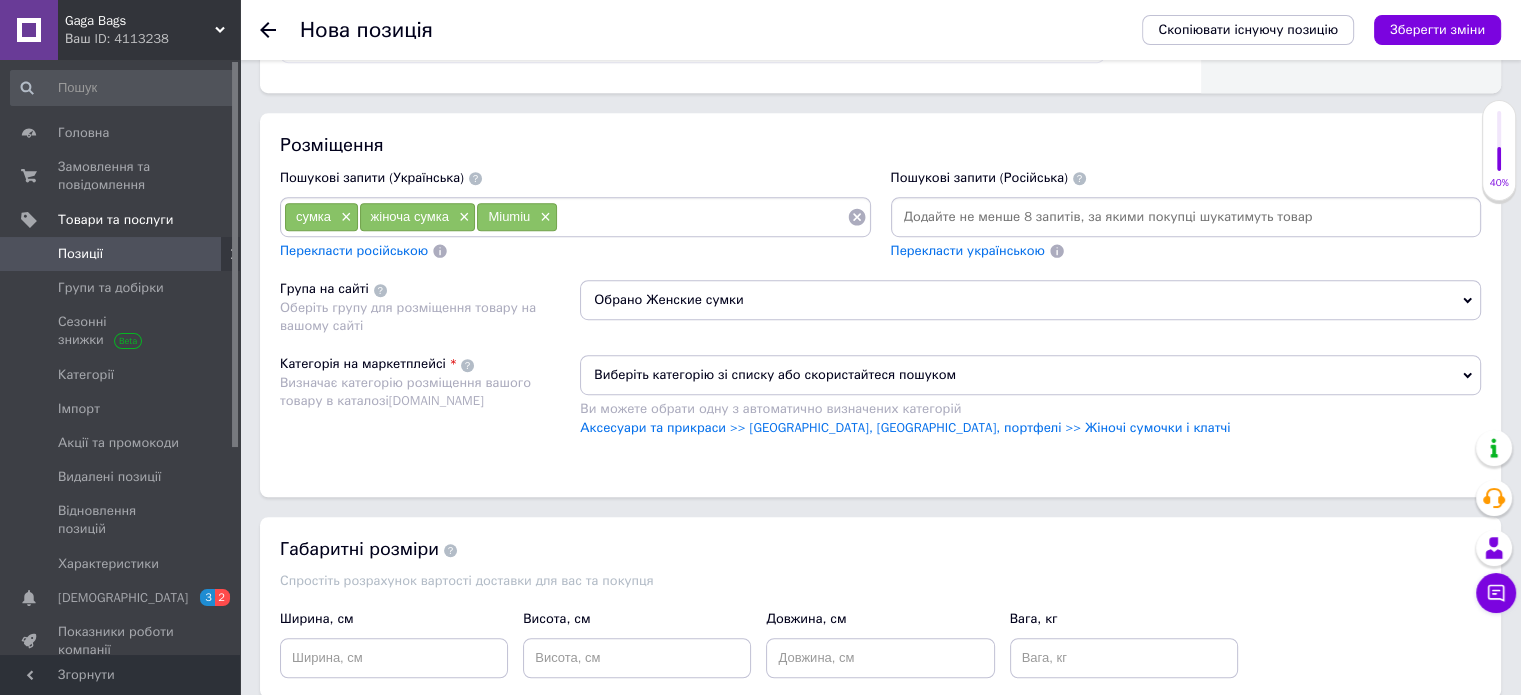click on "Виберіть категорію зі списку або скористайтеся пошуком Ви можете обрати одну з автоматично визначених категорій Аксесуари та прикраси >> [GEOGRAPHIC_DATA], валізи, портфелі >> Жіночі сумочки і клатчі" at bounding box center [1030, 405] 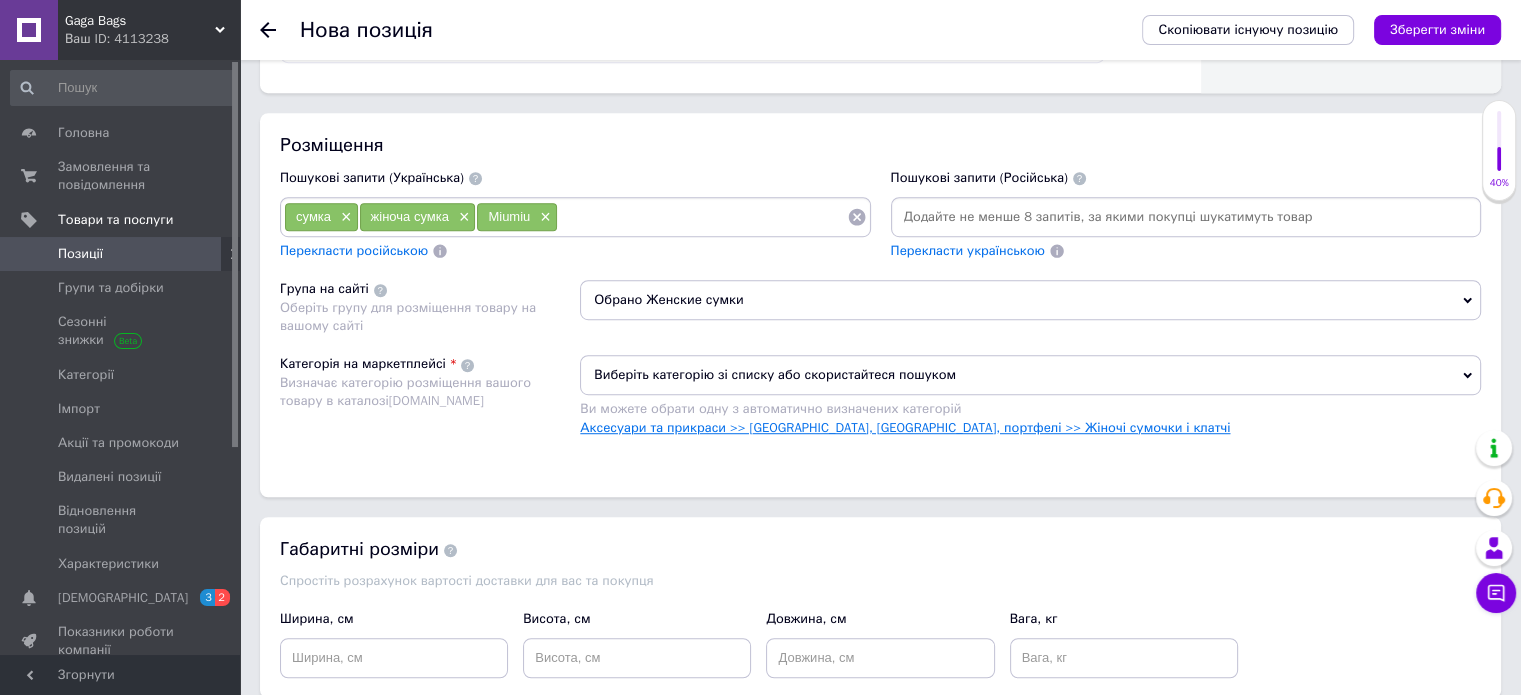 click on "Аксесуари та прикраси >> [GEOGRAPHIC_DATA], [GEOGRAPHIC_DATA], портфелі >> Жіночі сумочки і клатчі" at bounding box center [905, 427] 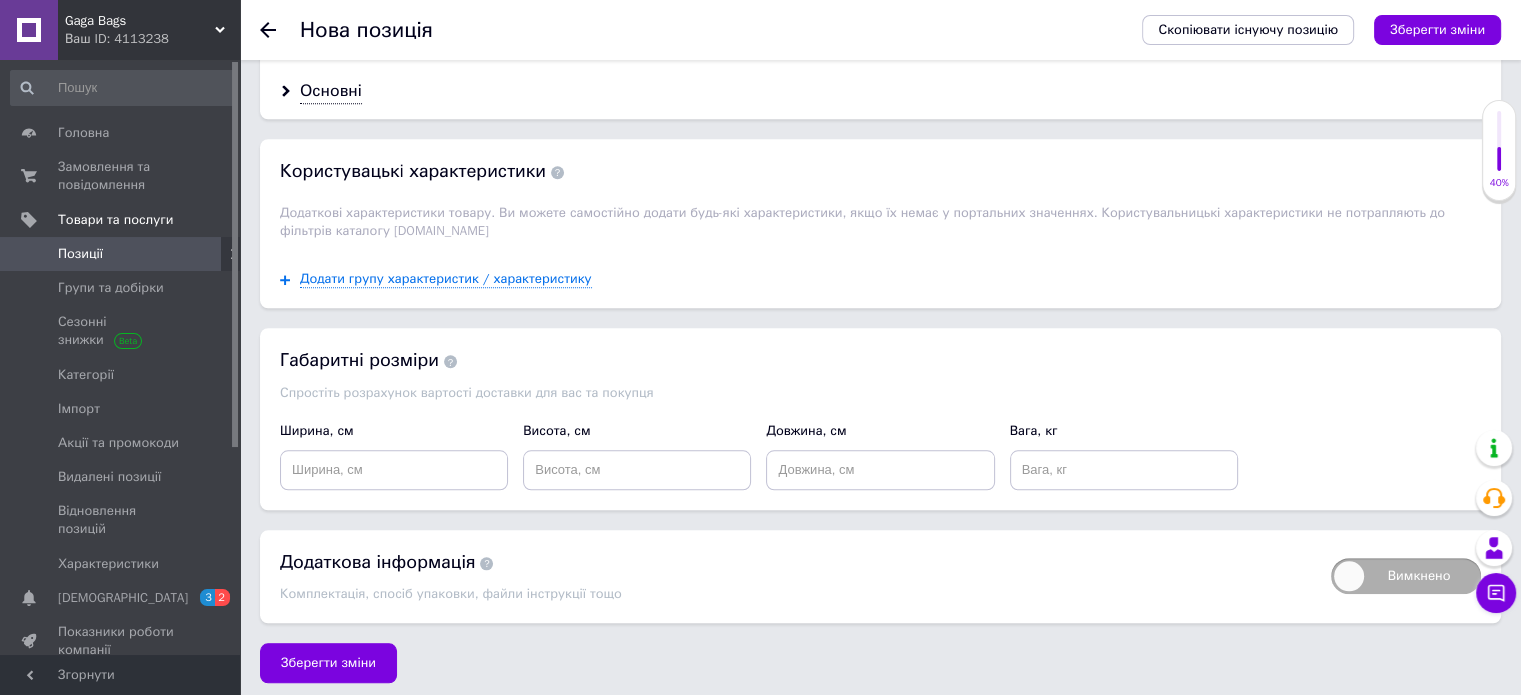 scroll, scrollTop: 1545, scrollLeft: 0, axis: vertical 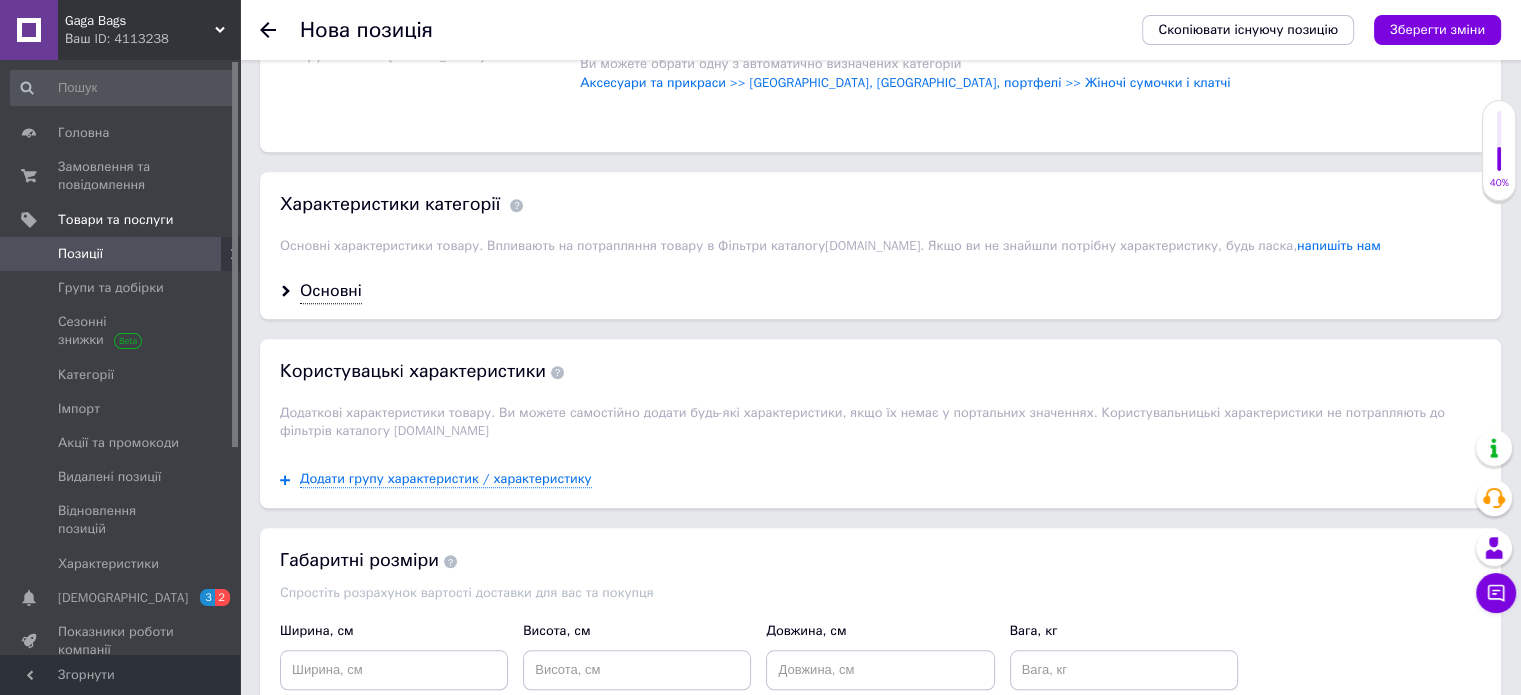 click on "Основні" at bounding box center [880, 291] 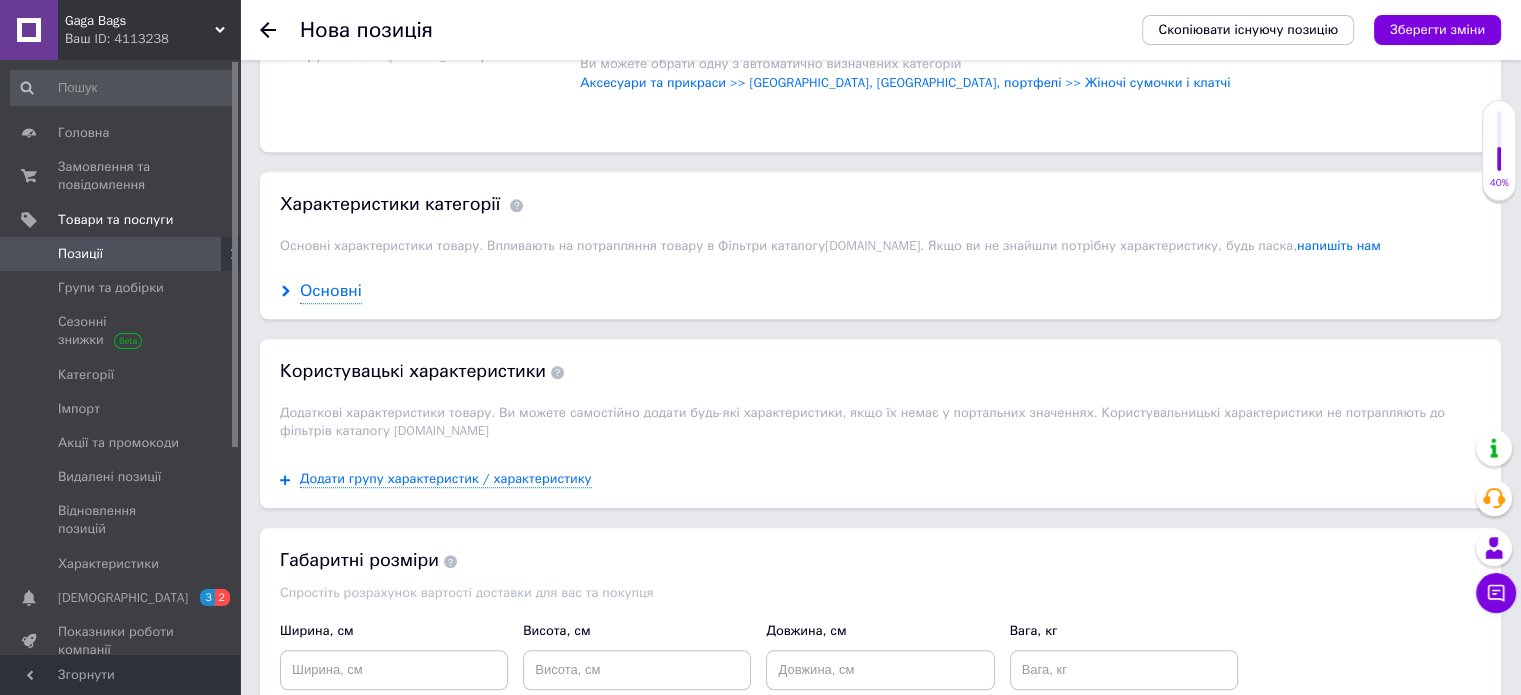 click on "Основні" at bounding box center (331, 291) 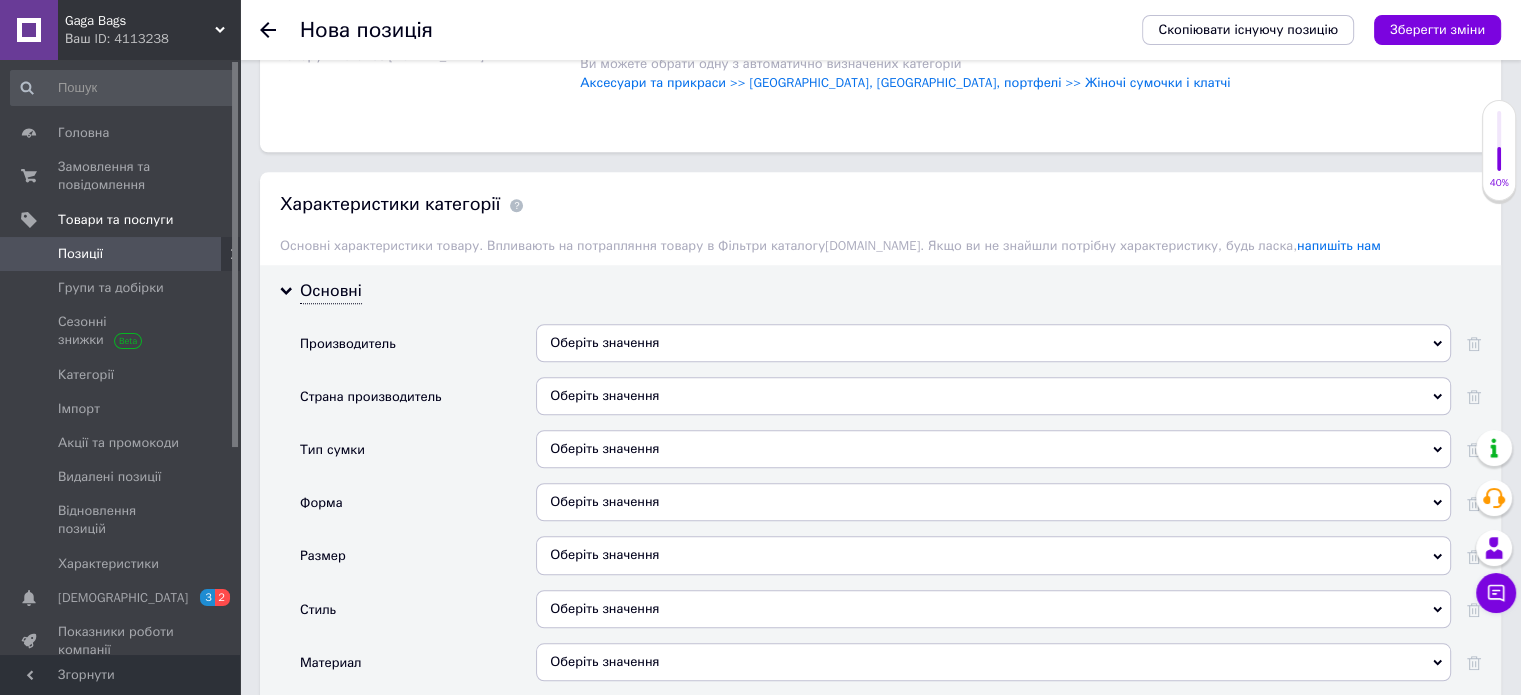 click on "Оберіть значення" at bounding box center [993, 502] 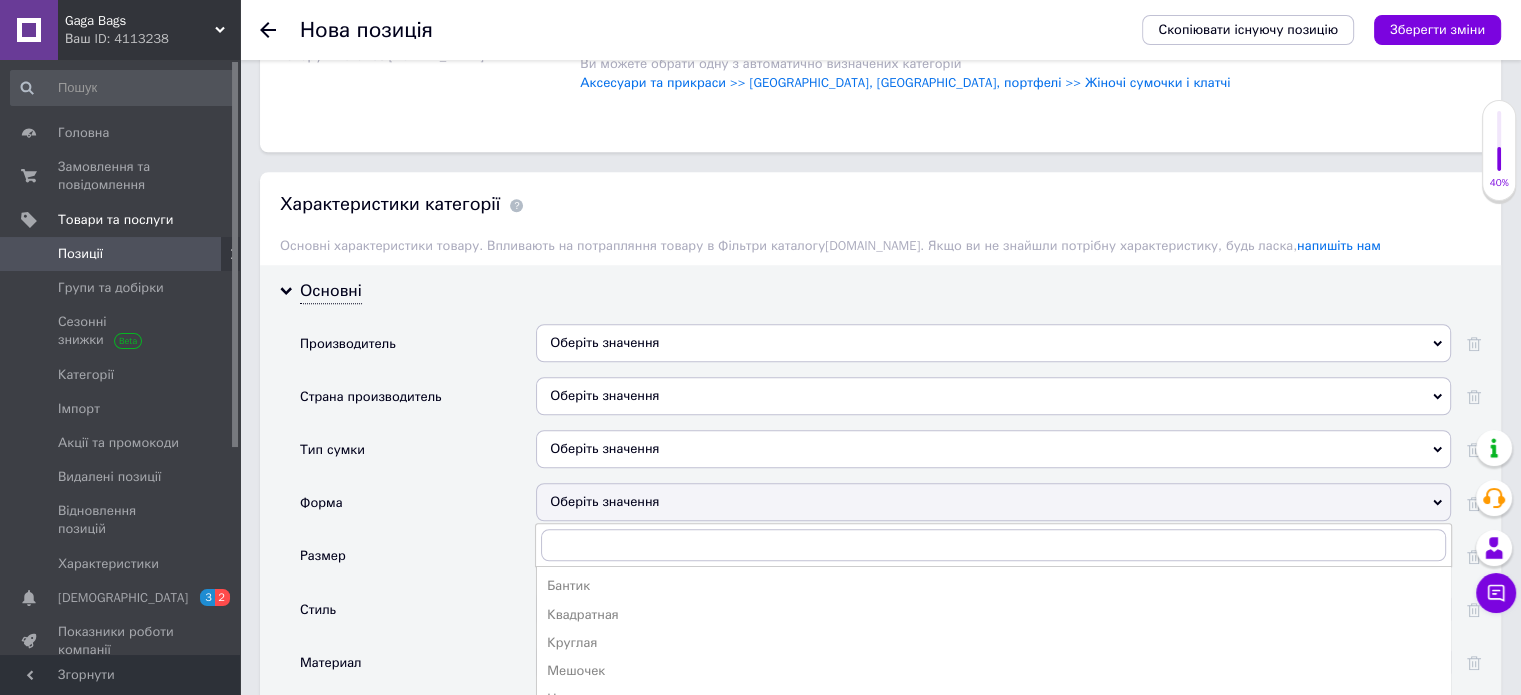 click on "Оберіть значення" at bounding box center (993, 502) 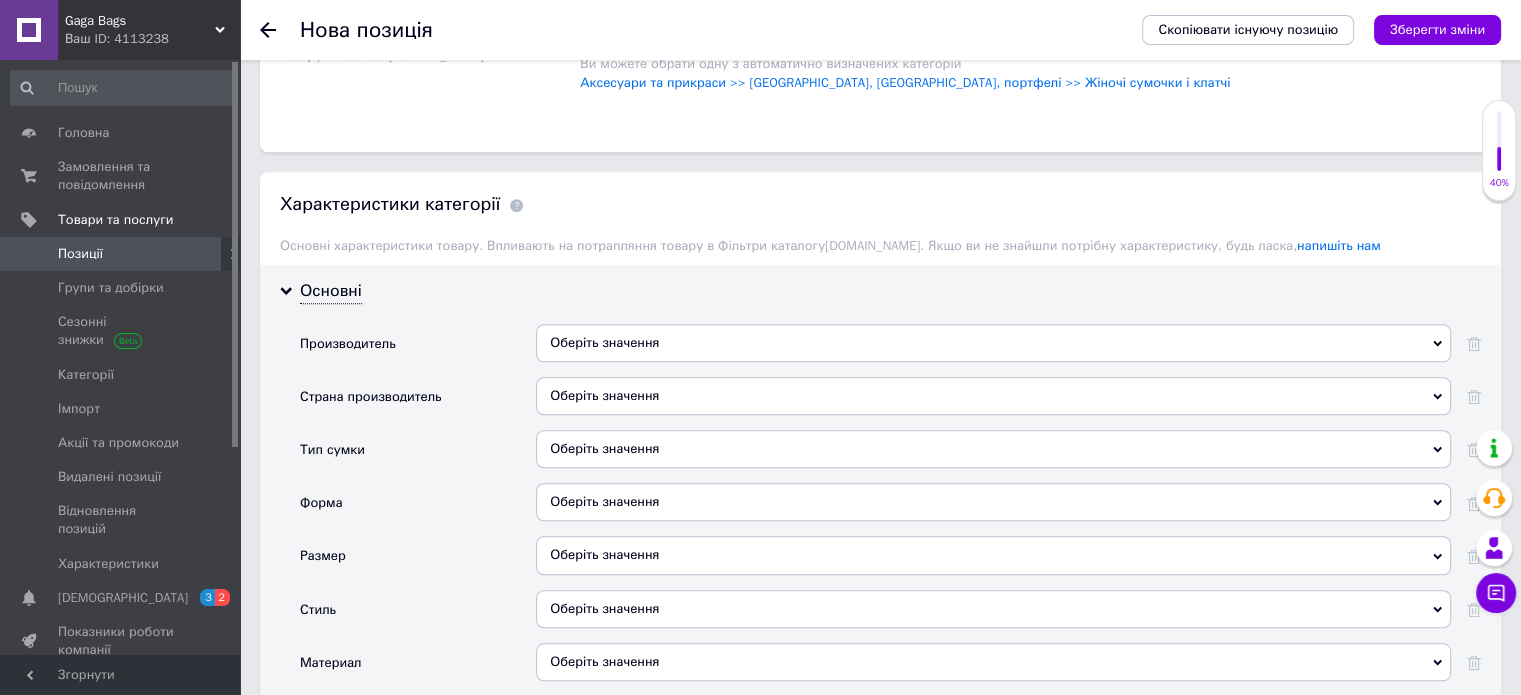 scroll, scrollTop: 1645, scrollLeft: 0, axis: vertical 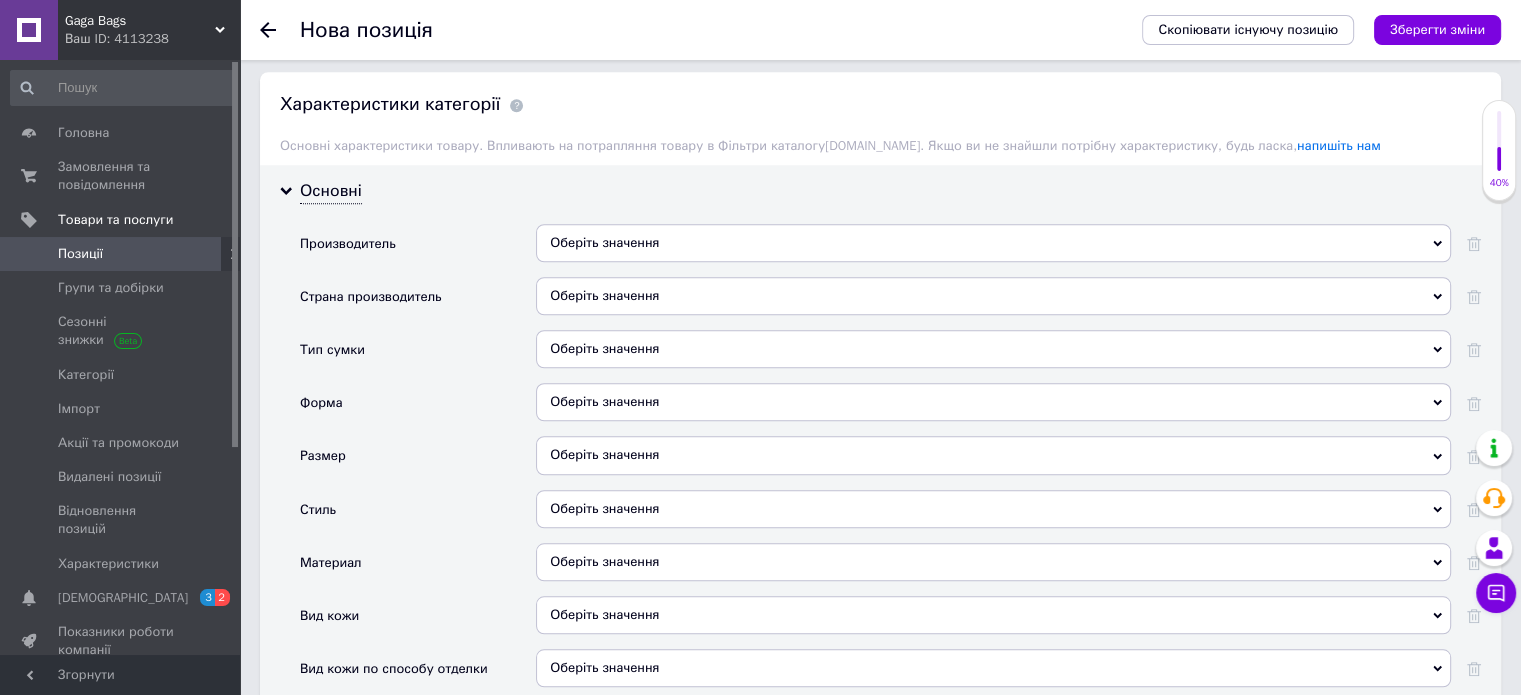 click on "Оберіть значення" at bounding box center (993, 455) 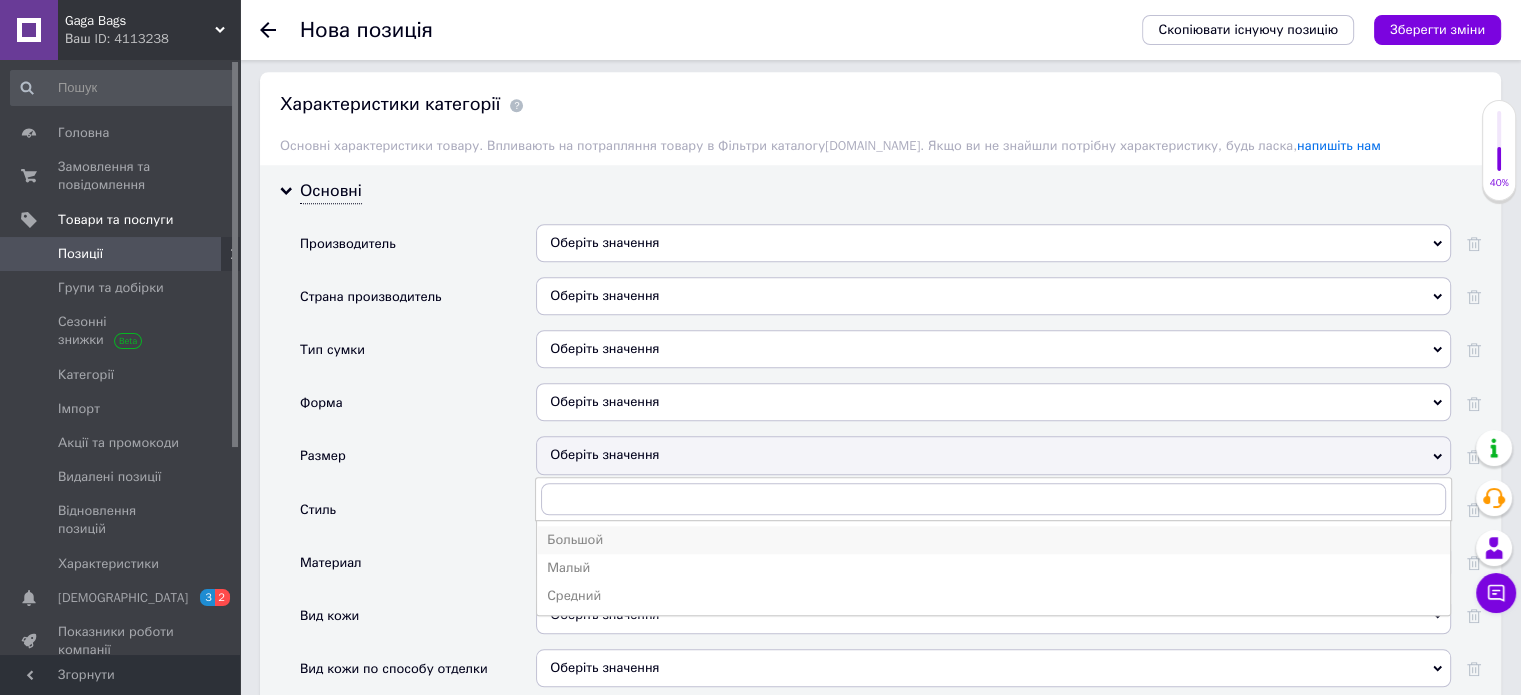 click on "Большой" at bounding box center [993, 540] 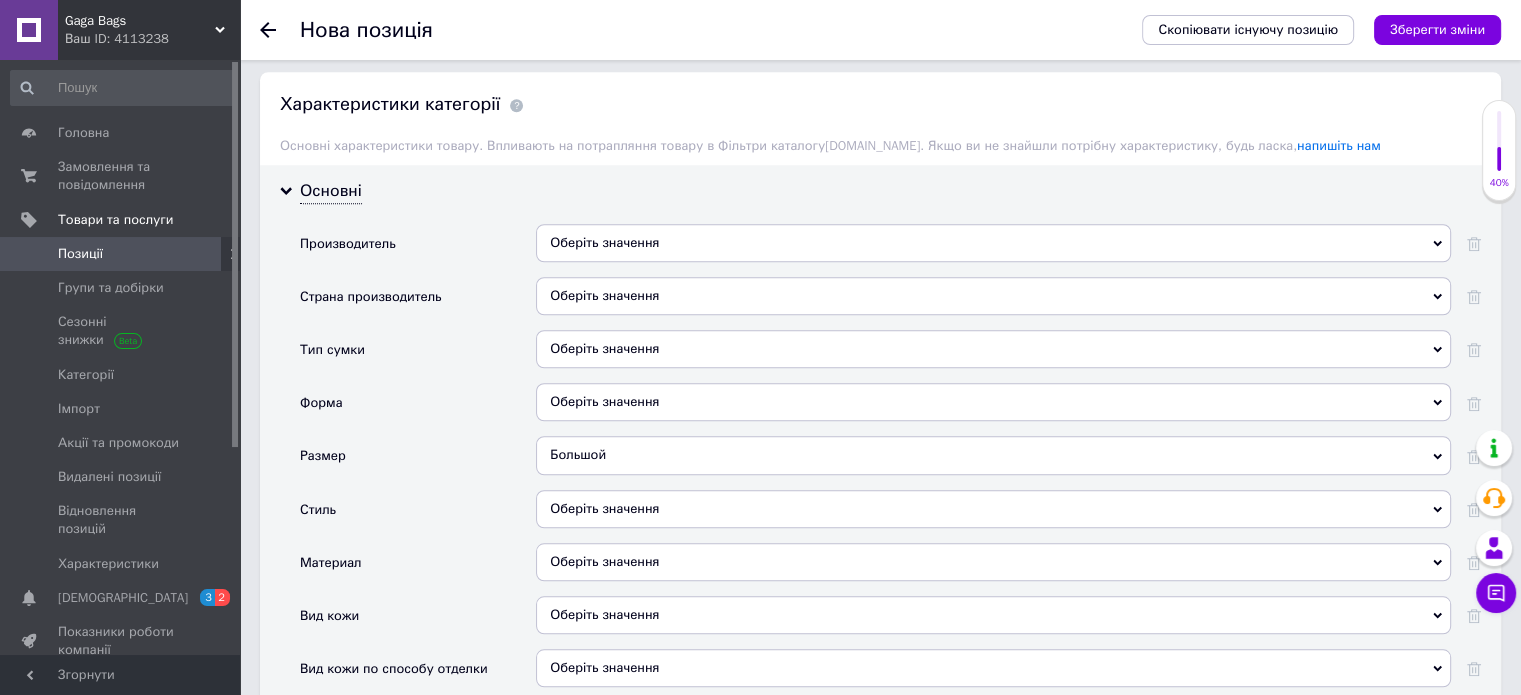 click on "Оберіть значення" at bounding box center [993, 509] 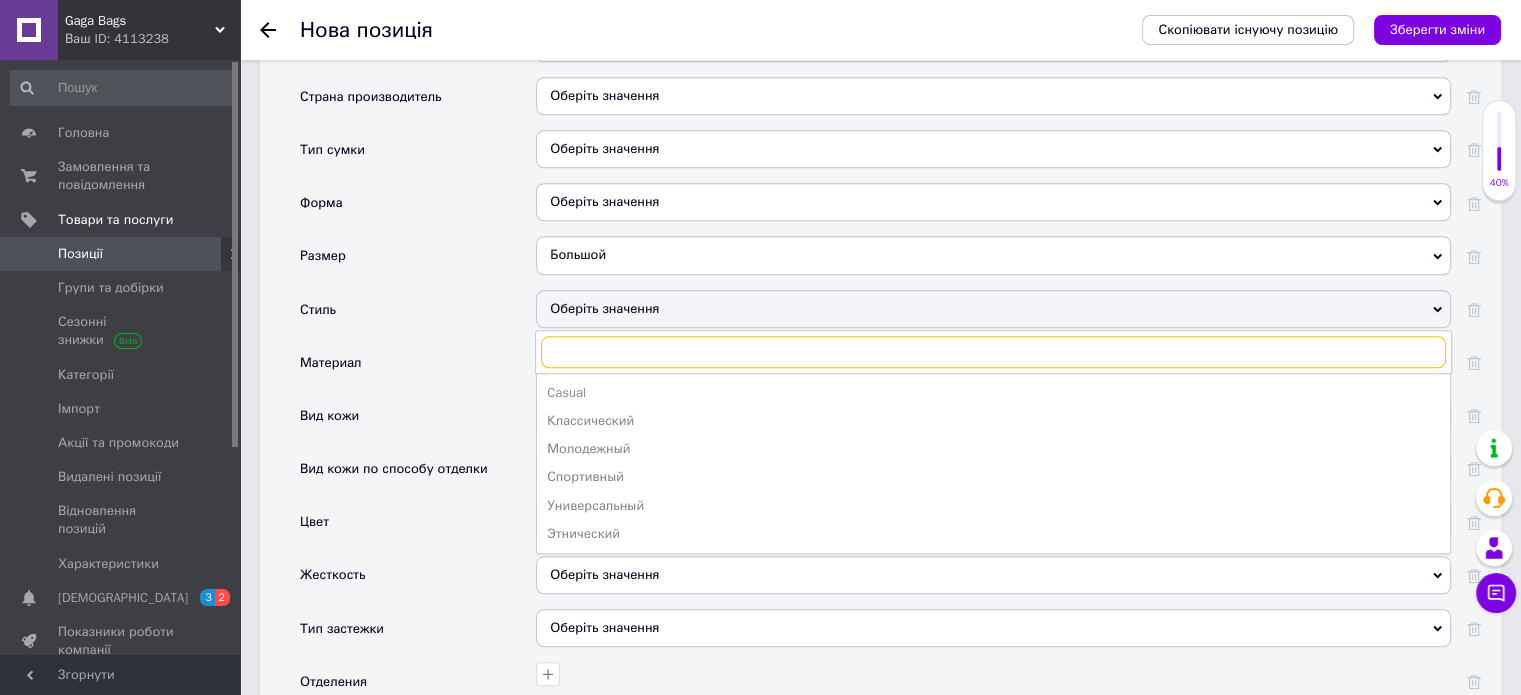 scroll, scrollTop: 1945, scrollLeft: 0, axis: vertical 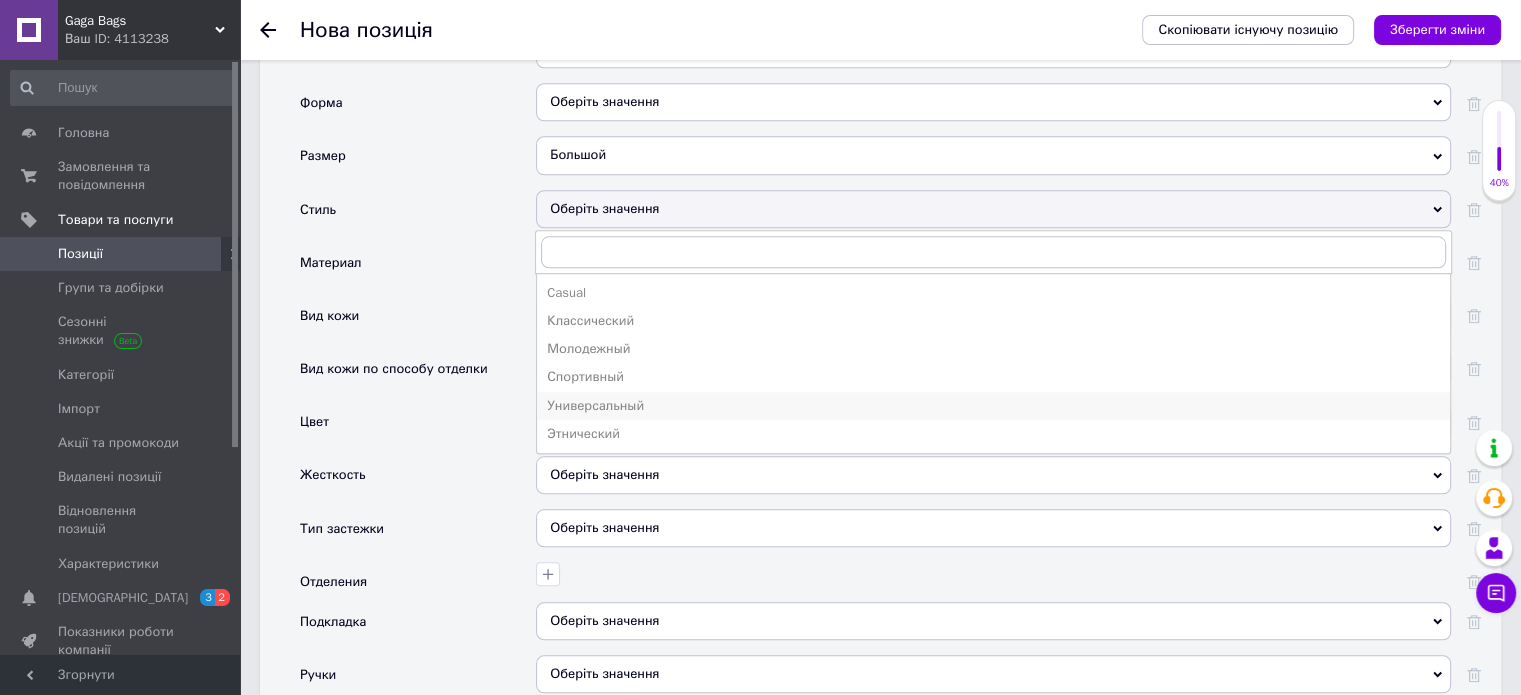 click on "Универсальный" at bounding box center [993, 406] 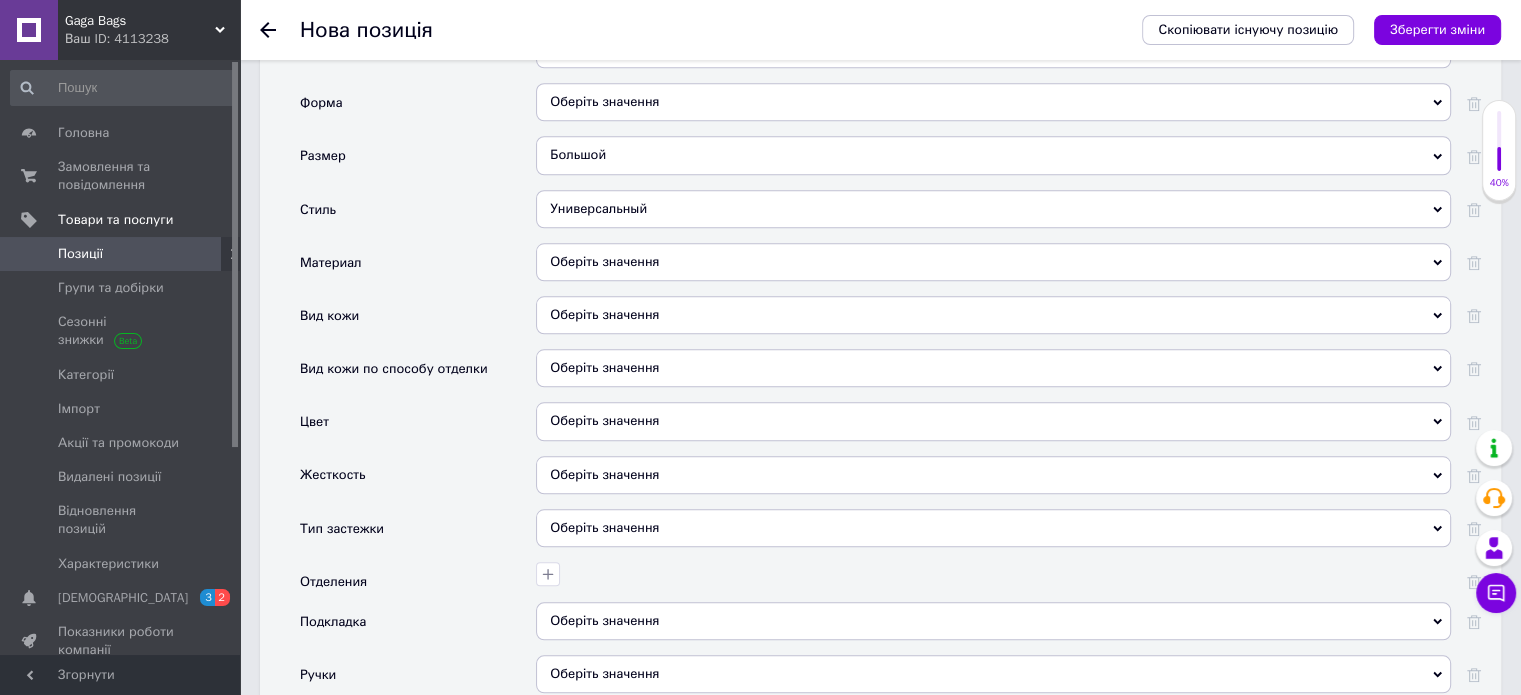 click on "Оберіть значення" at bounding box center [993, 315] 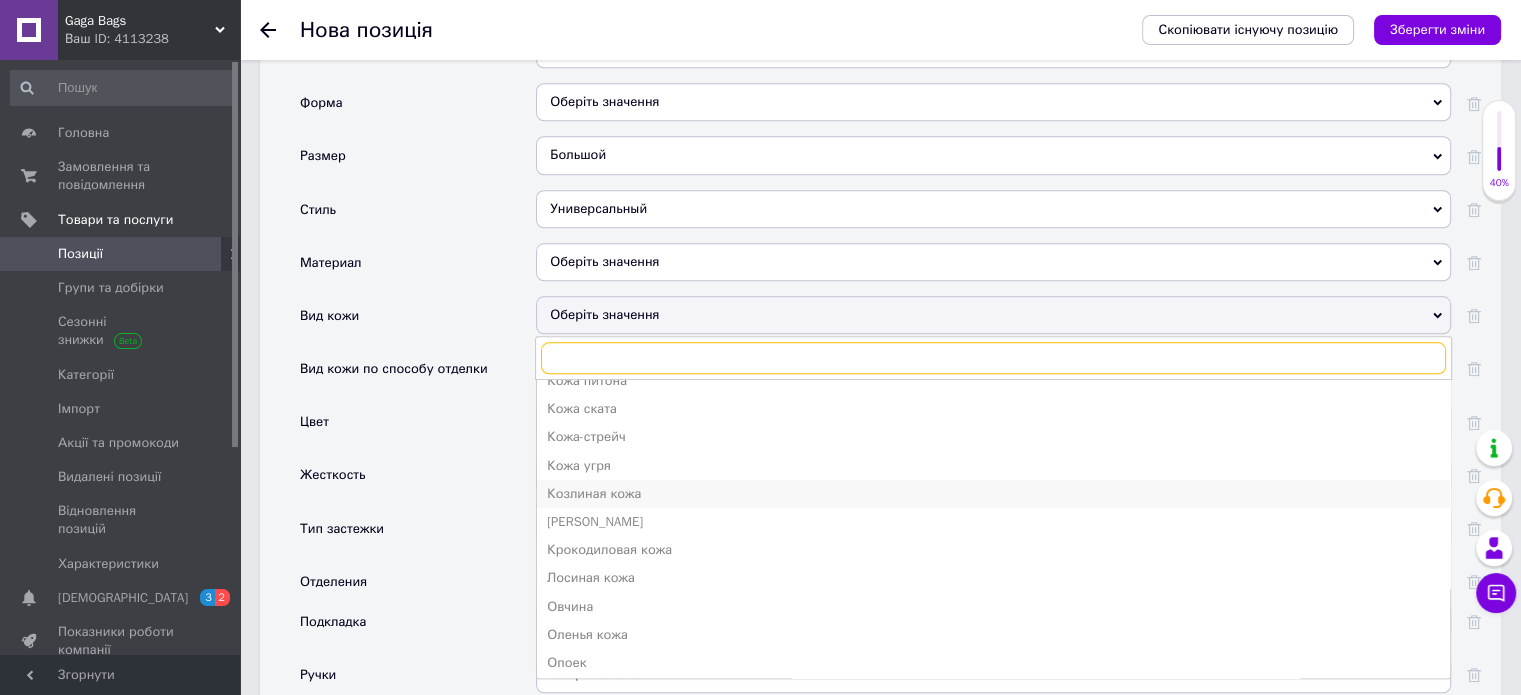 scroll, scrollTop: 500, scrollLeft: 0, axis: vertical 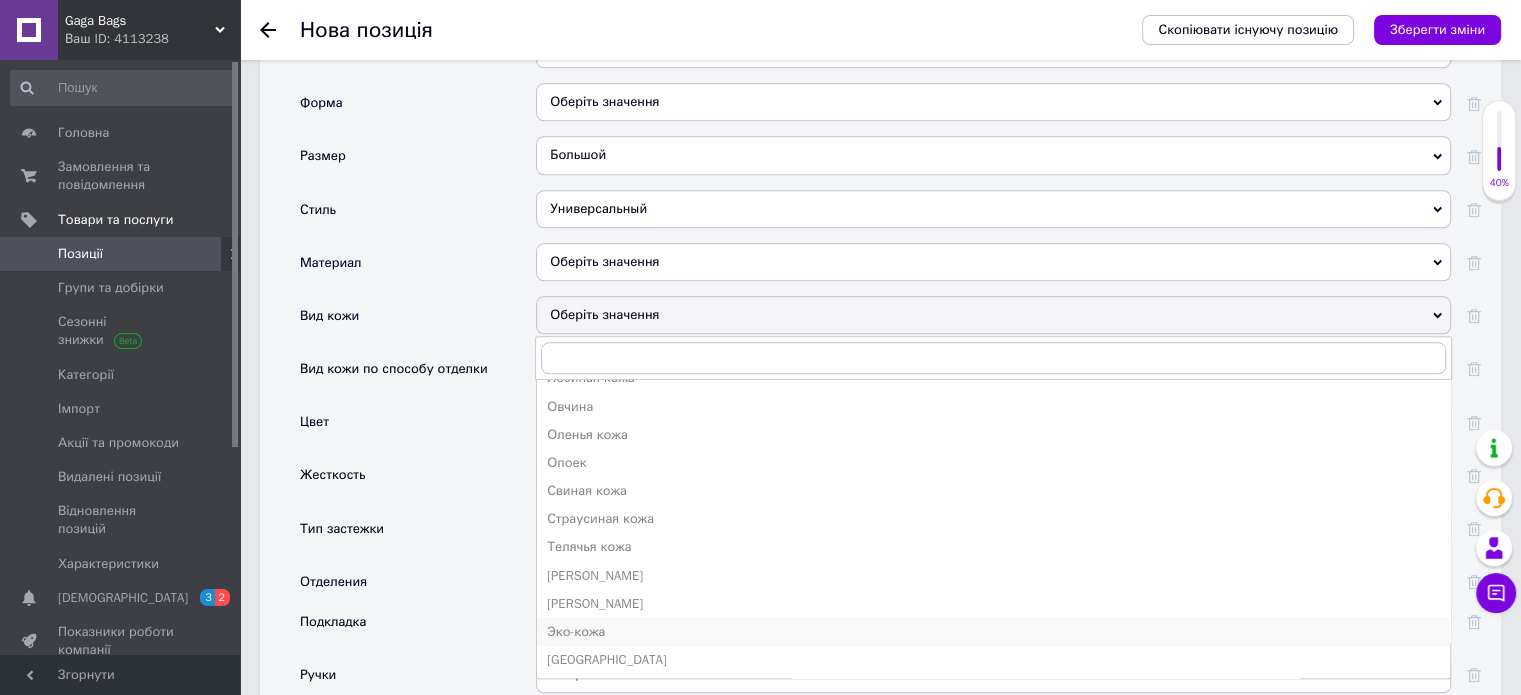 click on "Эко-кожа" at bounding box center (993, 632) 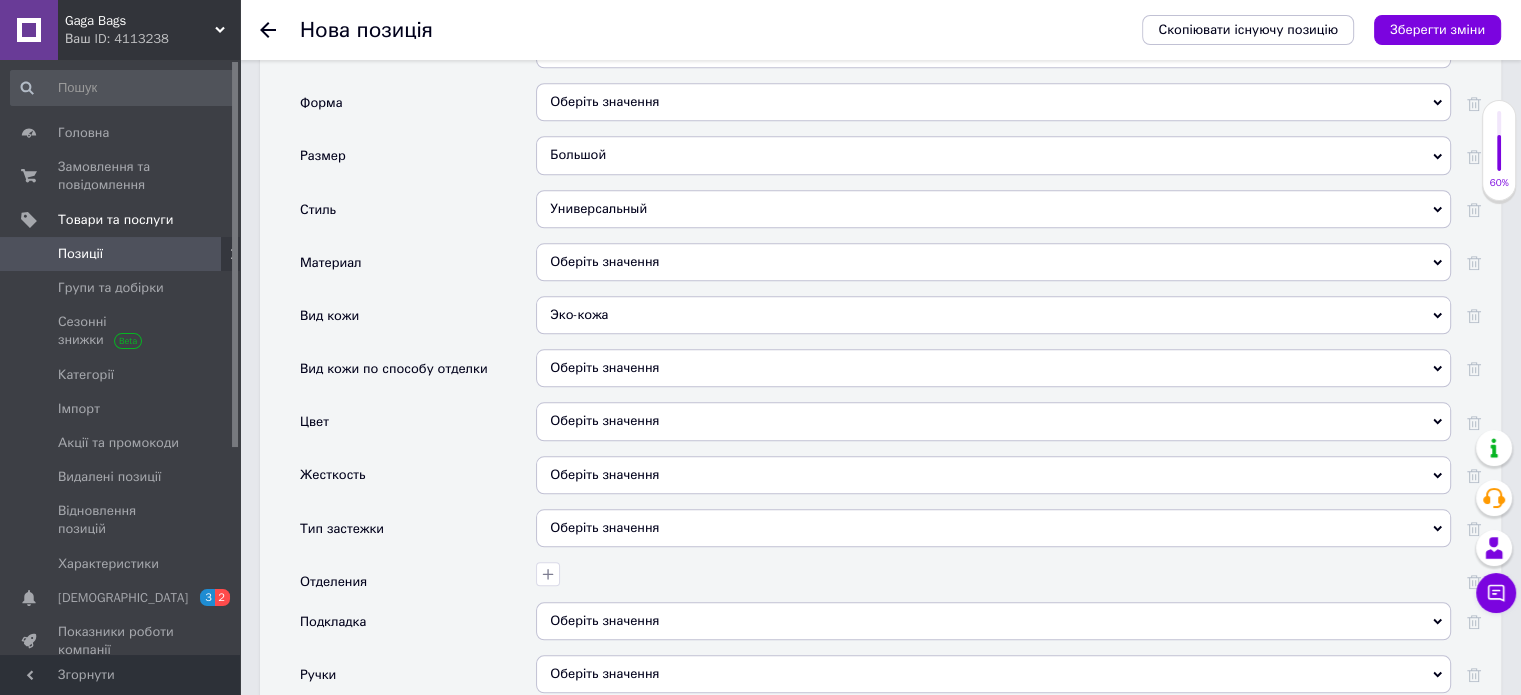click on "Оберіть значення" at bounding box center [993, 262] 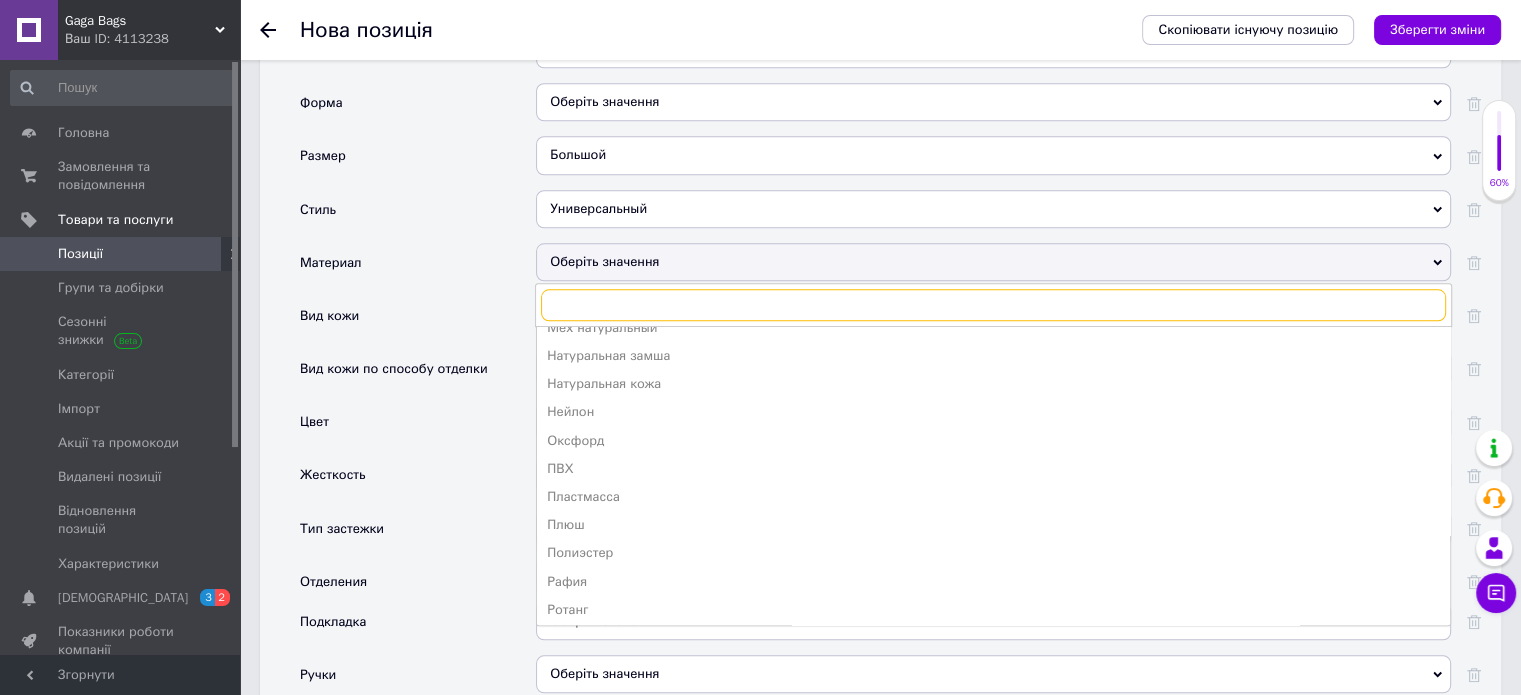 scroll, scrollTop: 472, scrollLeft: 0, axis: vertical 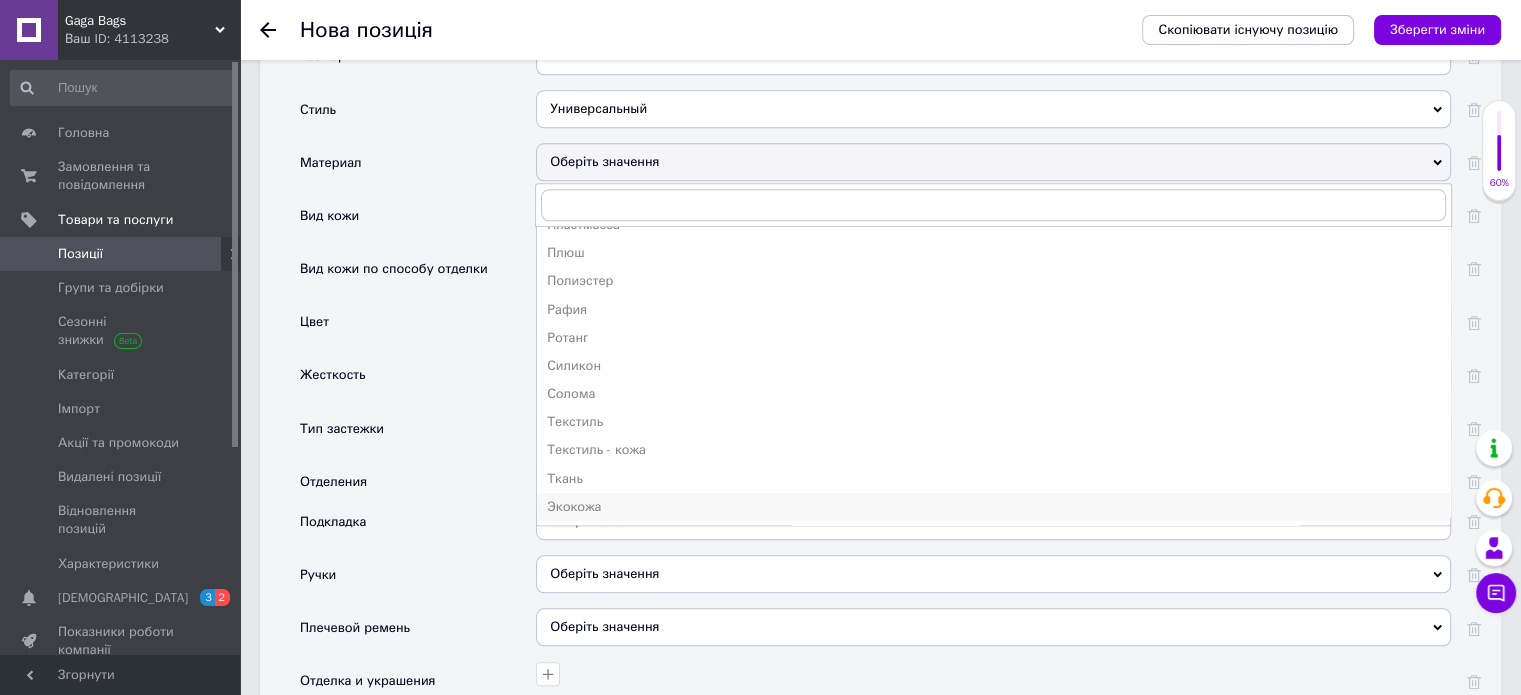 click on "Экокожа" at bounding box center (993, 507) 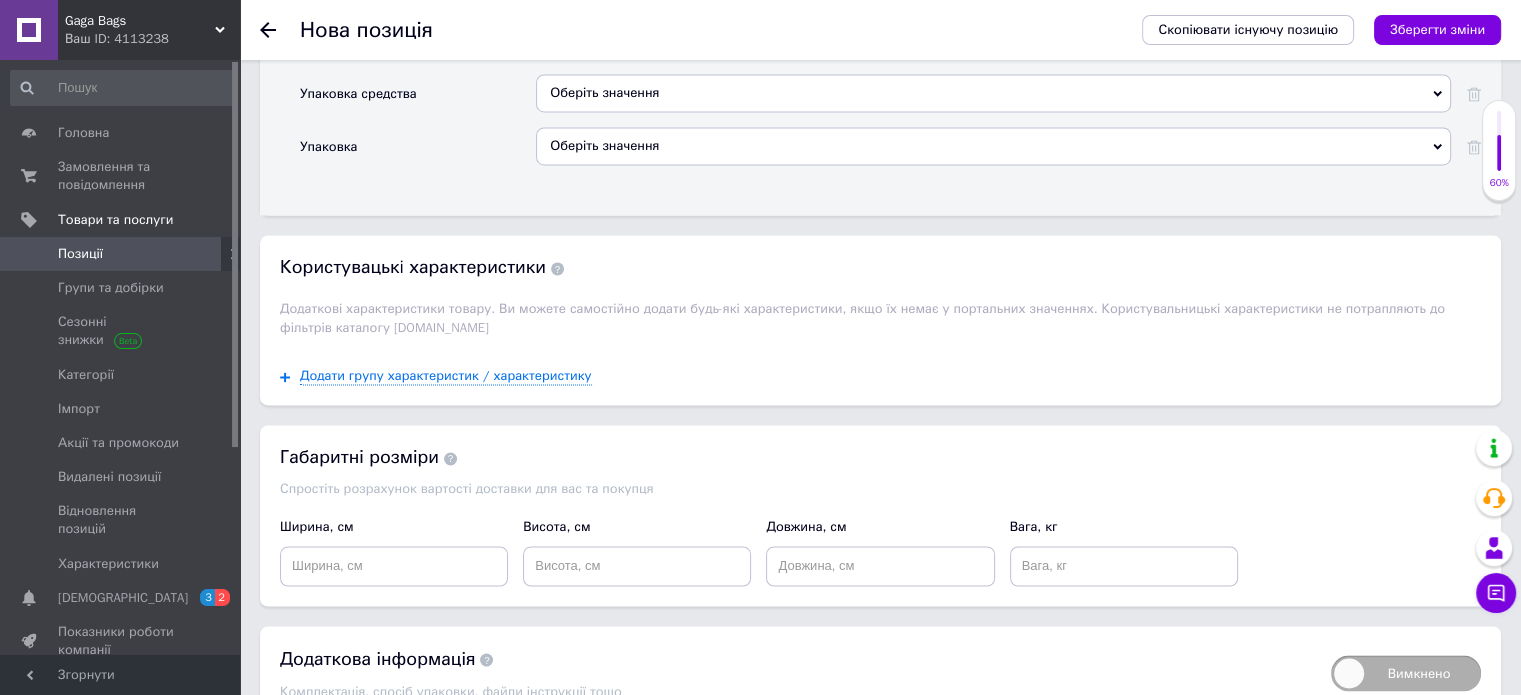scroll, scrollTop: 3232, scrollLeft: 0, axis: vertical 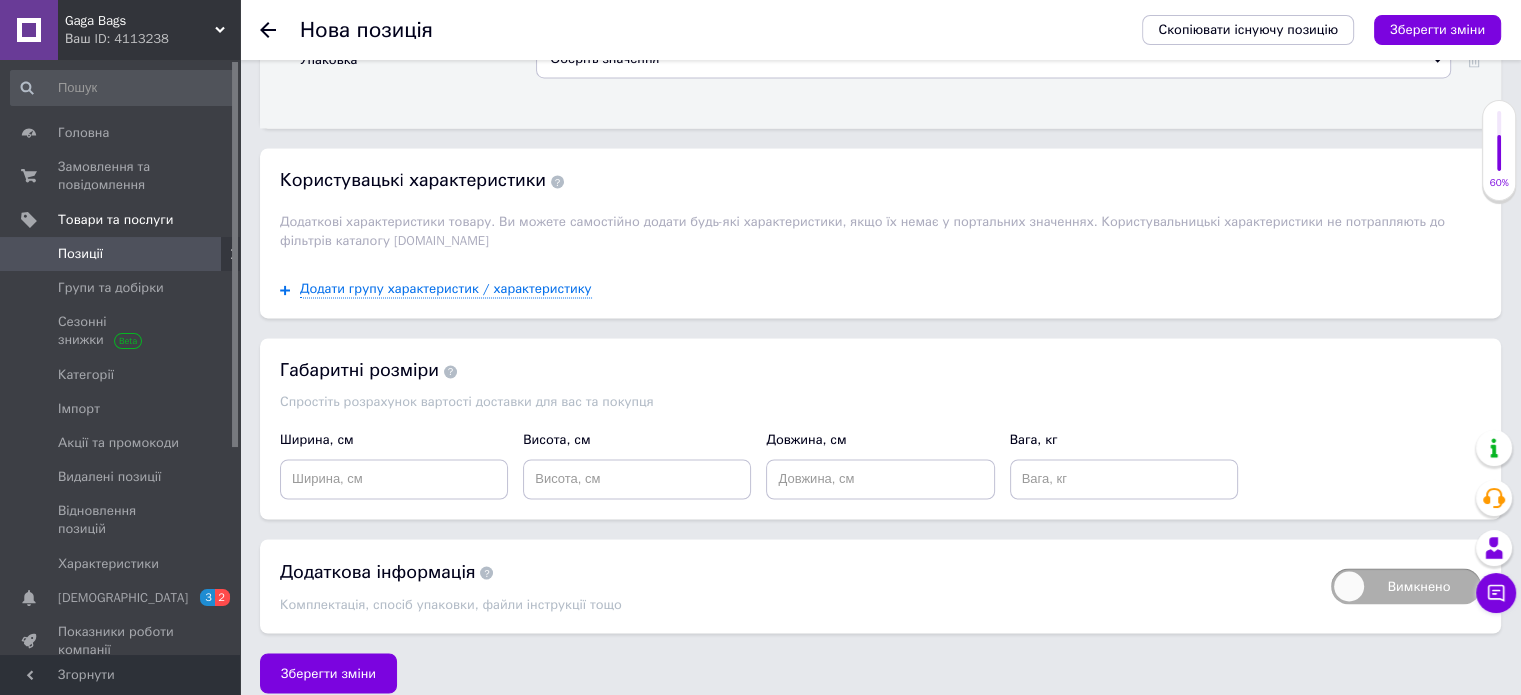 click on "Зберегти зміни" at bounding box center (328, 673) 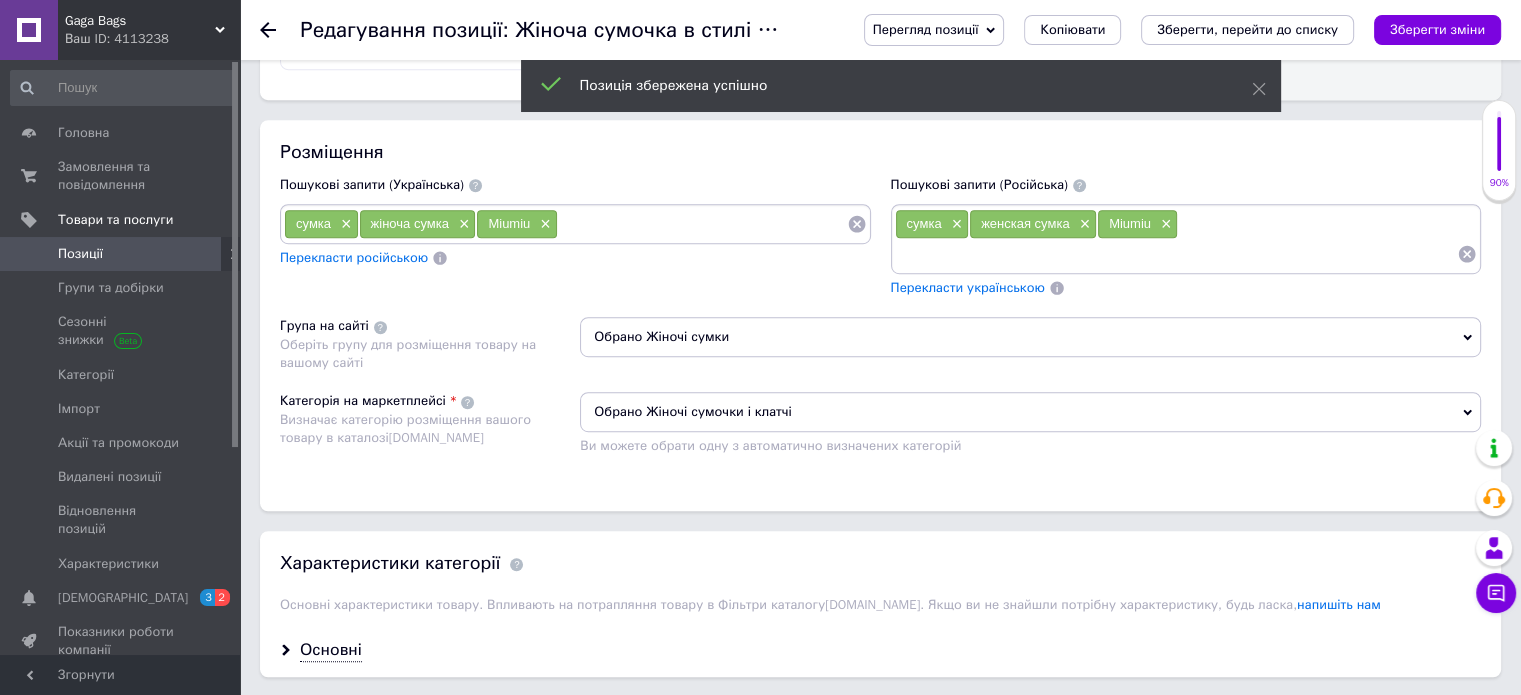 scroll, scrollTop: 1600, scrollLeft: 0, axis: vertical 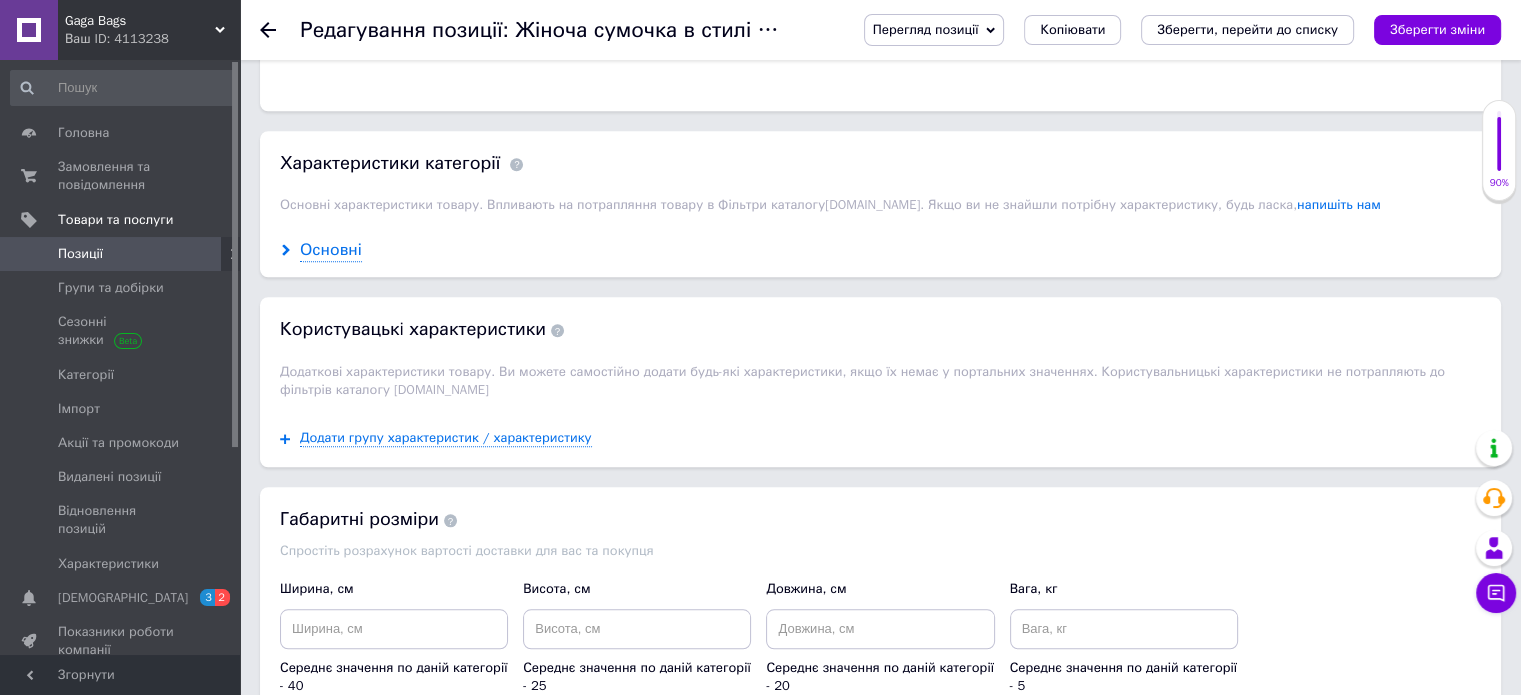 click on "Основні" at bounding box center [331, 250] 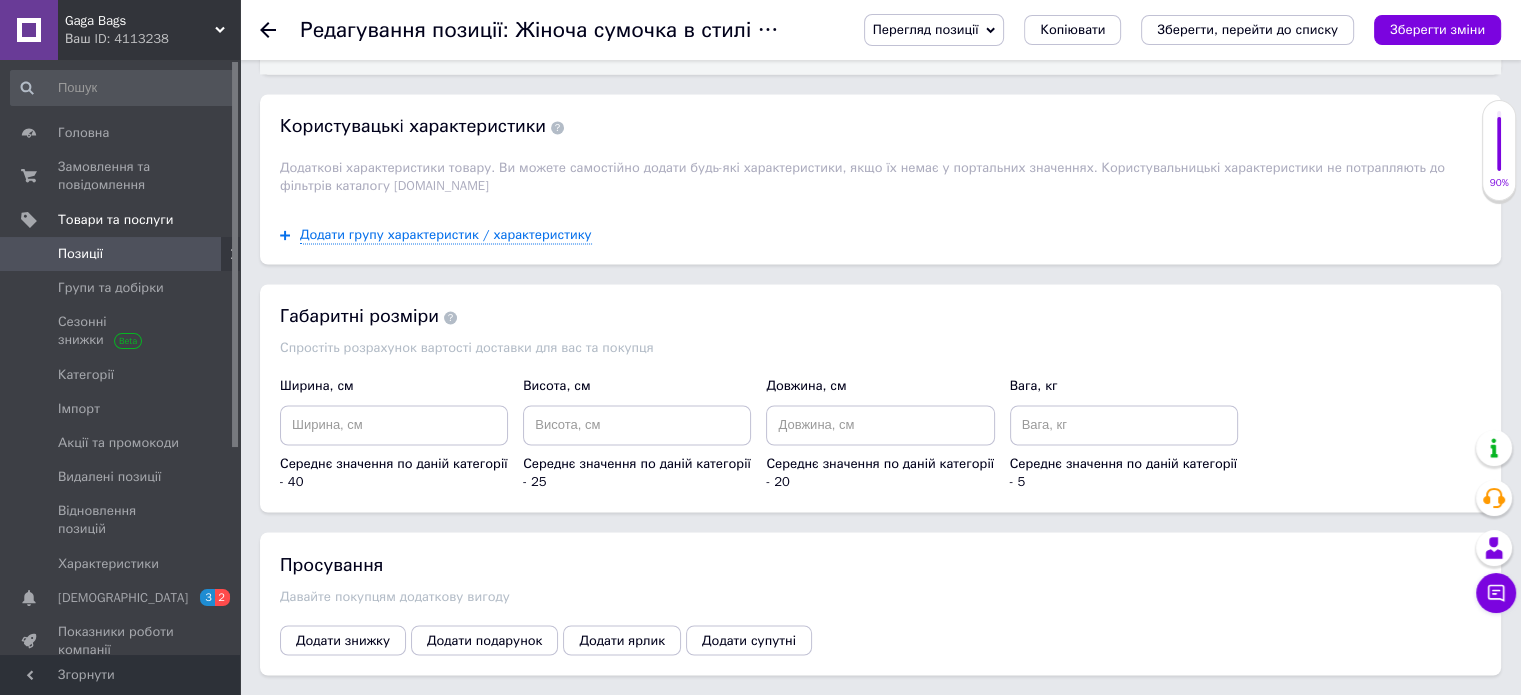 scroll, scrollTop: 3425, scrollLeft: 0, axis: vertical 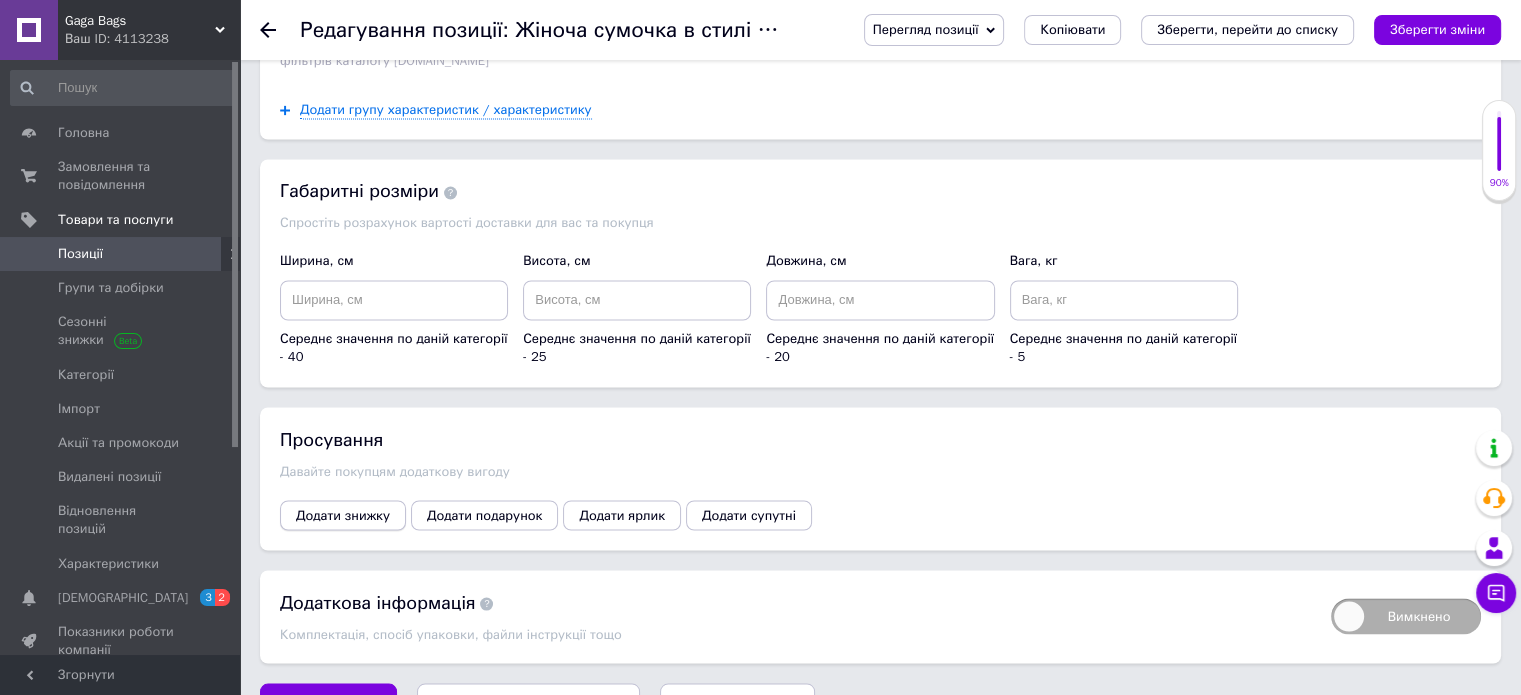 click on "Додати знижку" at bounding box center [343, 515] 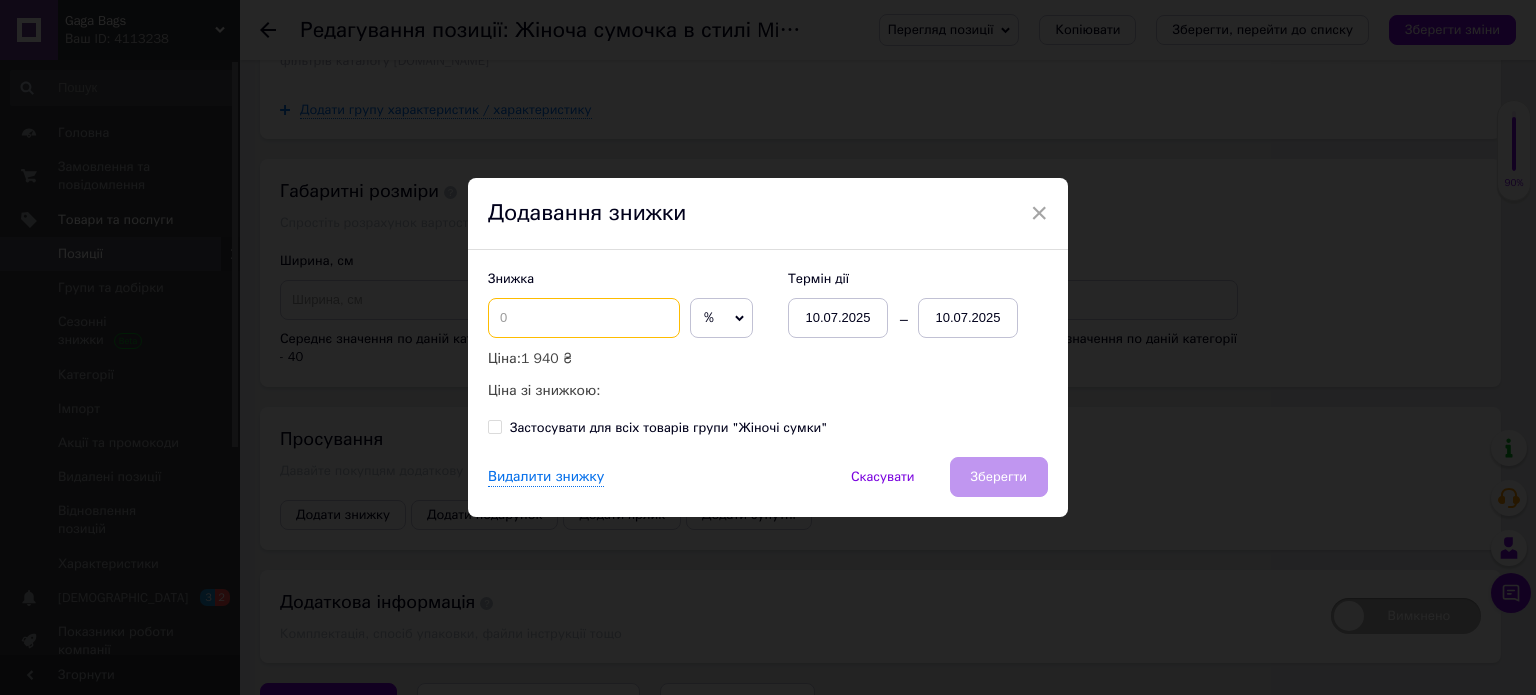 click at bounding box center (584, 318) 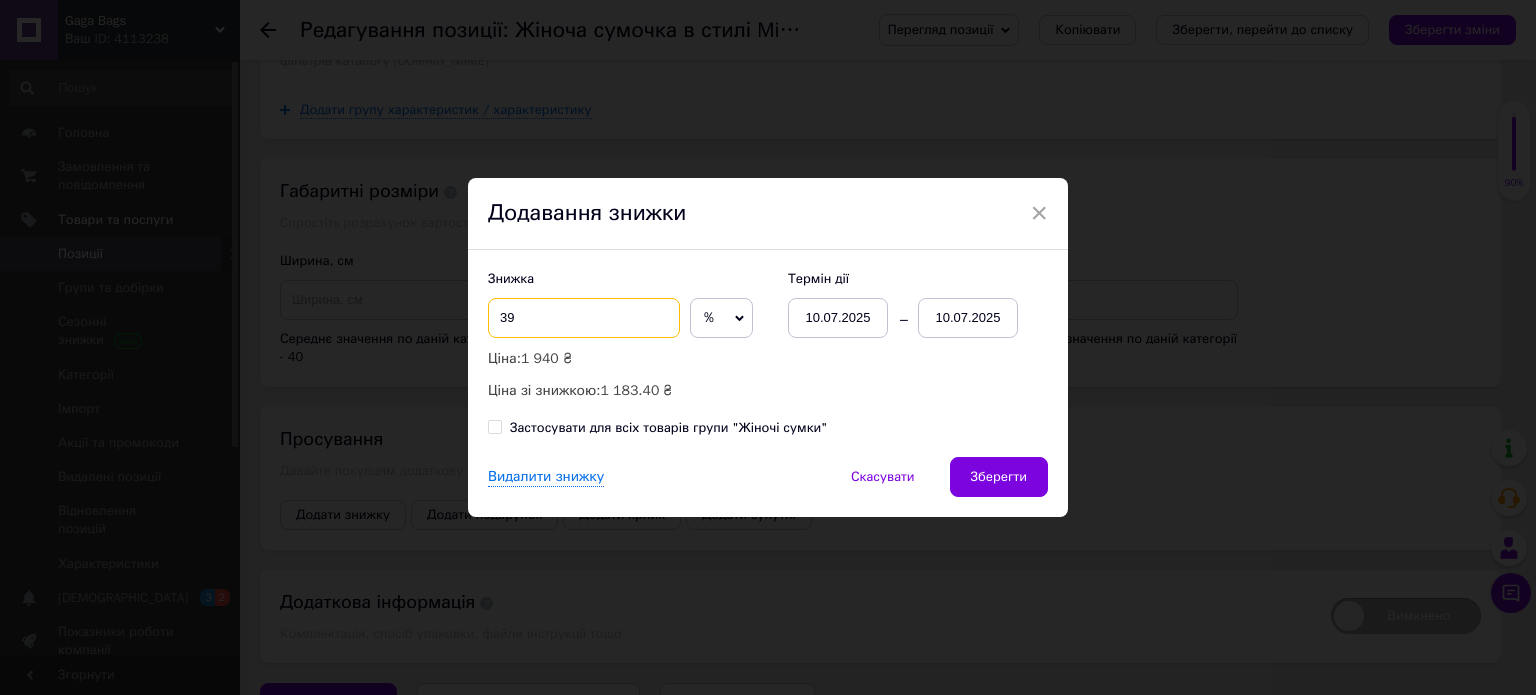 type on "3" 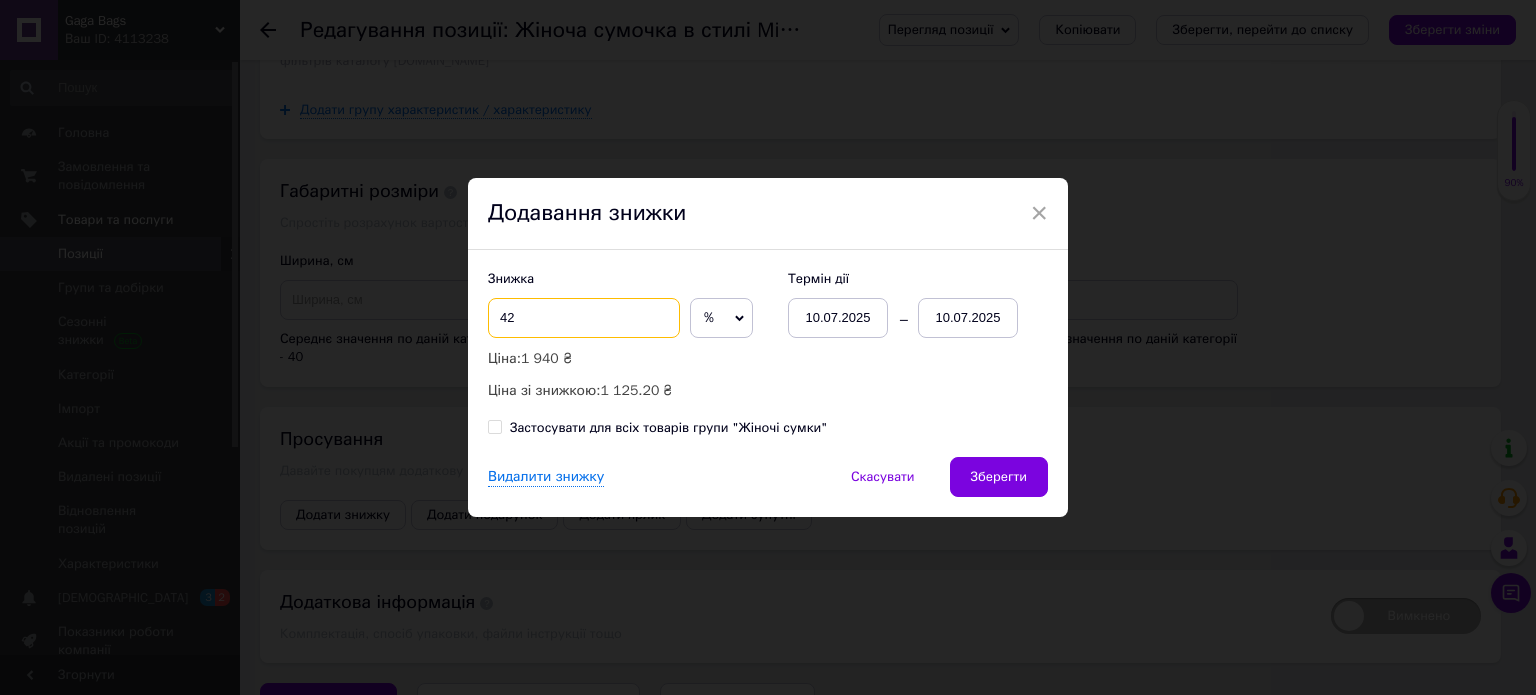 type on "42" 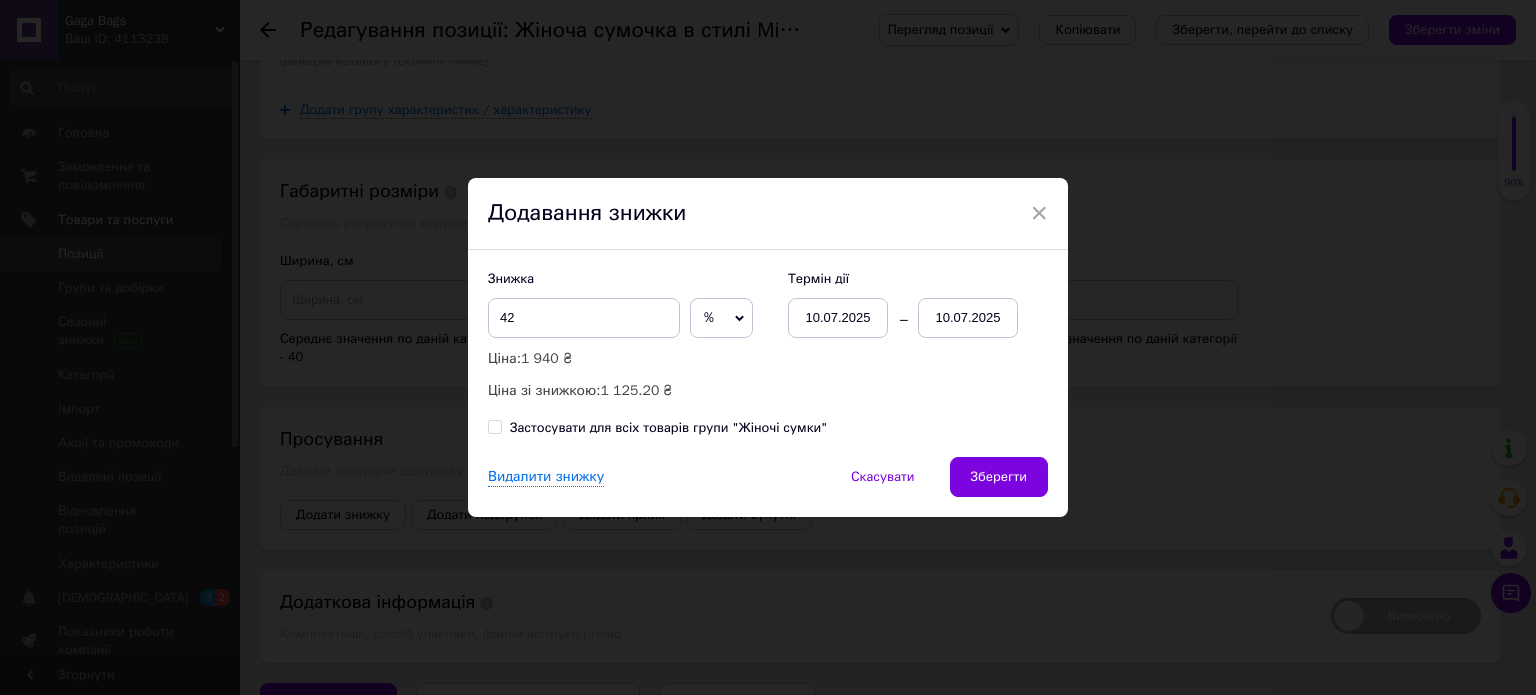 click on "10.07.2025" at bounding box center [968, 318] 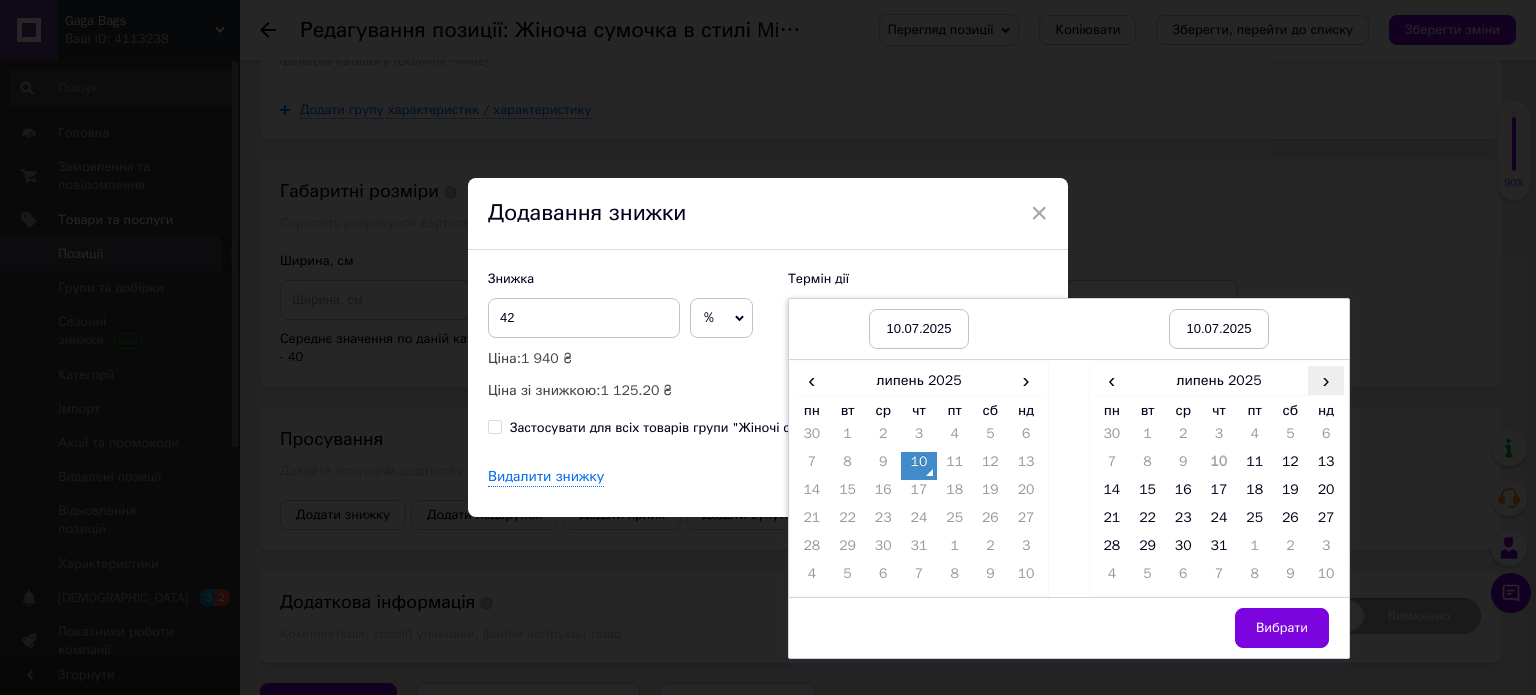 click on "›" at bounding box center (1326, 380) 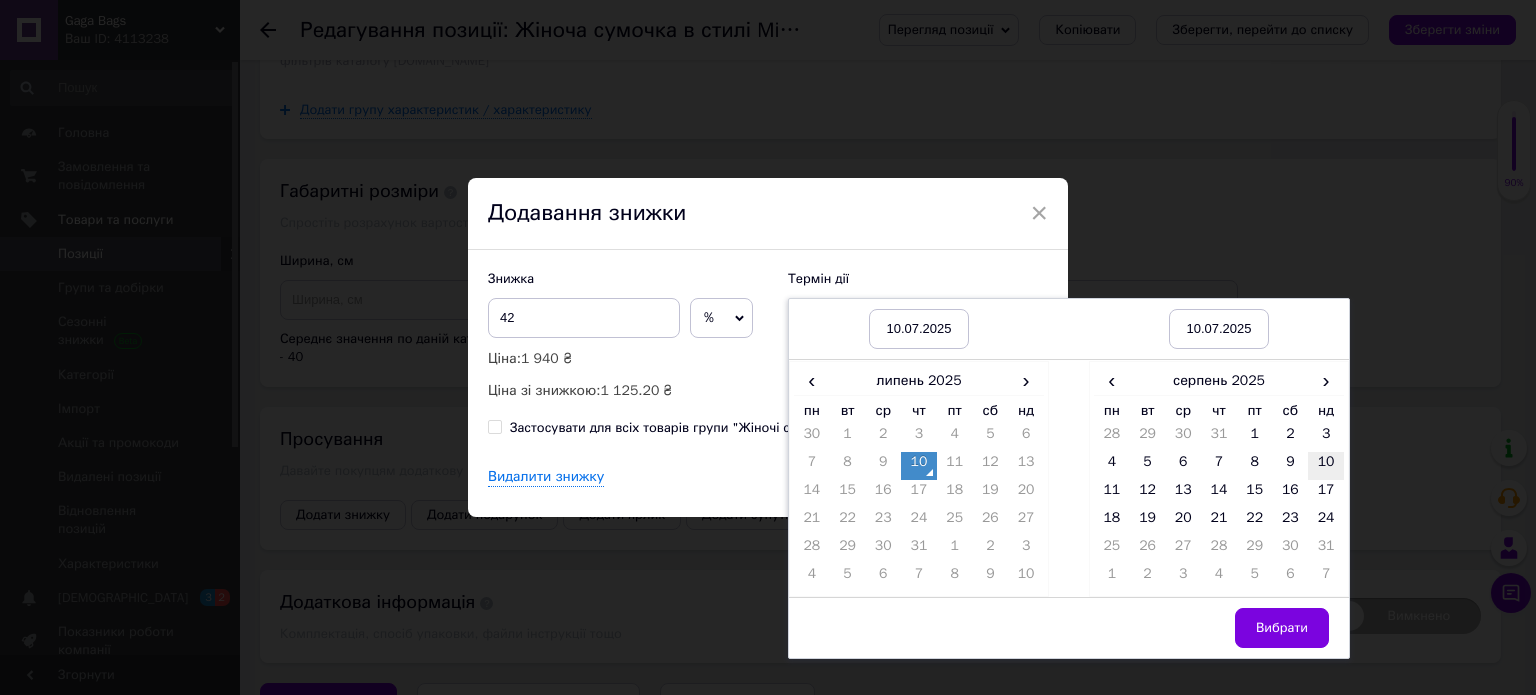 click on "10" at bounding box center [1326, 466] 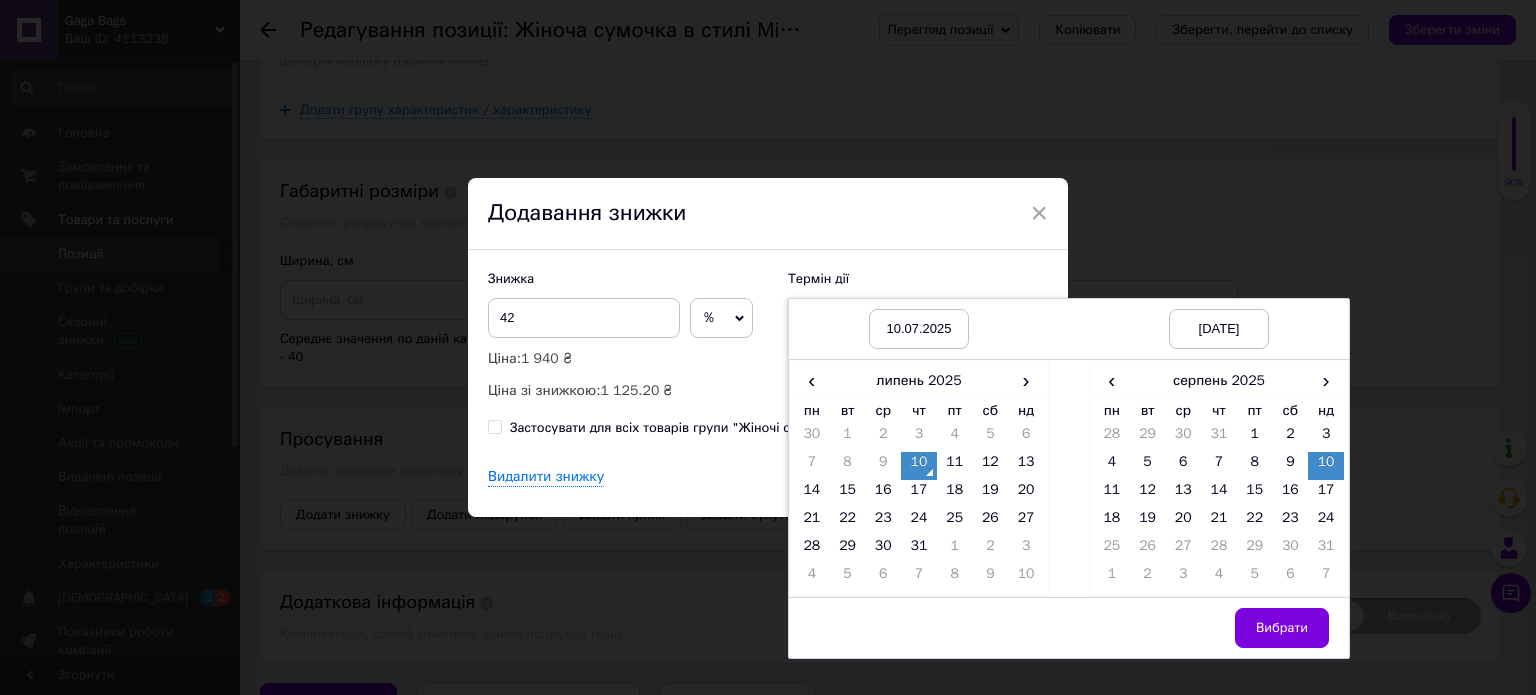 click on "Вибрати" at bounding box center [1282, 628] 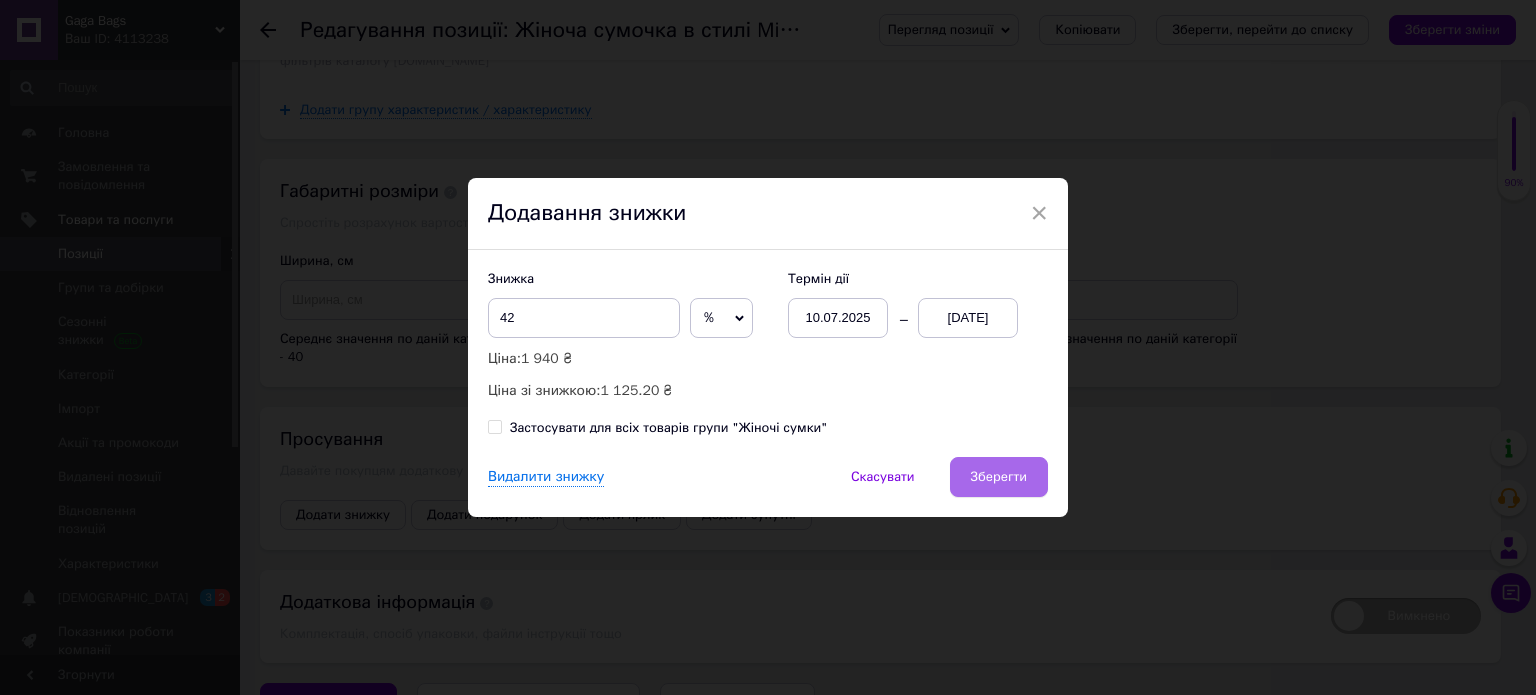 click on "Зберегти" at bounding box center [999, 477] 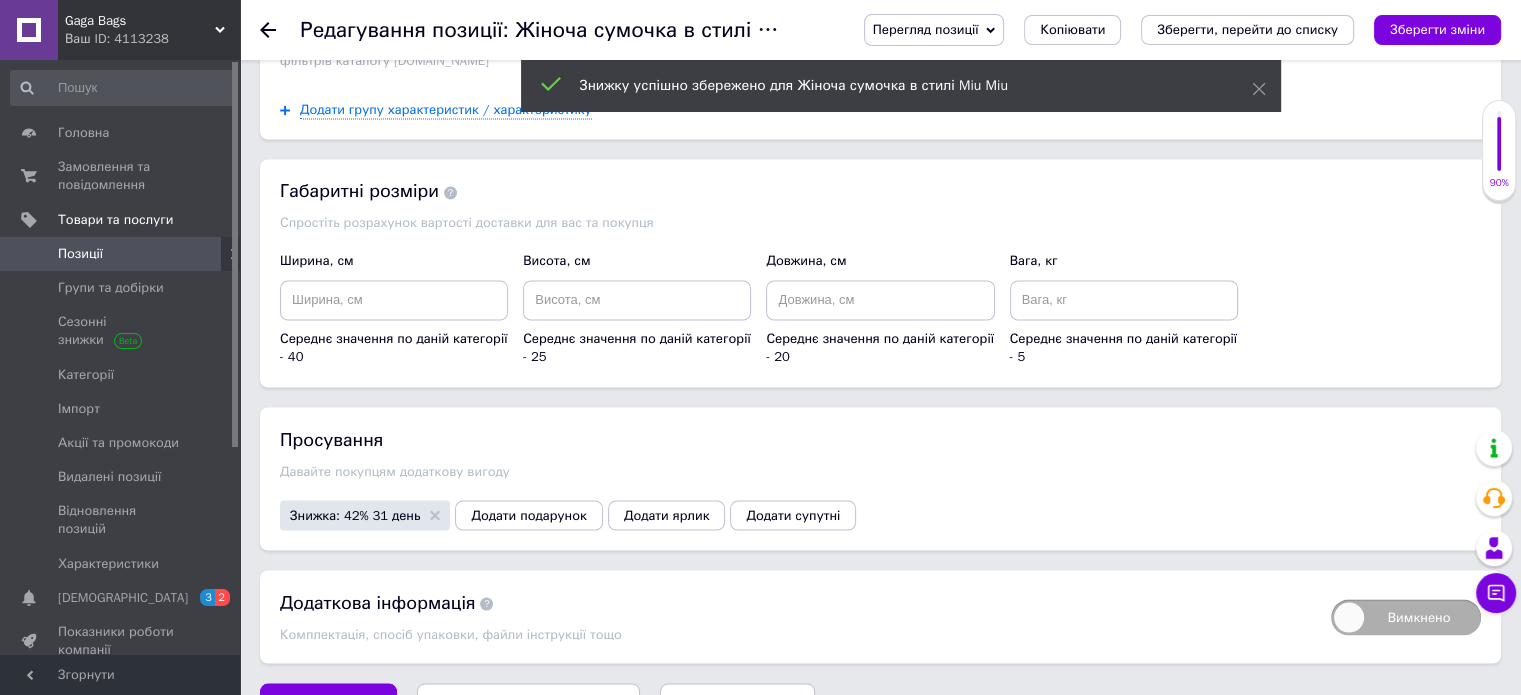 click on "Зберегти, перейти до списку" at bounding box center [528, 702] 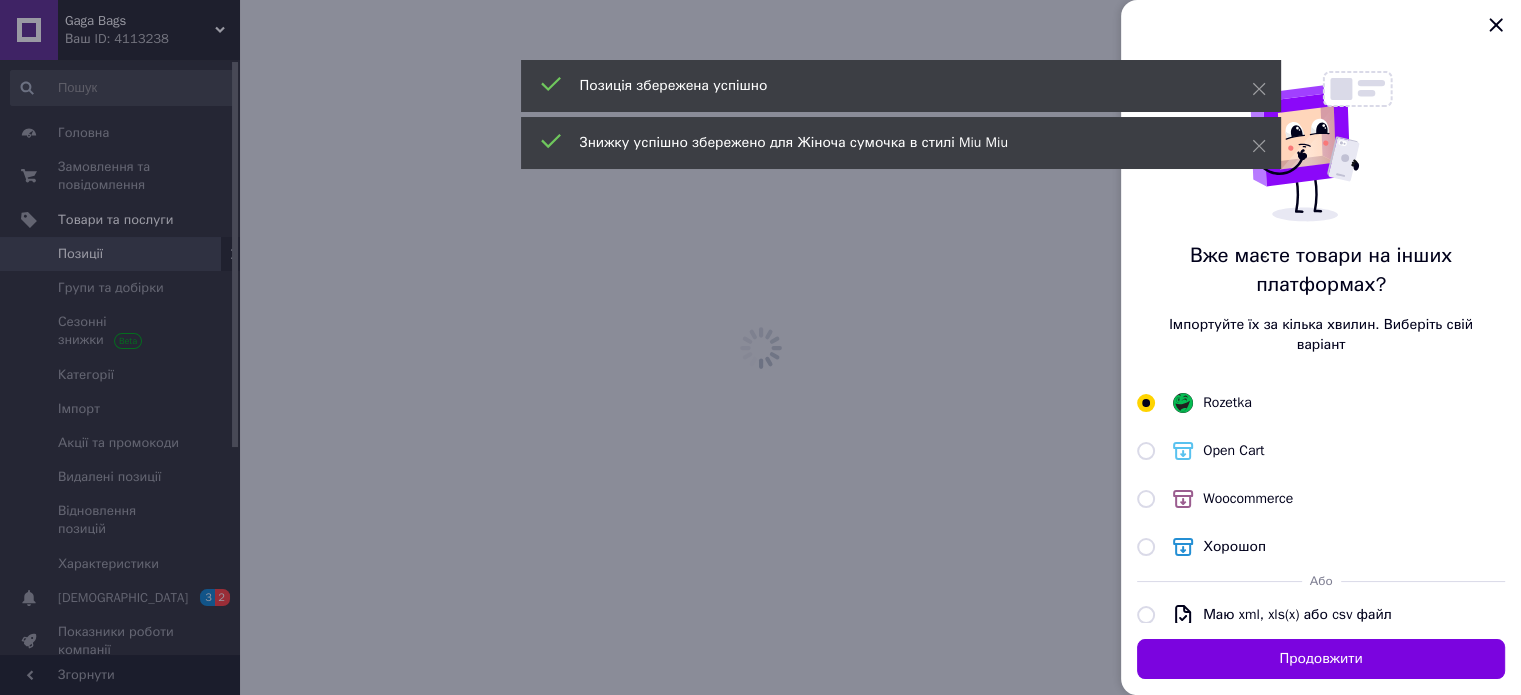 scroll, scrollTop: 0, scrollLeft: 0, axis: both 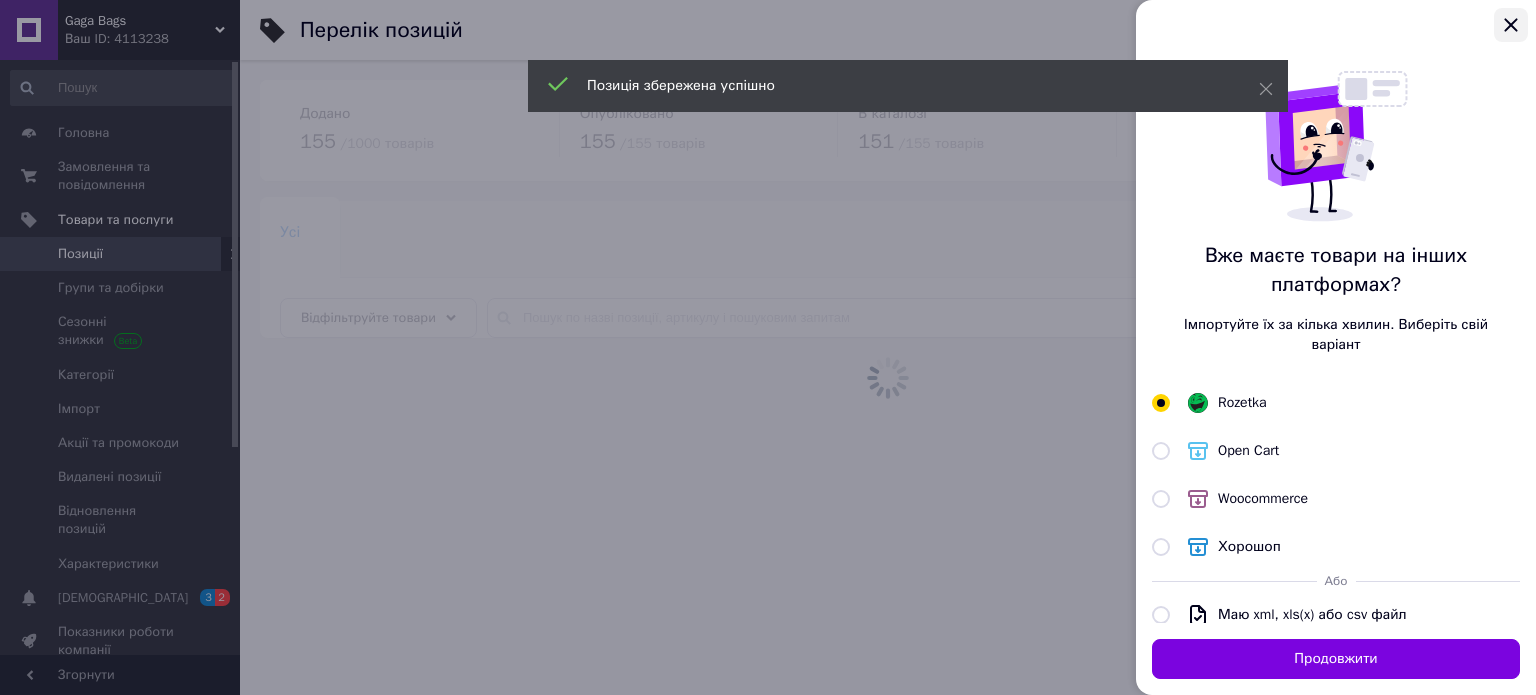click 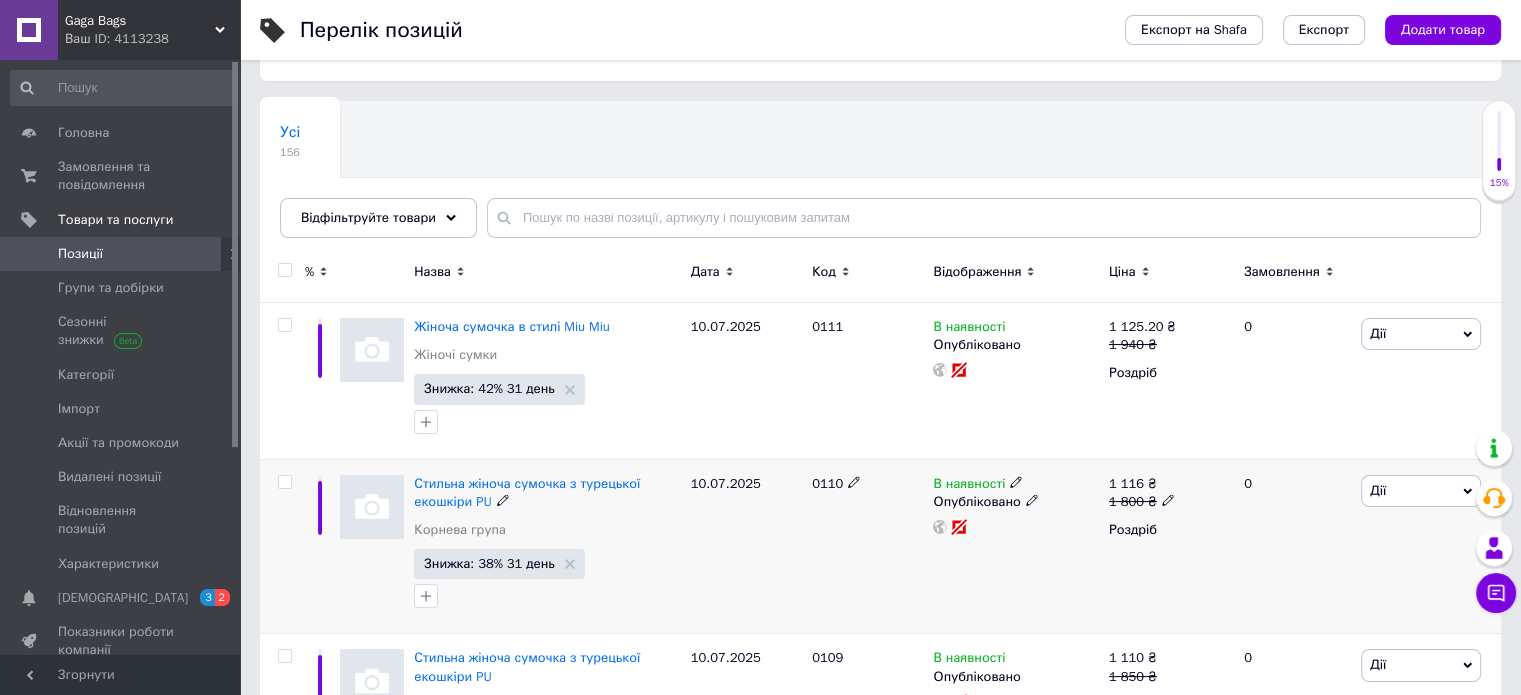 scroll, scrollTop: 200, scrollLeft: 0, axis: vertical 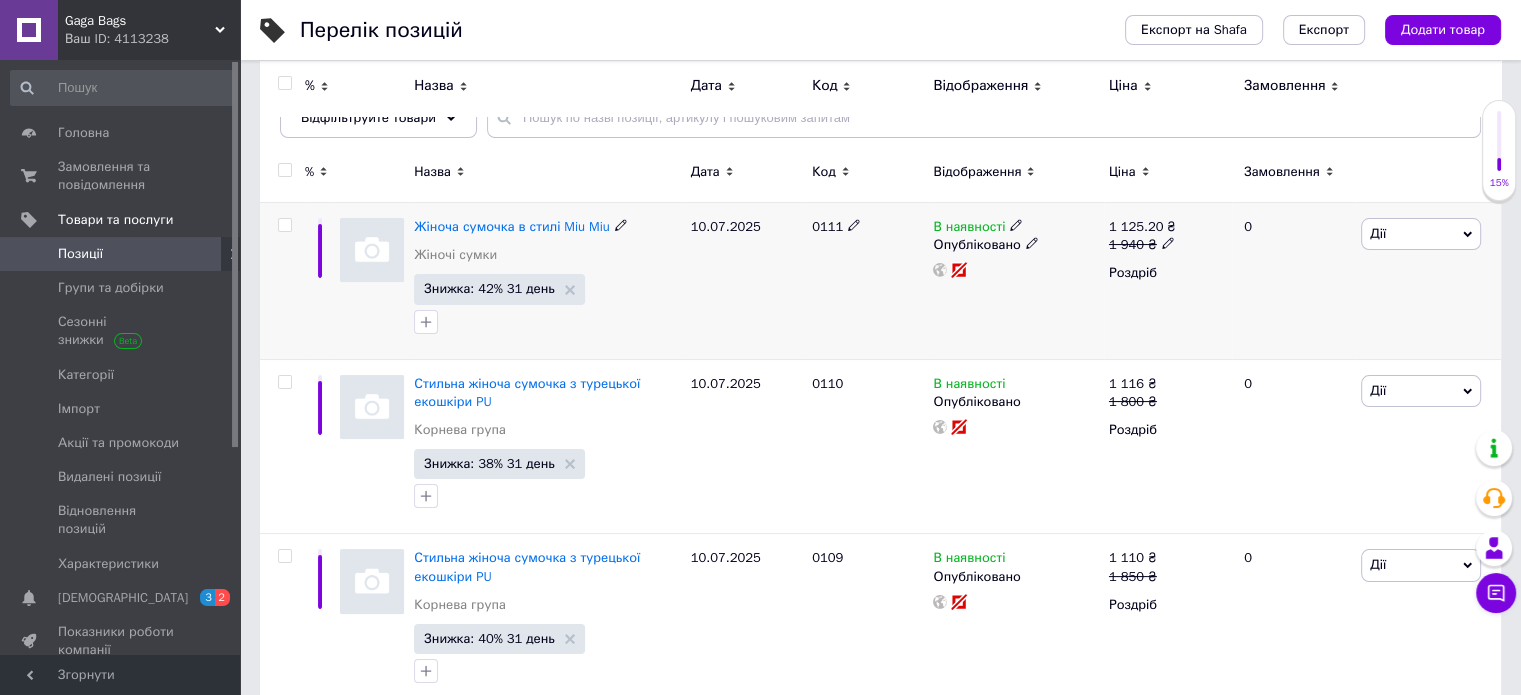 click on "Дії" at bounding box center (1421, 234) 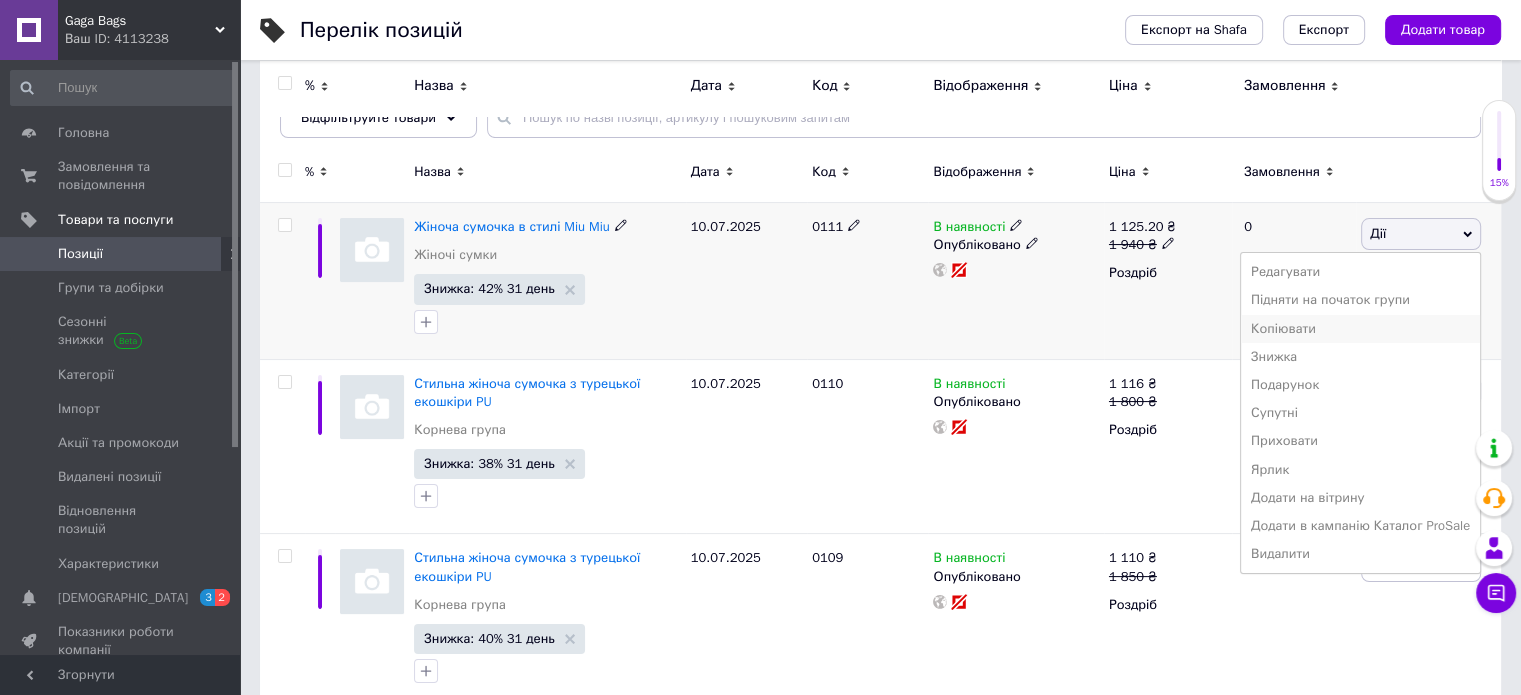 click on "Копіювати" at bounding box center (1360, 329) 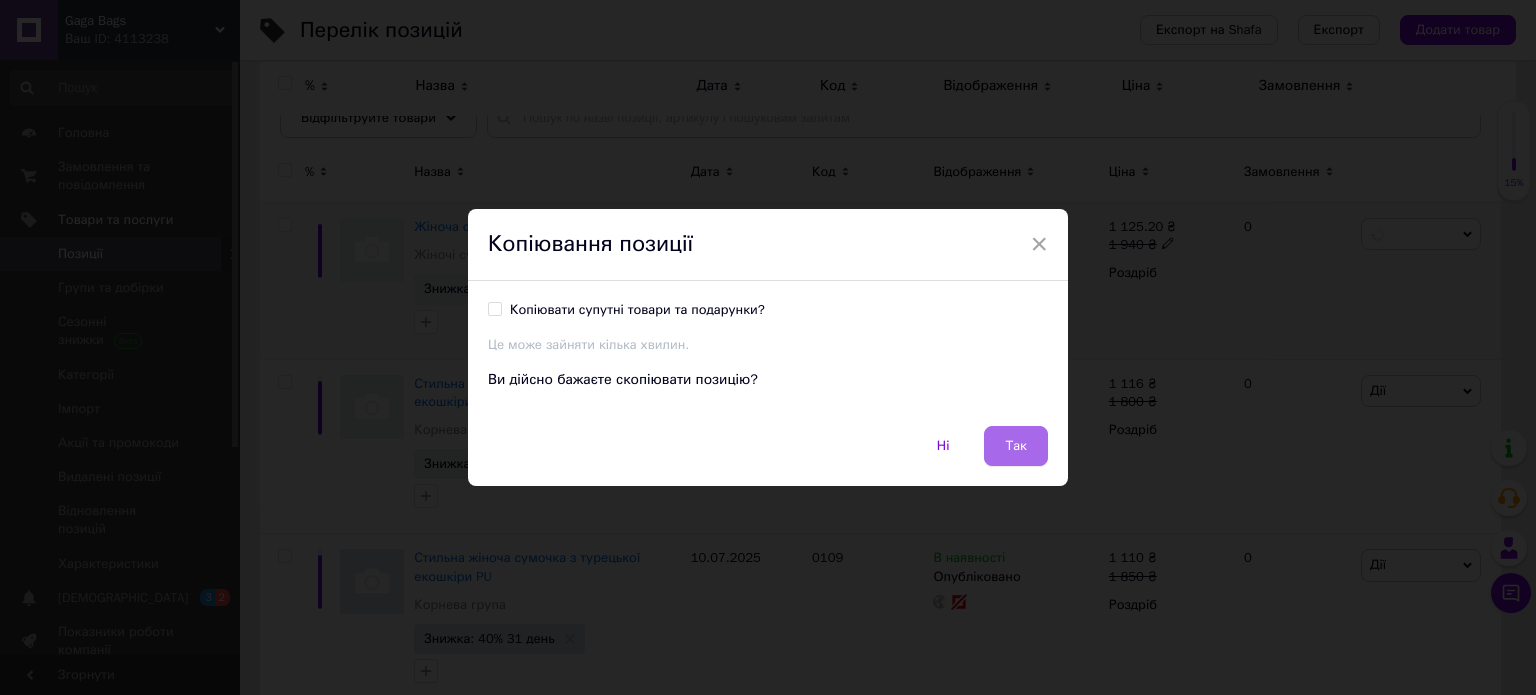 click on "Так" at bounding box center (1016, 446) 